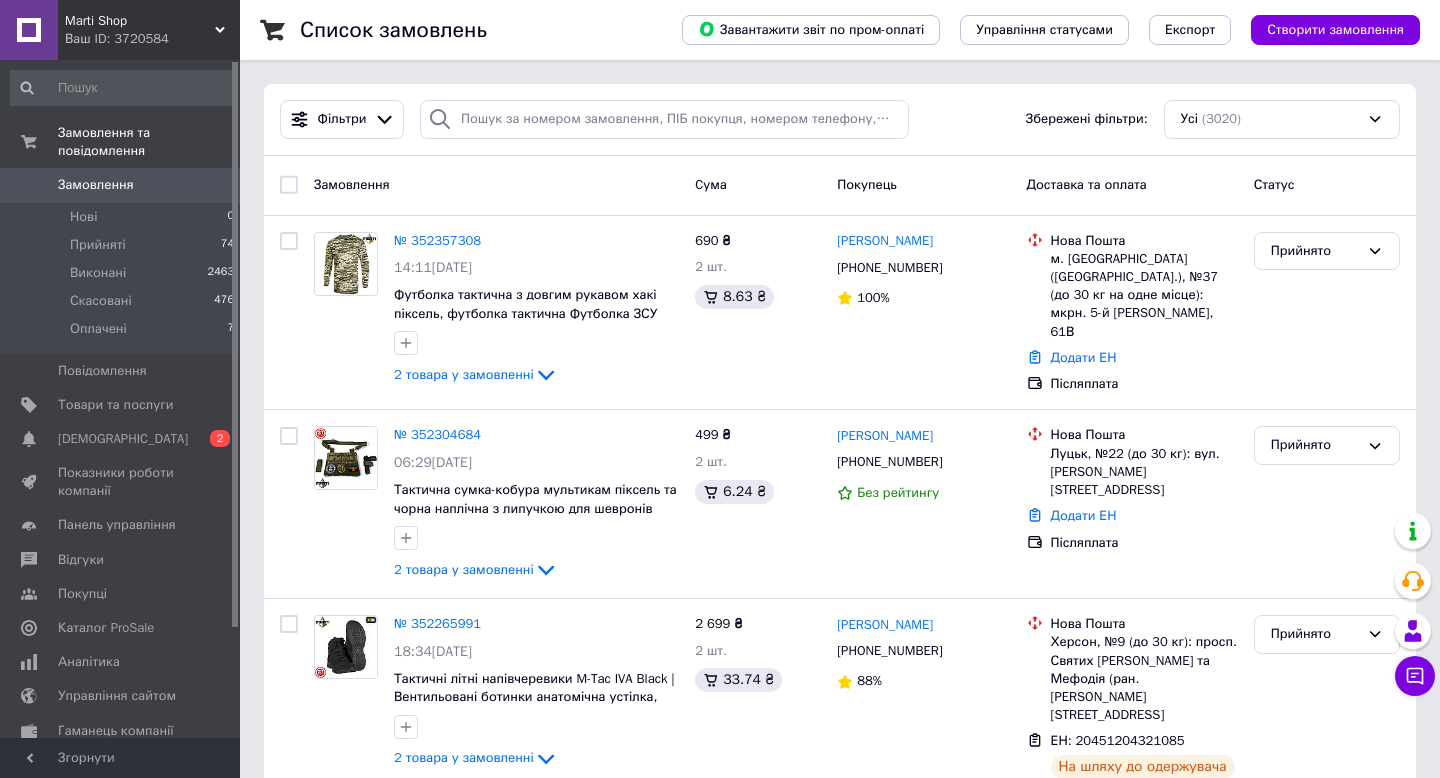 scroll, scrollTop: 0, scrollLeft: 0, axis: both 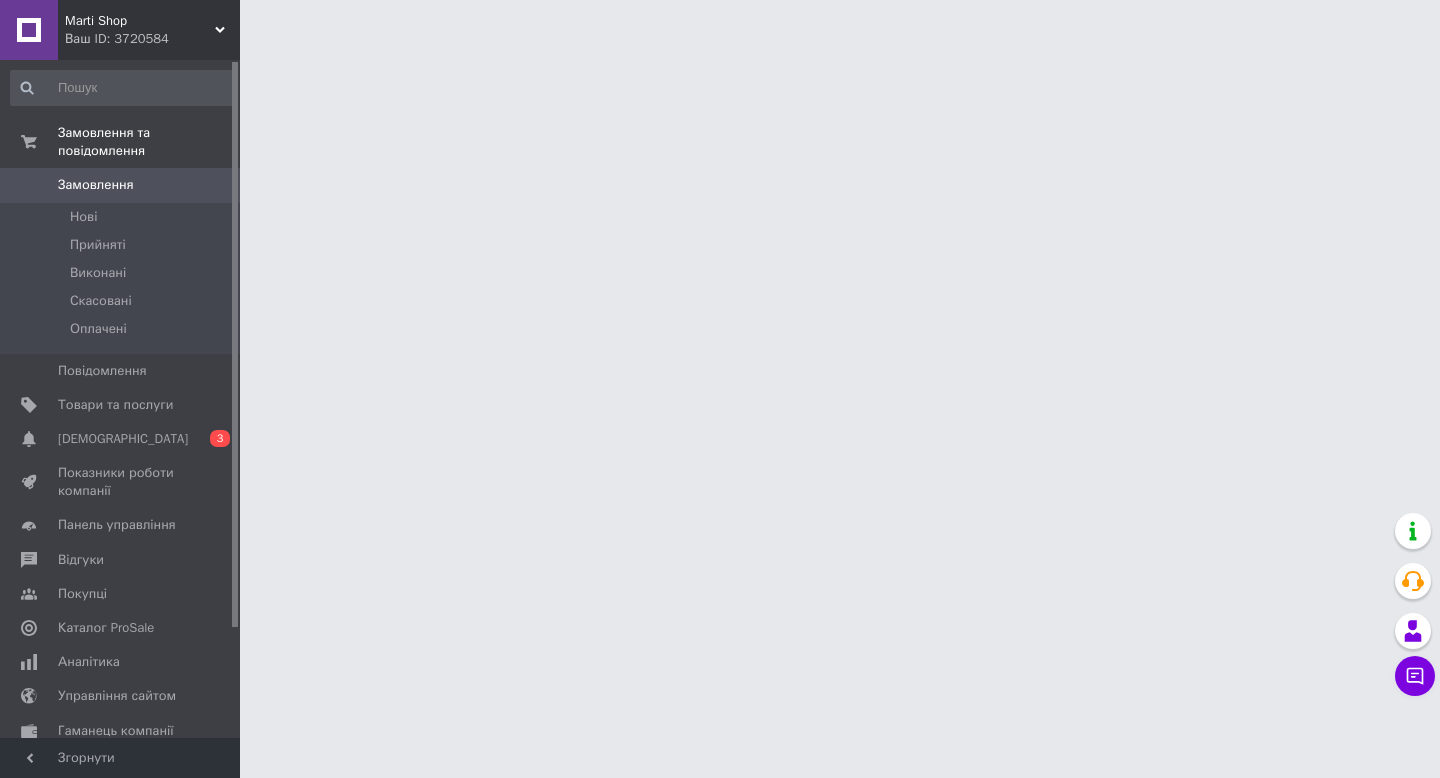 click on "Marti Shop Ваш ID: 3720584 Сайт Marti Shop Кабінет покупця Перевірити стан системи Сторінка на порталі Довідка Вийти Замовлення та повідомлення Замовлення 0 [GEOGRAPHIC_DATA] Виконані Скасовані Оплачені Повідомлення 0 Товари та послуги Сповіщення 0 3 Показники роботи компанії Панель управління Відгуки Покупці Каталог ProSale Аналітика Управління сайтом Гаманець компанії [PERSON_NAME] Тарифи та рахунки Prom топ Згорнути" at bounding box center (720, 25) 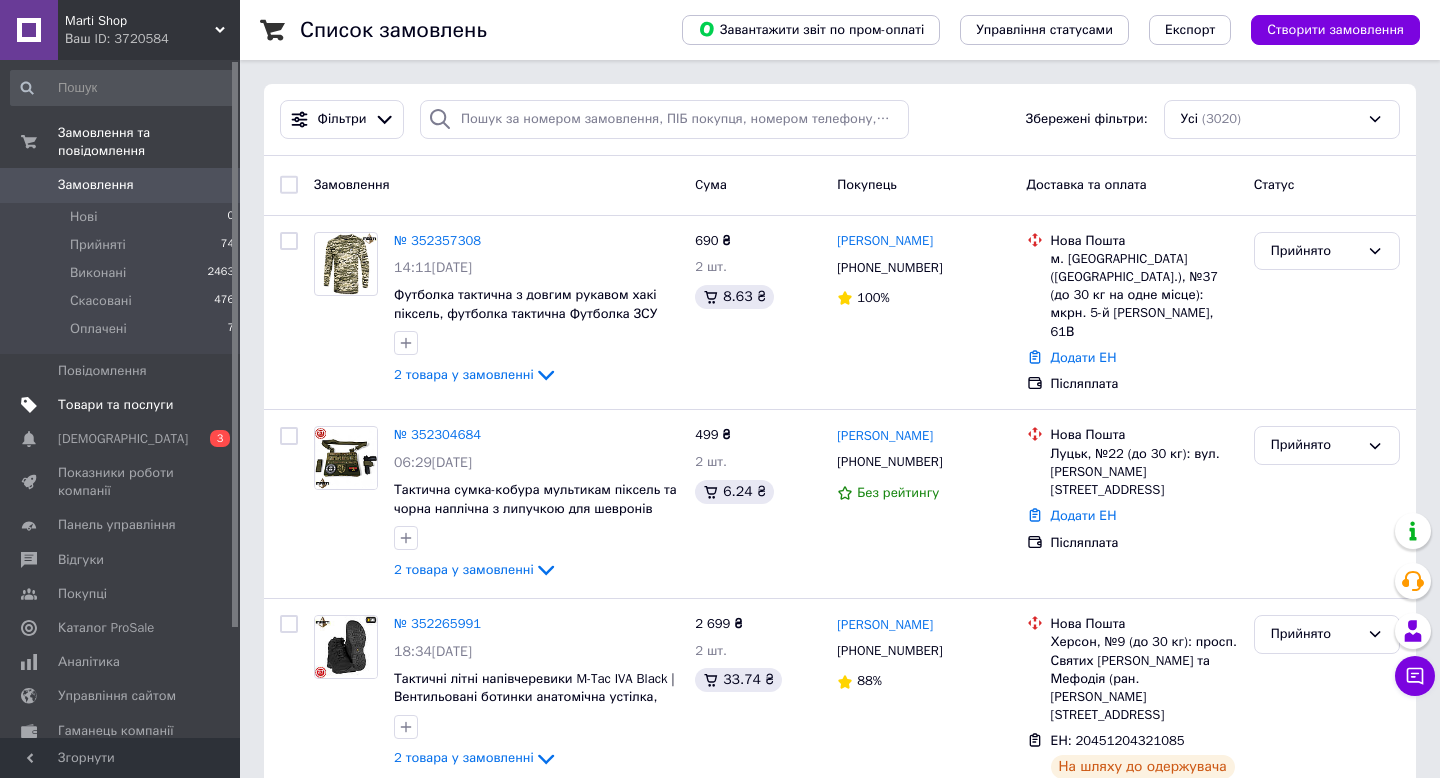 click on "Товари та послуги" at bounding box center [115, 405] 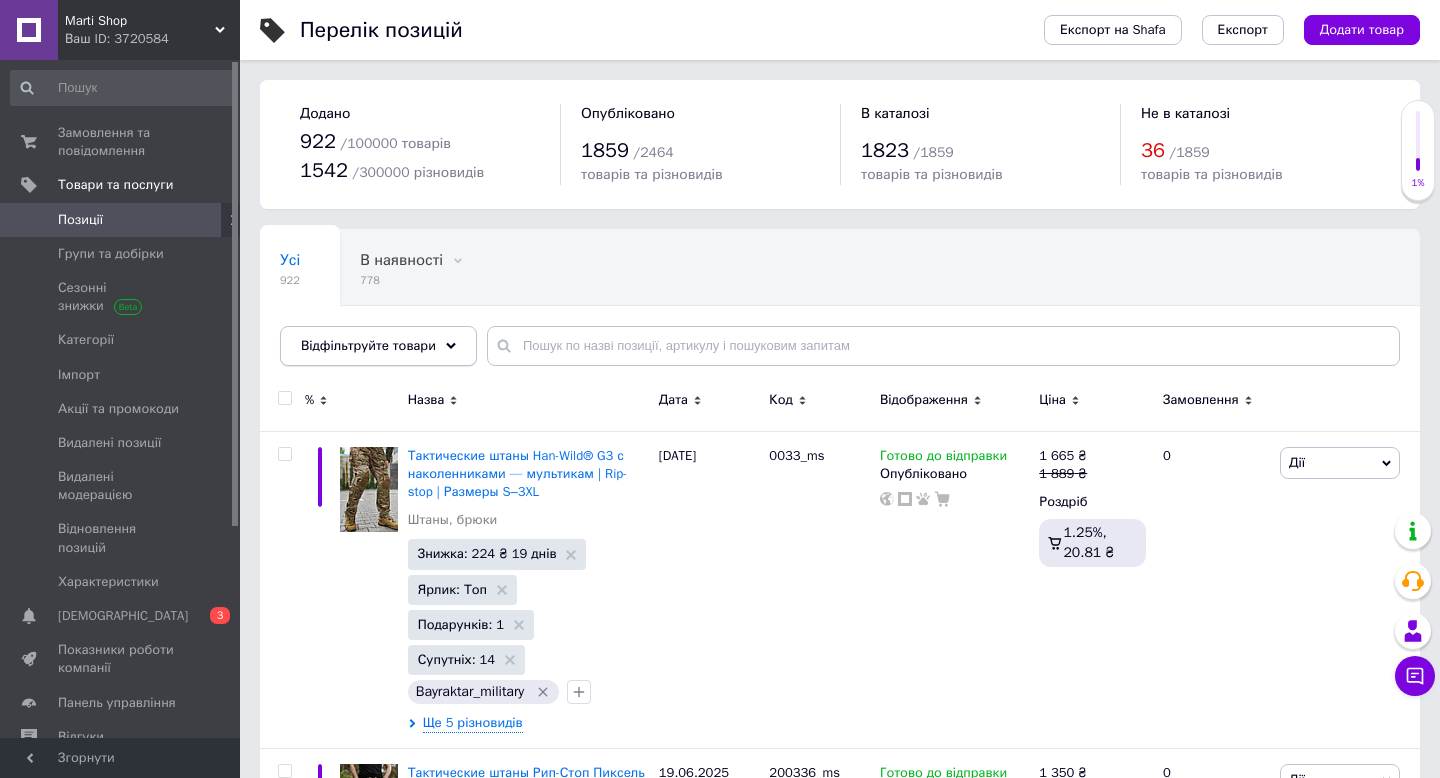 click on "Відфільтруйте товари" at bounding box center [368, 345] 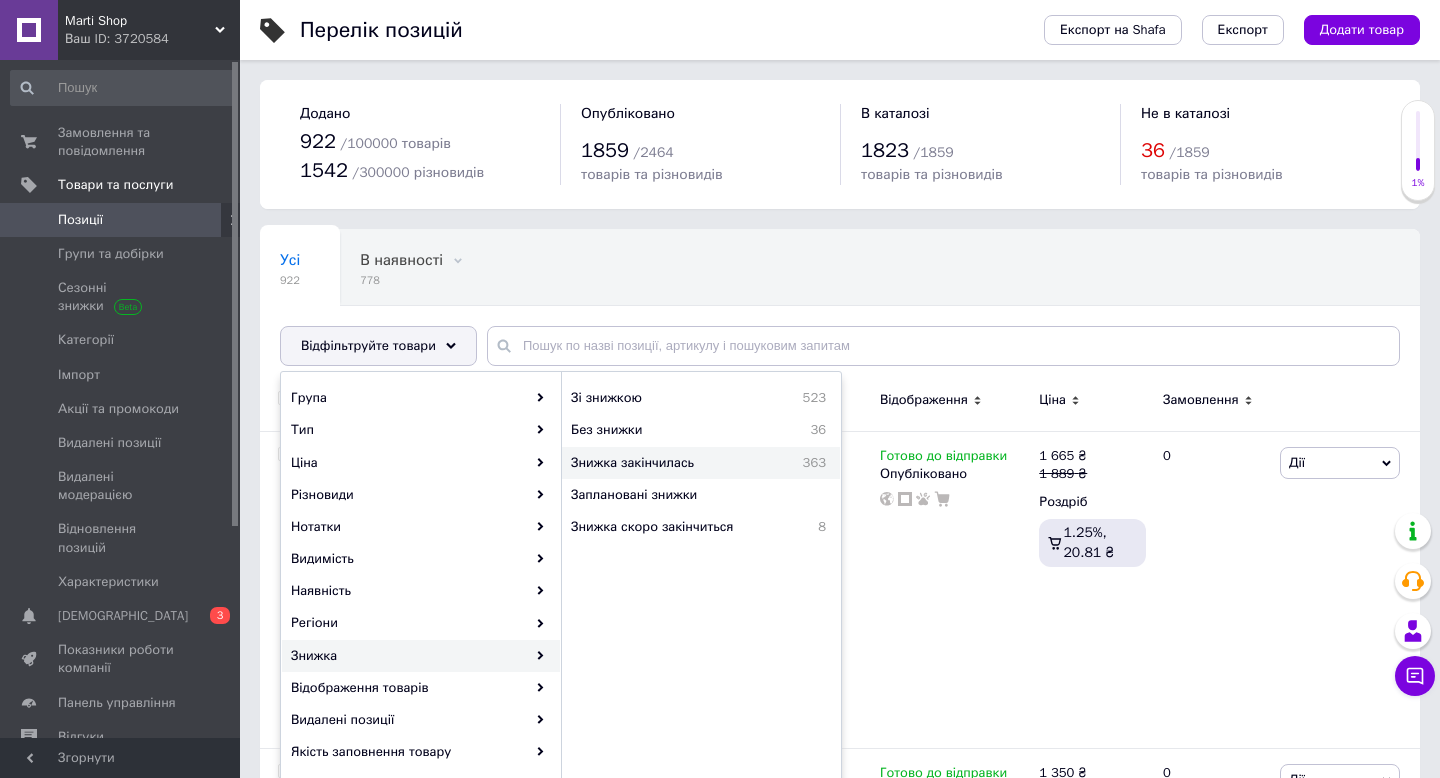 click on "Знижка закінчилась" at bounding box center (671, 463) 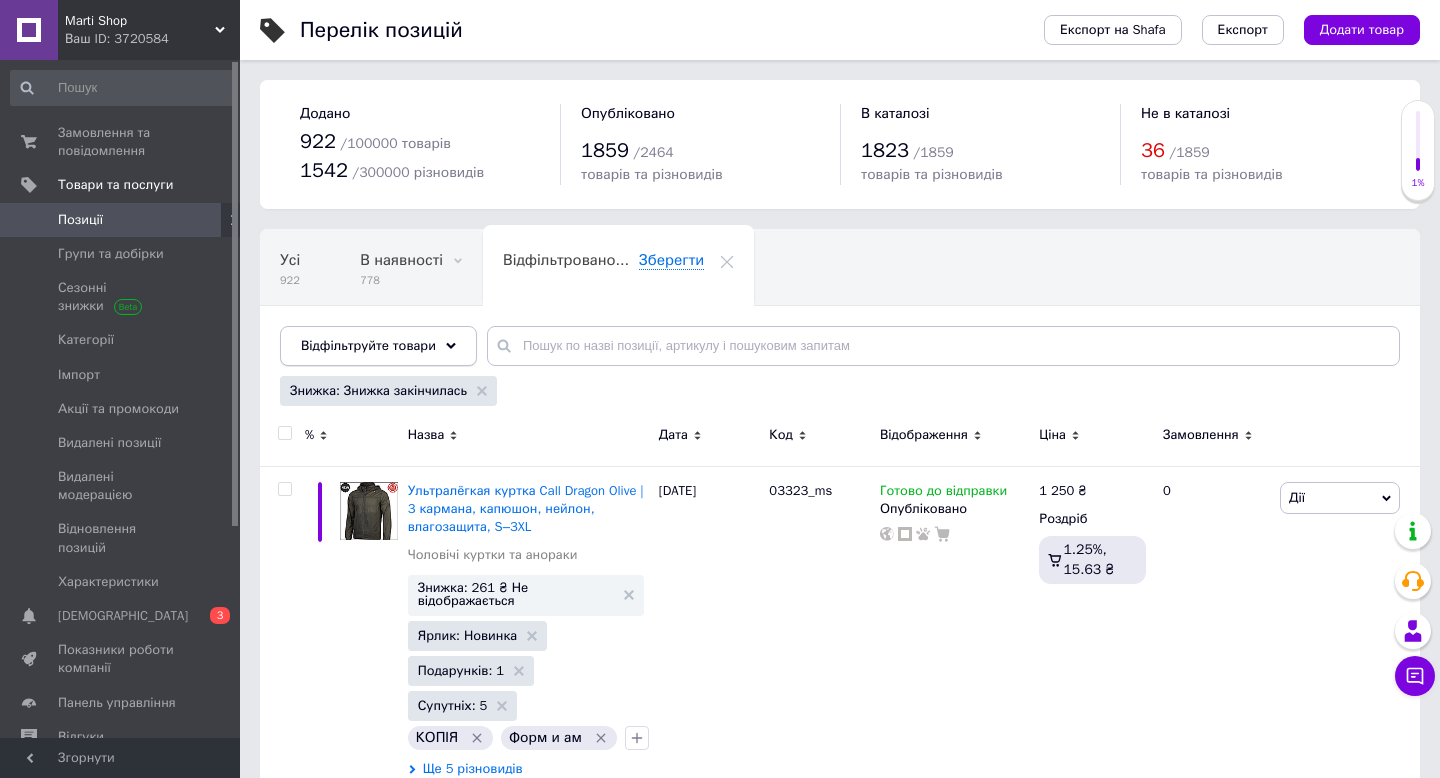 click on "Відфільтруйте товари" at bounding box center [378, 346] 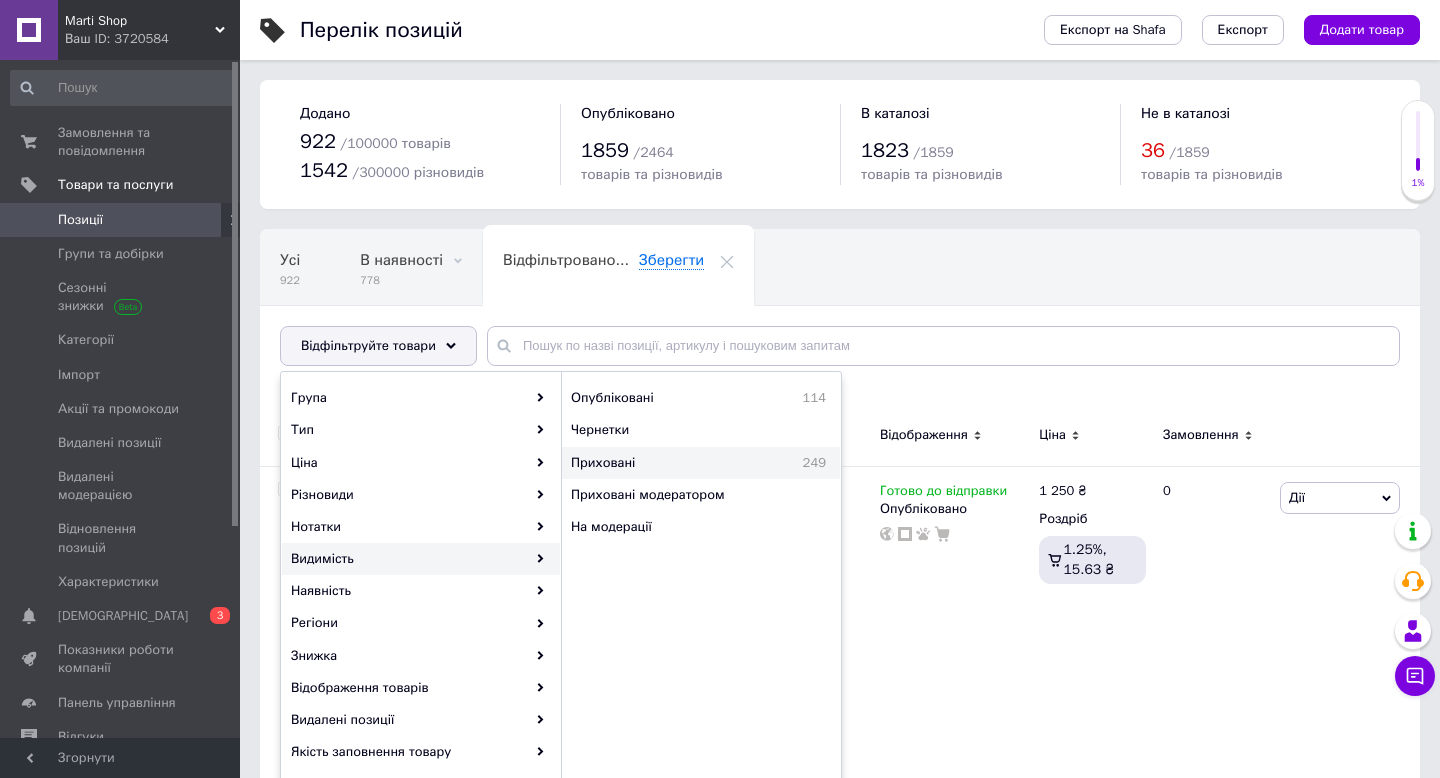 click on "Приховані" at bounding box center (655, 463) 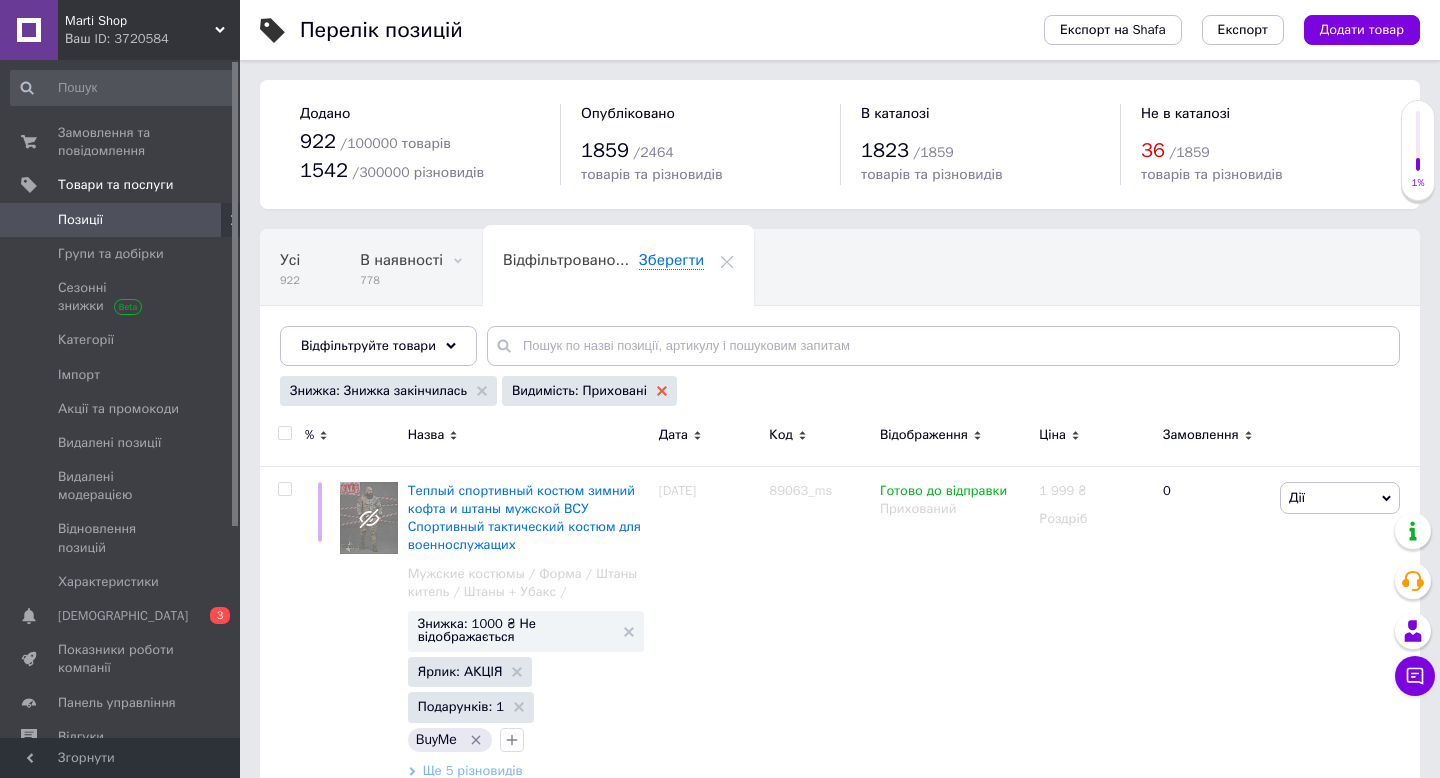 click 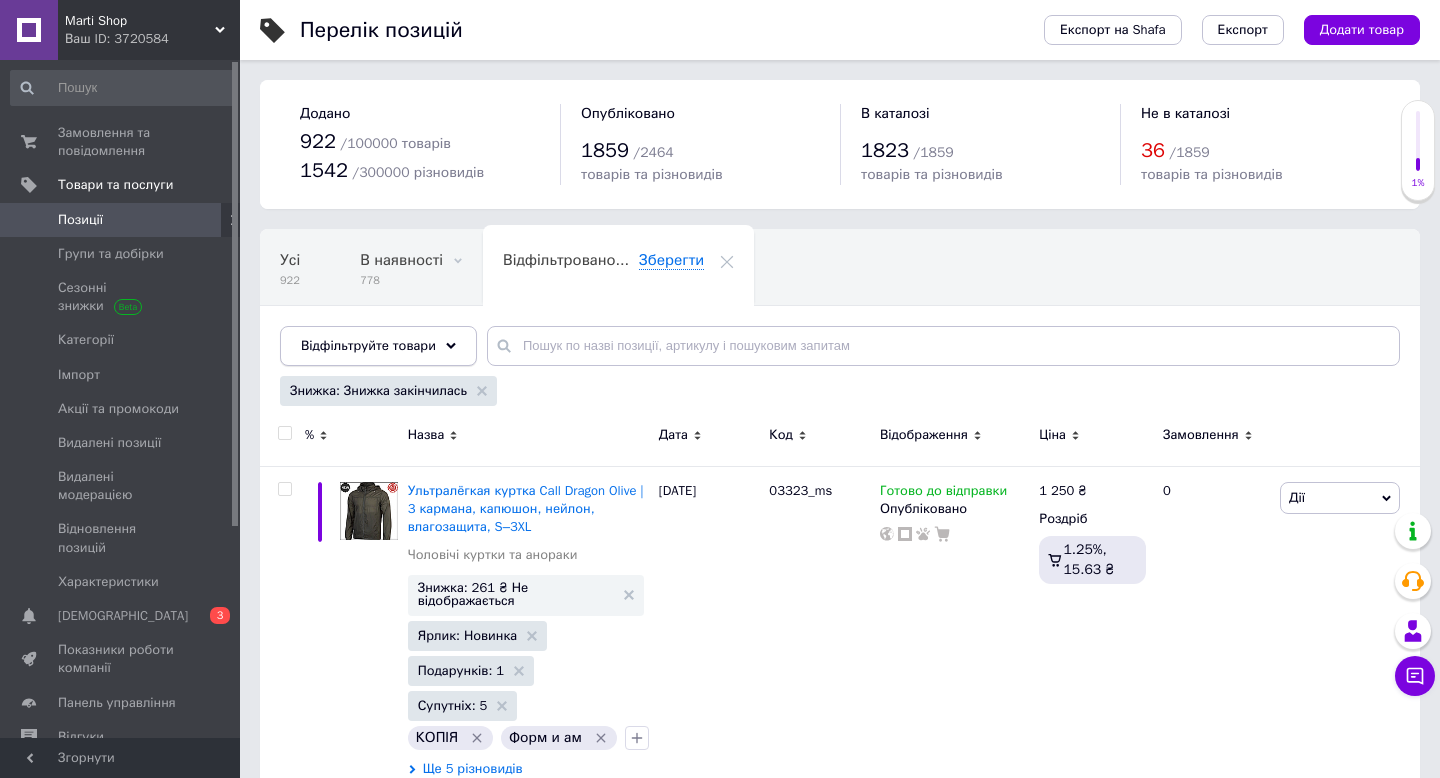 click 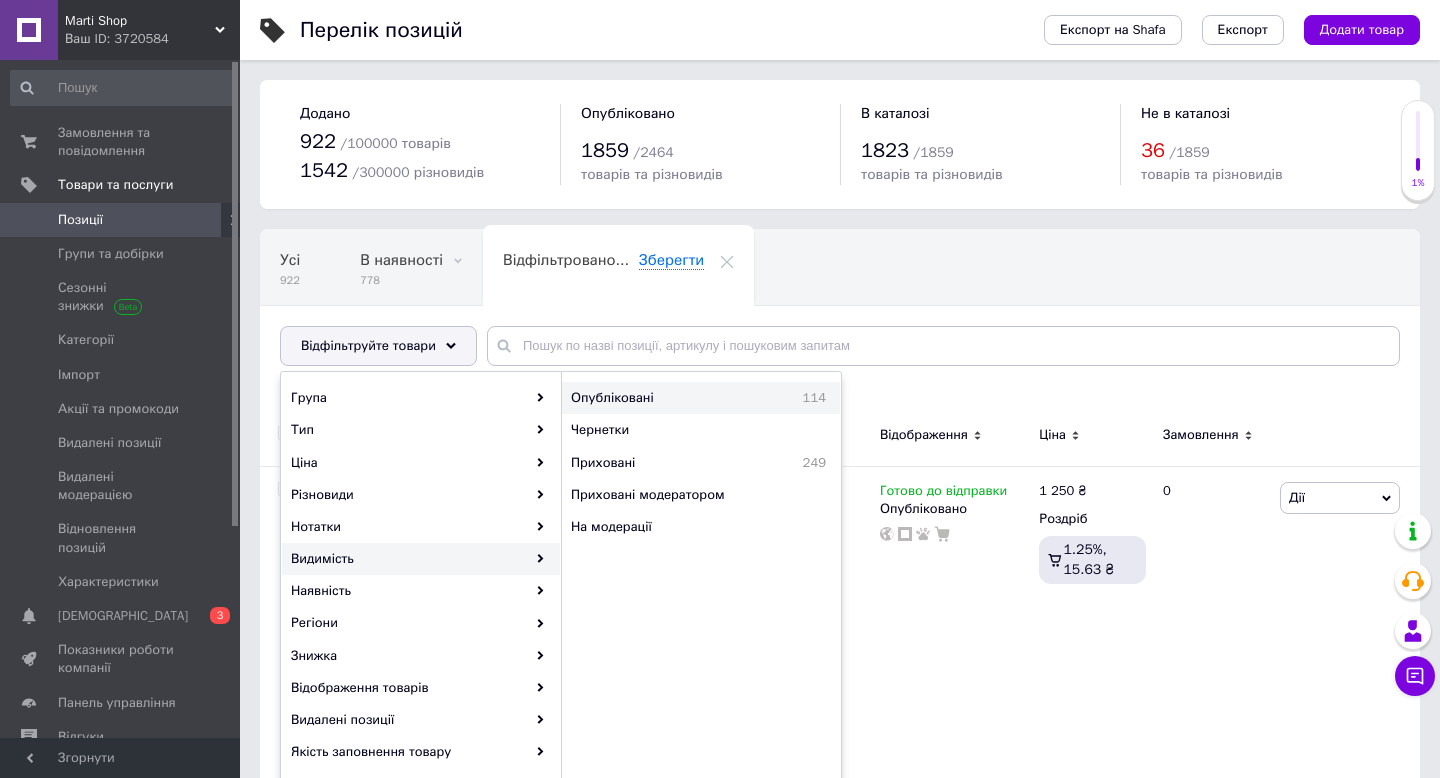 click on "Опубліковані" at bounding box center (662, 398) 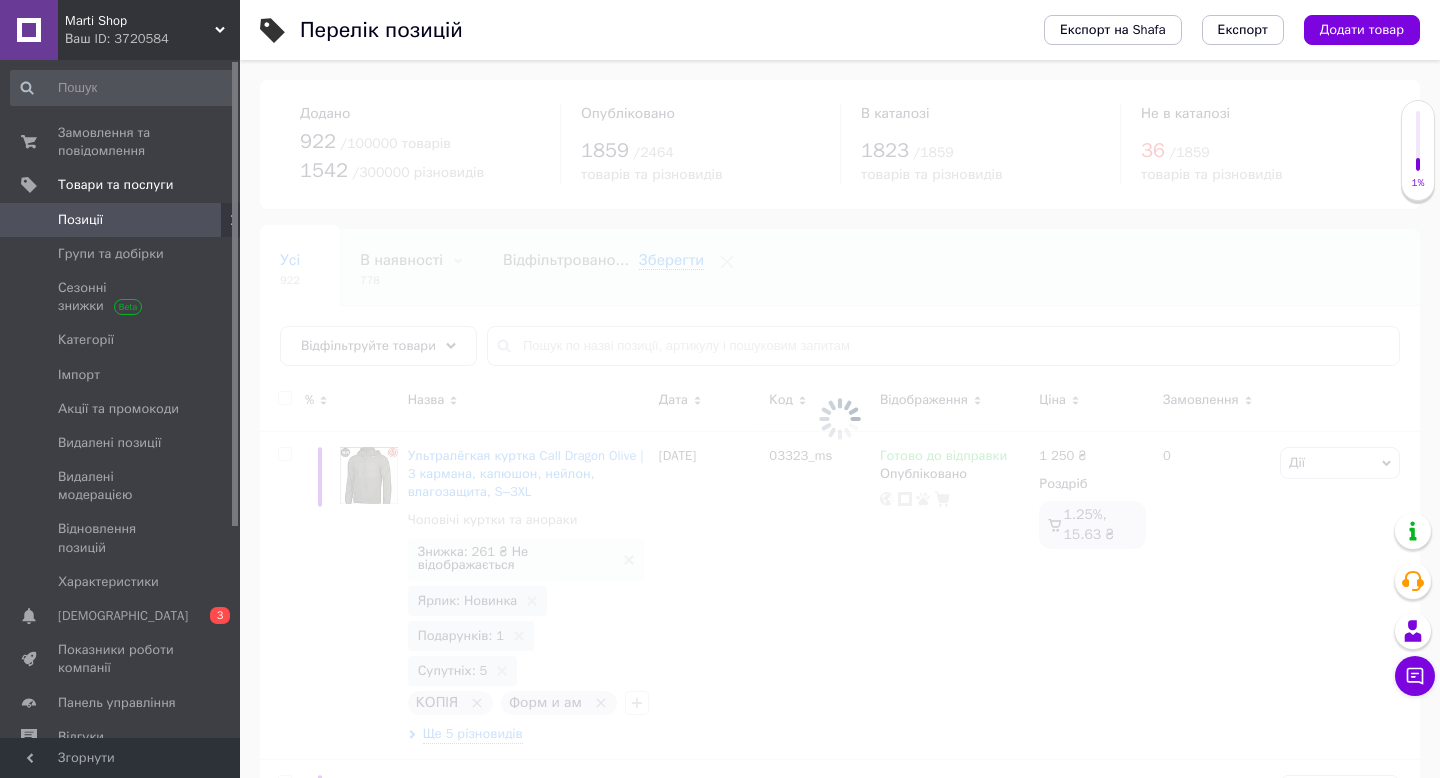 scroll, scrollTop: 52, scrollLeft: 0, axis: vertical 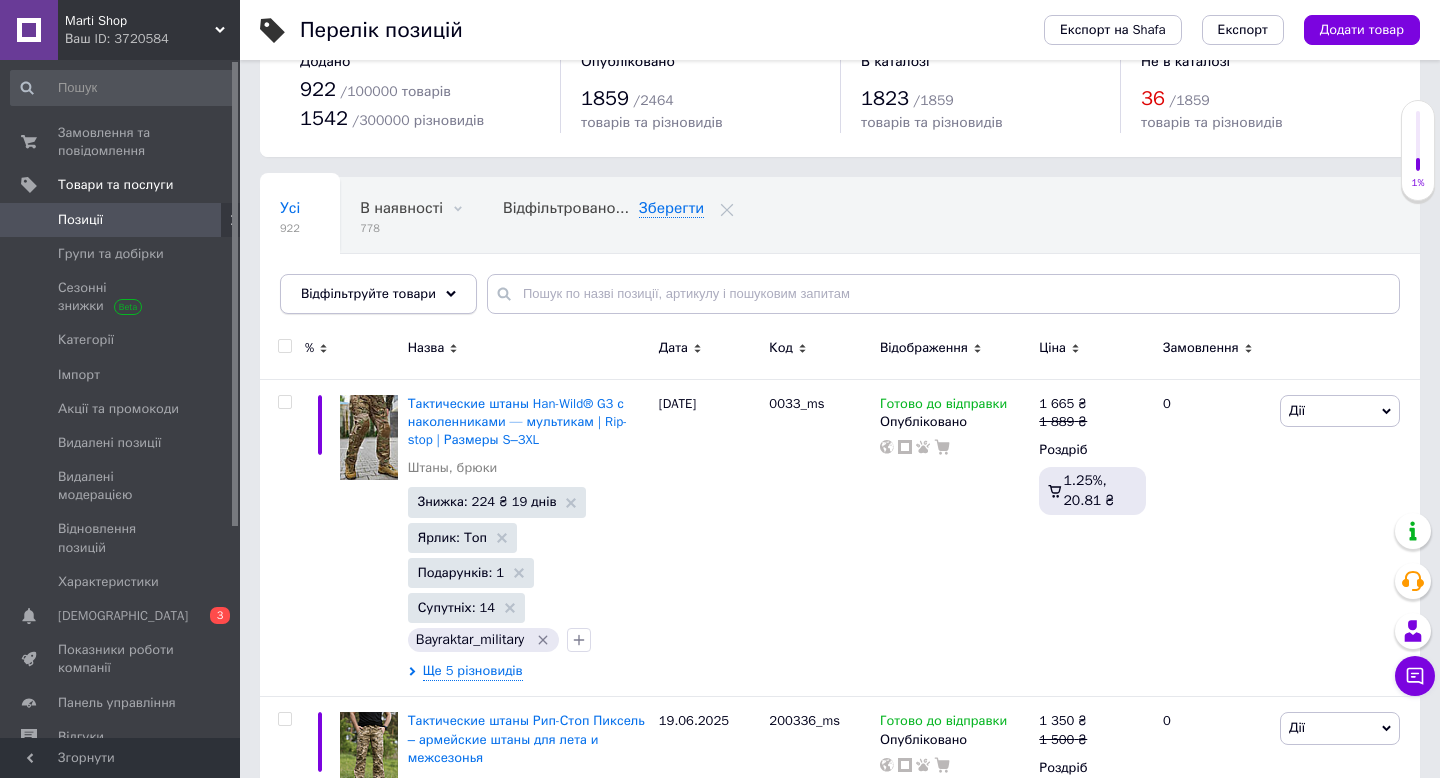 click on "Відфільтруйте товари" at bounding box center (378, 294) 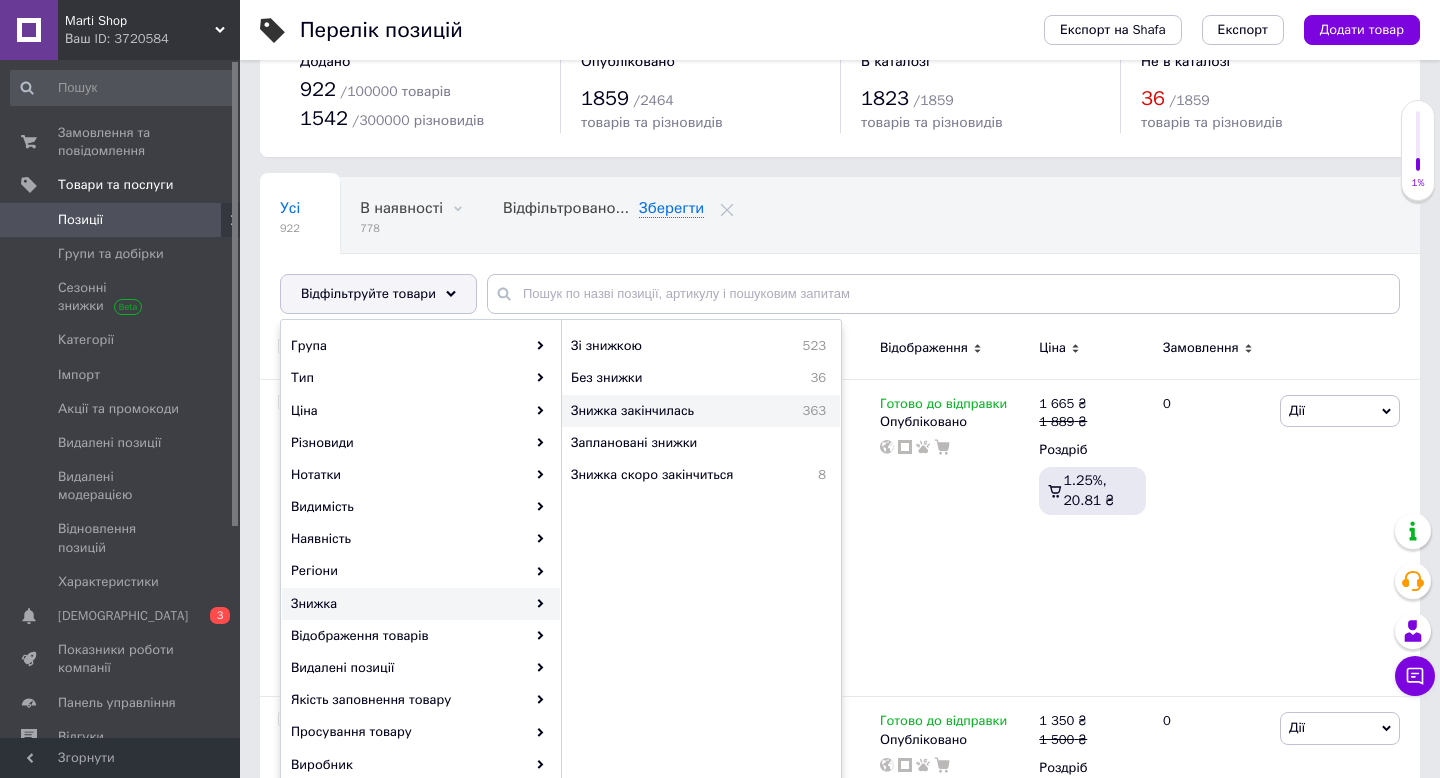 click on "Знижка закінчилась  363" at bounding box center [701, 411] 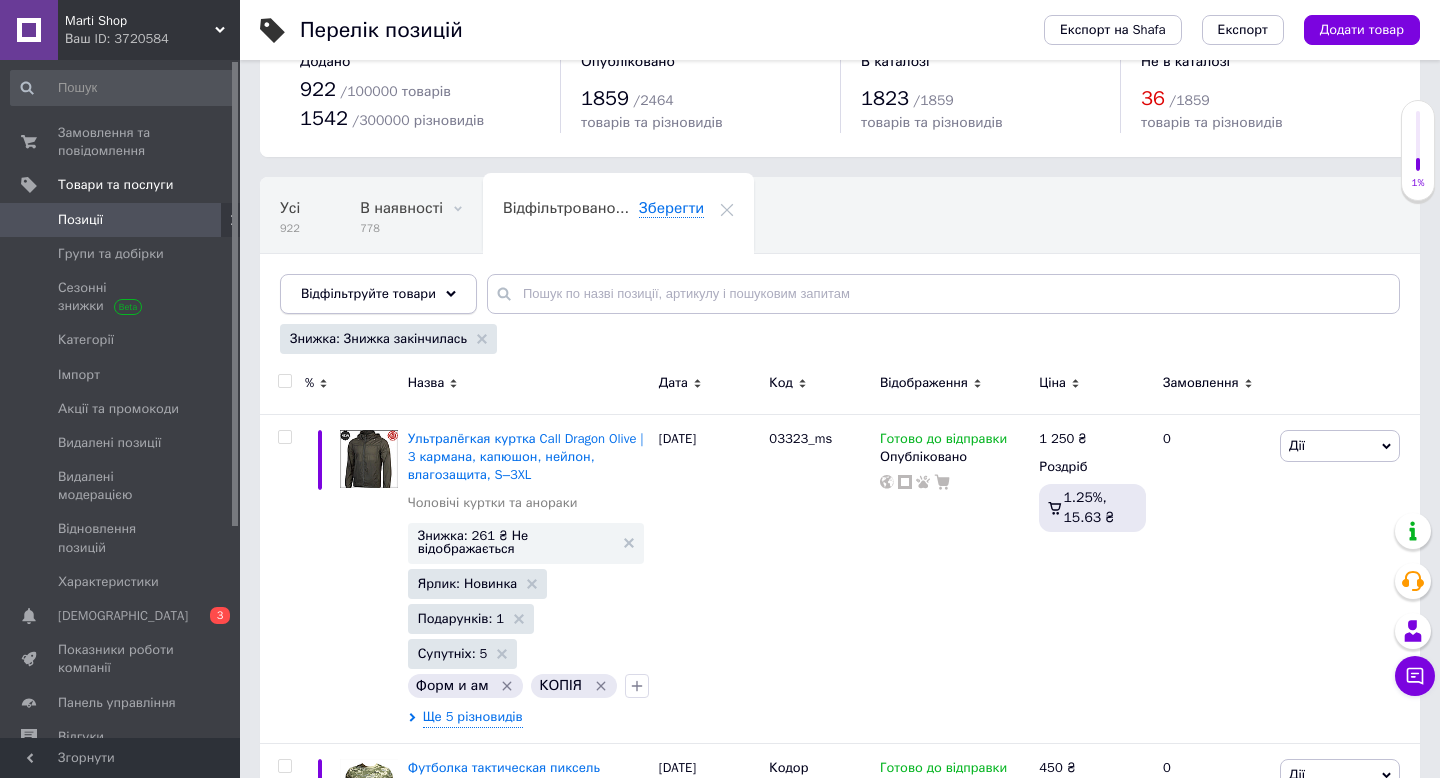 click 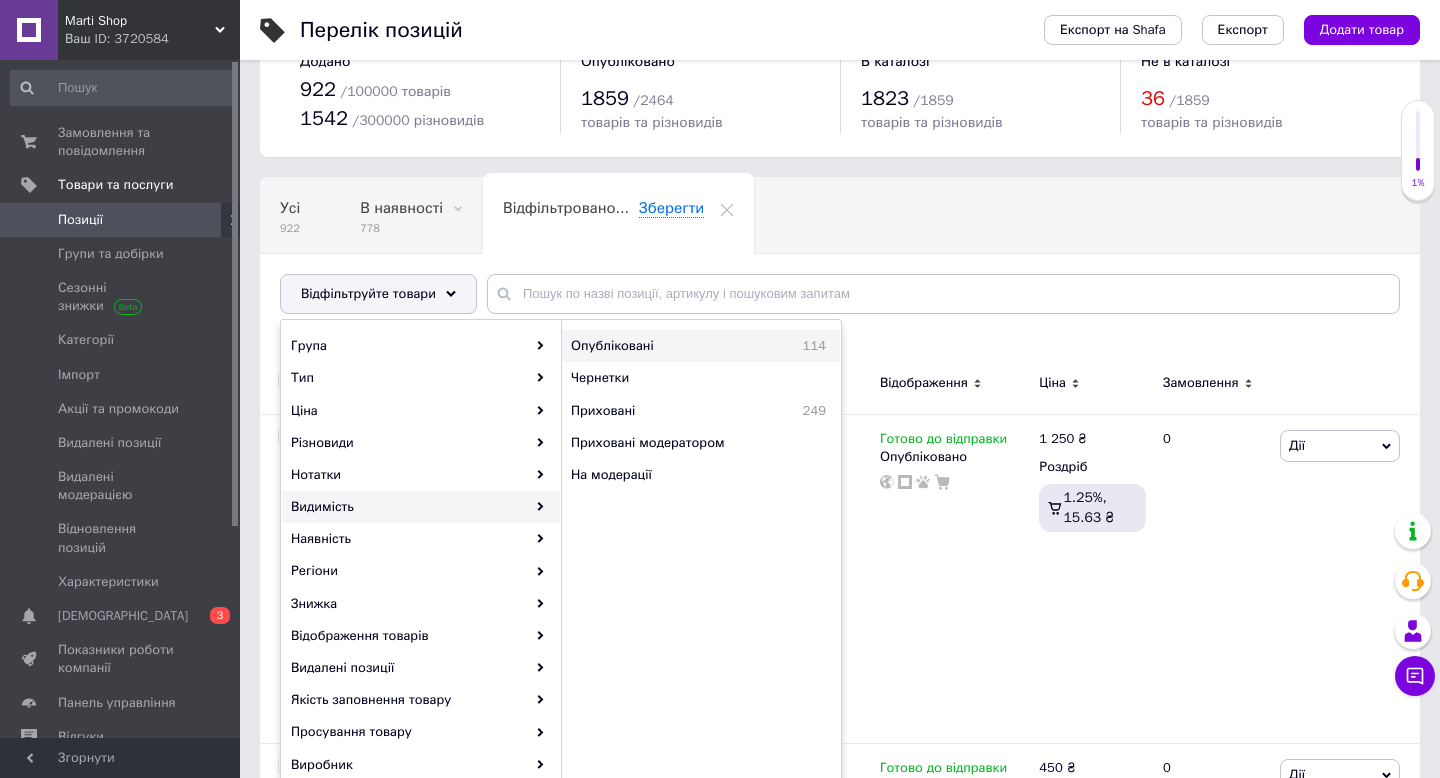 click on "Опубліковані" at bounding box center (662, 346) 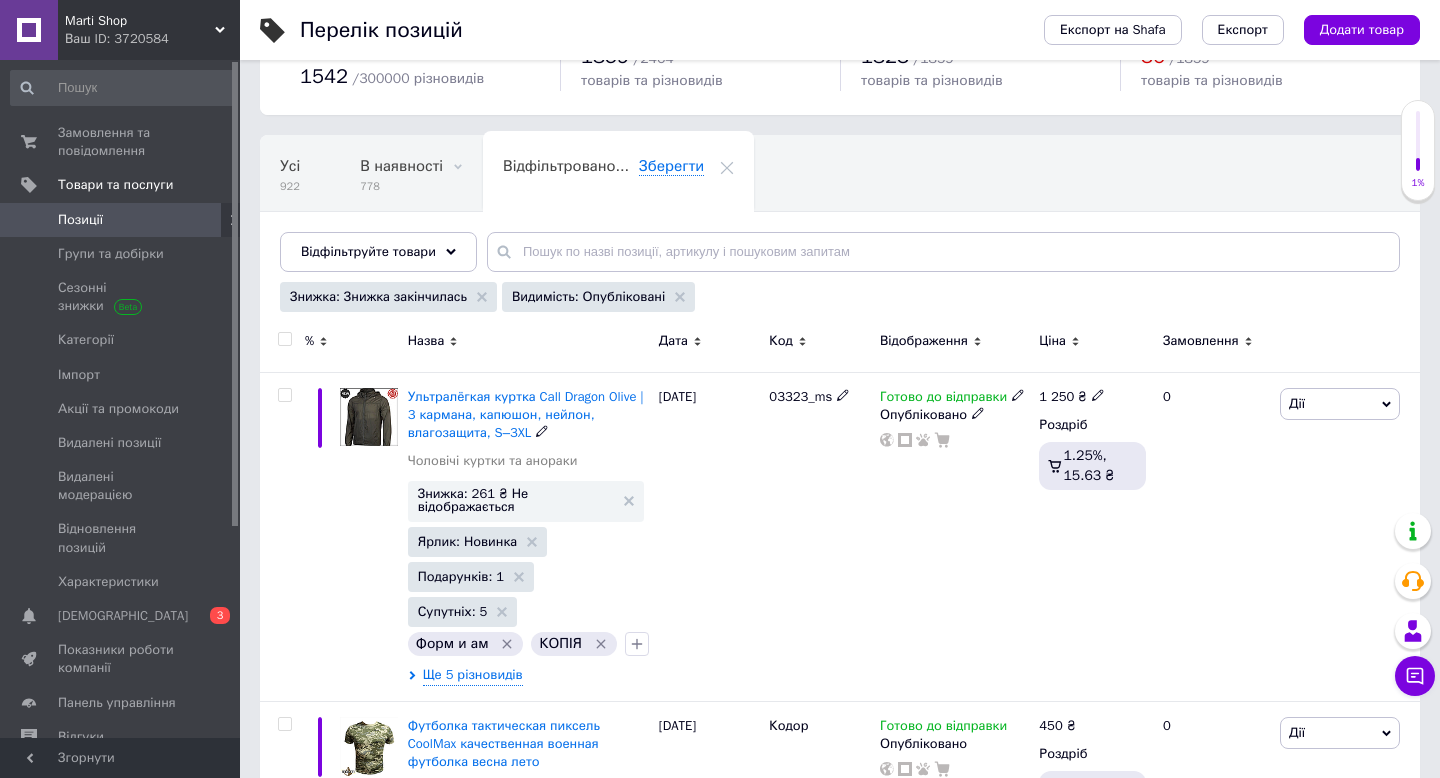 scroll, scrollTop: 96, scrollLeft: 0, axis: vertical 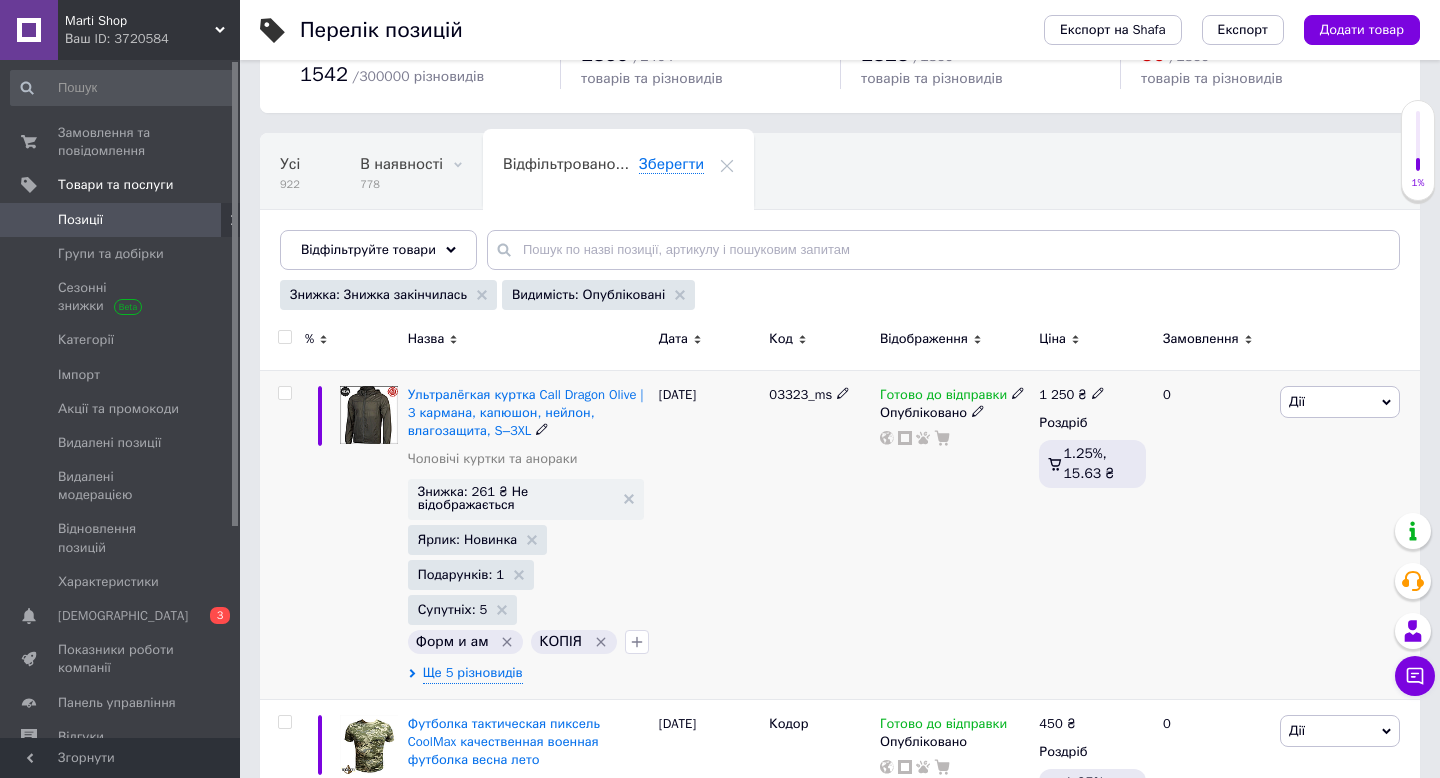 click at bounding box center [284, 393] 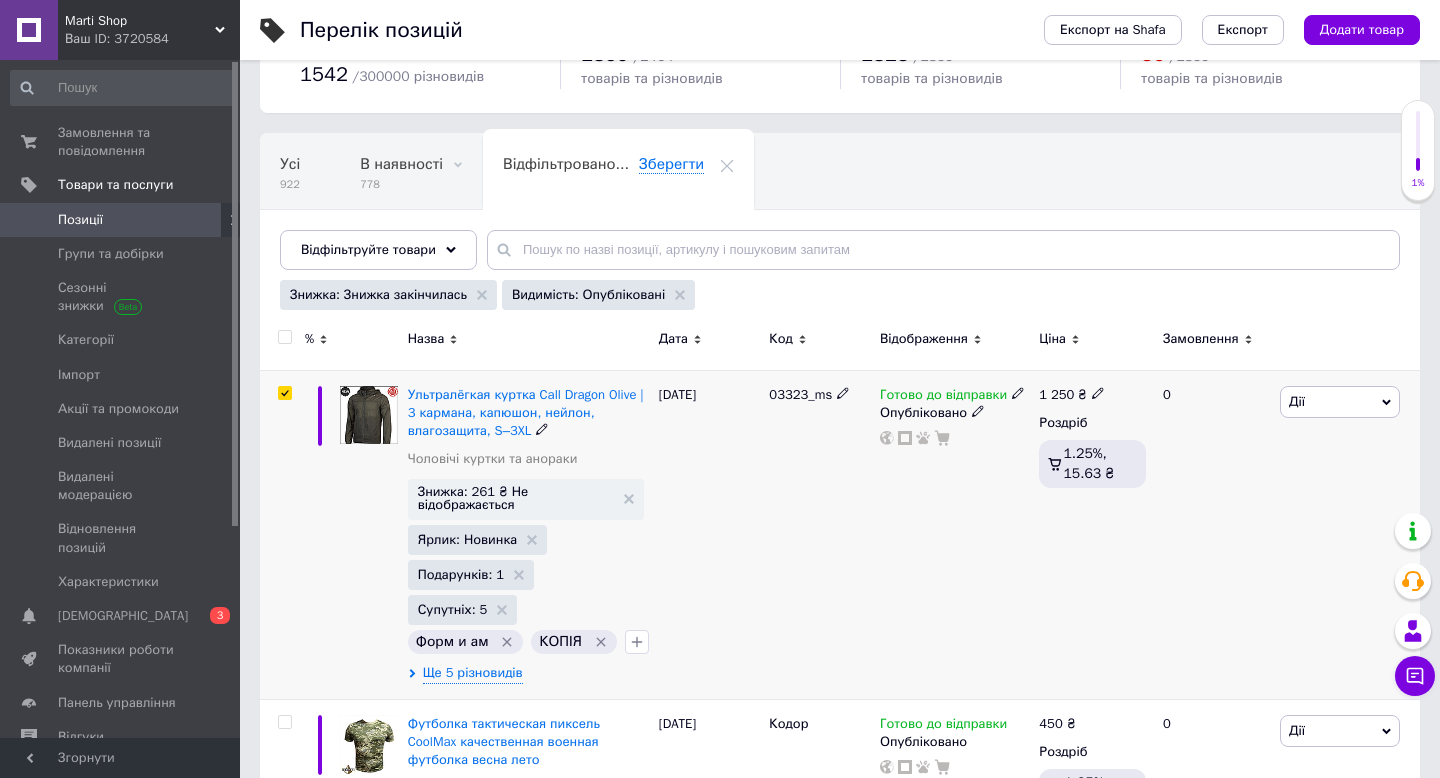 checkbox on "true" 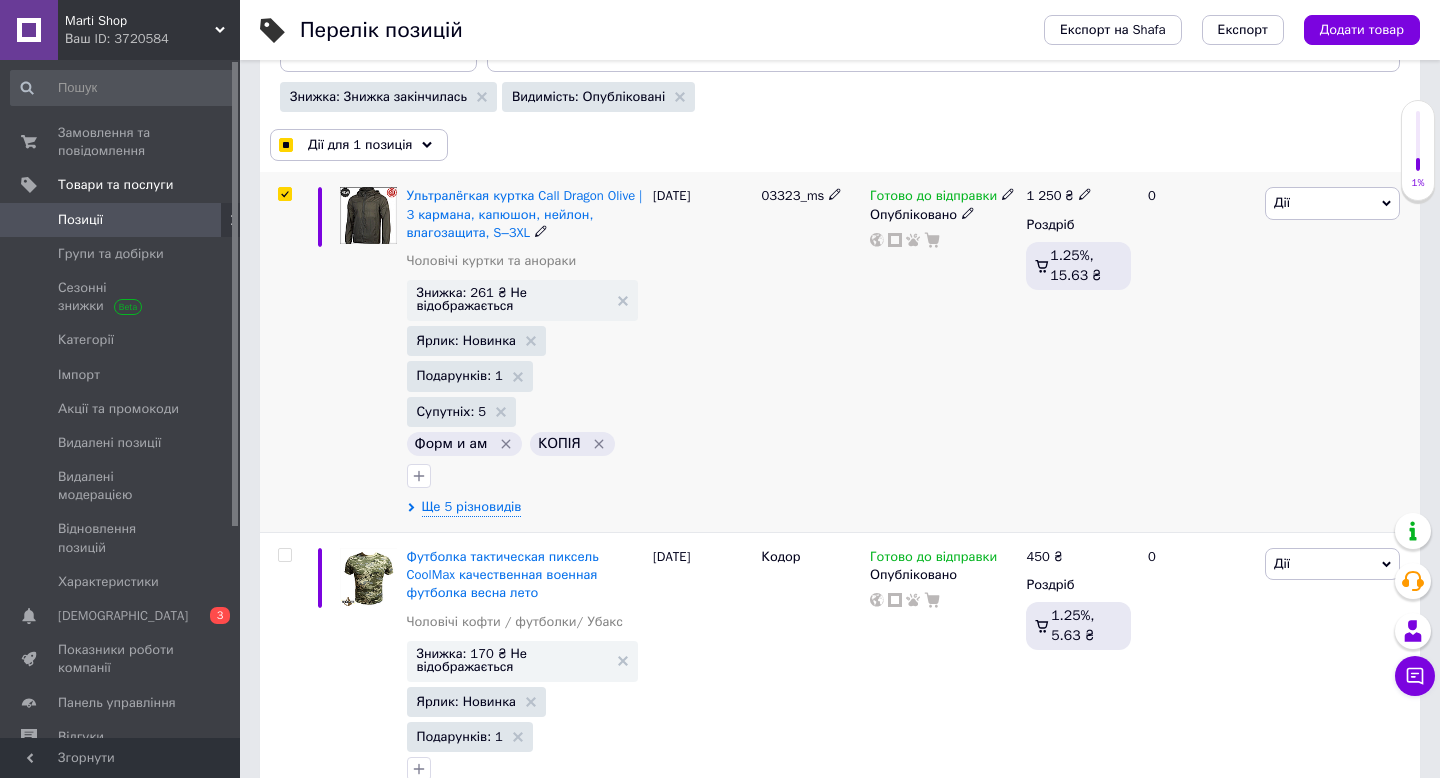 scroll, scrollTop: 329, scrollLeft: 0, axis: vertical 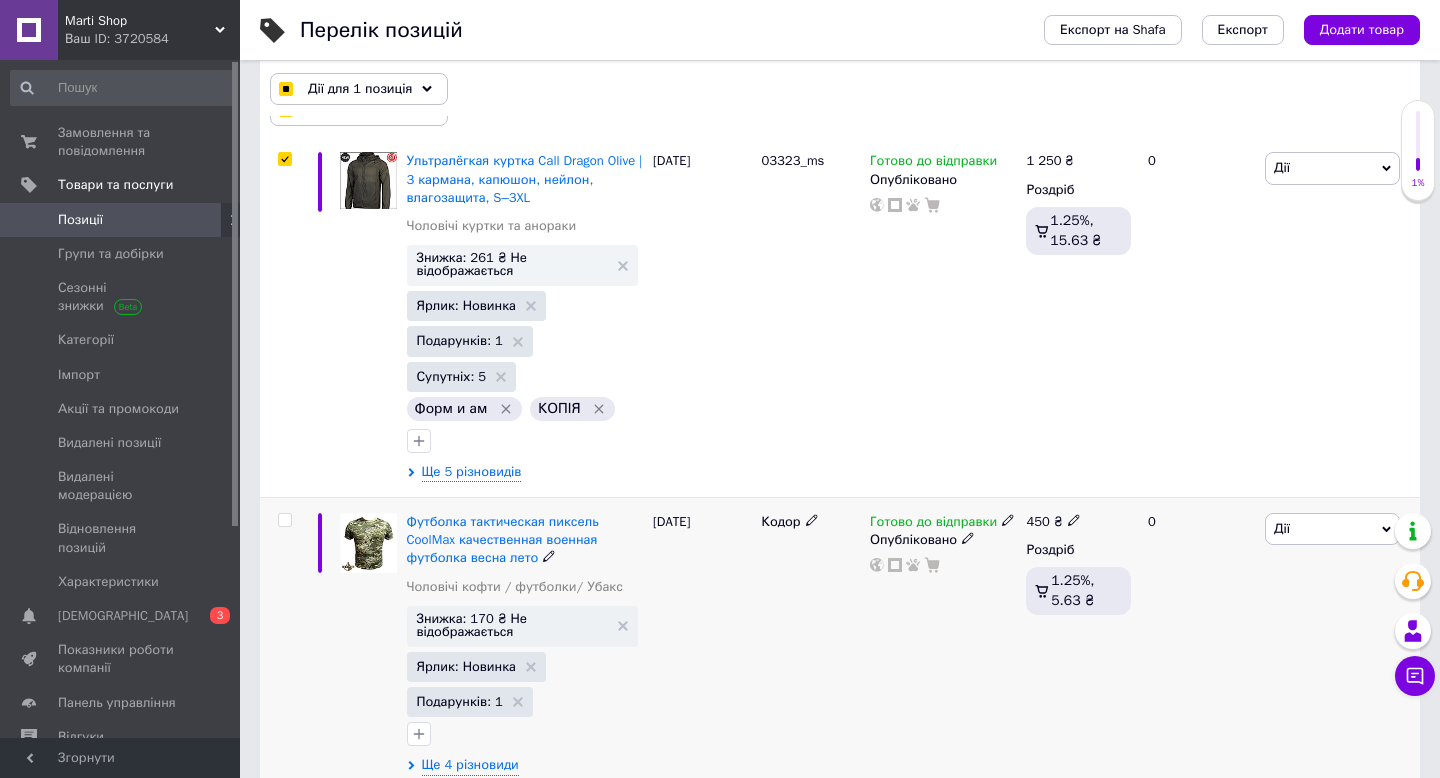 click at bounding box center [284, 520] 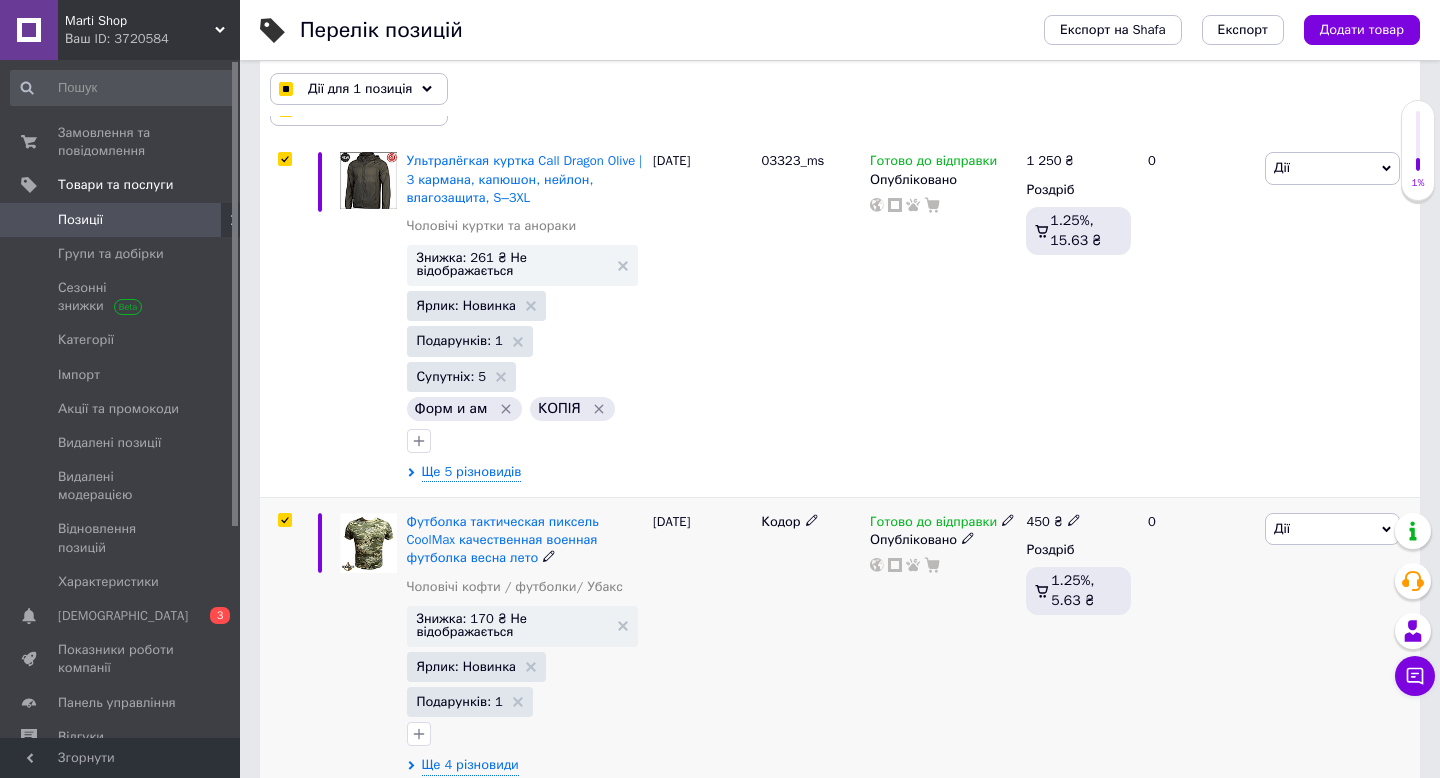 checkbox on "true" 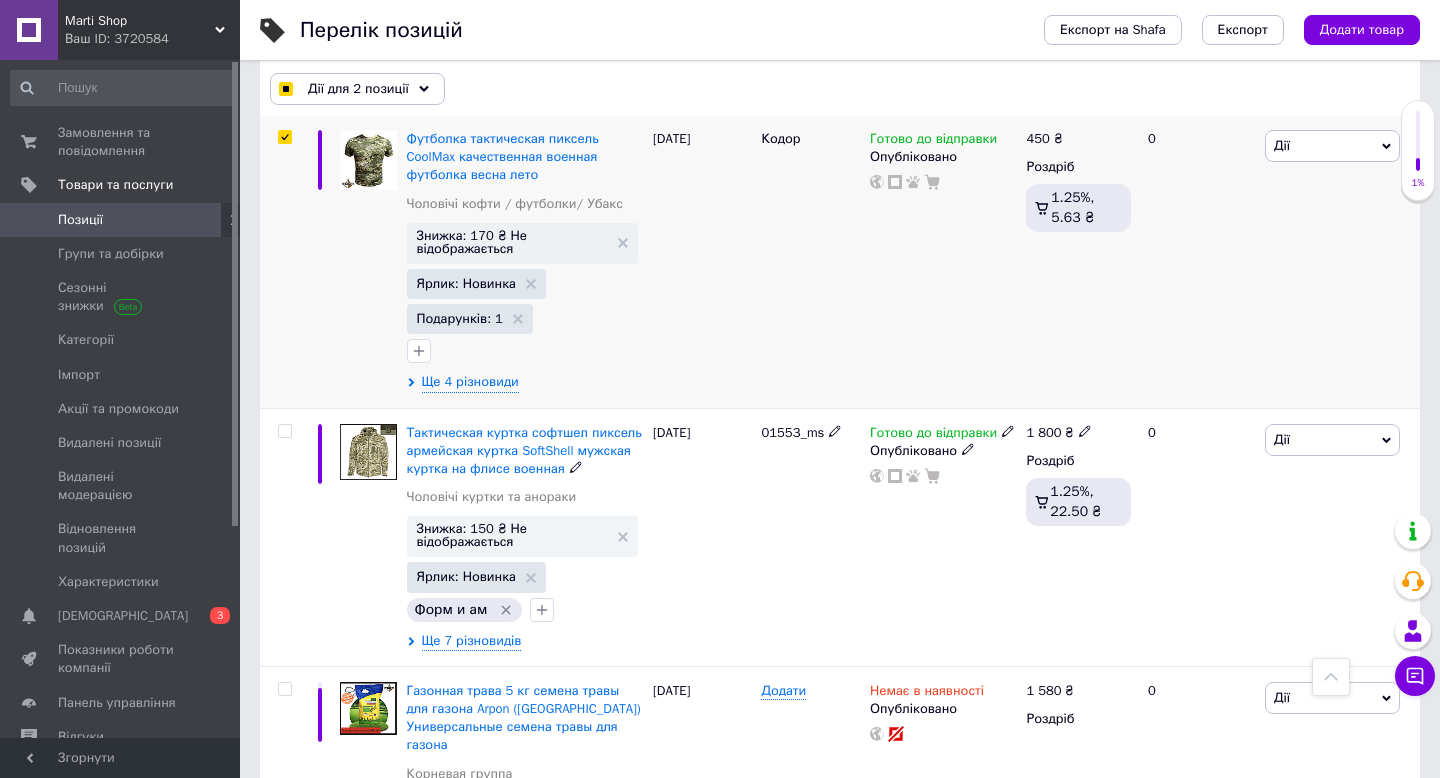 scroll, scrollTop: 717, scrollLeft: 0, axis: vertical 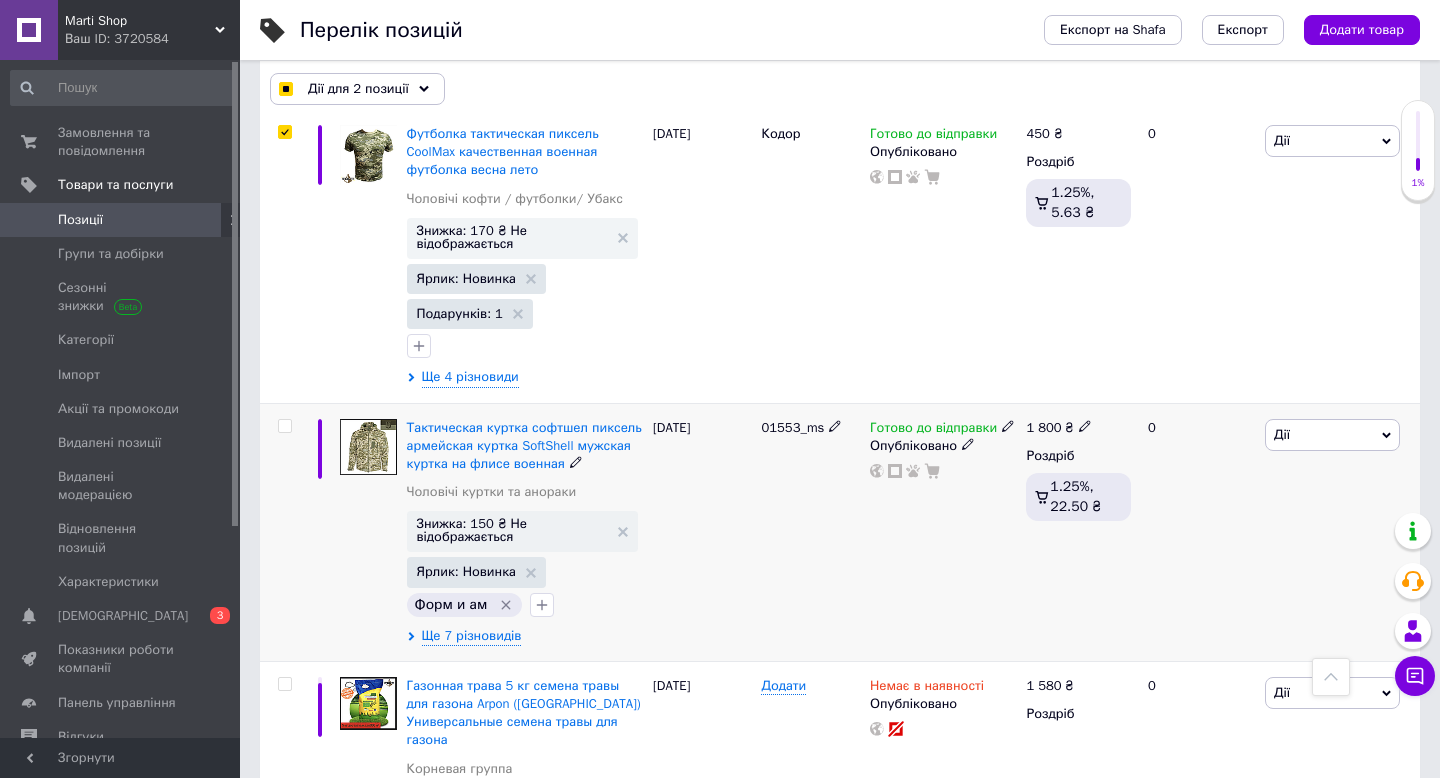 click at bounding box center [284, 426] 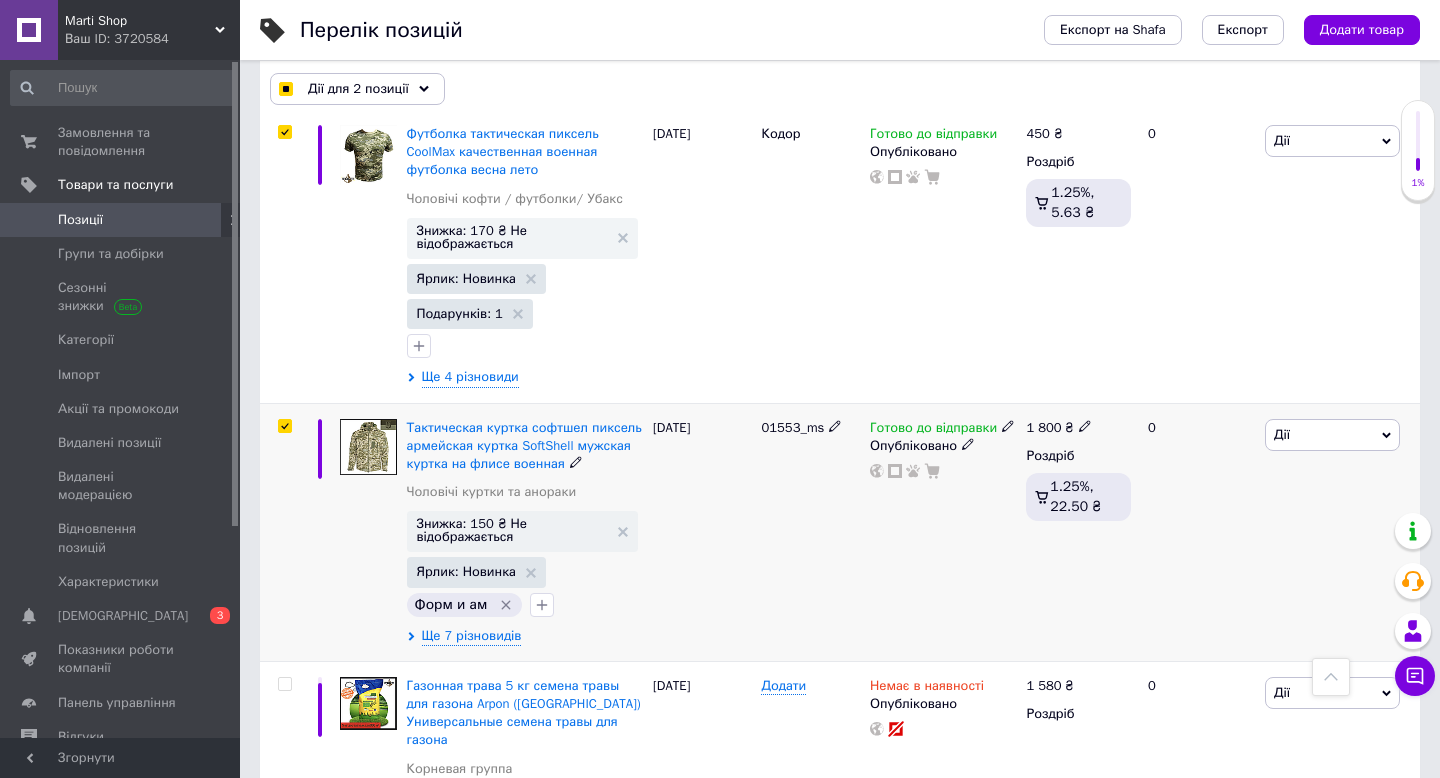 checkbox on "true" 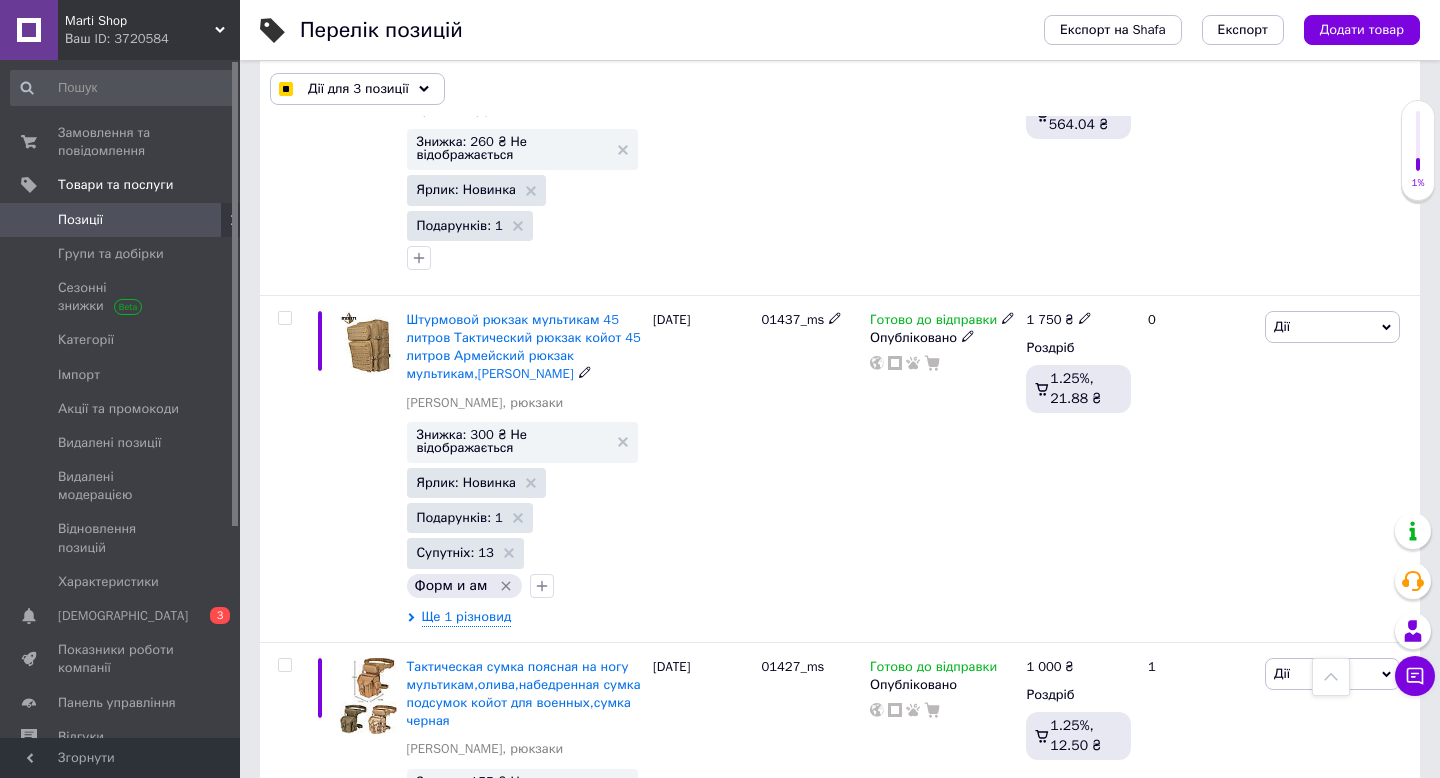 scroll, scrollTop: 2329, scrollLeft: 0, axis: vertical 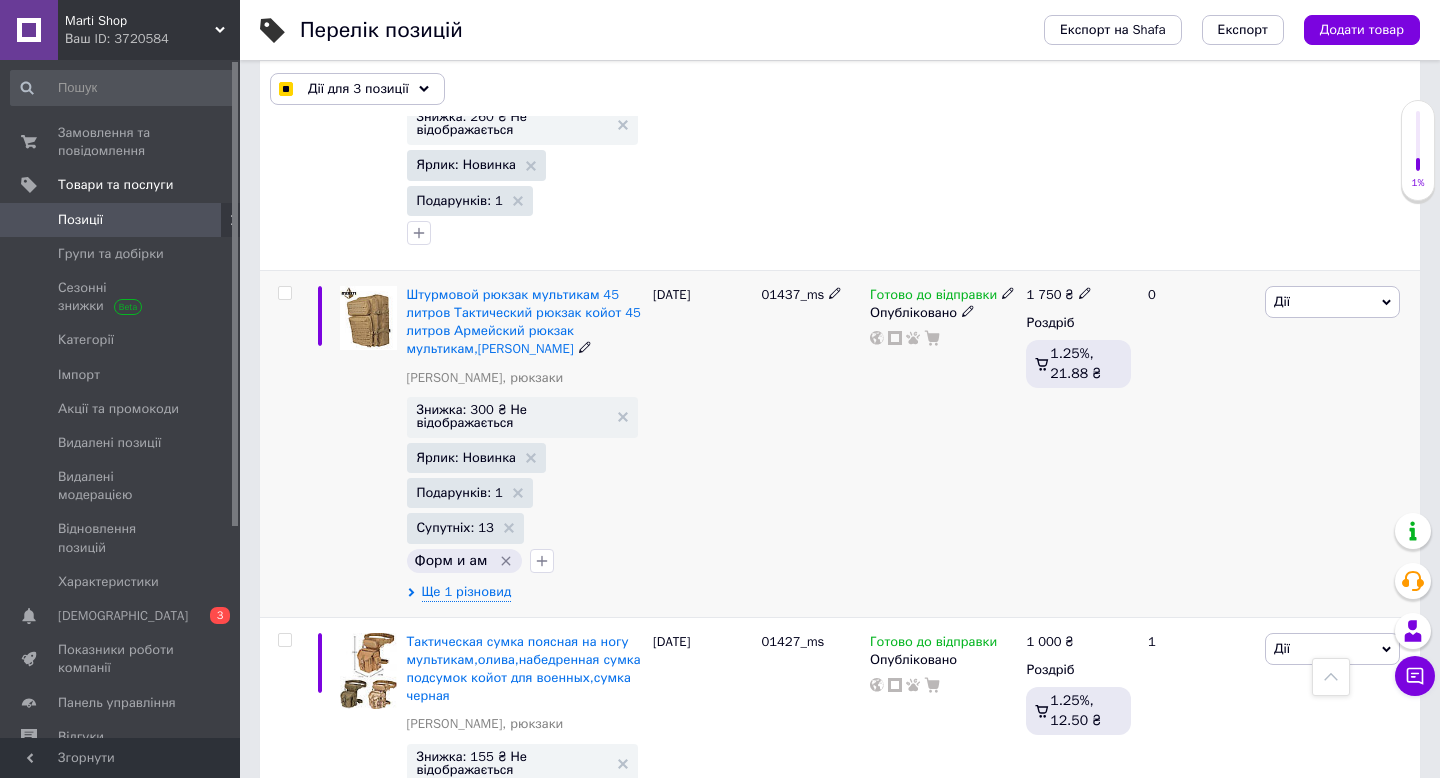 click at bounding box center (284, 293) 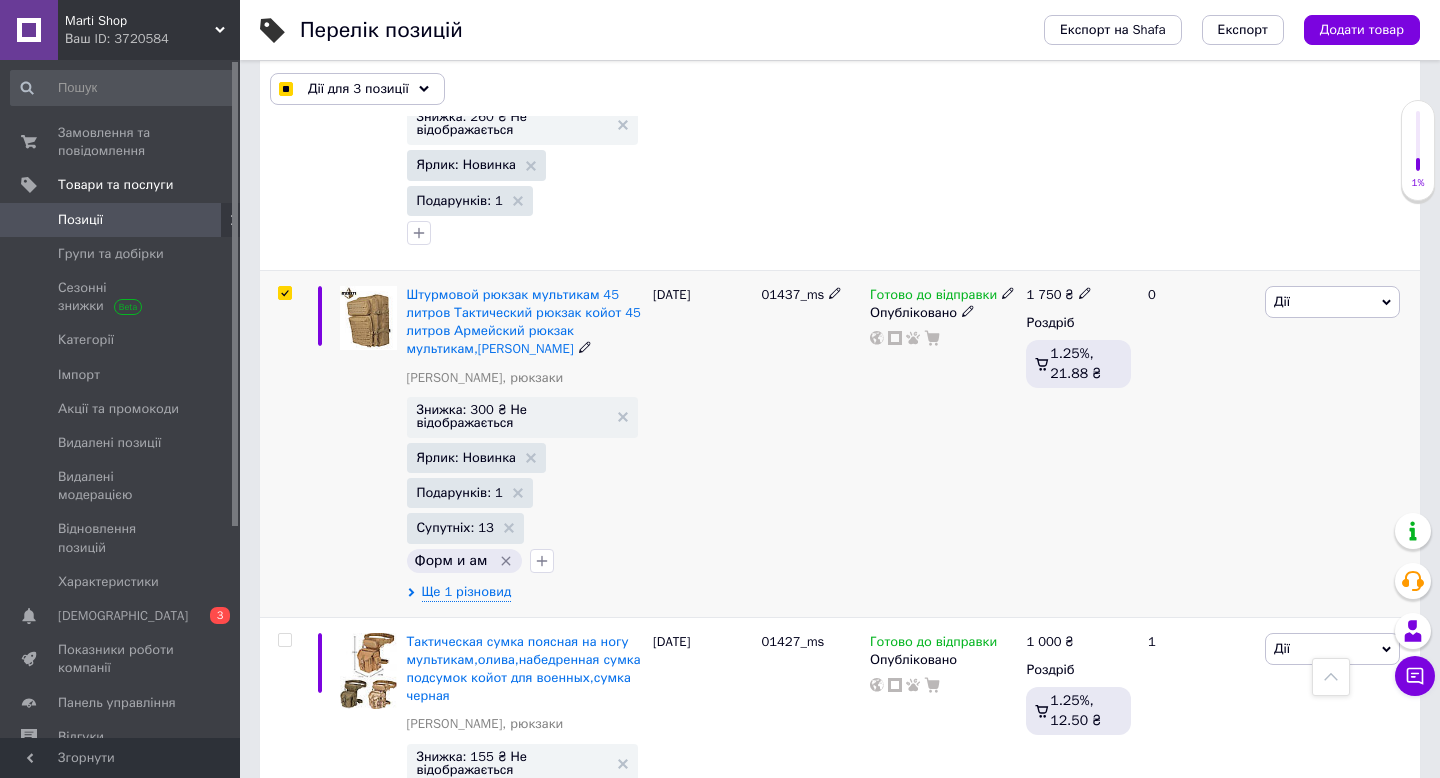 checkbox on "true" 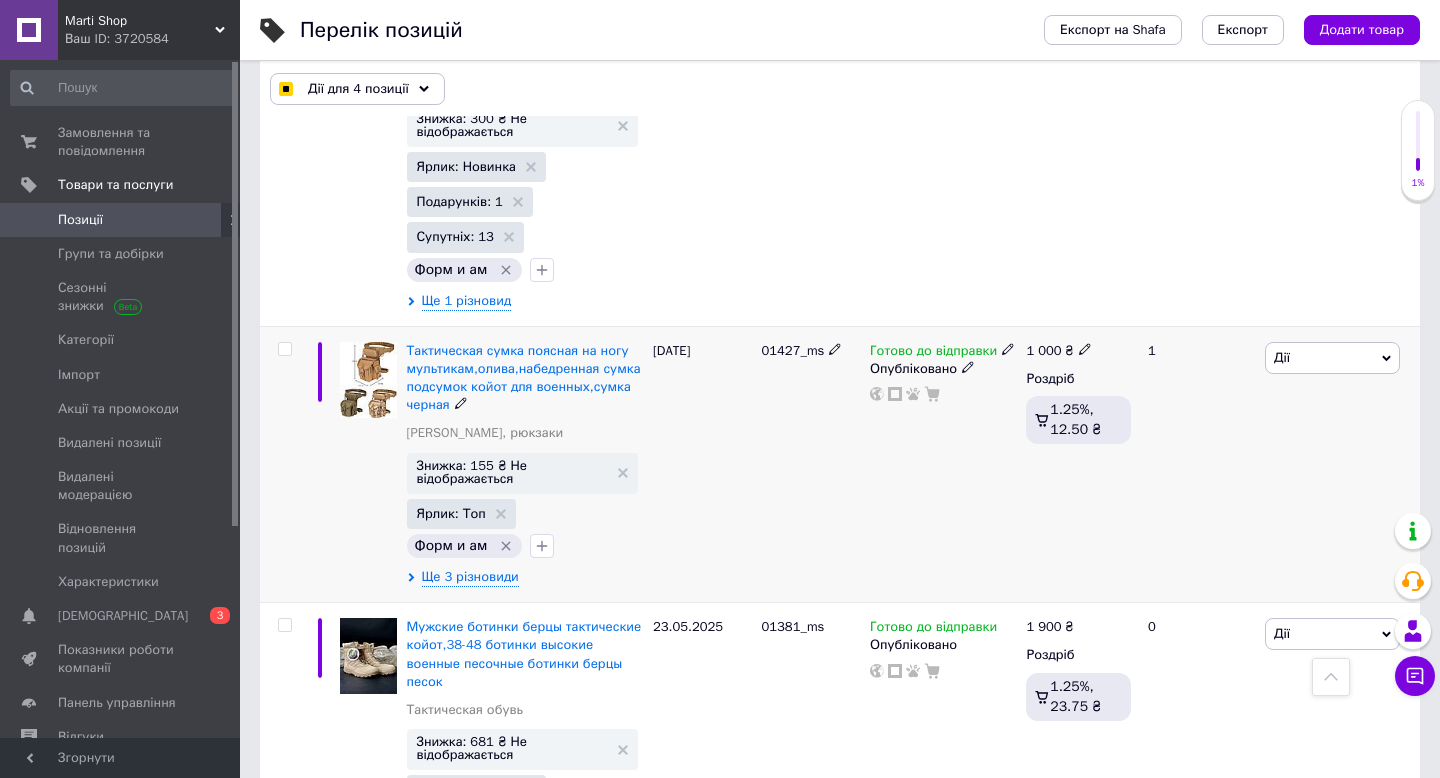 click at bounding box center (284, 349) 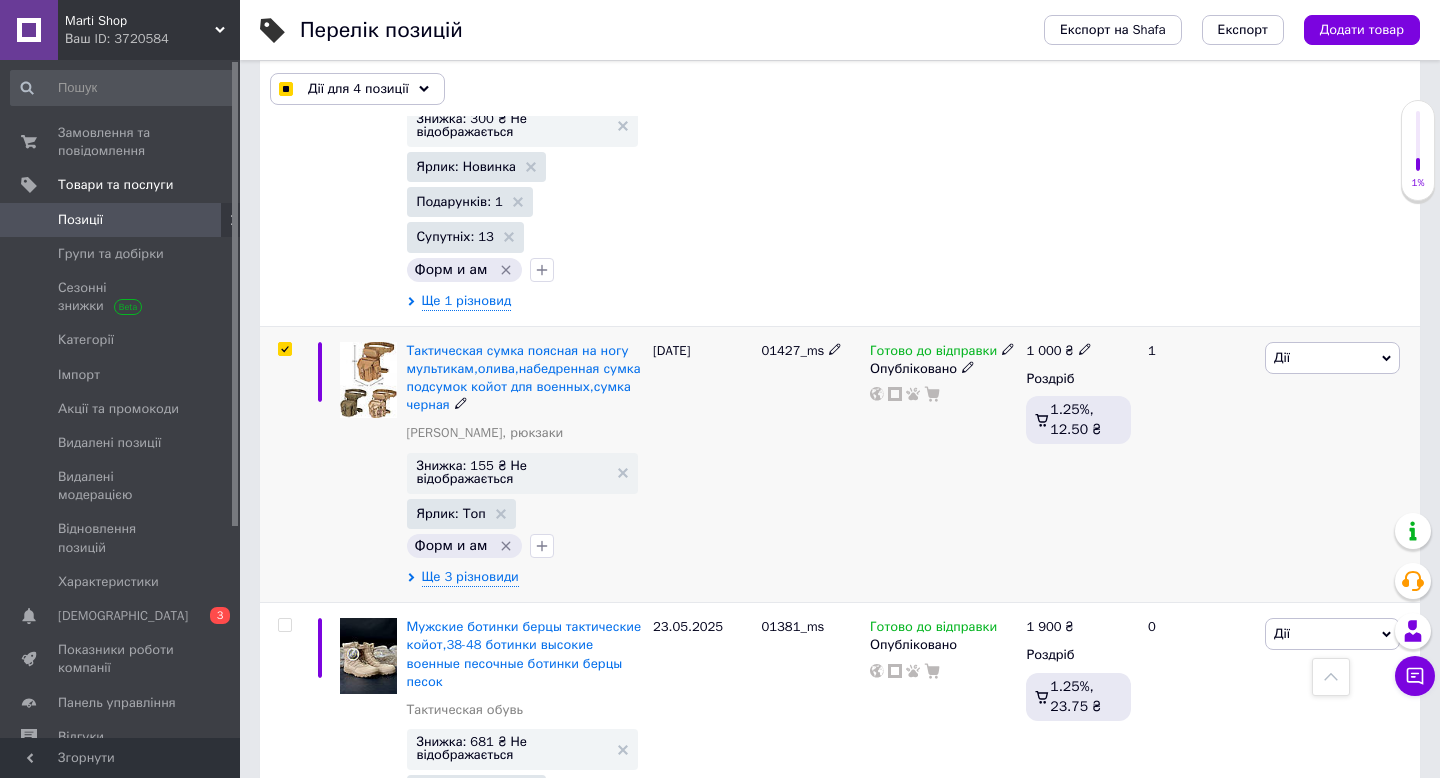 checkbox on "true" 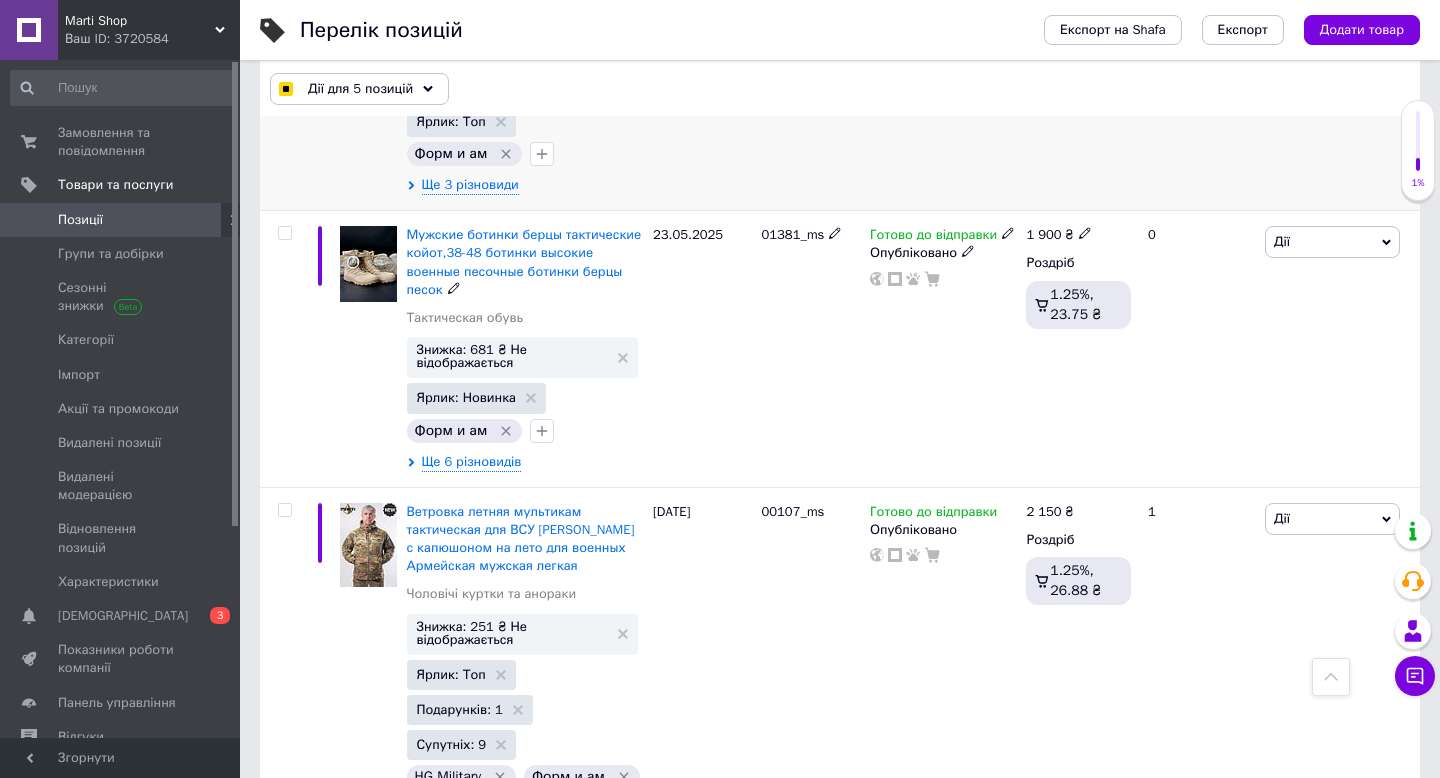 scroll, scrollTop: 3028, scrollLeft: 0, axis: vertical 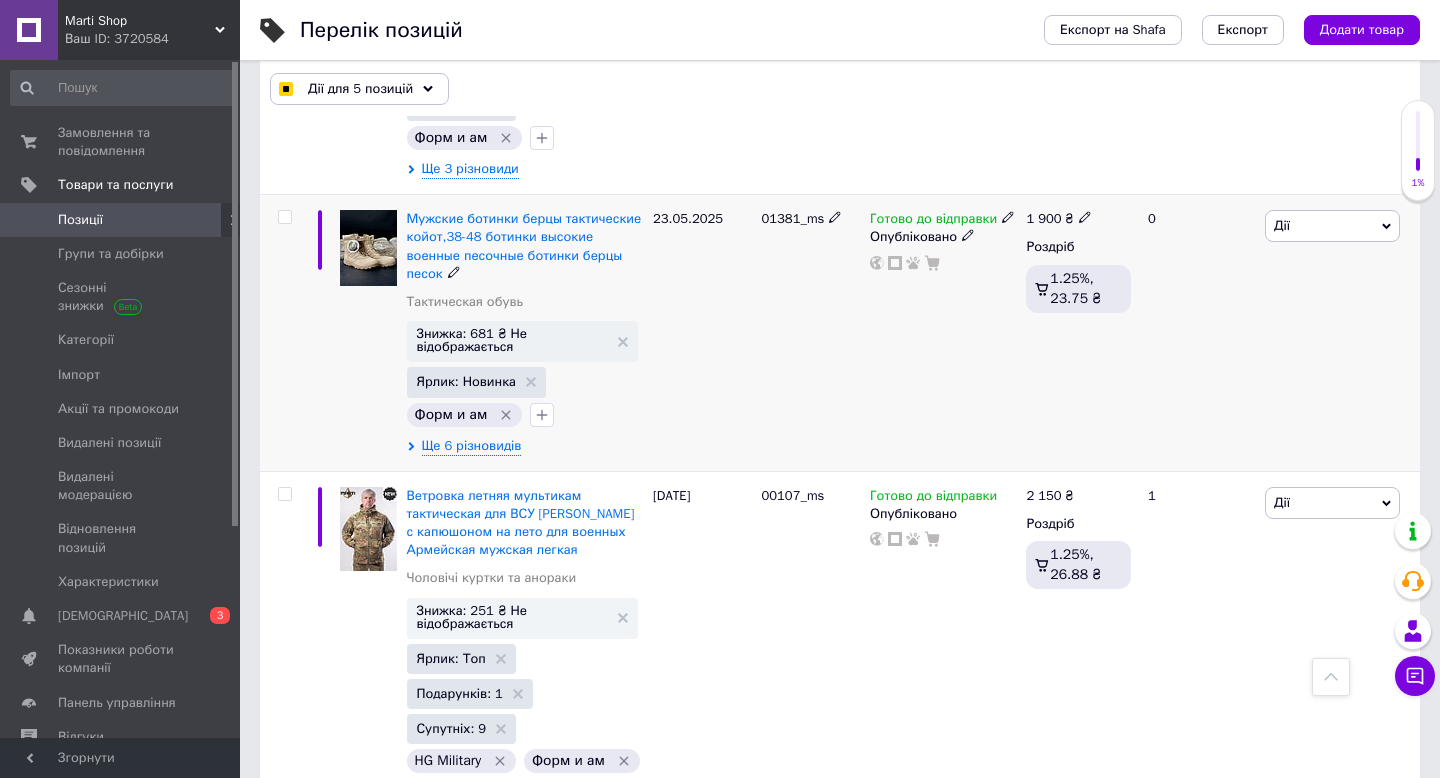 click at bounding box center [284, 217] 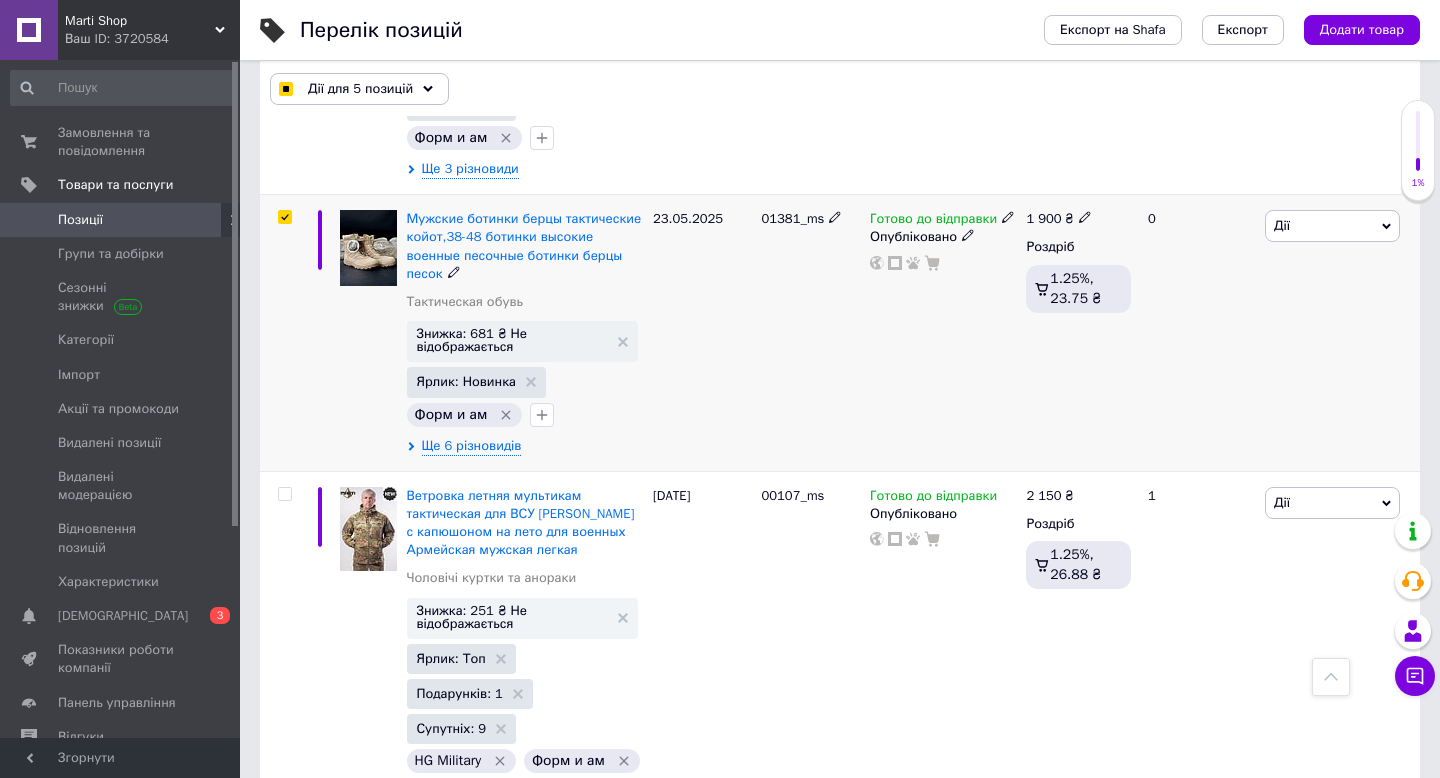 checkbox on "true" 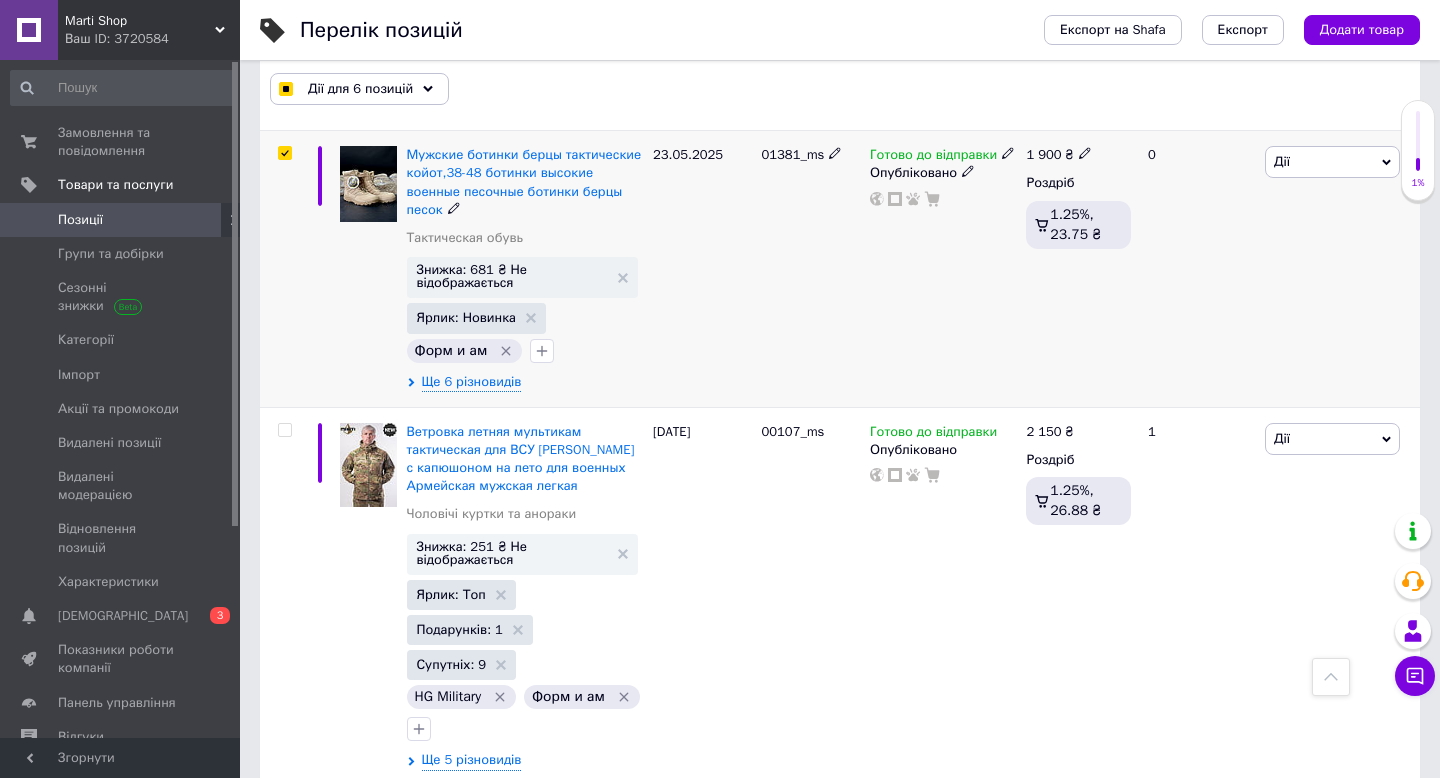 scroll, scrollTop: 3156, scrollLeft: 0, axis: vertical 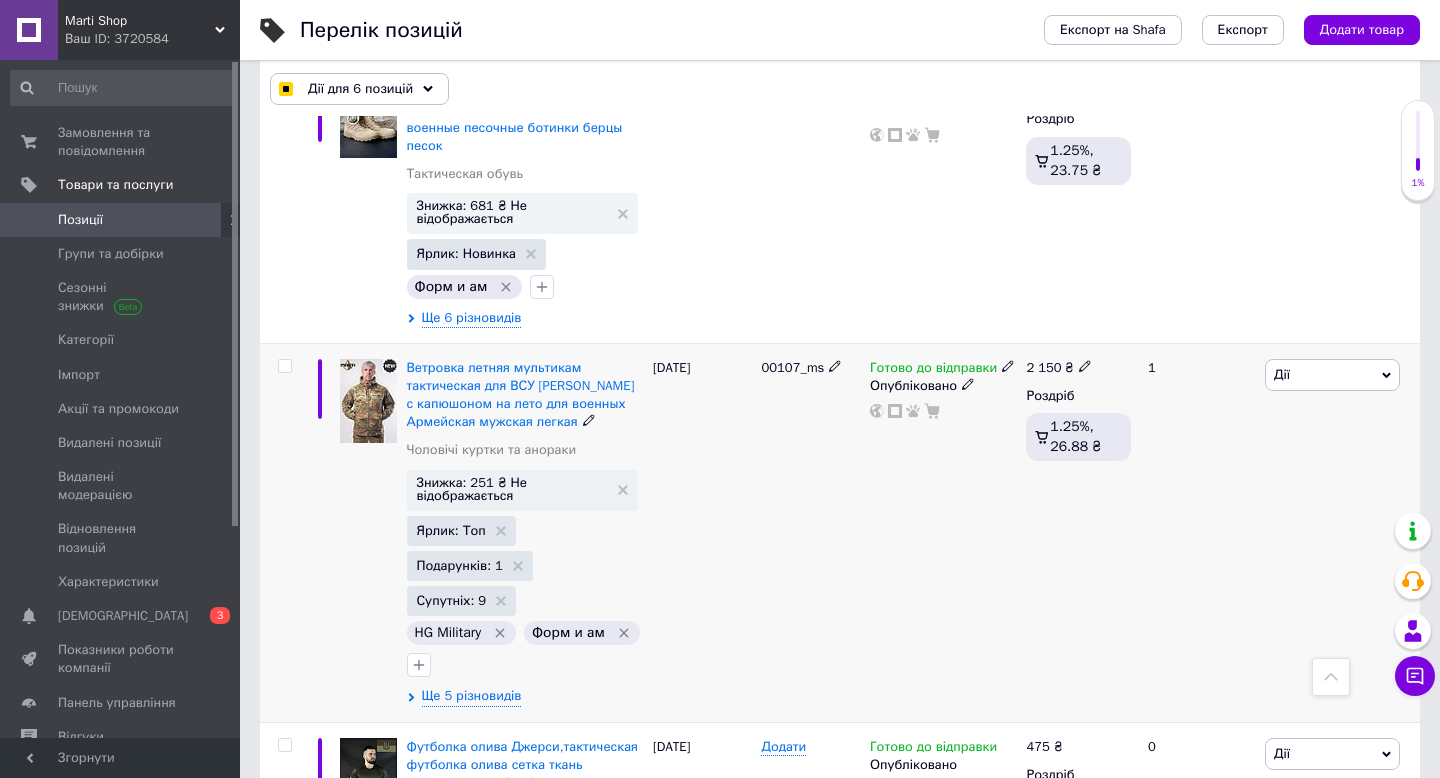 click at bounding box center [284, 366] 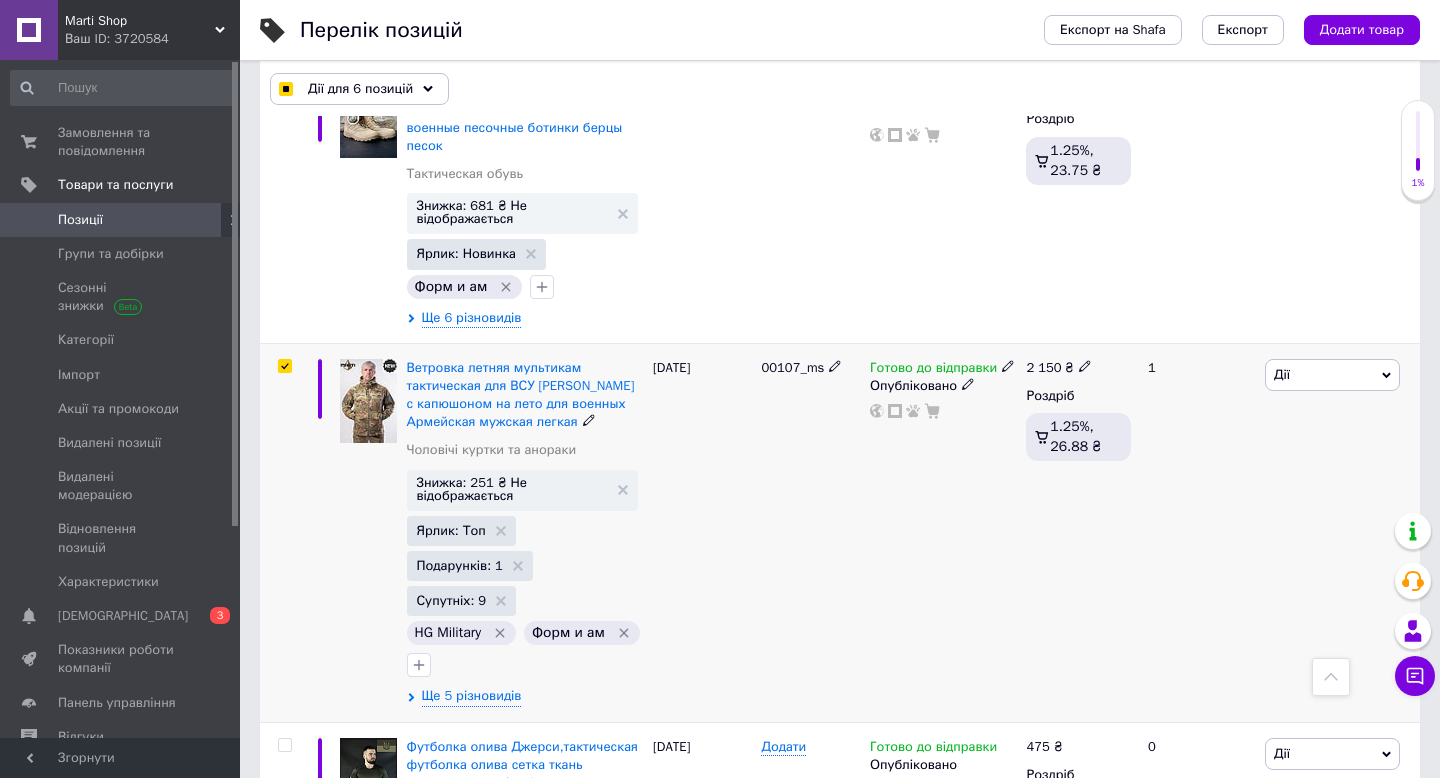 checkbox on "true" 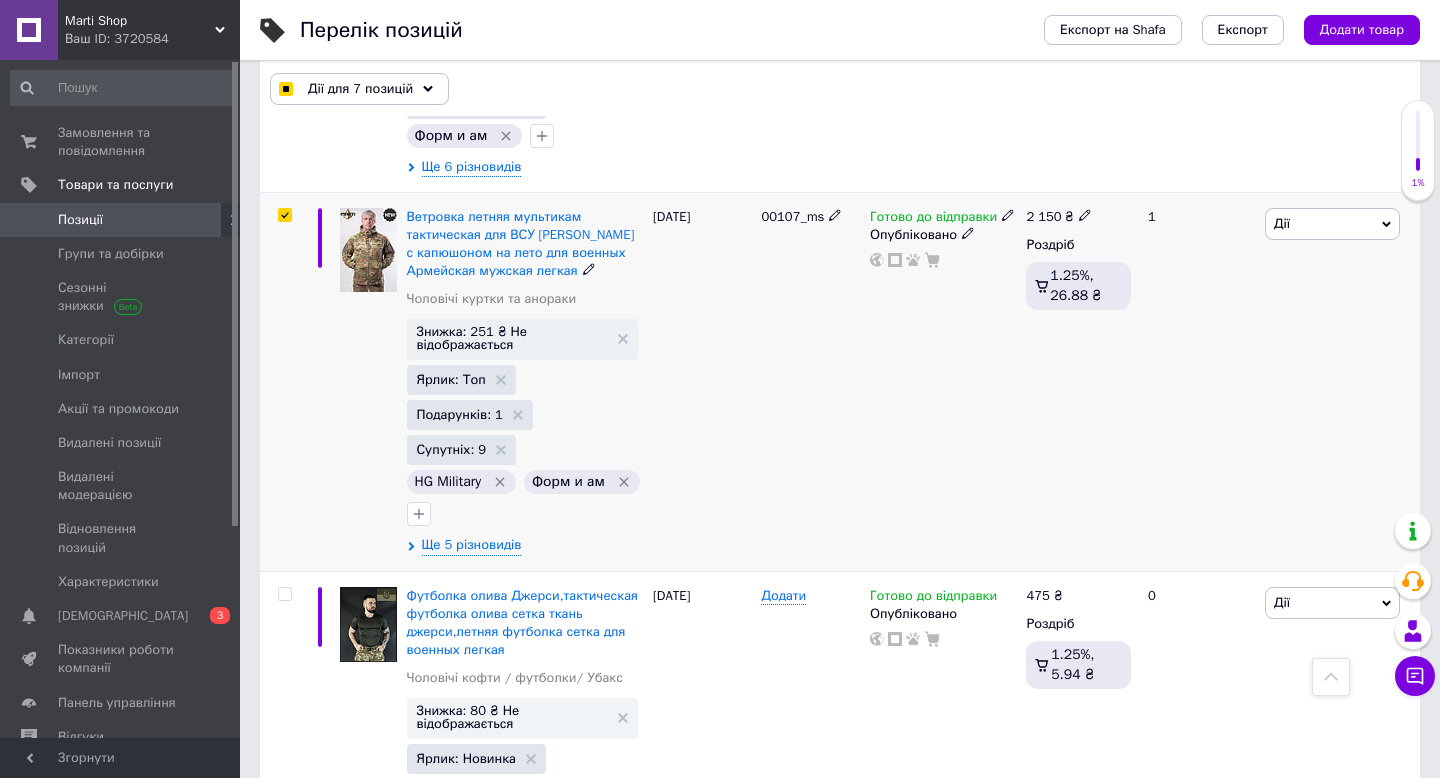 scroll, scrollTop: 3505, scrollLeft: 0, axis: vertical 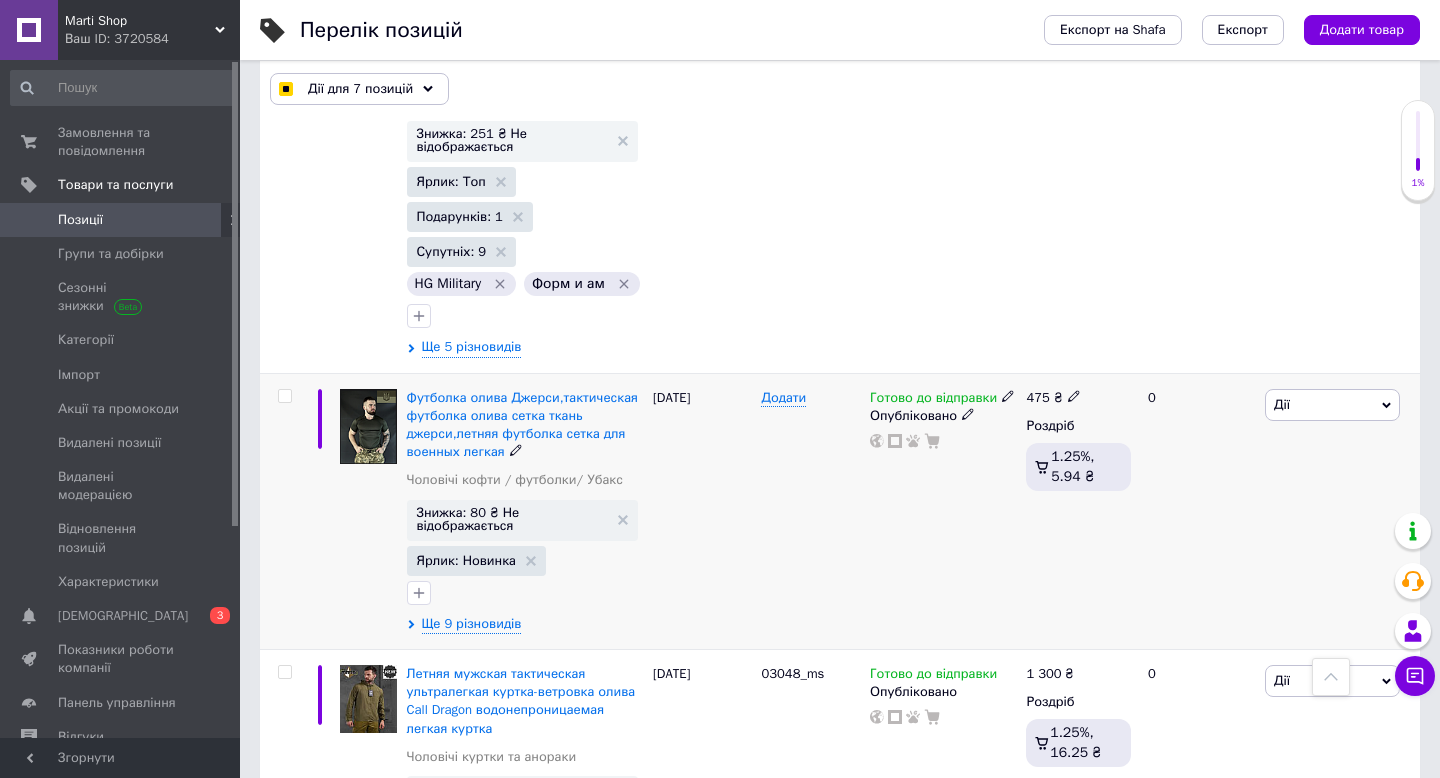 click at bounding box center [284, 396] 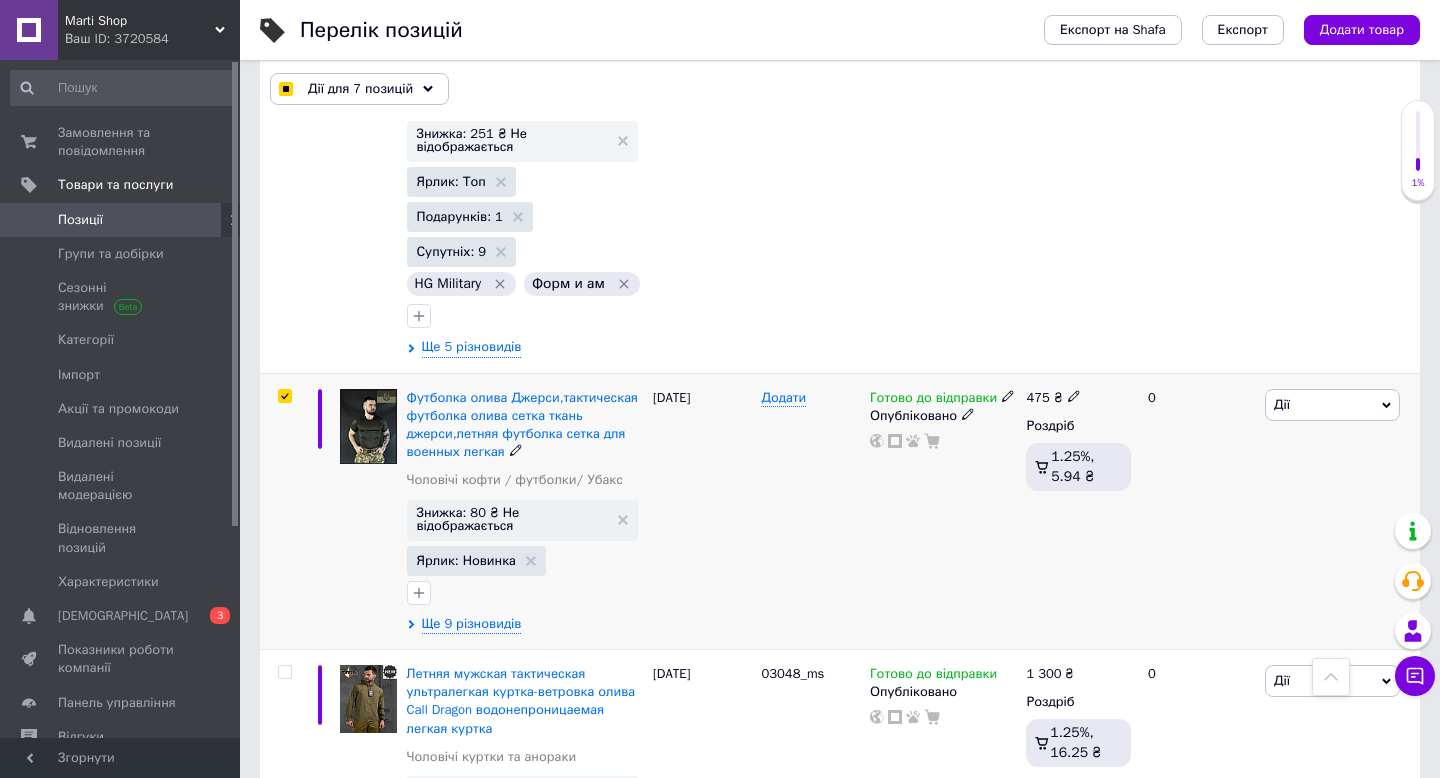 checkbox on "true" 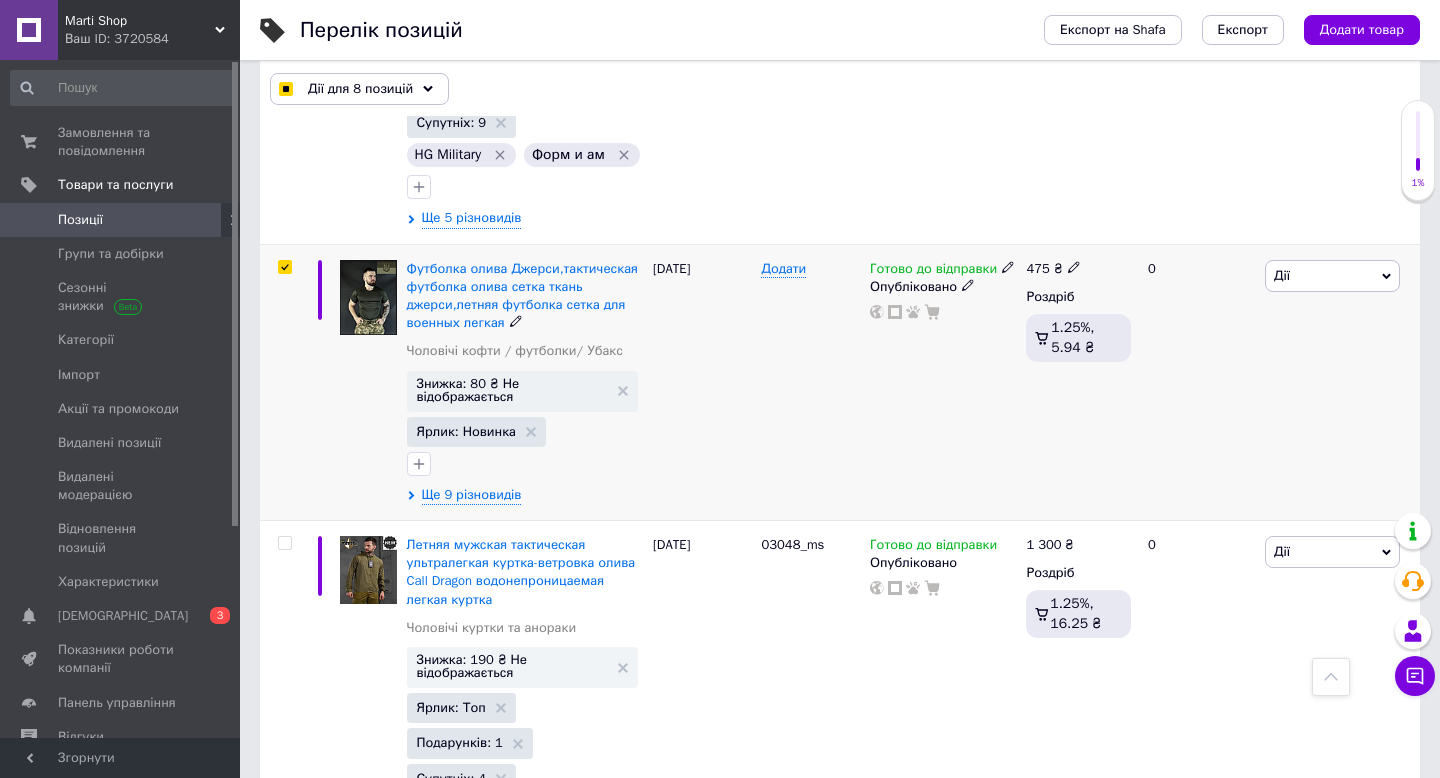 scroll, scrollTop: 3817, scrollLeft: 0, axis: vertical 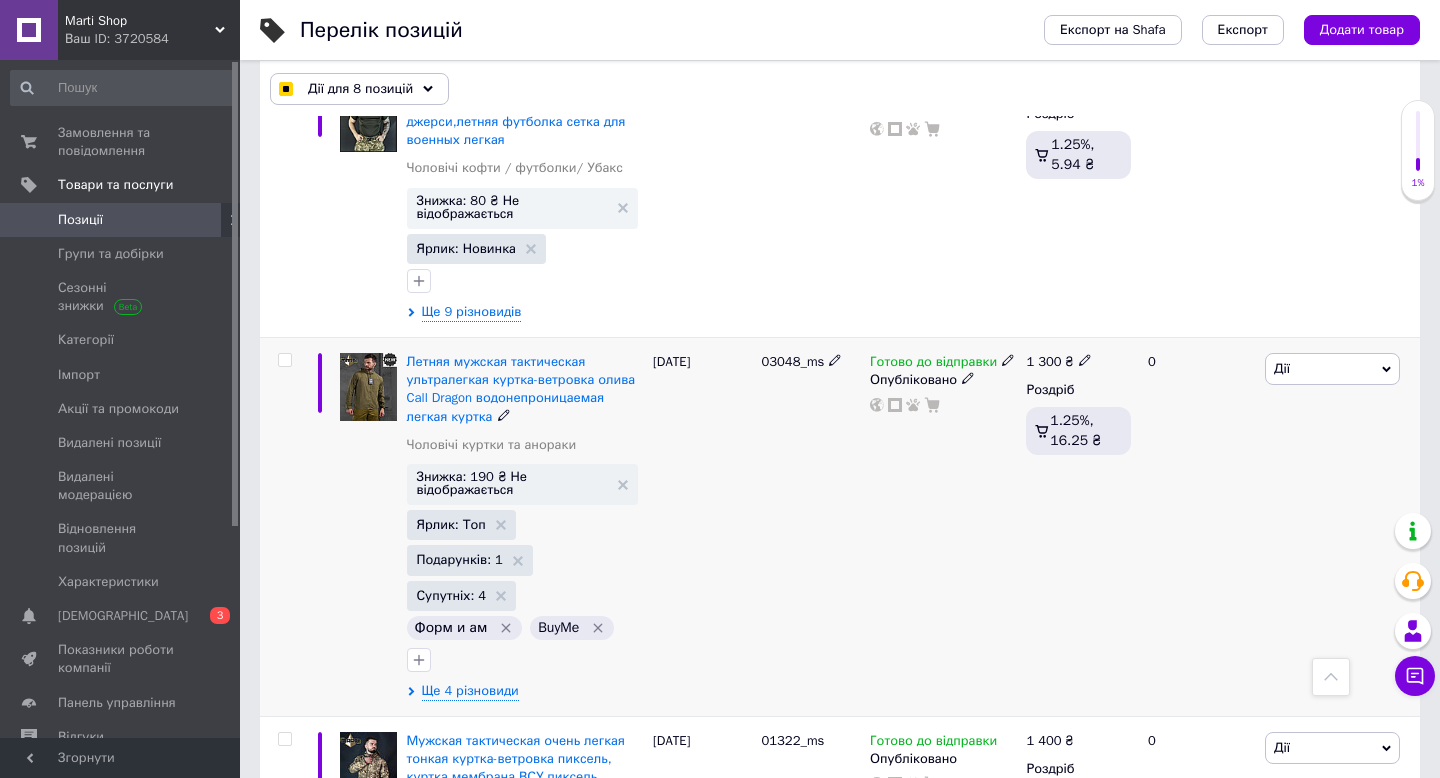 click at bounding box center [284, 360] 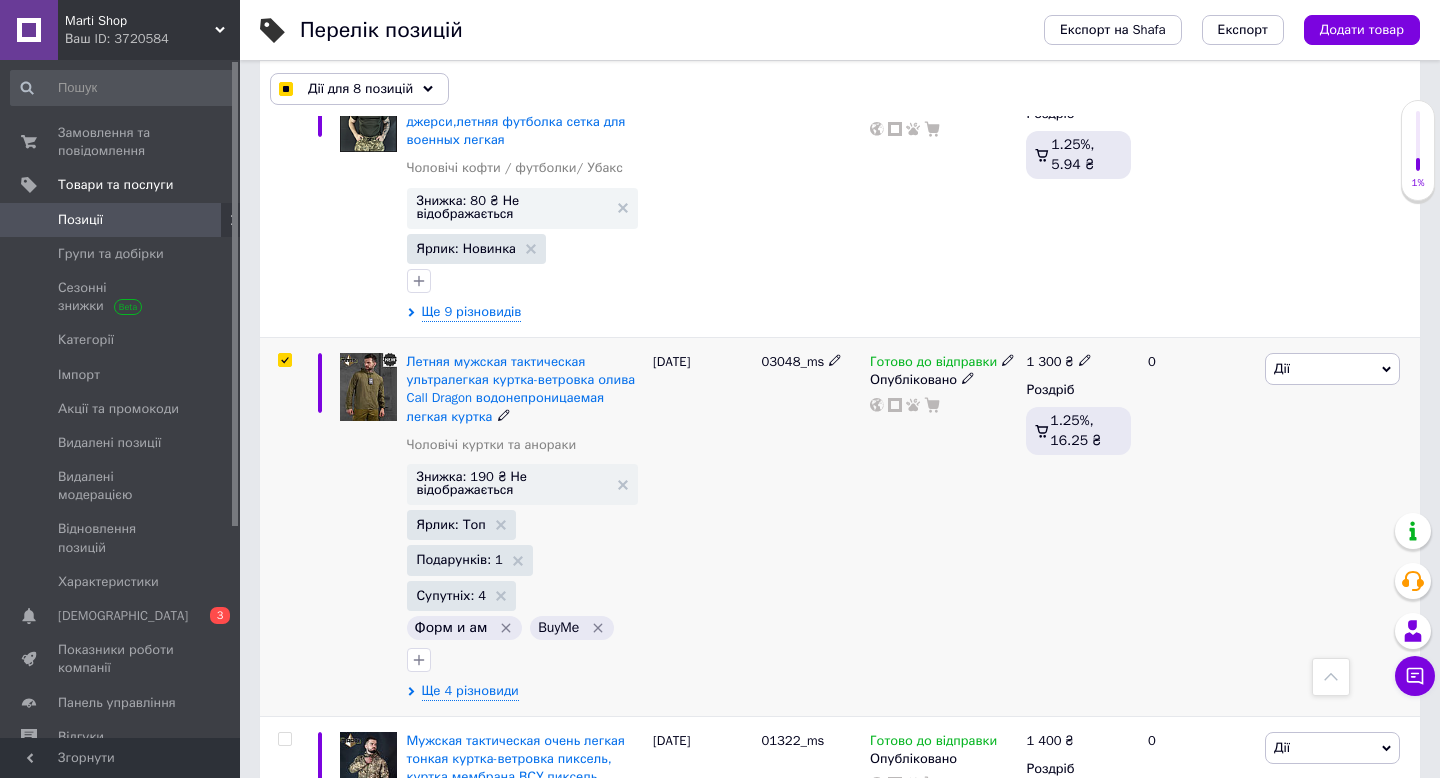 checkbox on "true" 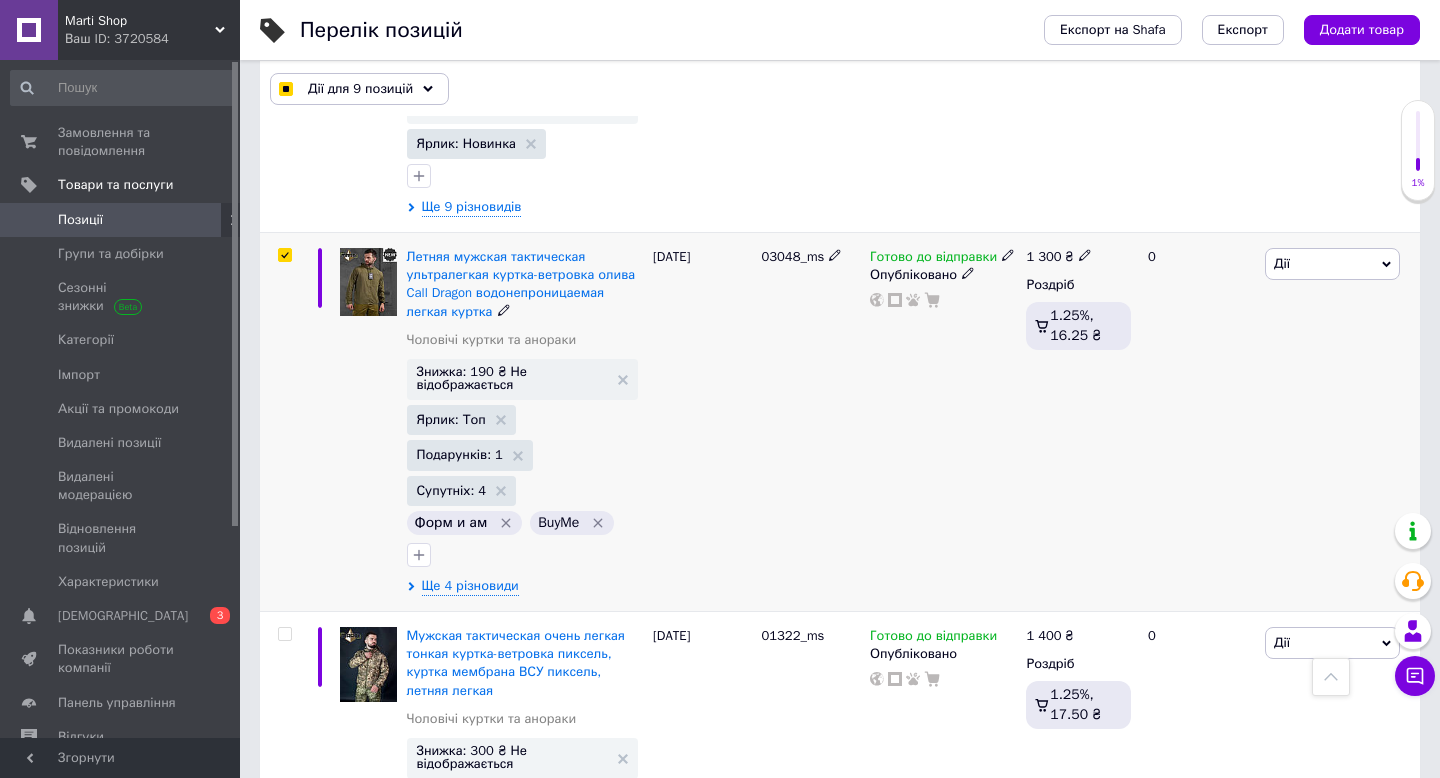 scroll, scrollTop: 4144, scrollLeft: 0, axis: vertical 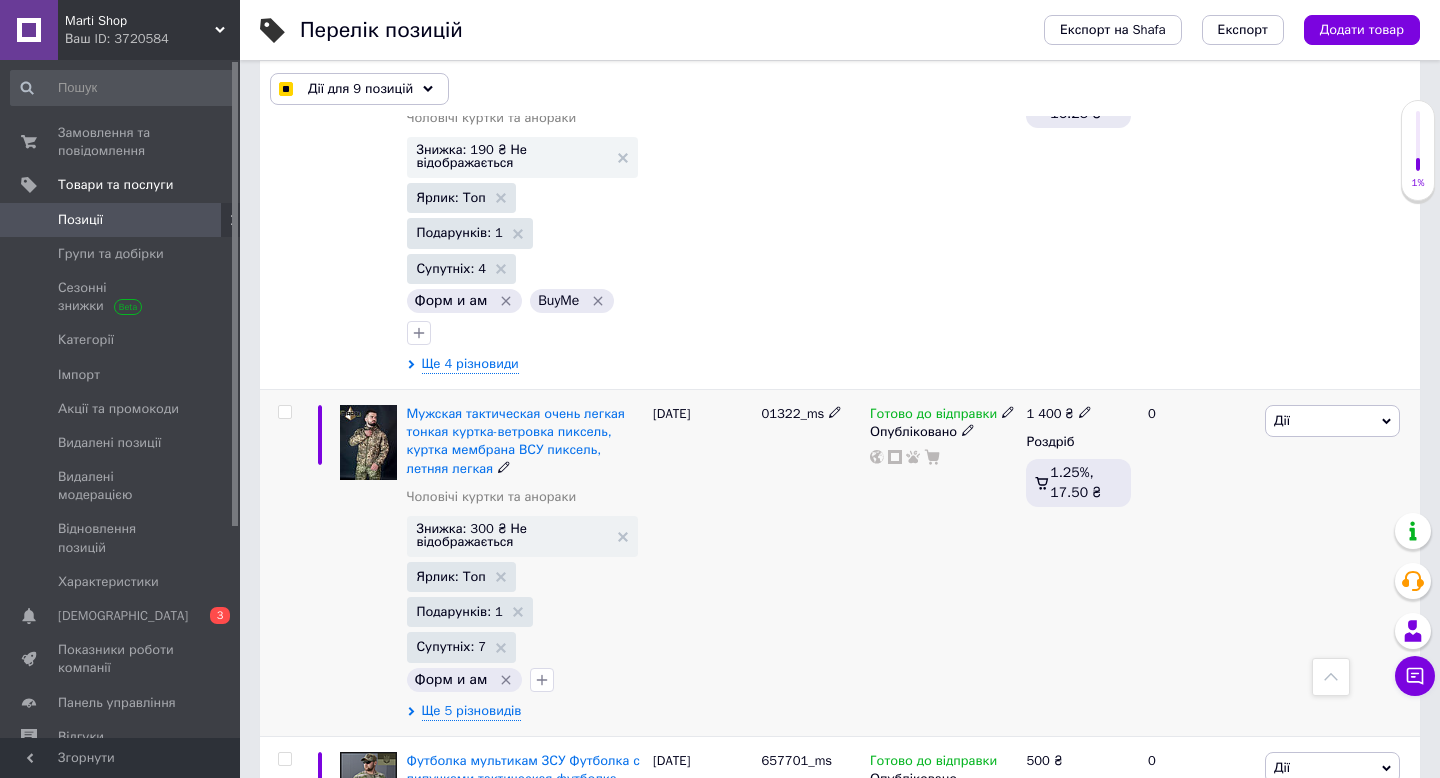 click at bounding box center (284, 412) 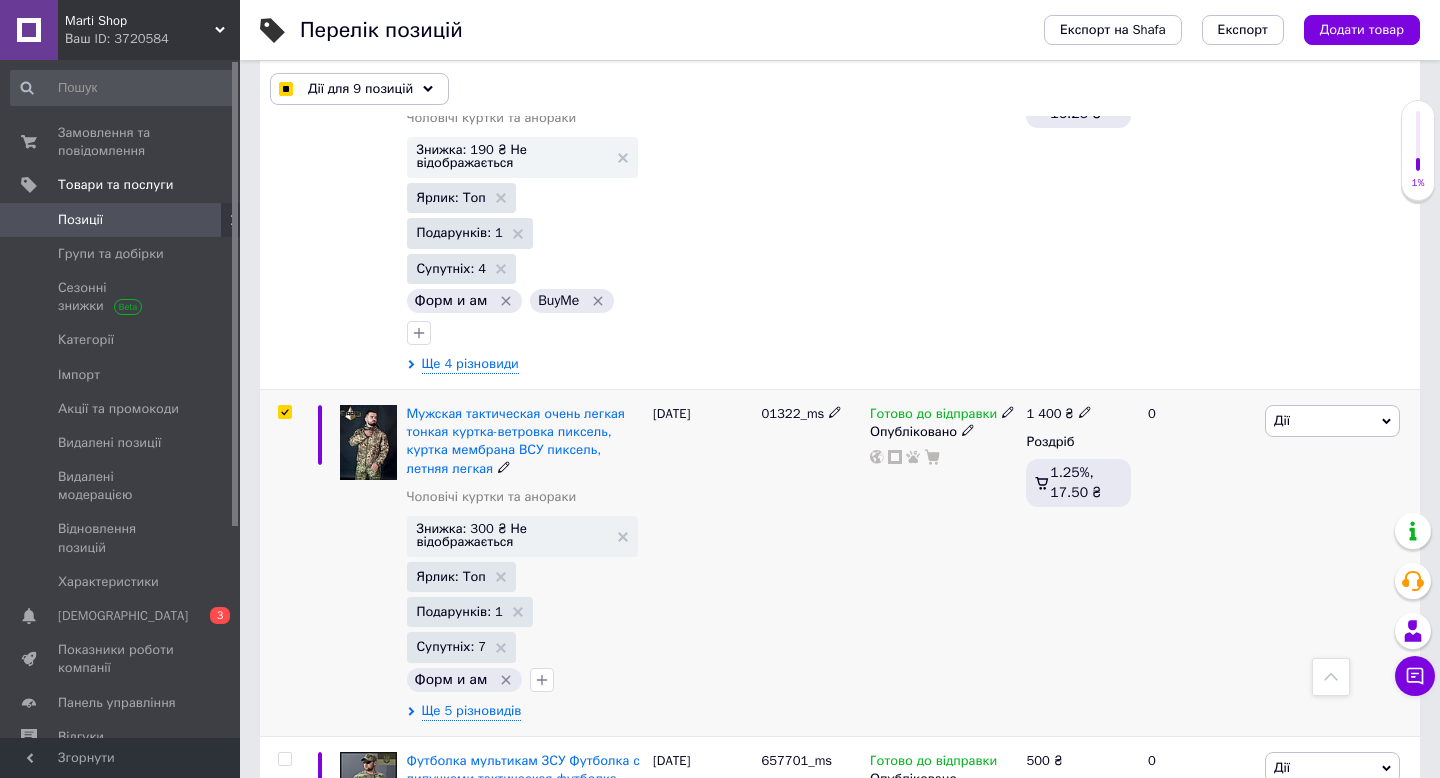 checkbox on "true" 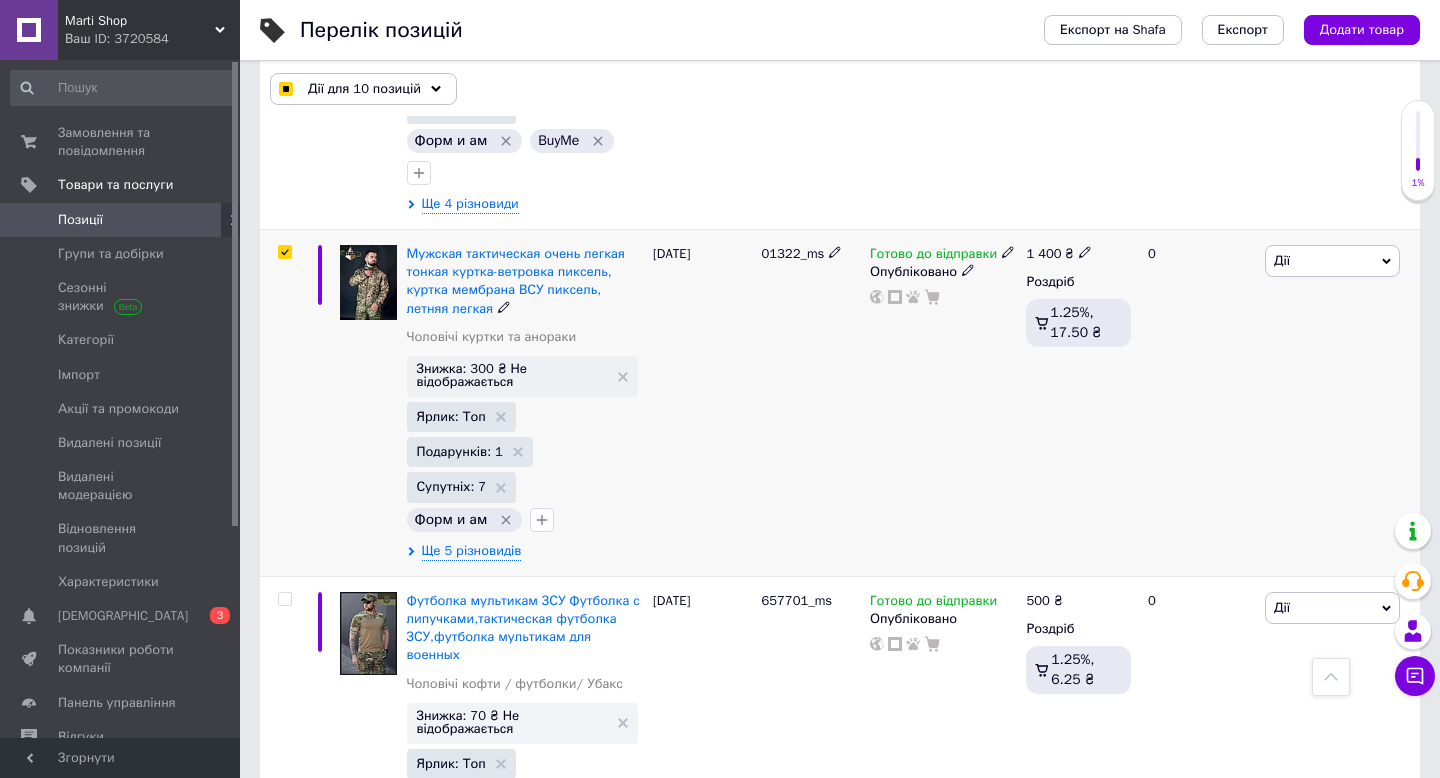 scroll, scrollTop: 4507, scrollLeft: 0, axis: vertical 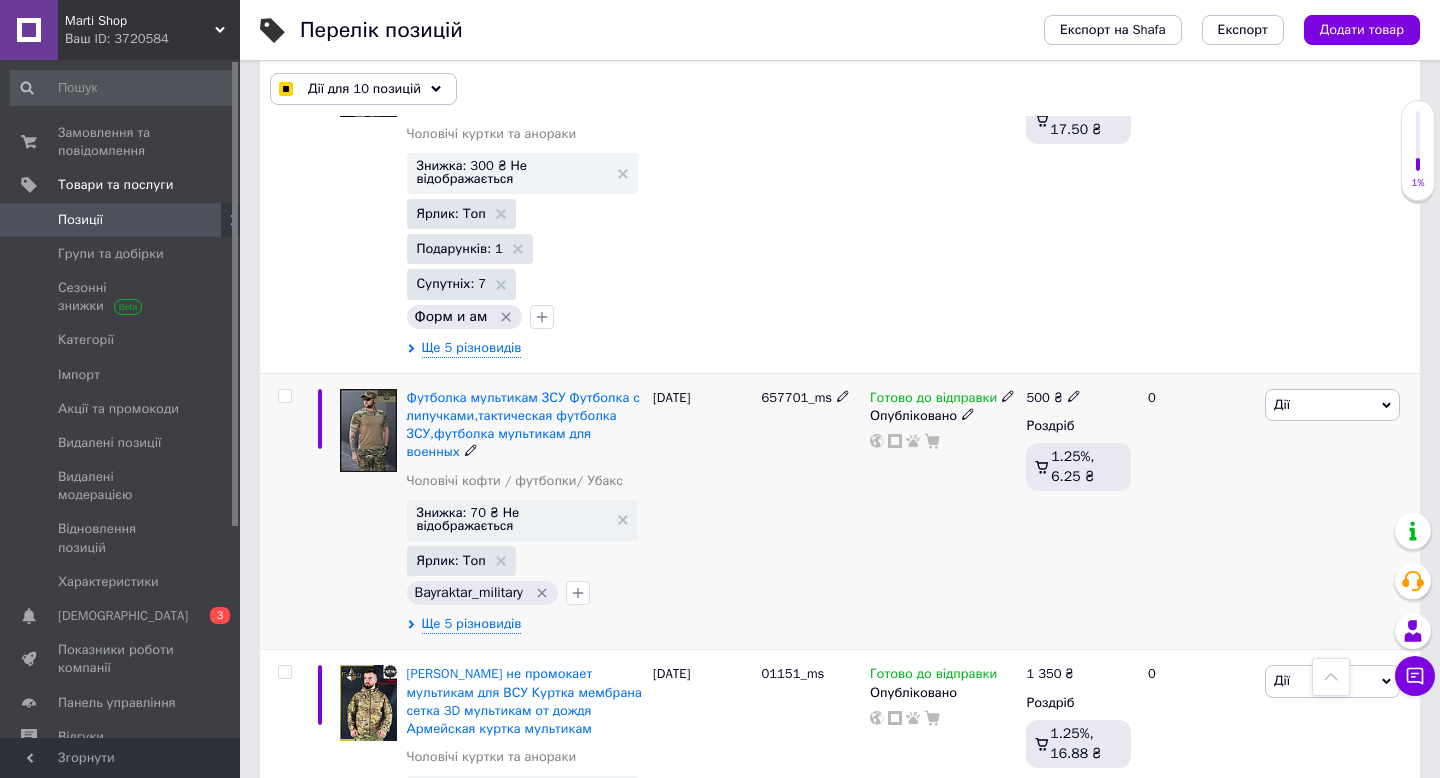 click at bounding box center [284, 396] 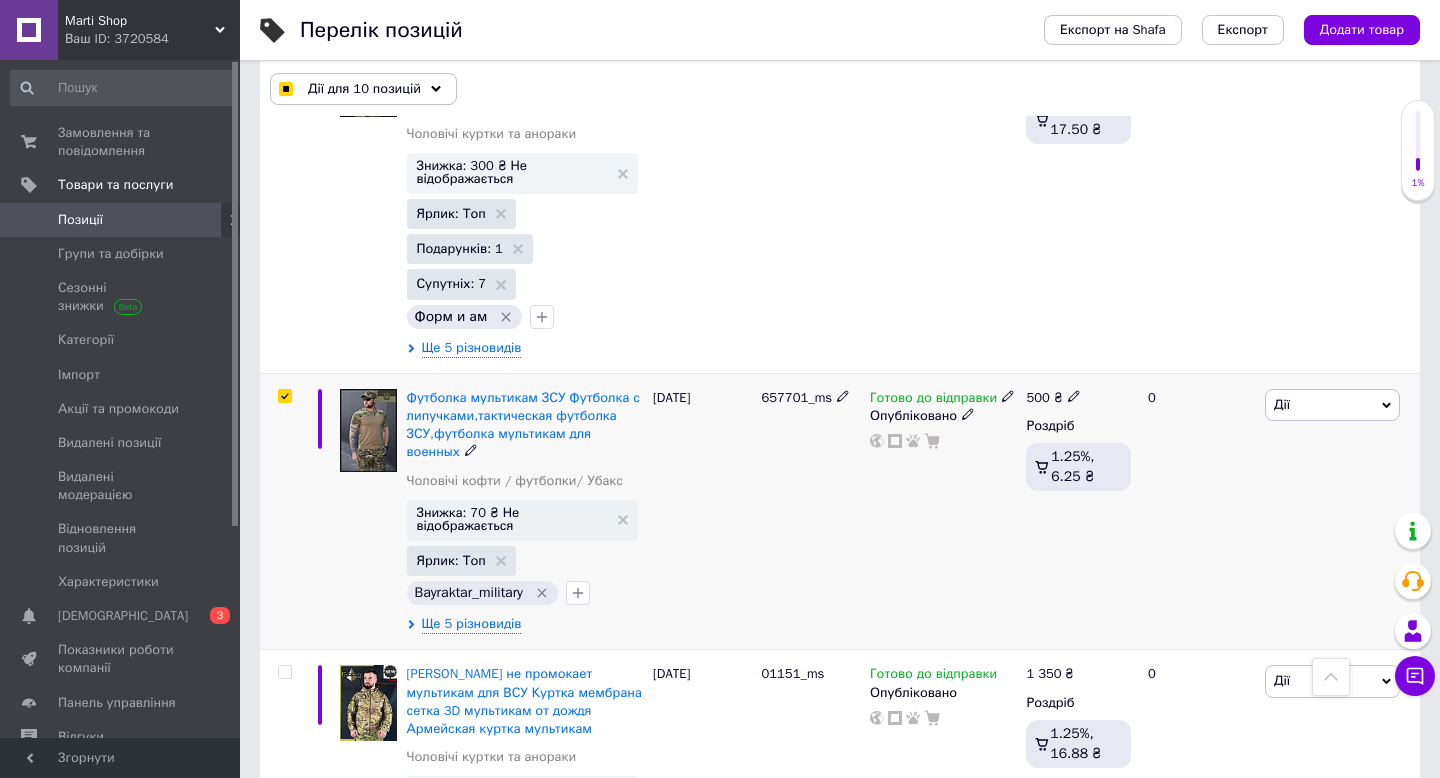 checkbox on "true" 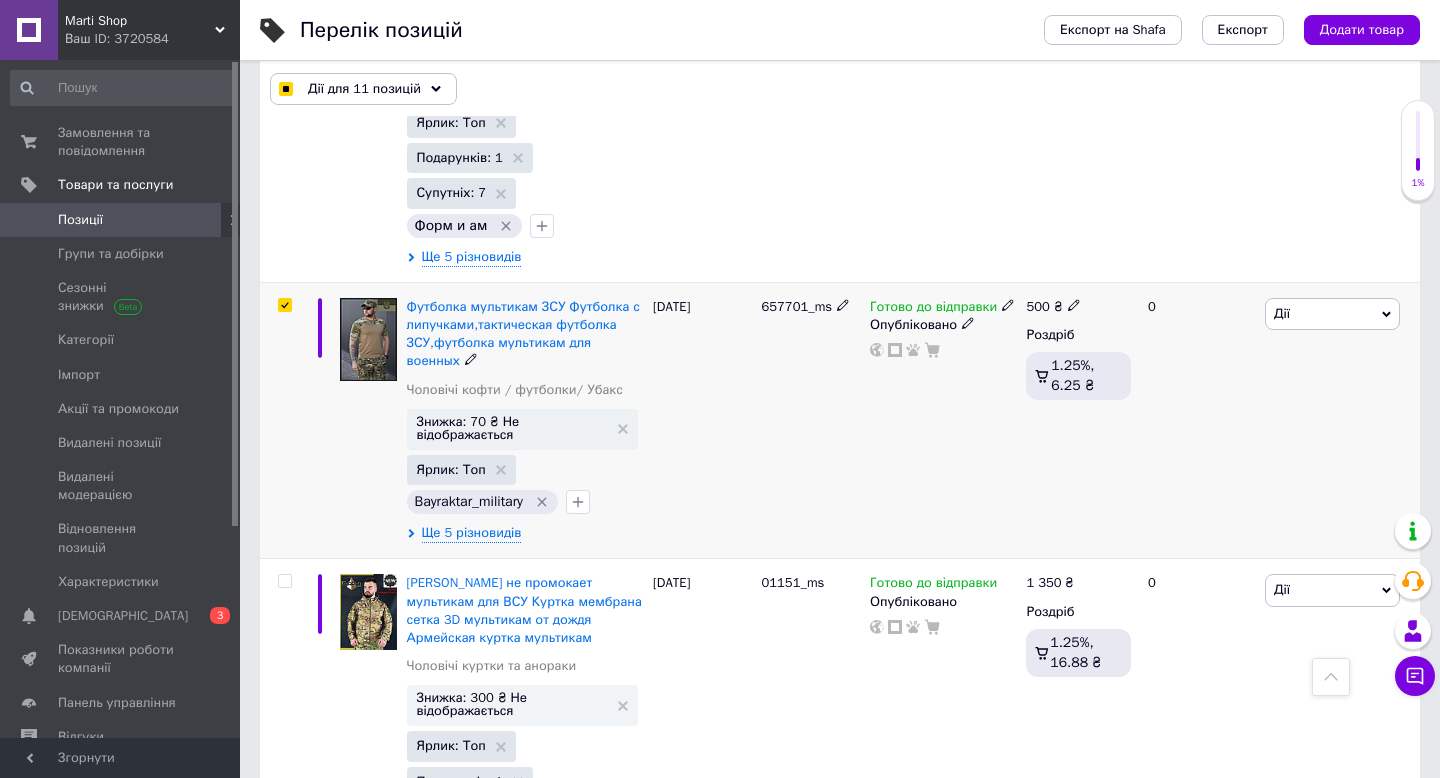 scroll, scrollTop: 4753, scrollLeft: 0, axis: vertical 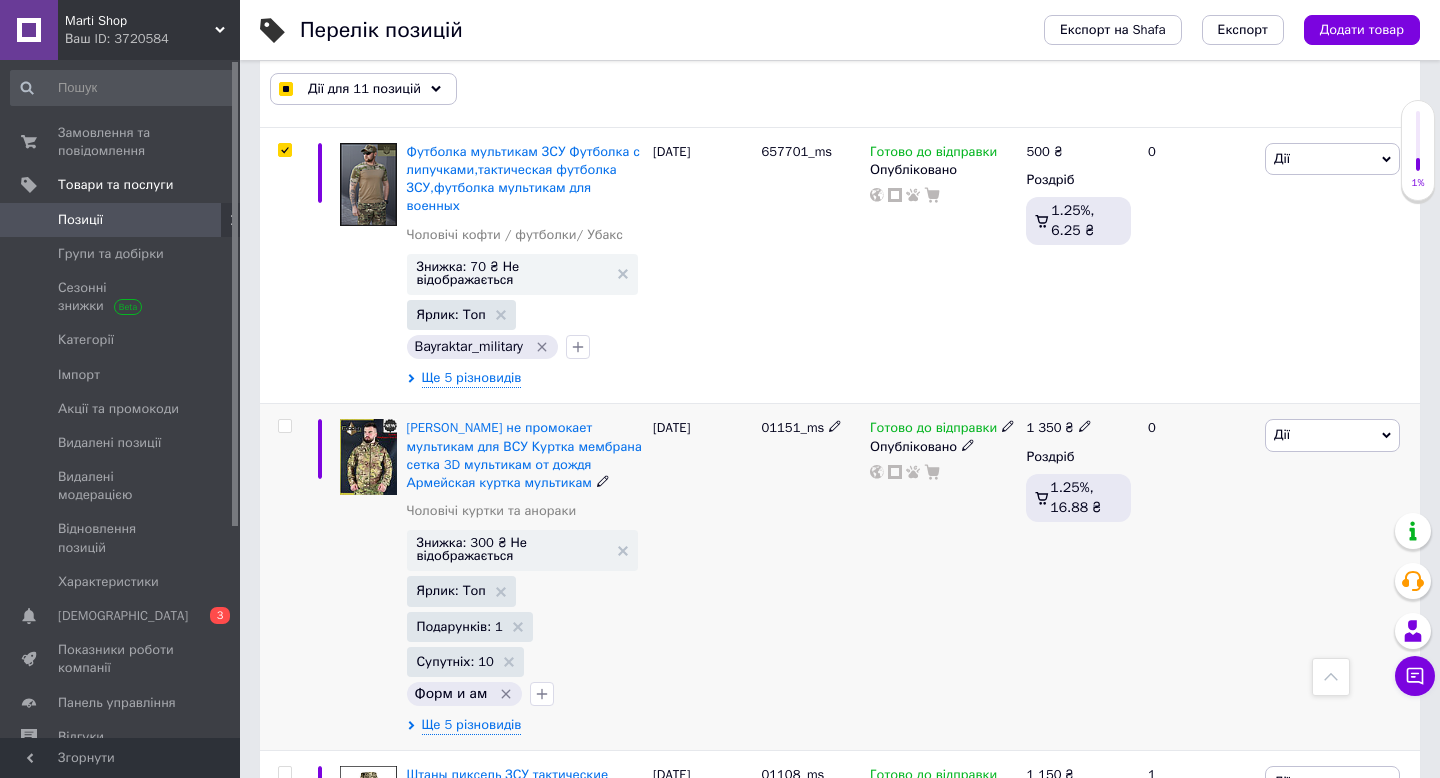click at bounding box center (284, 426) 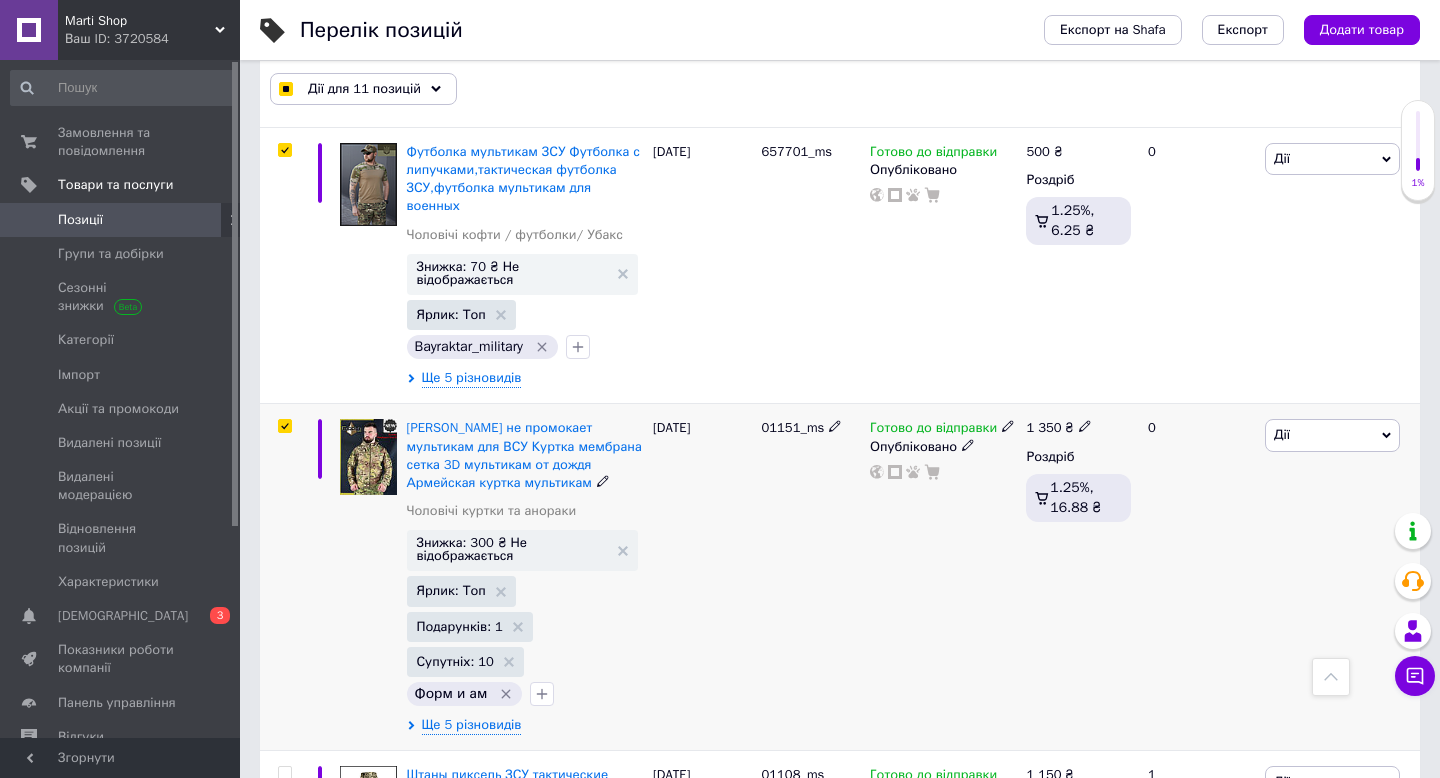 checkbox on "true" 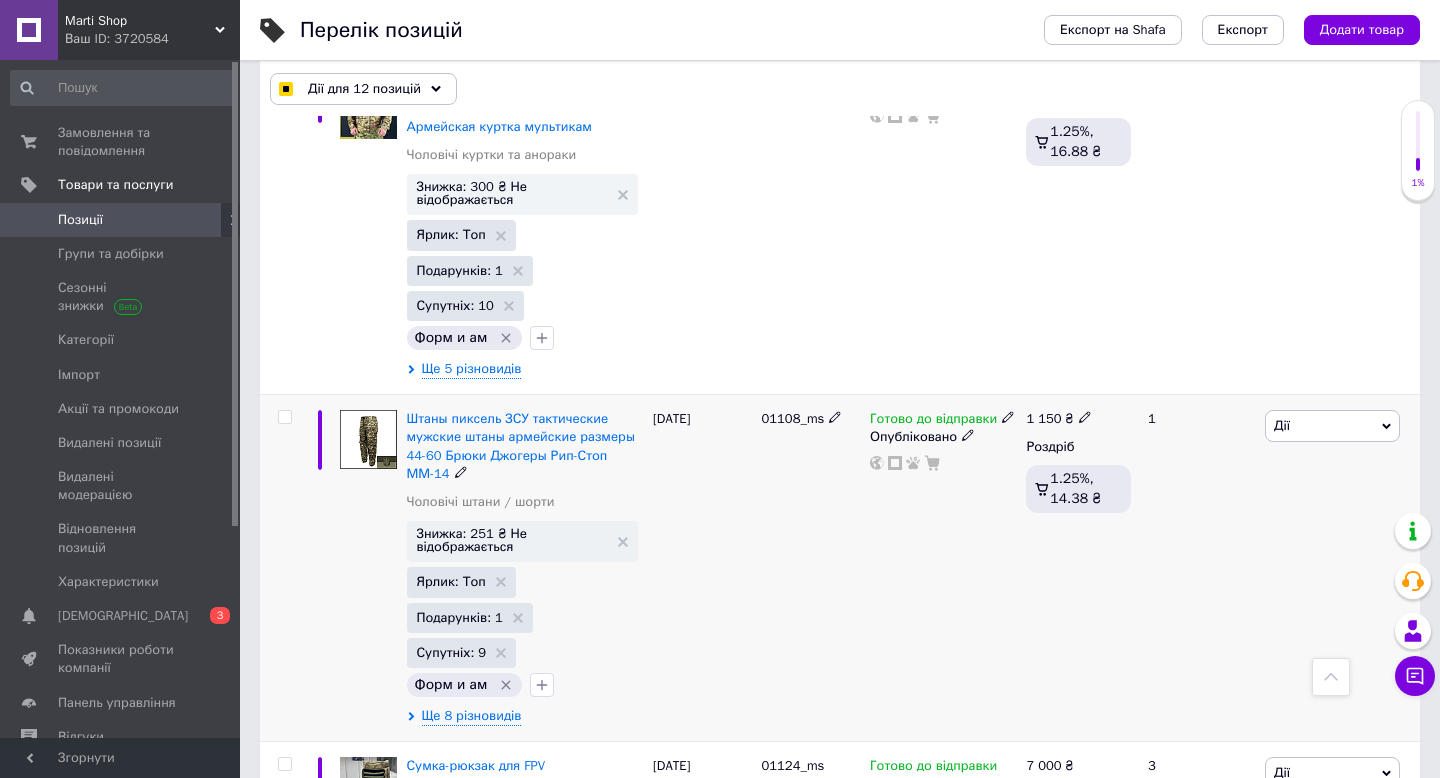click at bounding box center [284, 417] 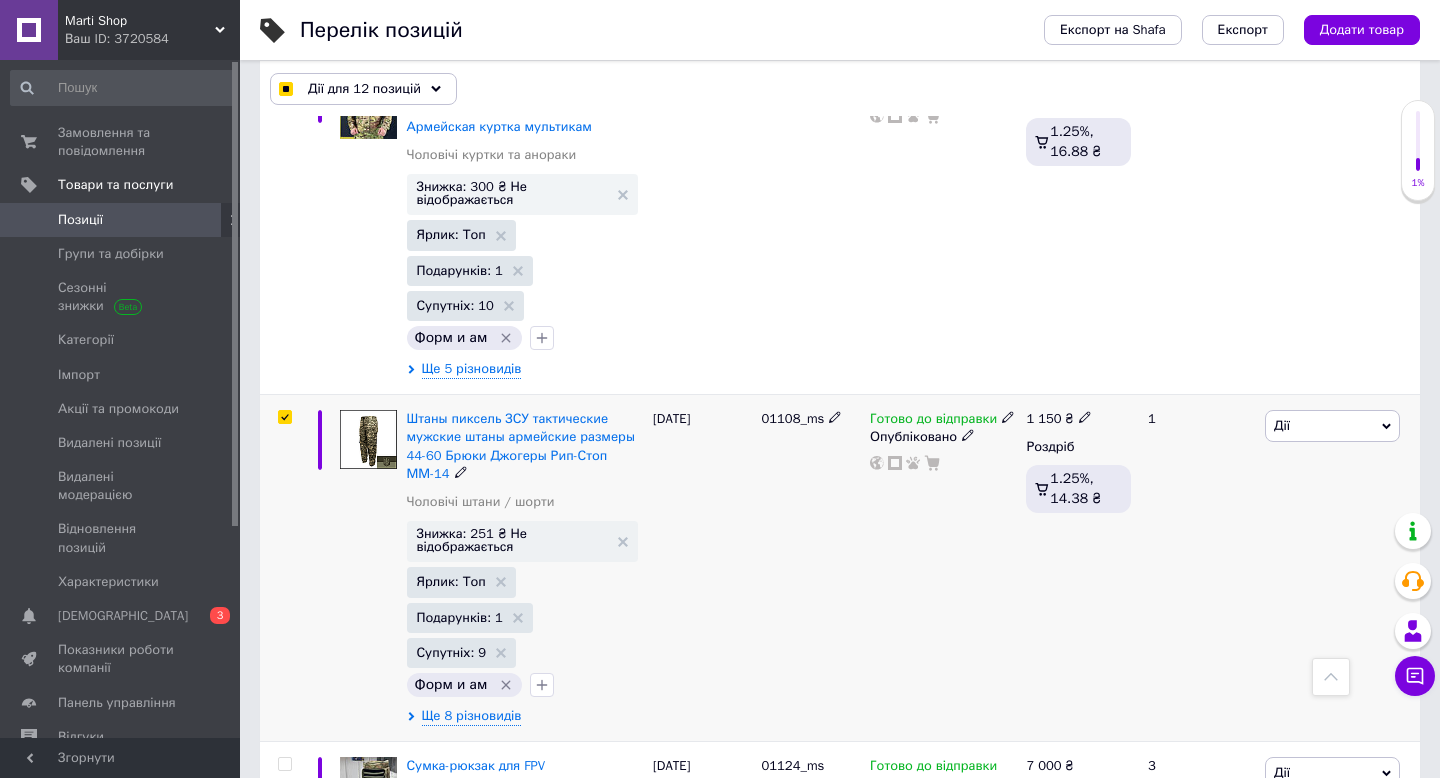 checkbox on "true" 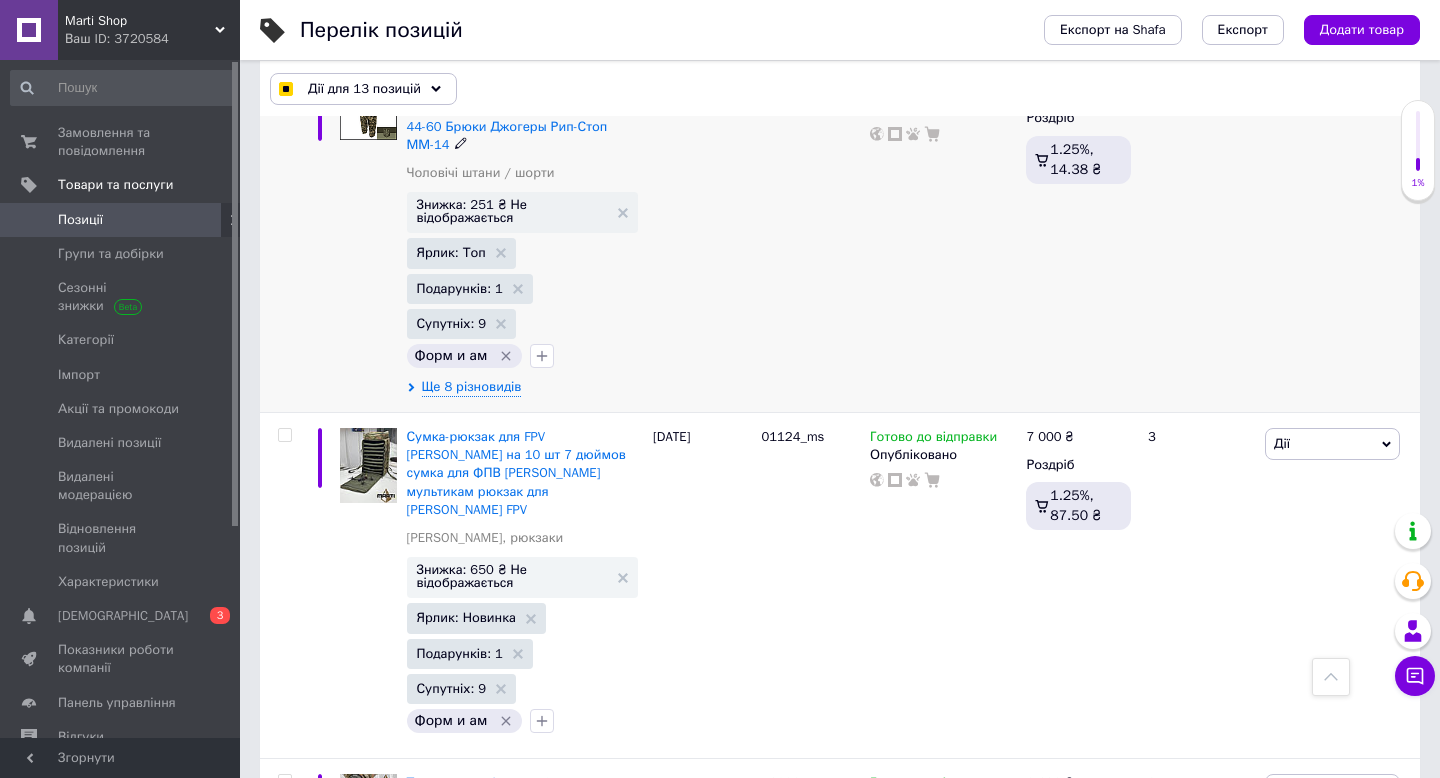 scroll, scrollTop: 5483, scrollLeft: 0, axis: vertical 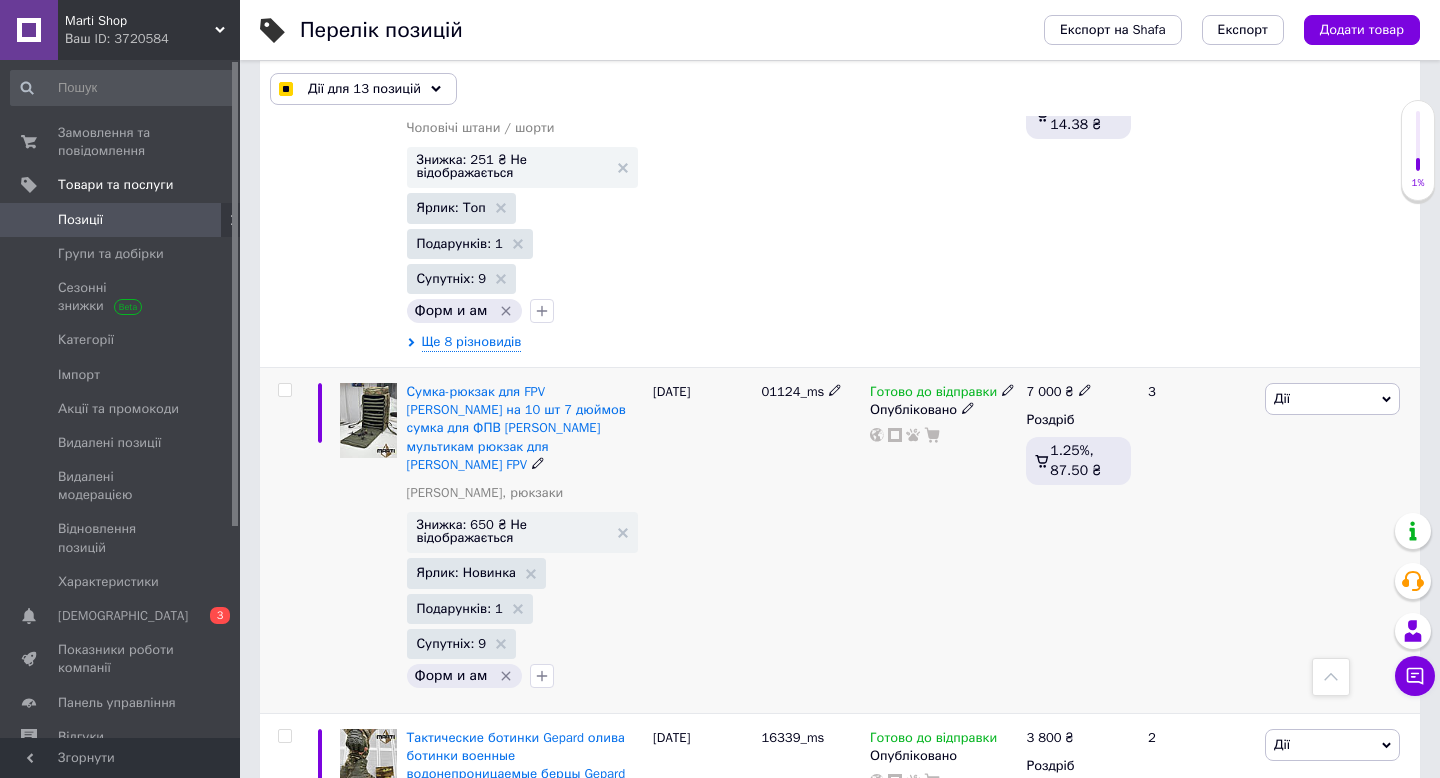 click at bounding box center (284, 390) 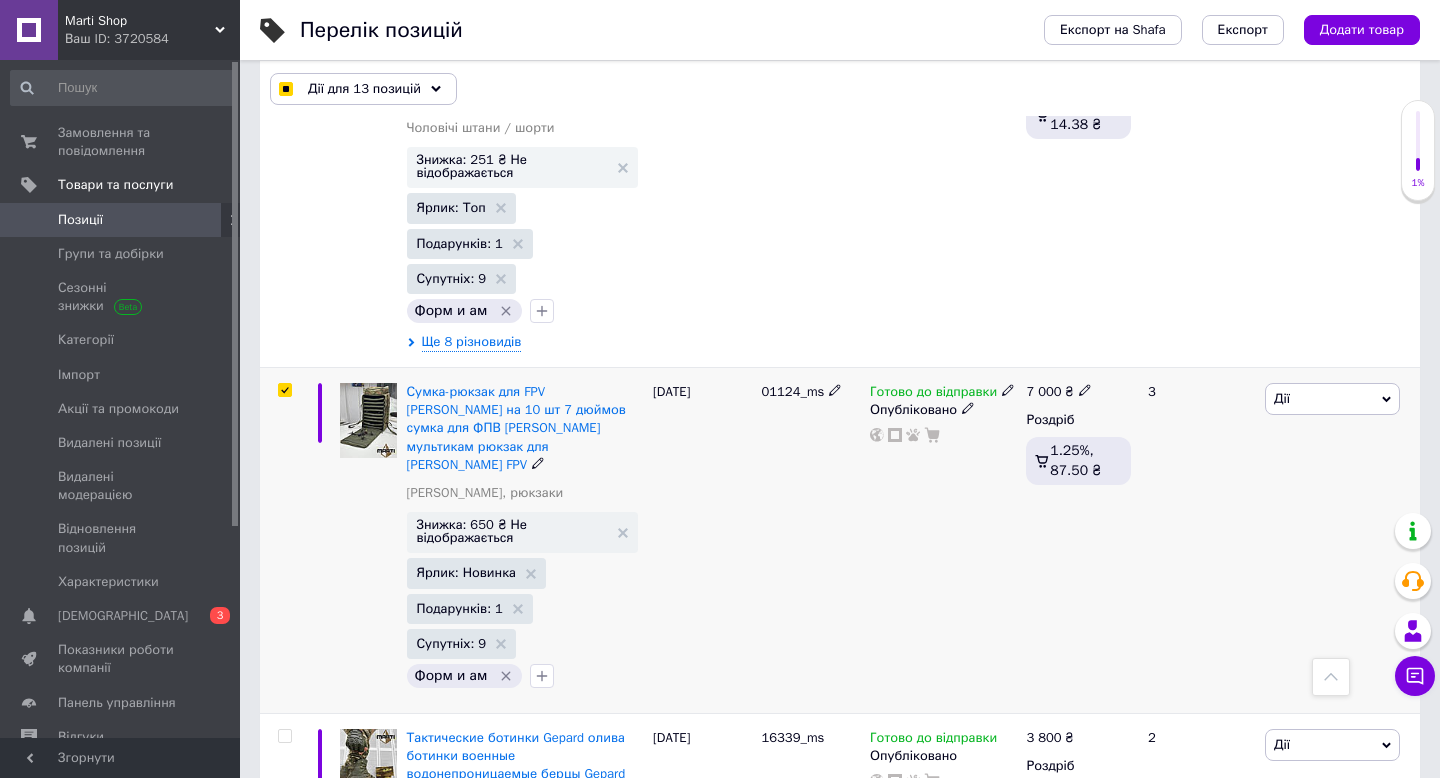 checkbox on "true" 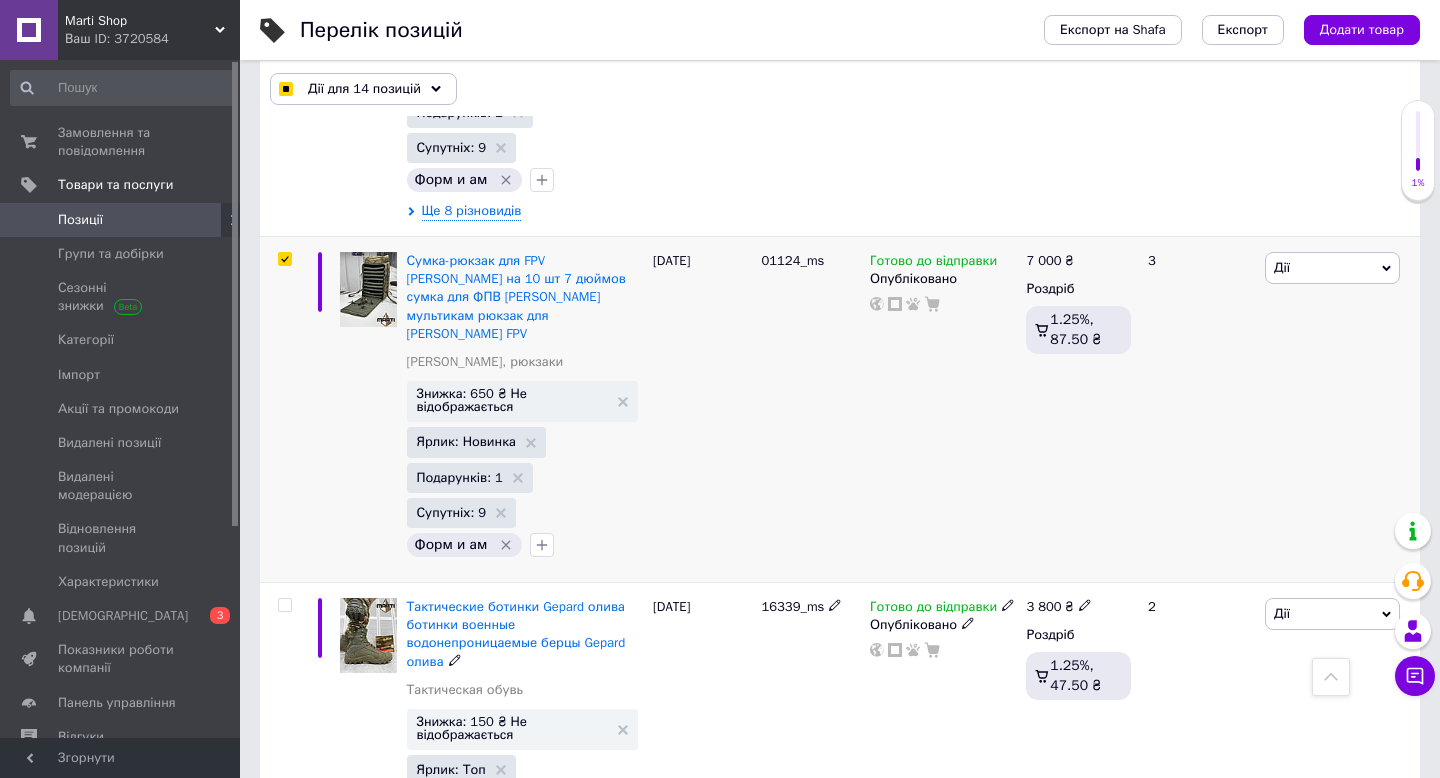 scroll, scrollTop: 5859, scrollLeft: 0, axis: vertical 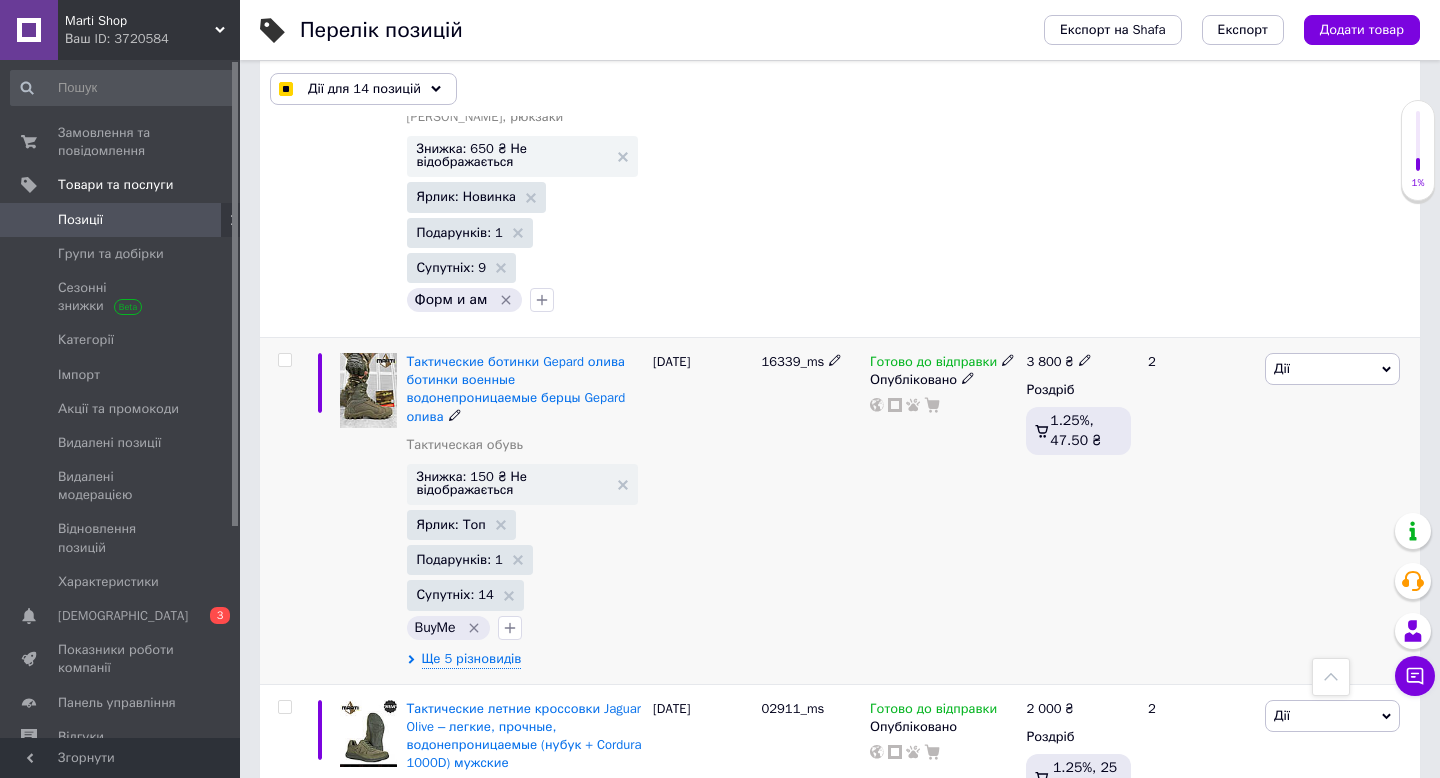 click at bounding box center (284, 360) 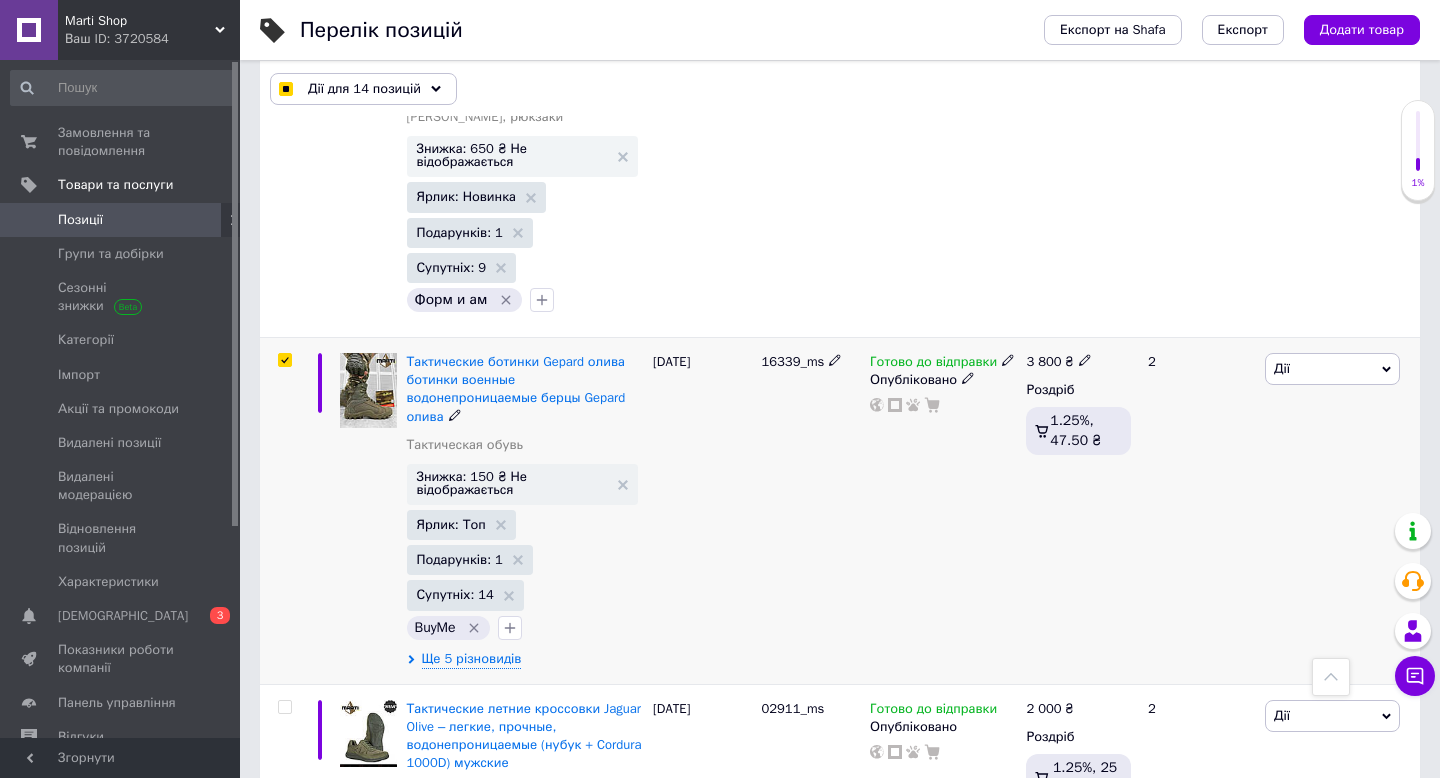checkbox on "true" 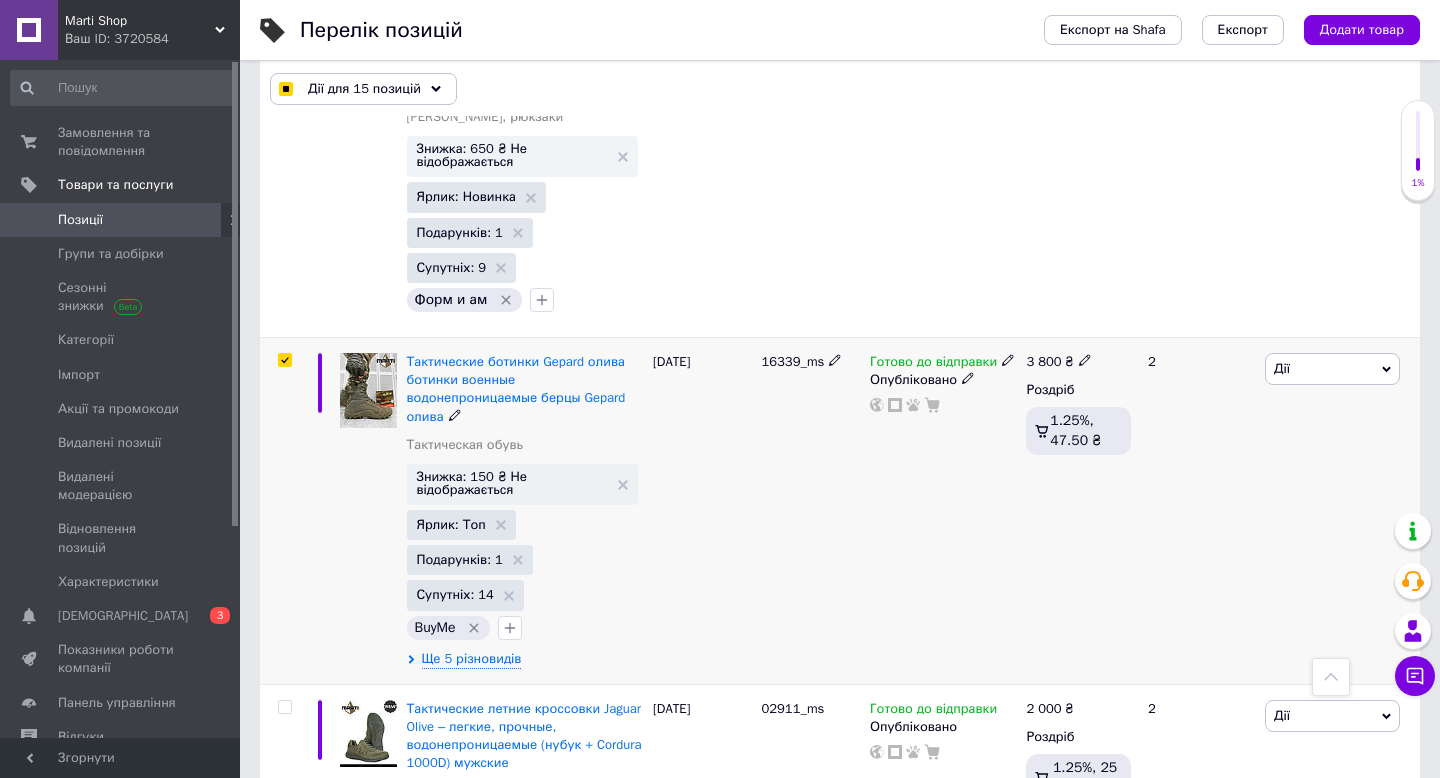 scroll, scrollTop: 6149, scrollLeft: 0, axis: vertical 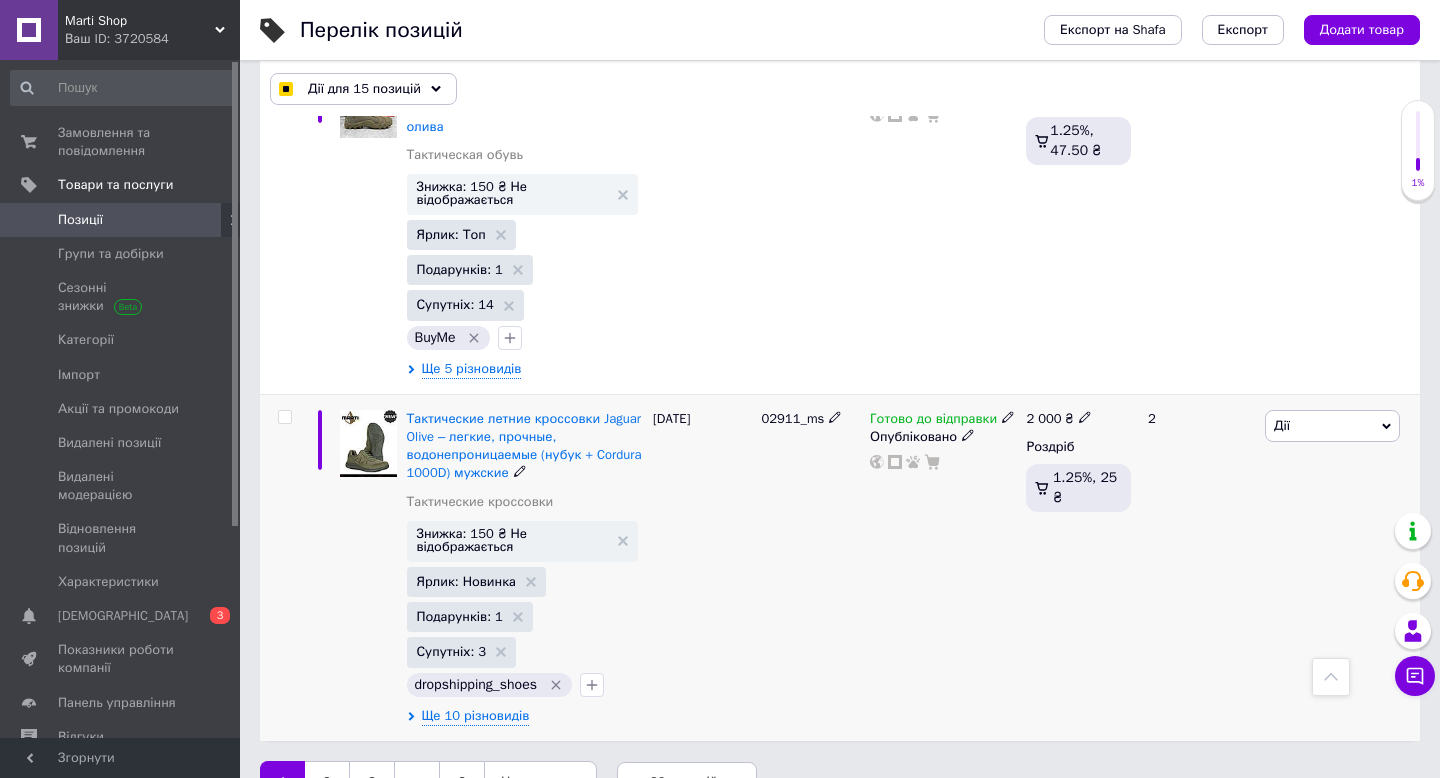 click at bounding box center [284, 417] 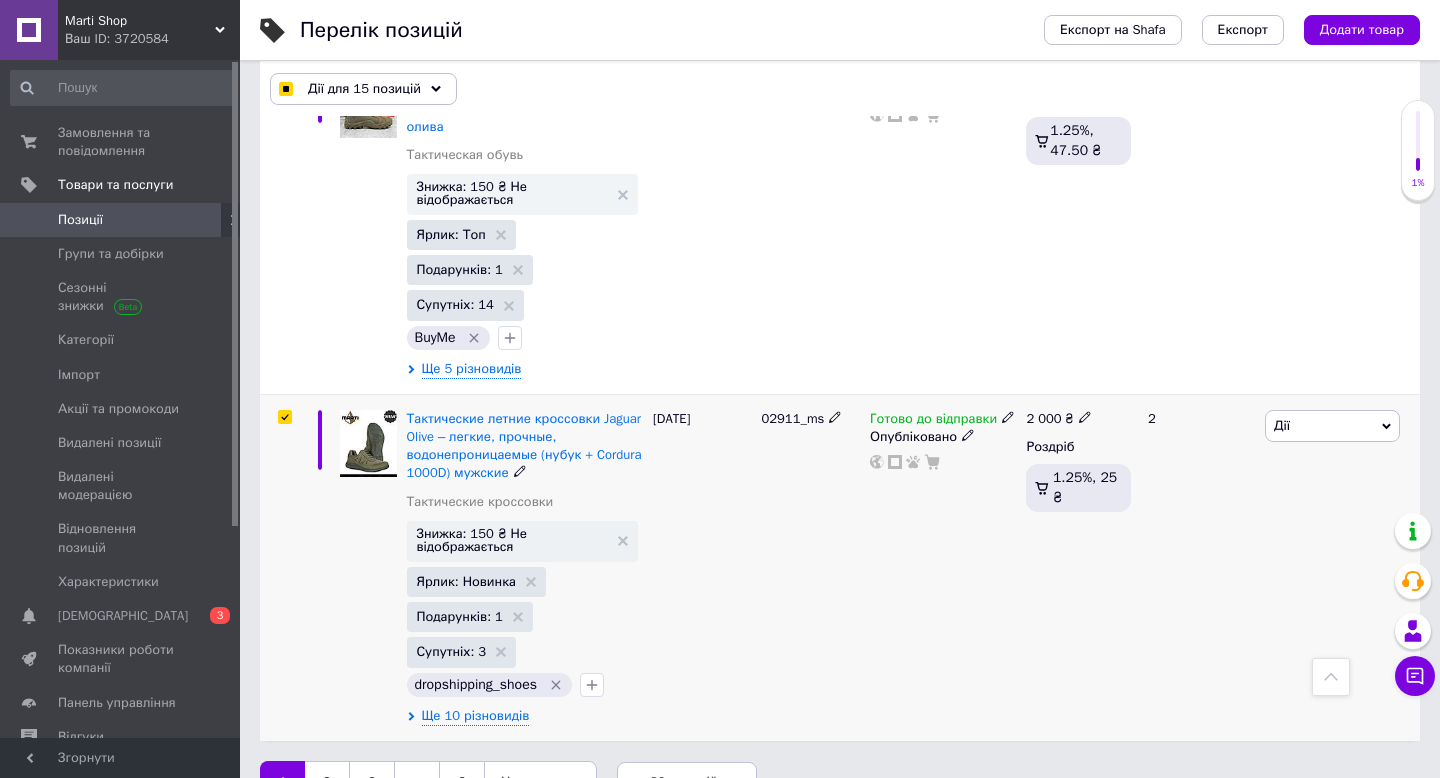 checkbox on "true" 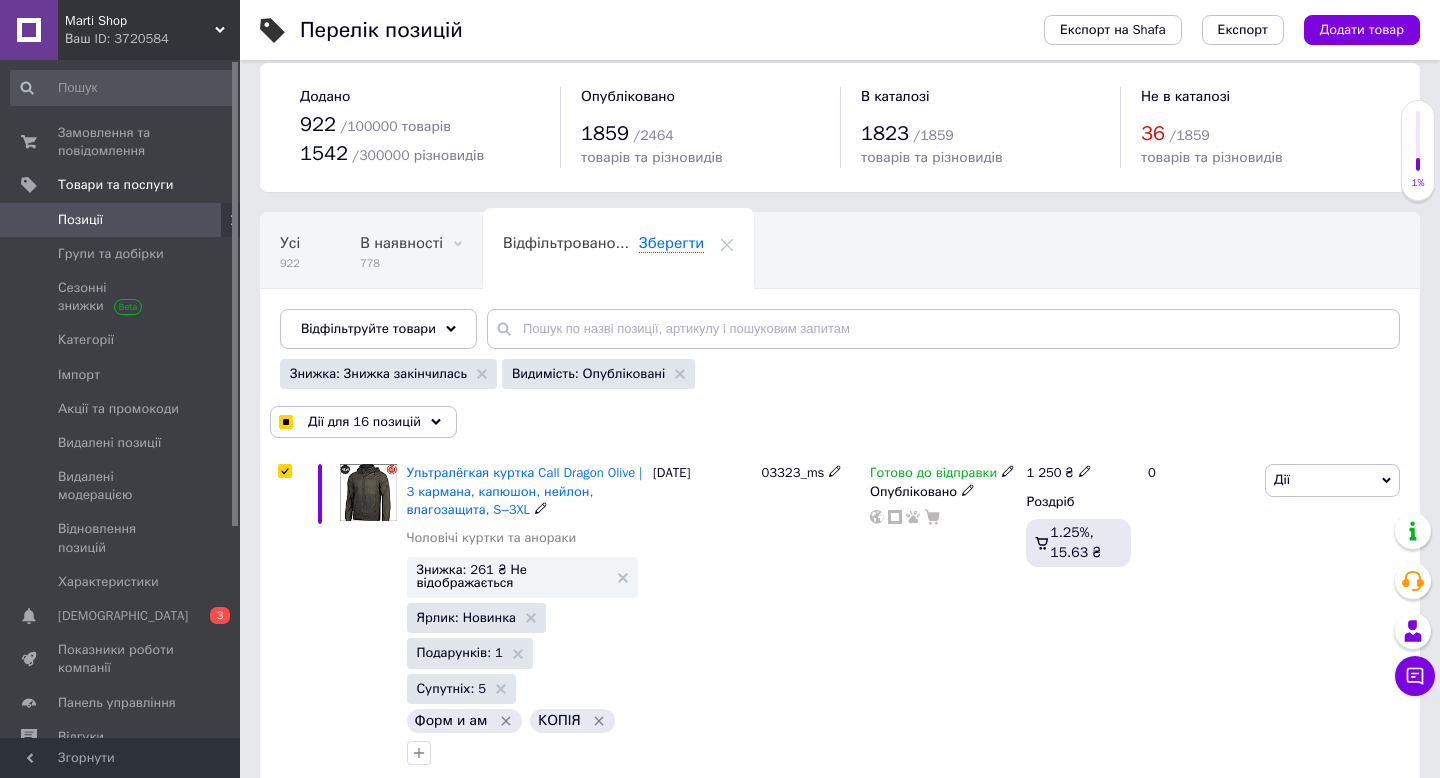 scroll, scrollTop: 16, scrollLeft: 0, axis: vertical 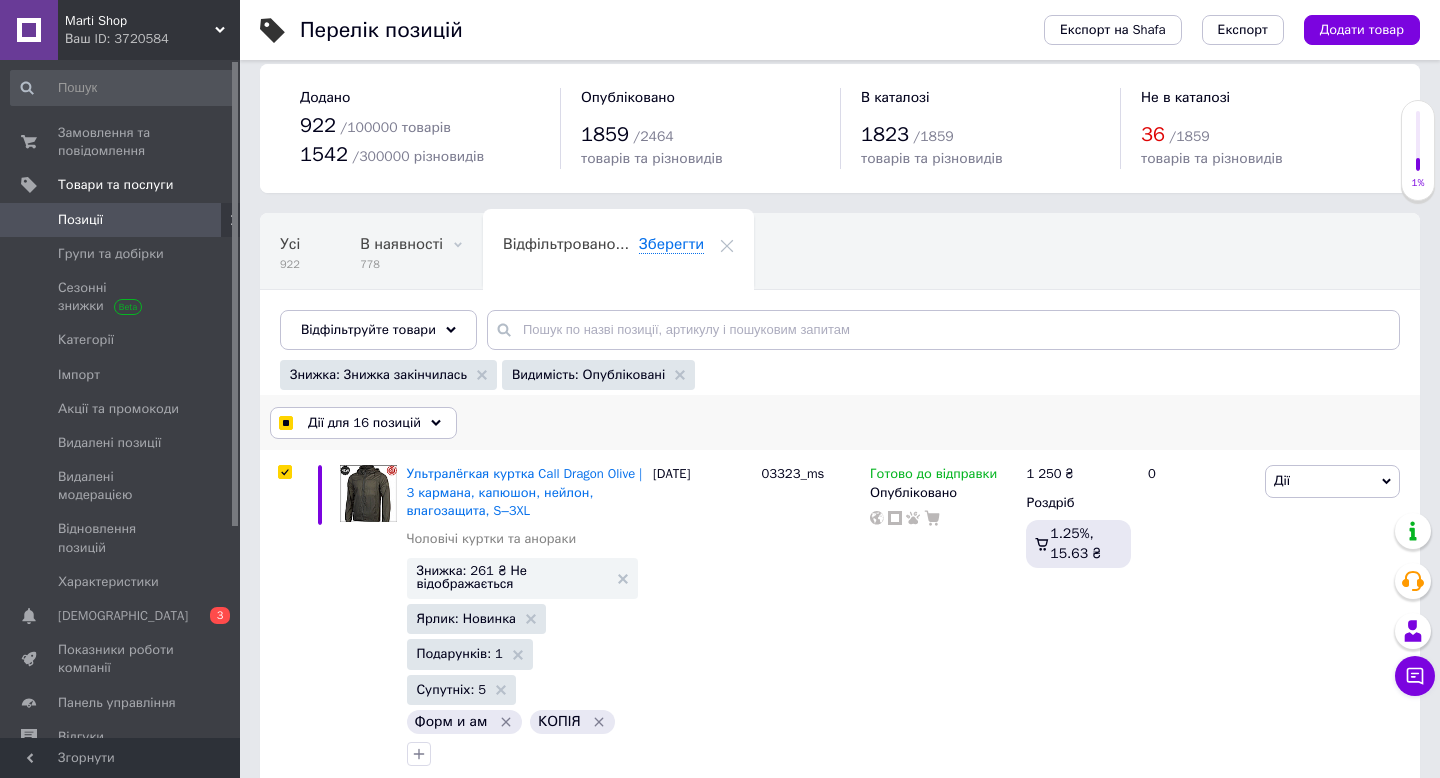 click on "Дії для 16 позицій" at bounding box center [363, 423] 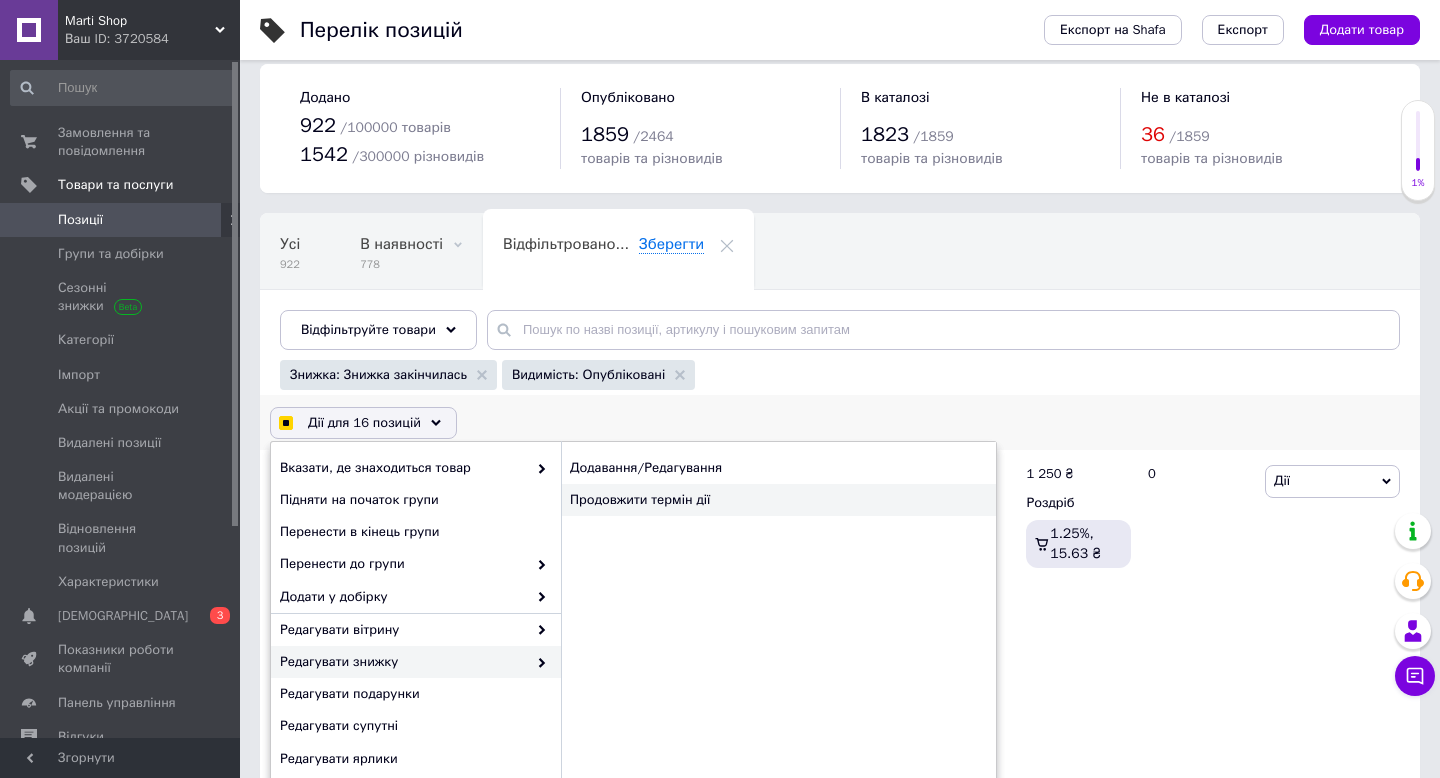 click on "Продовжити термін дії" at bounding box center [778, 500] 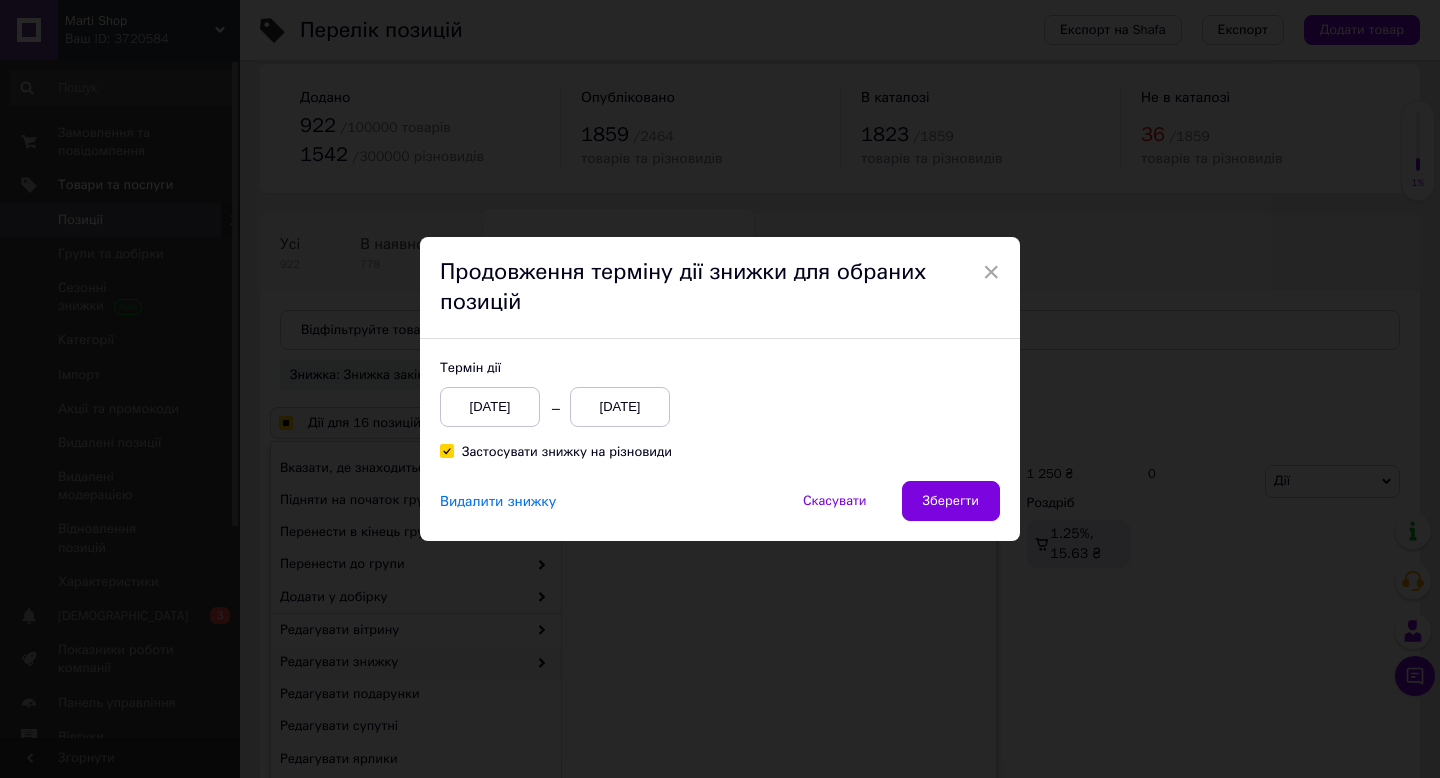 click on "[DATE]" at bounding box center [620, 407] 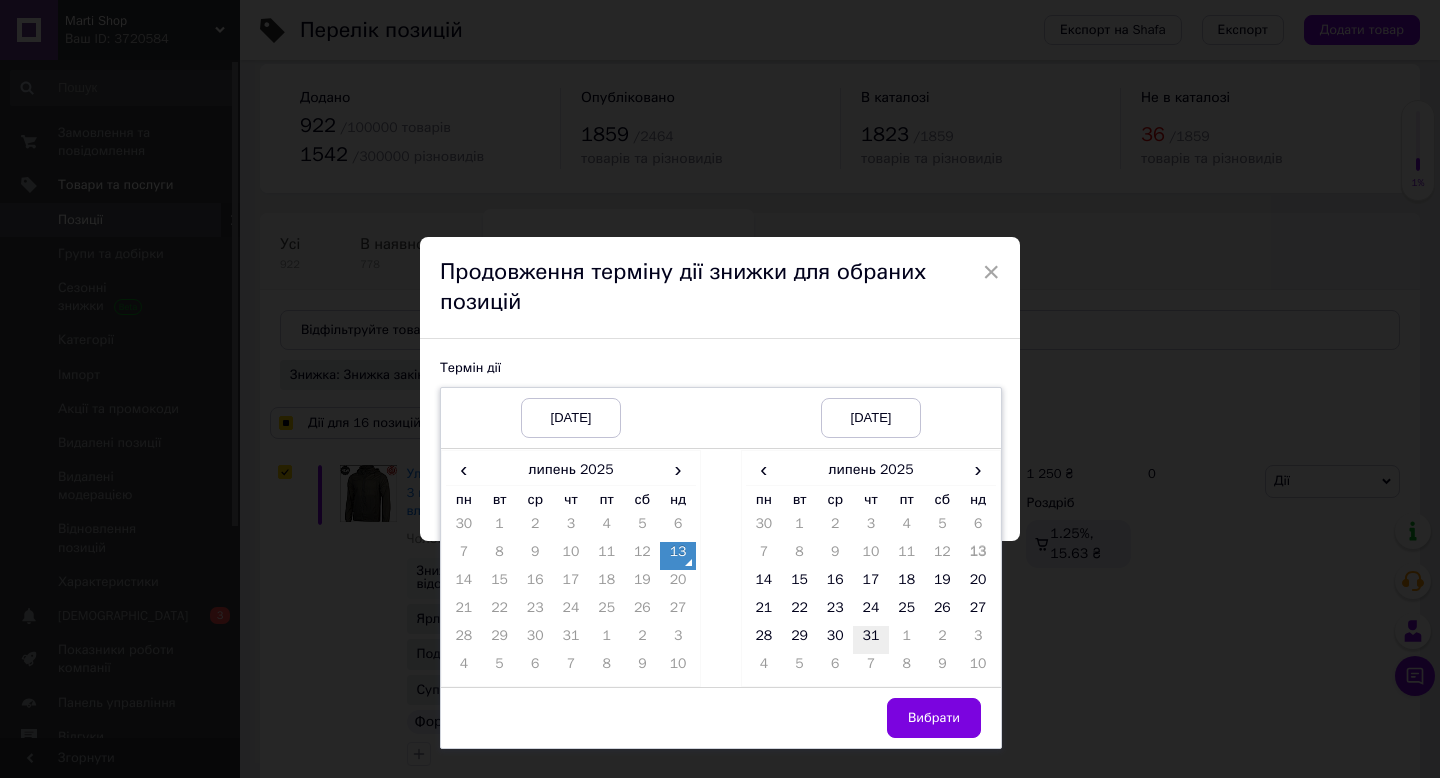 click on "31" at bounding box center [871, 640] 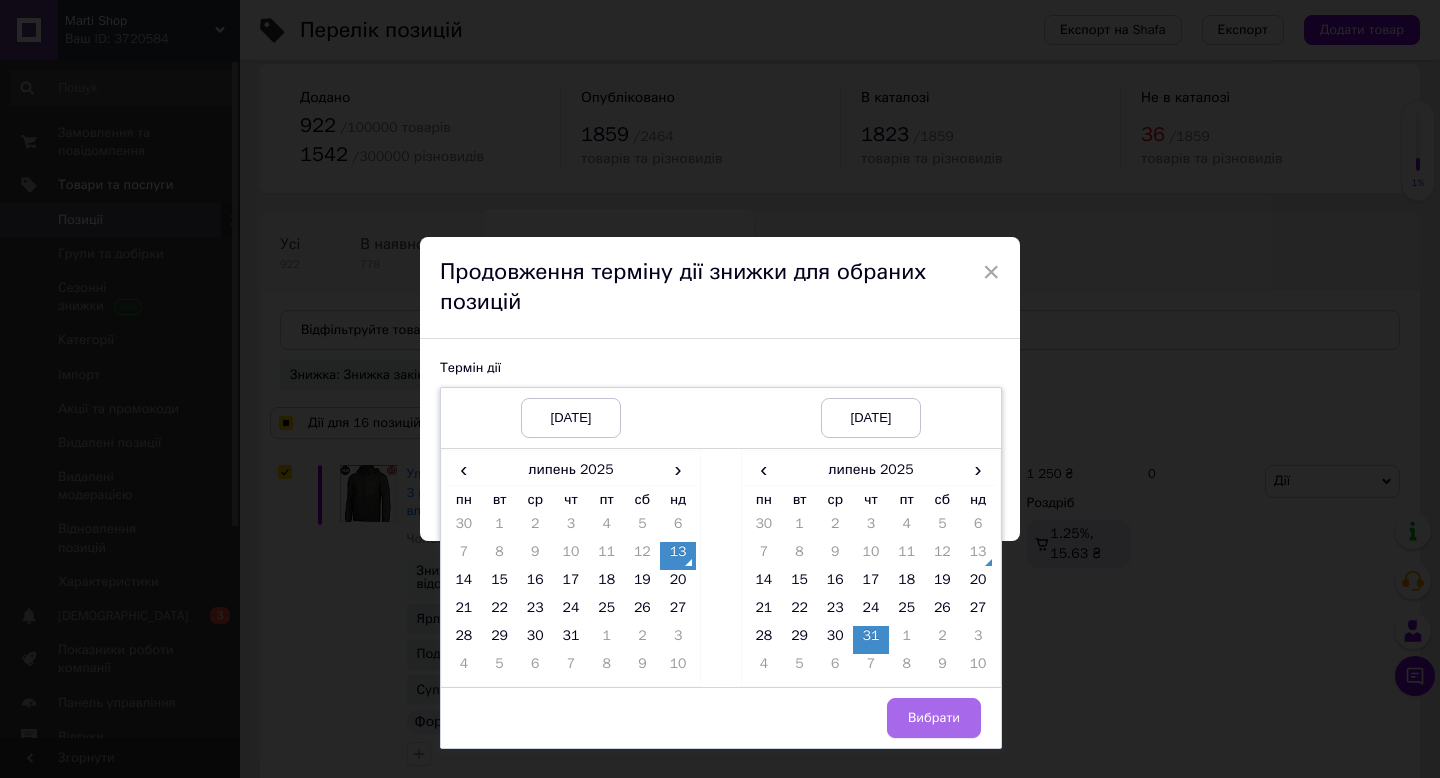 click on "Вибрати" at bounding box center (934, 718) 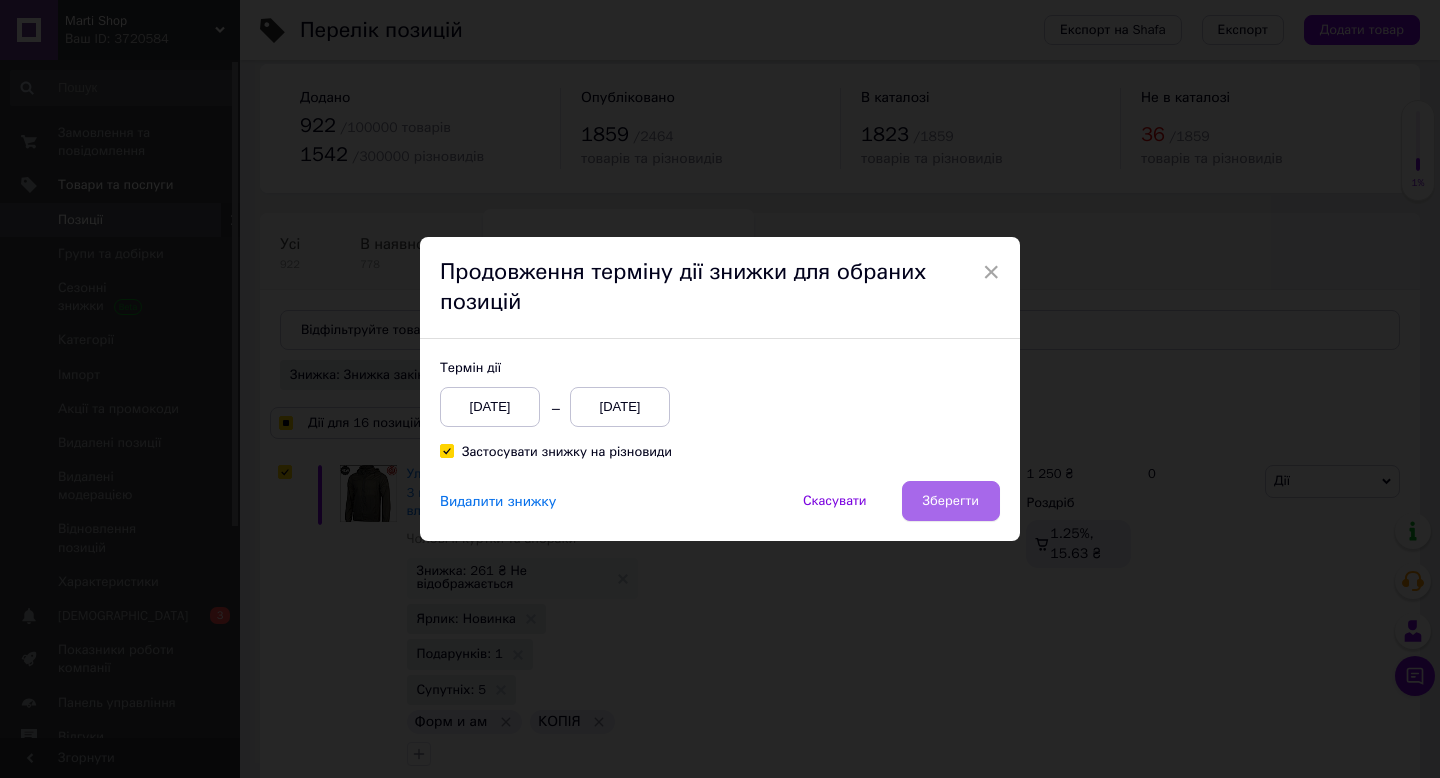 click on "Зберегти" at bounding box center [951, 501] 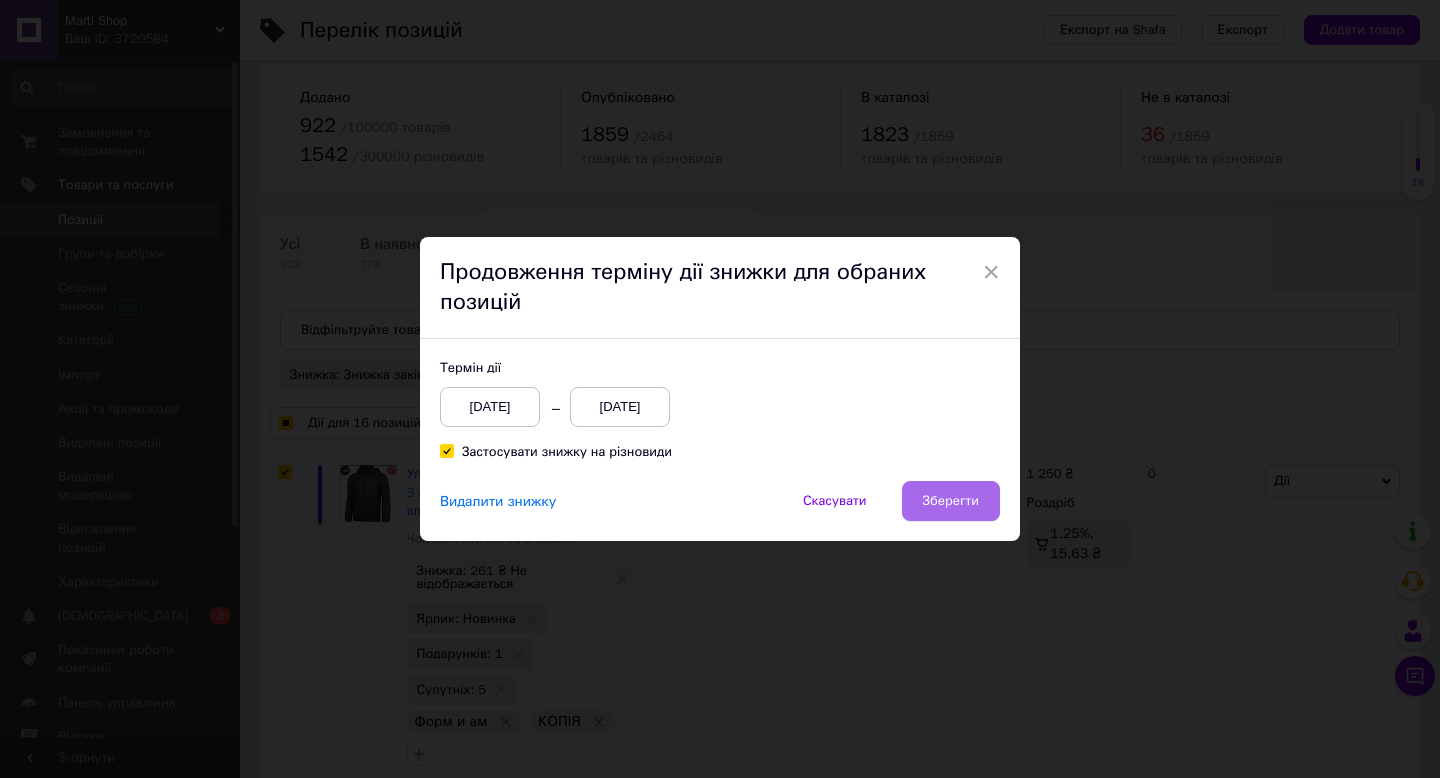 click on "Зберегти" at bounding box center (951, 501) 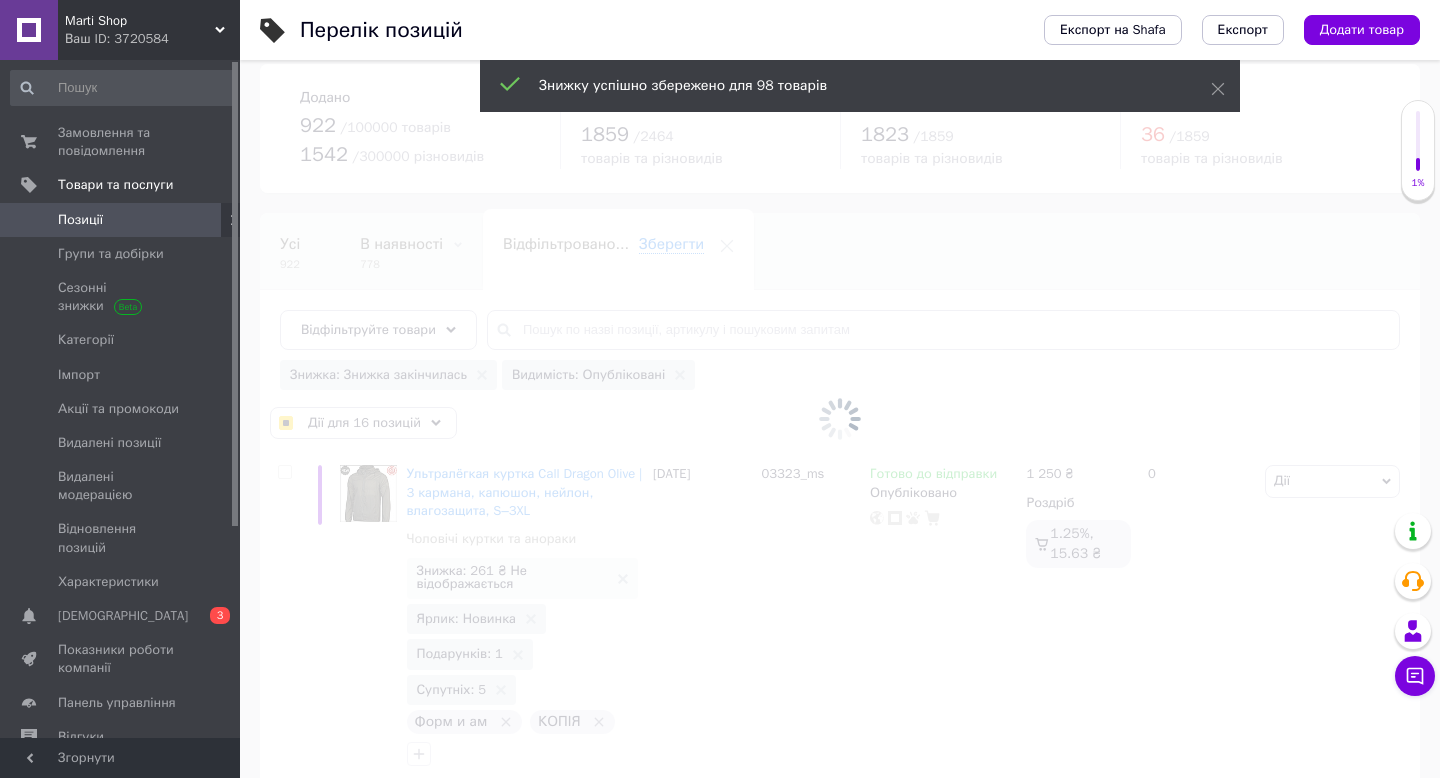 checkbox on "false" 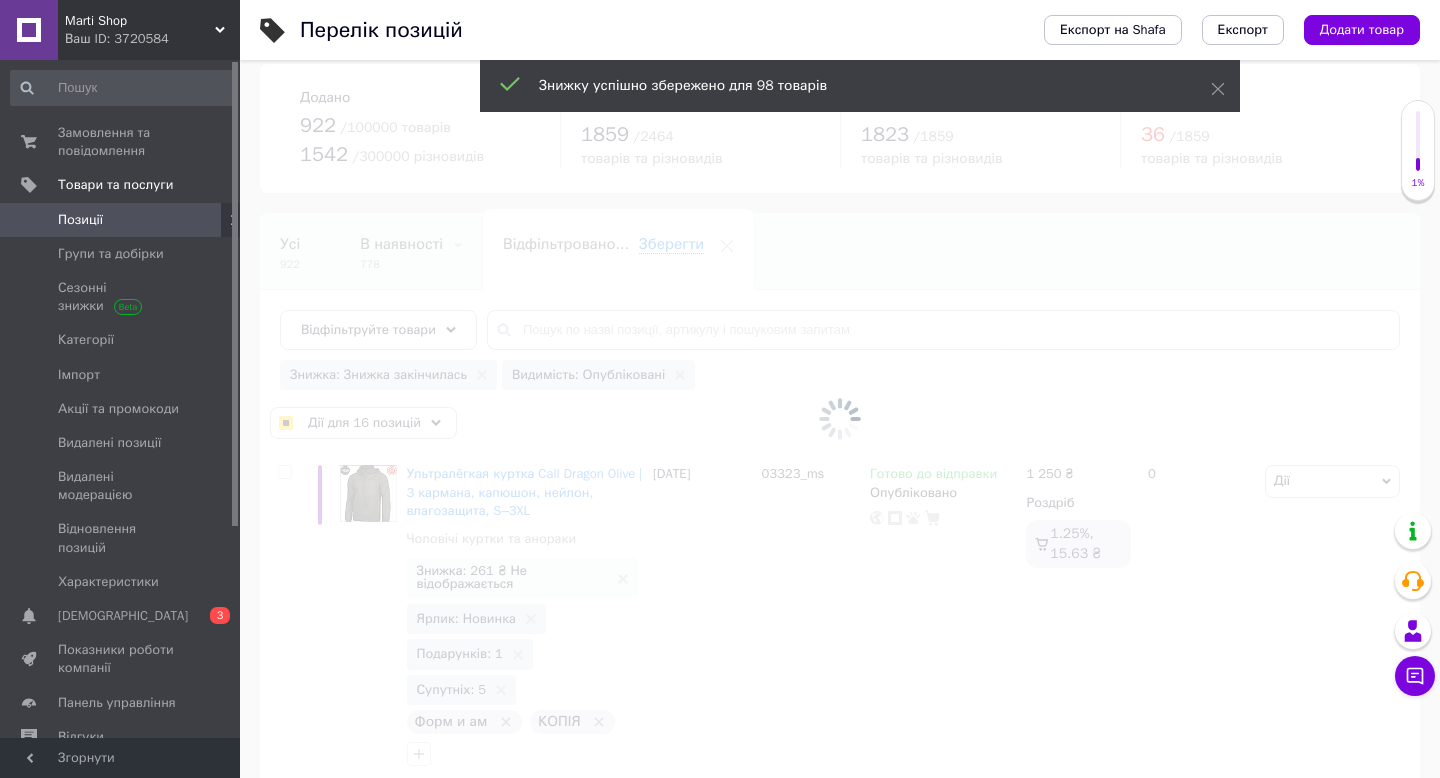 checkbox on "false" 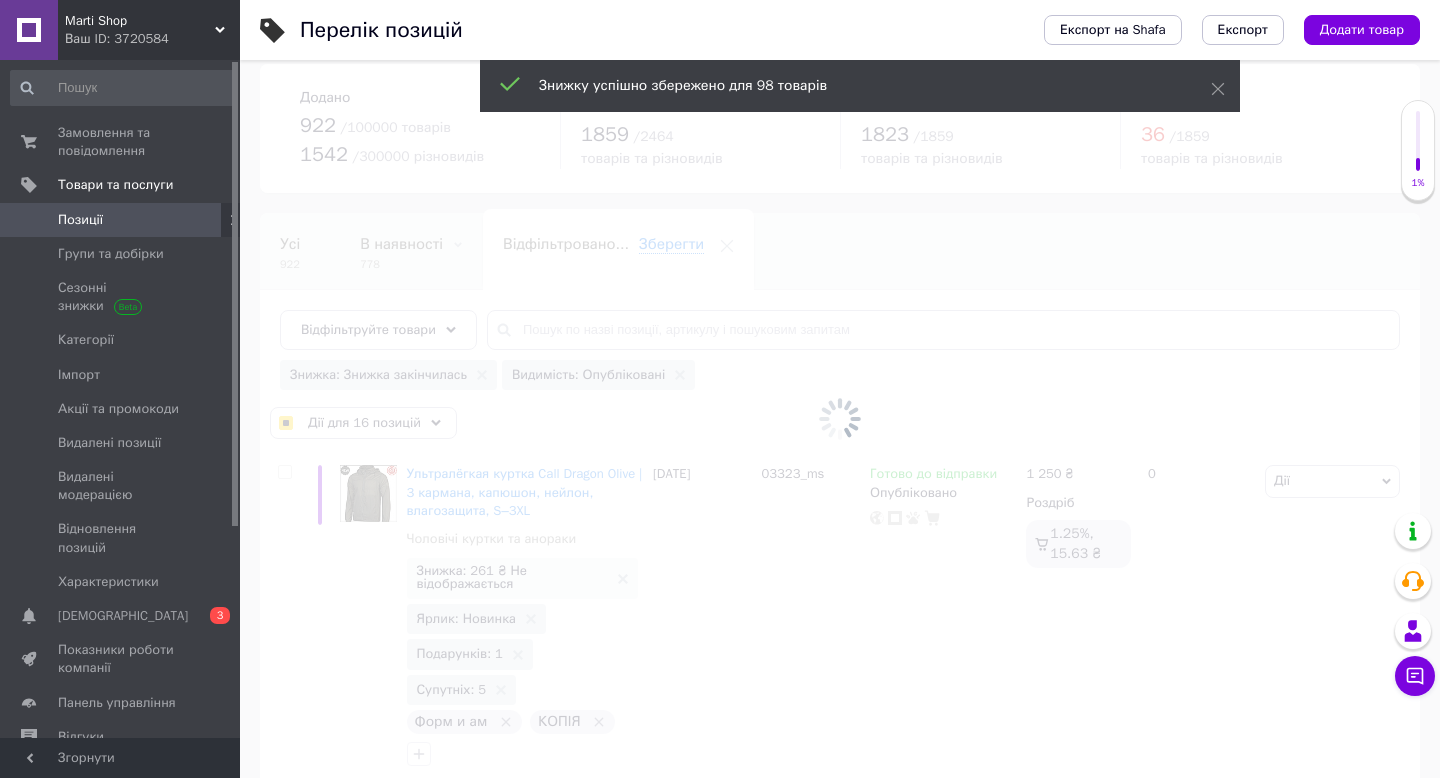checkbox on "false" 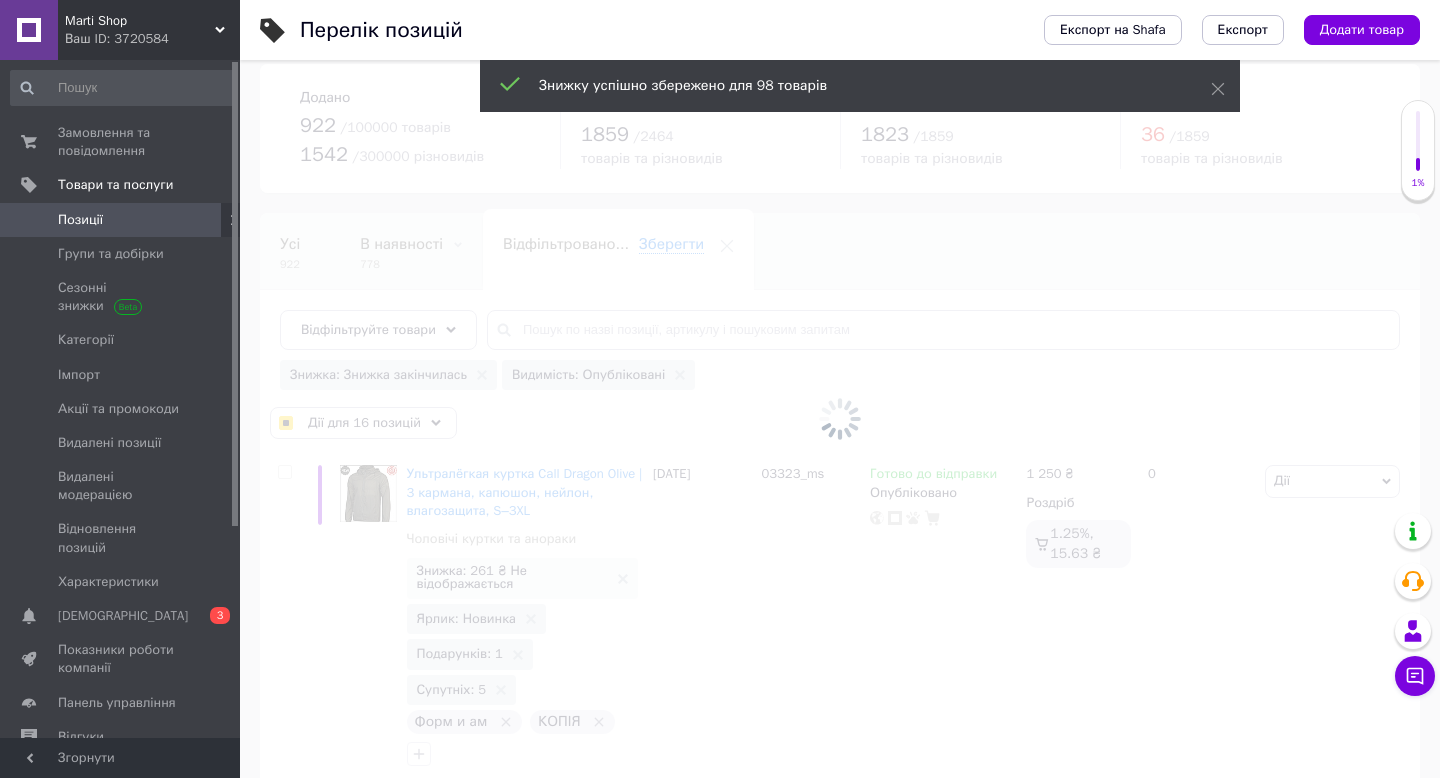 checkbox on "false" 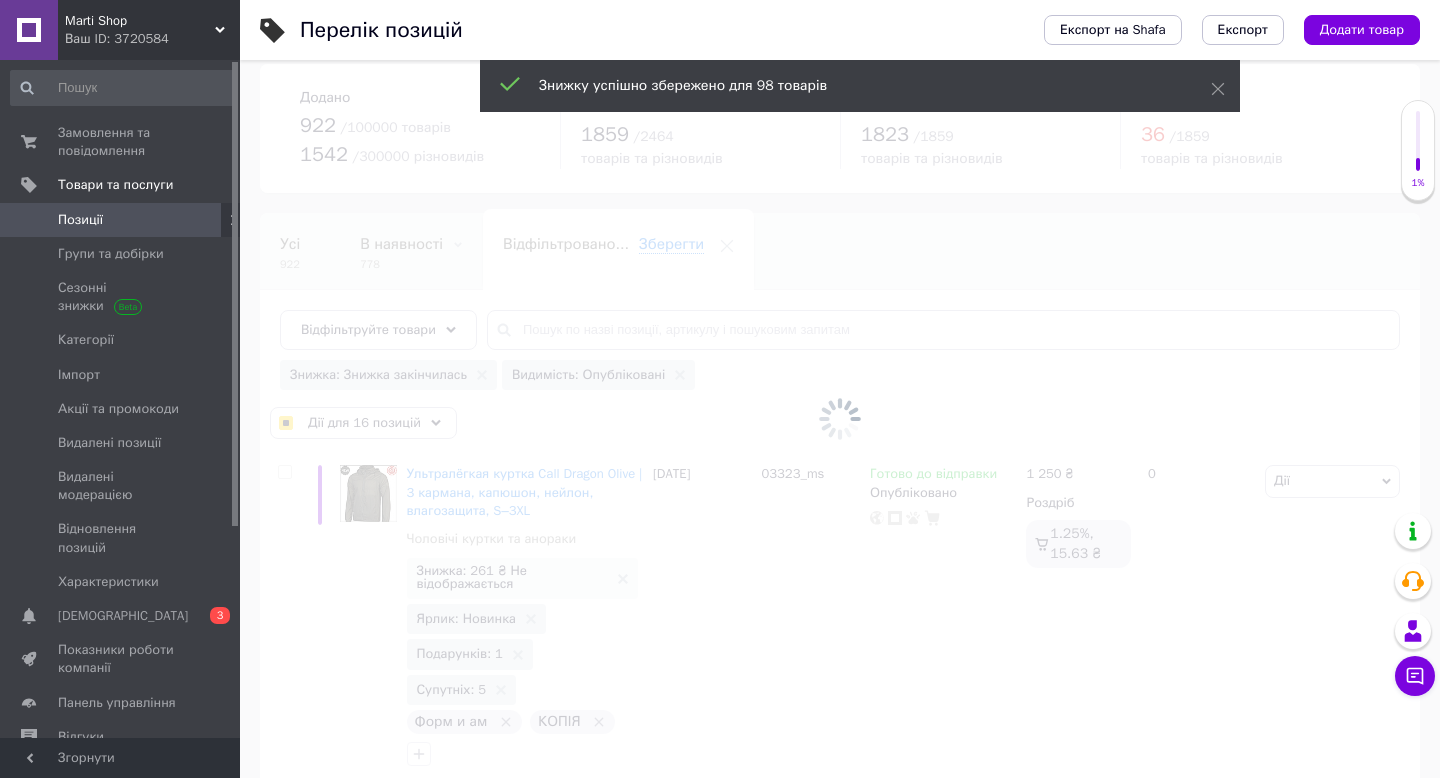 checkbox on "false" 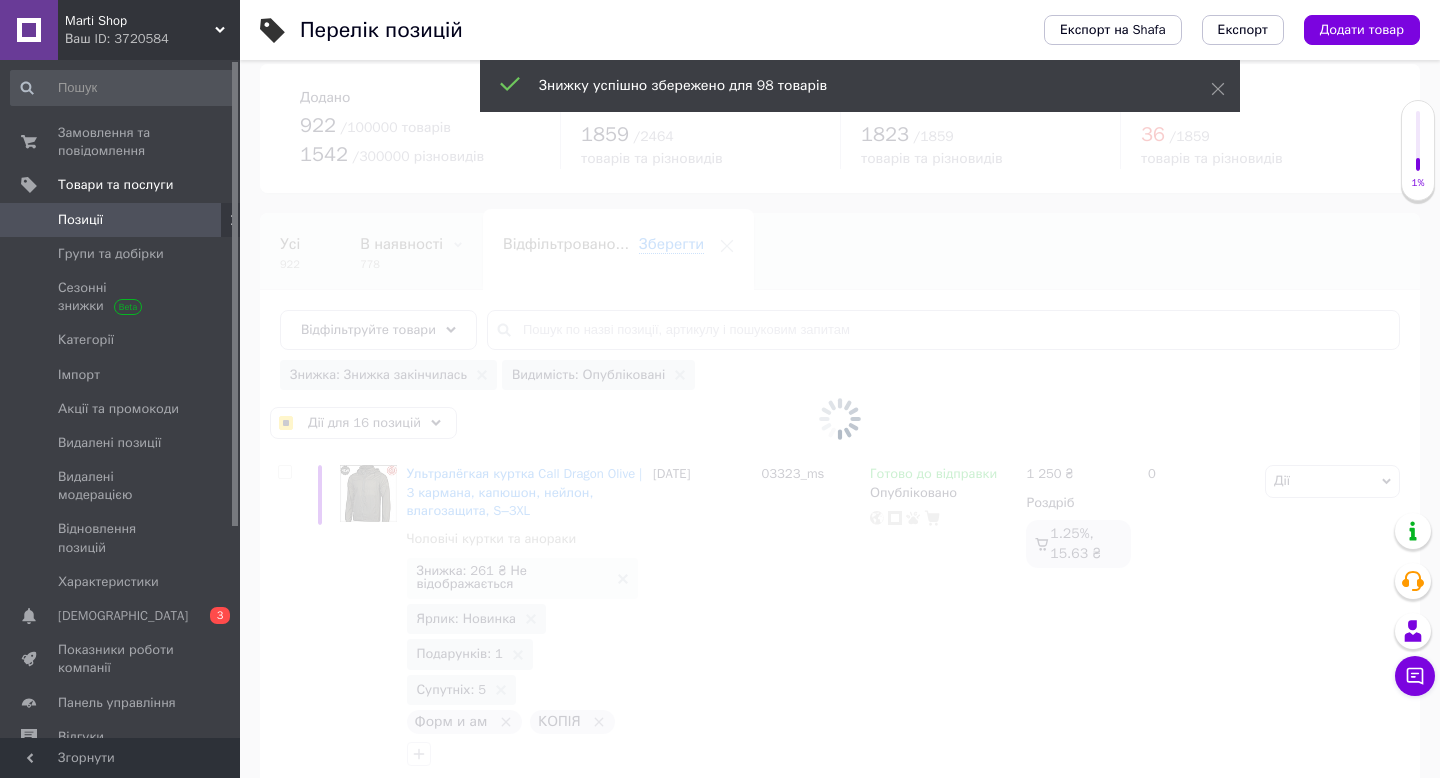 checkbox on "false" 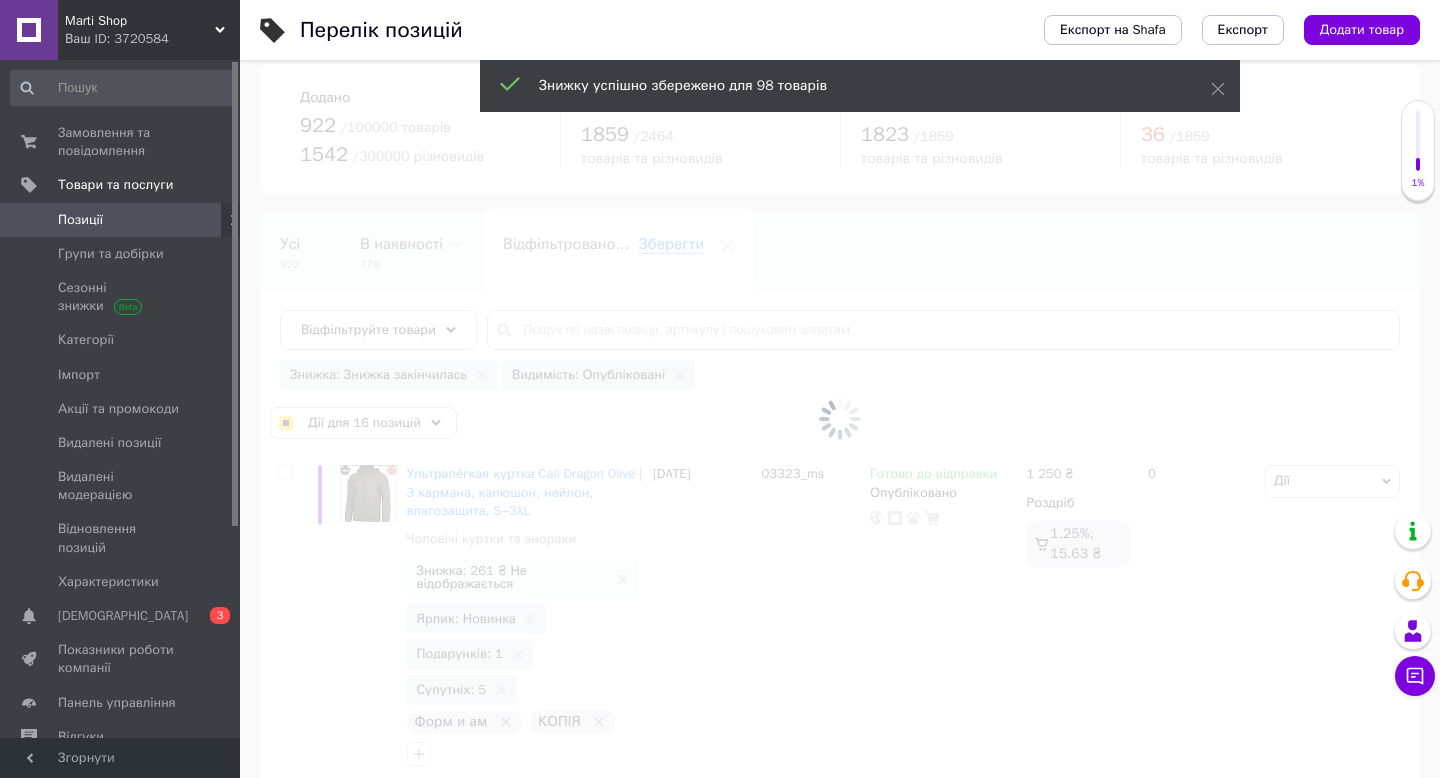checkbox on "false" 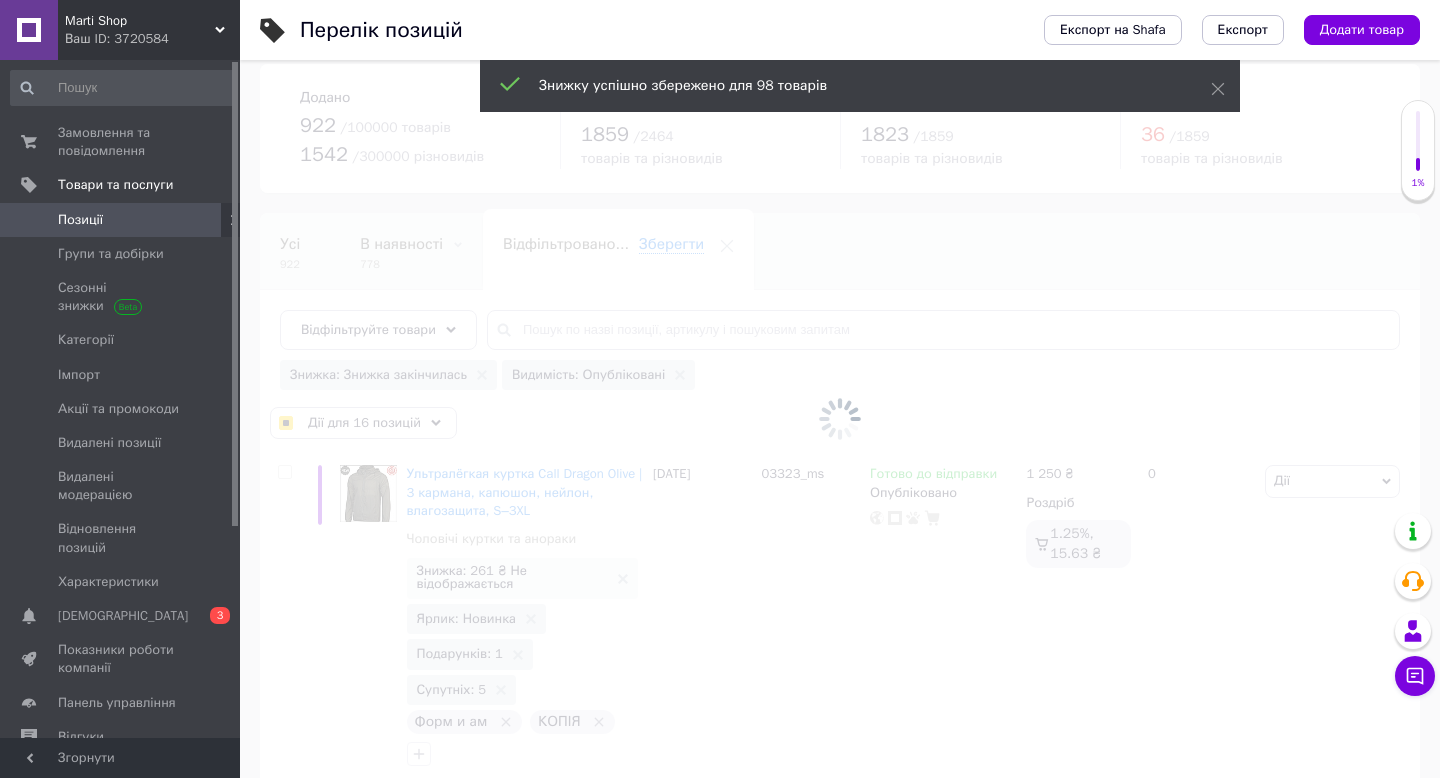 checkbox on "false" 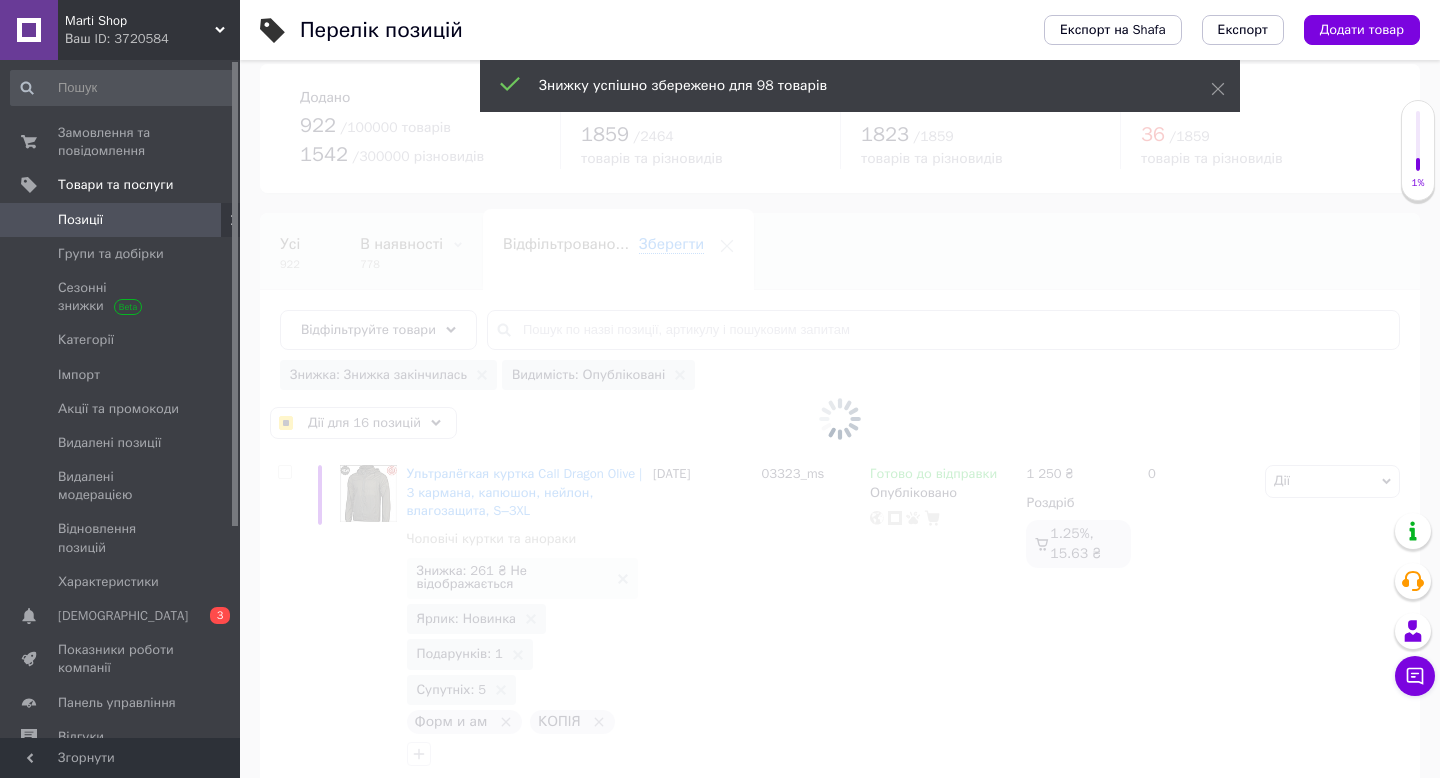 checkbox on "false" 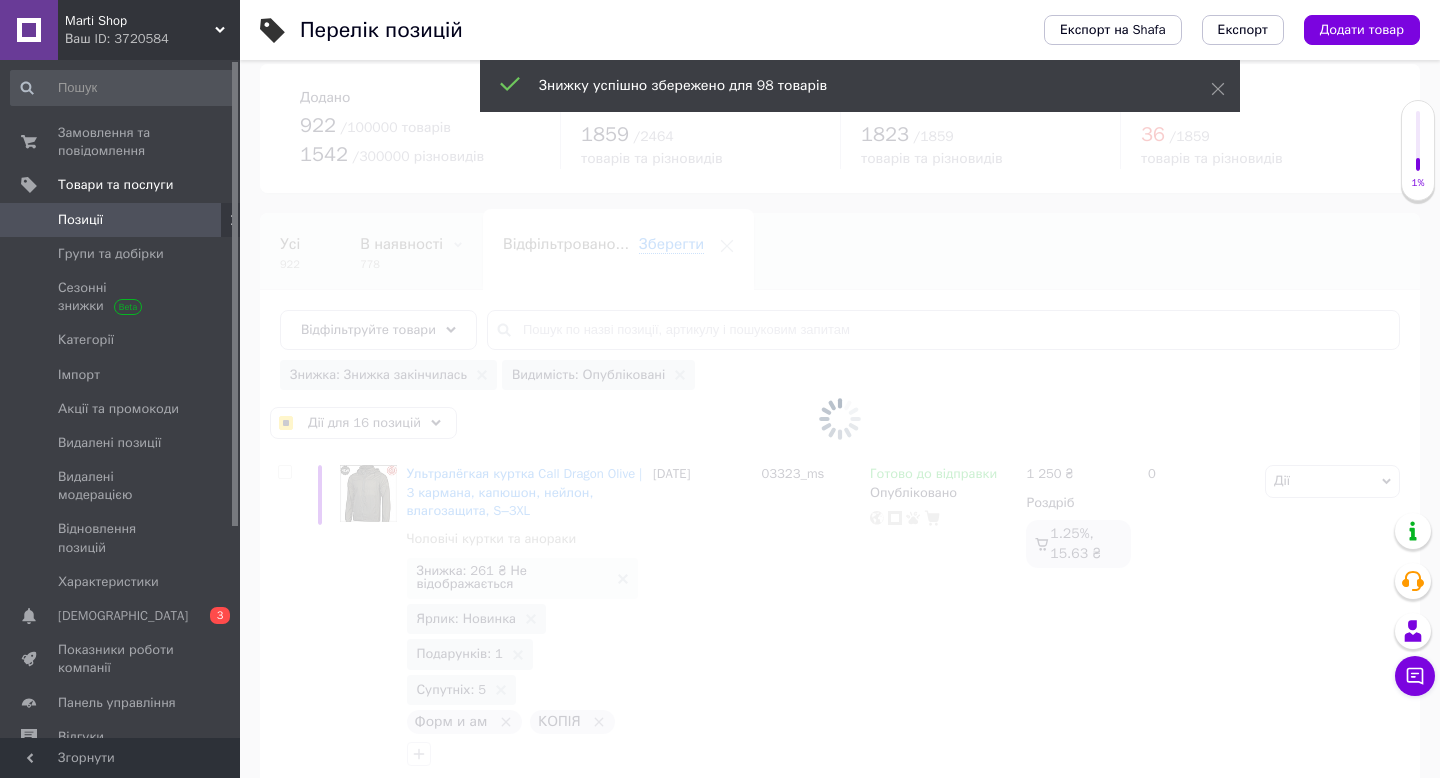 checkbox on "false" 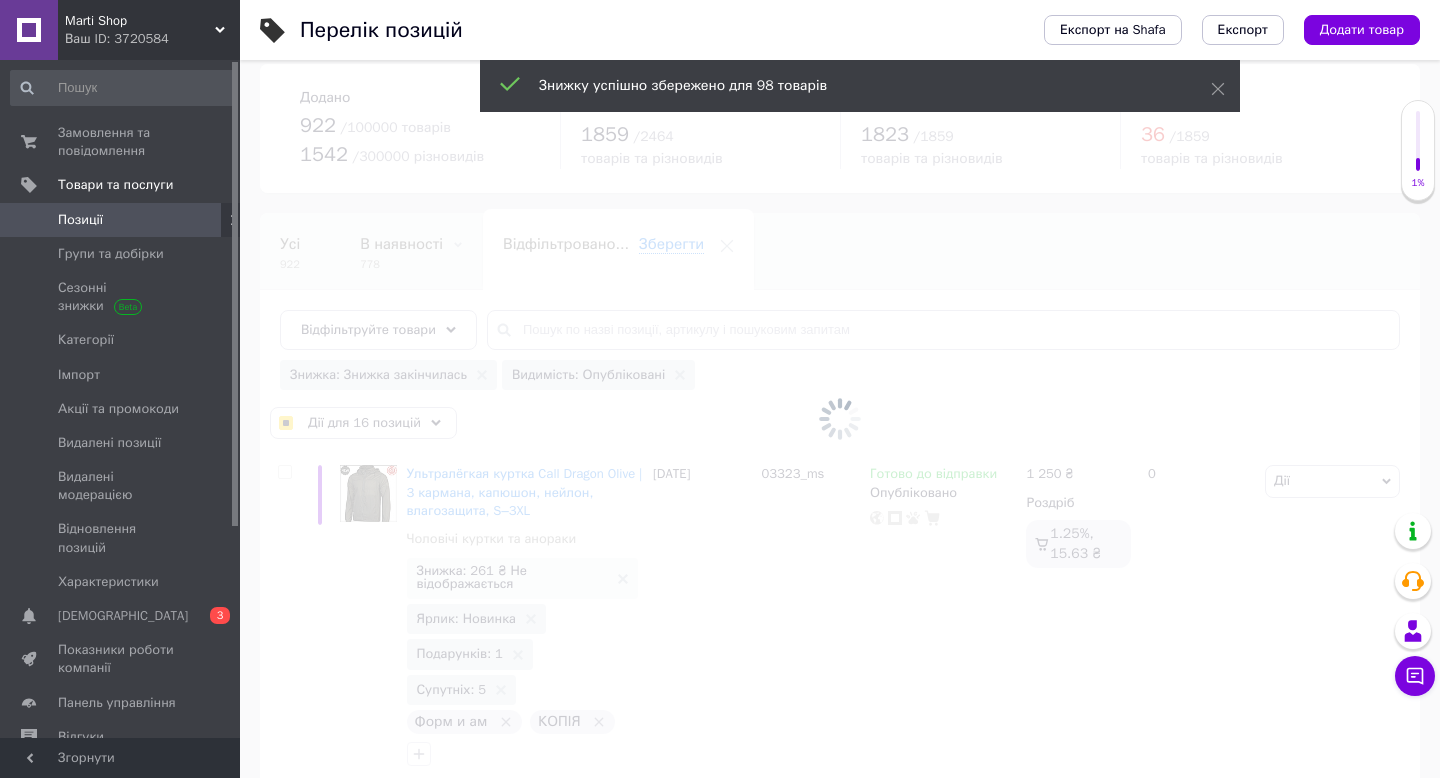 checkbox on "false" 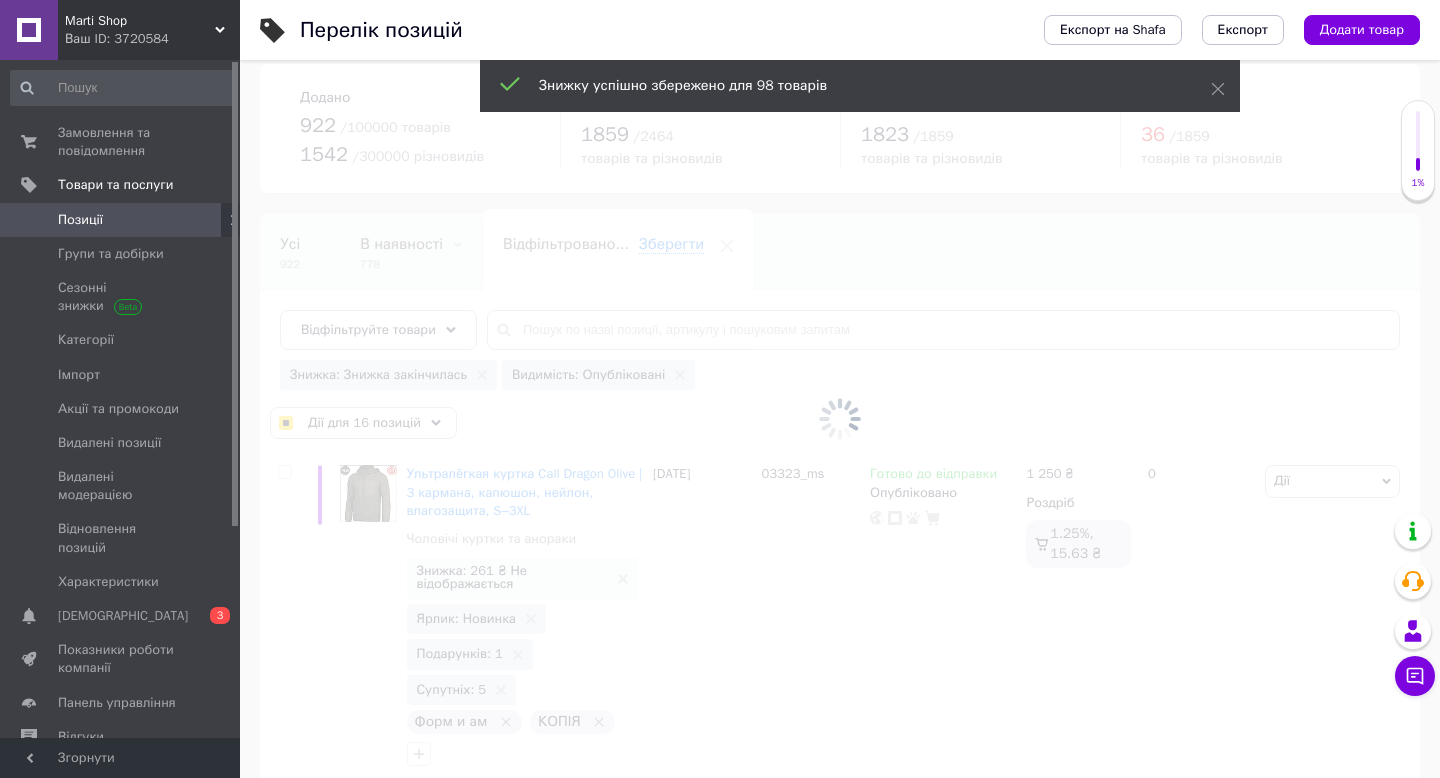 checkbox on "false" 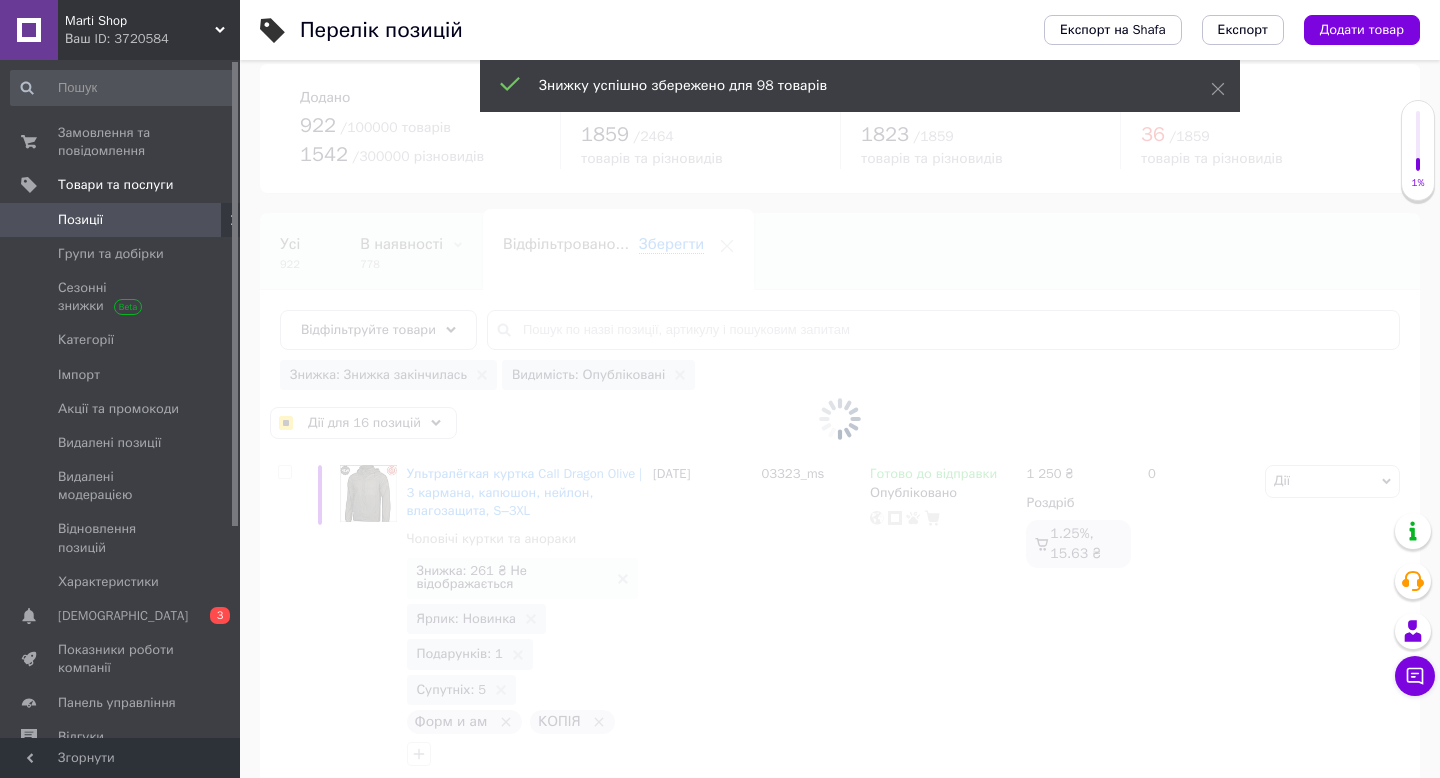 checkbox on "false" 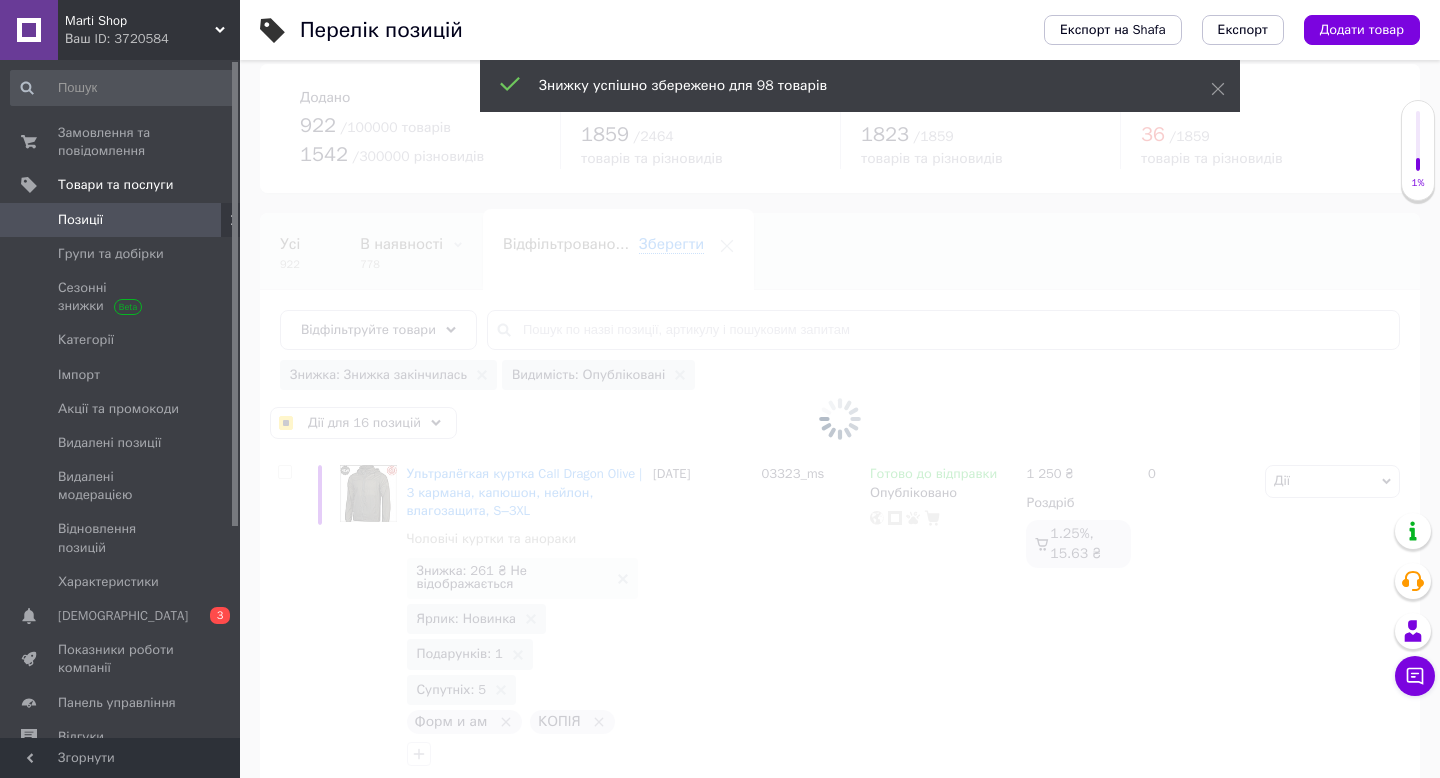 checkbox on "false" 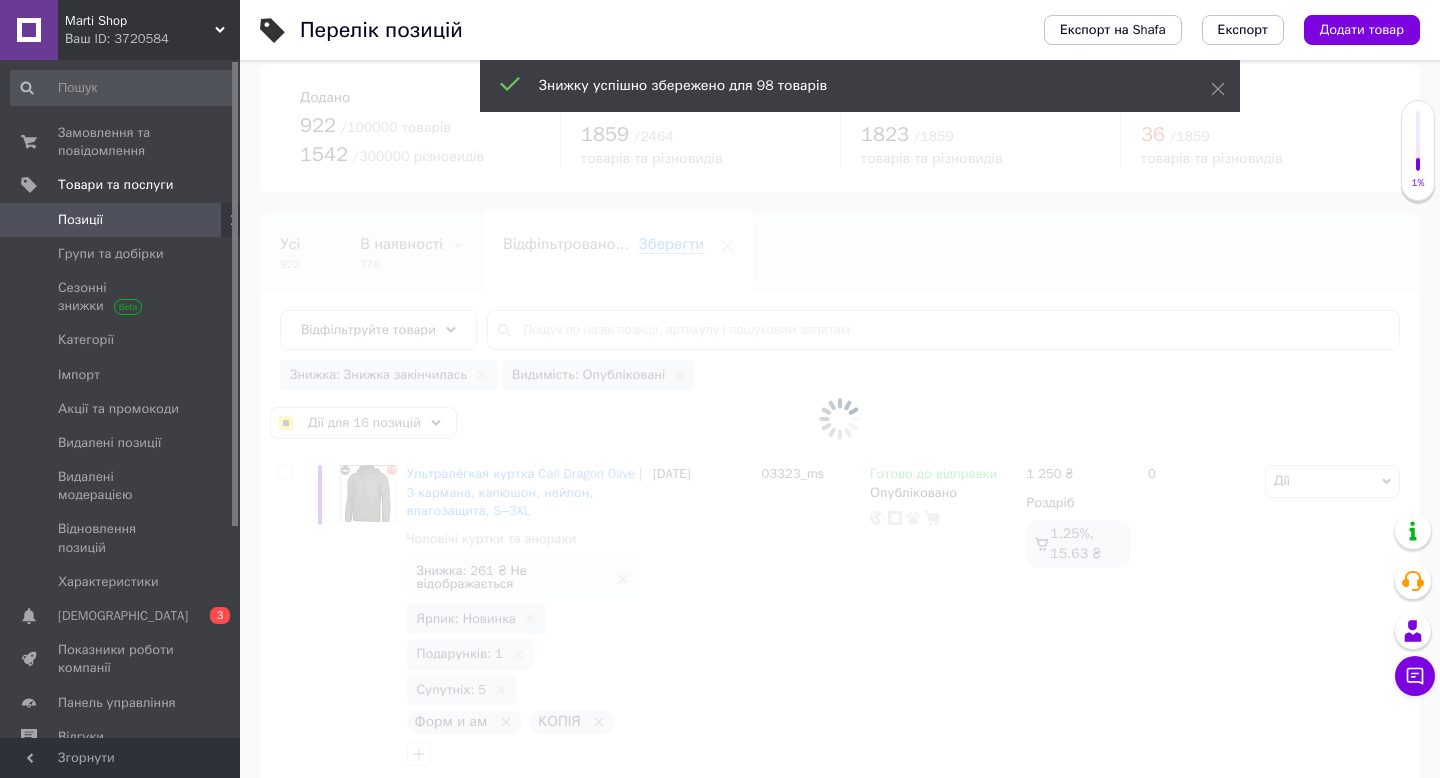 checkbox on "false" 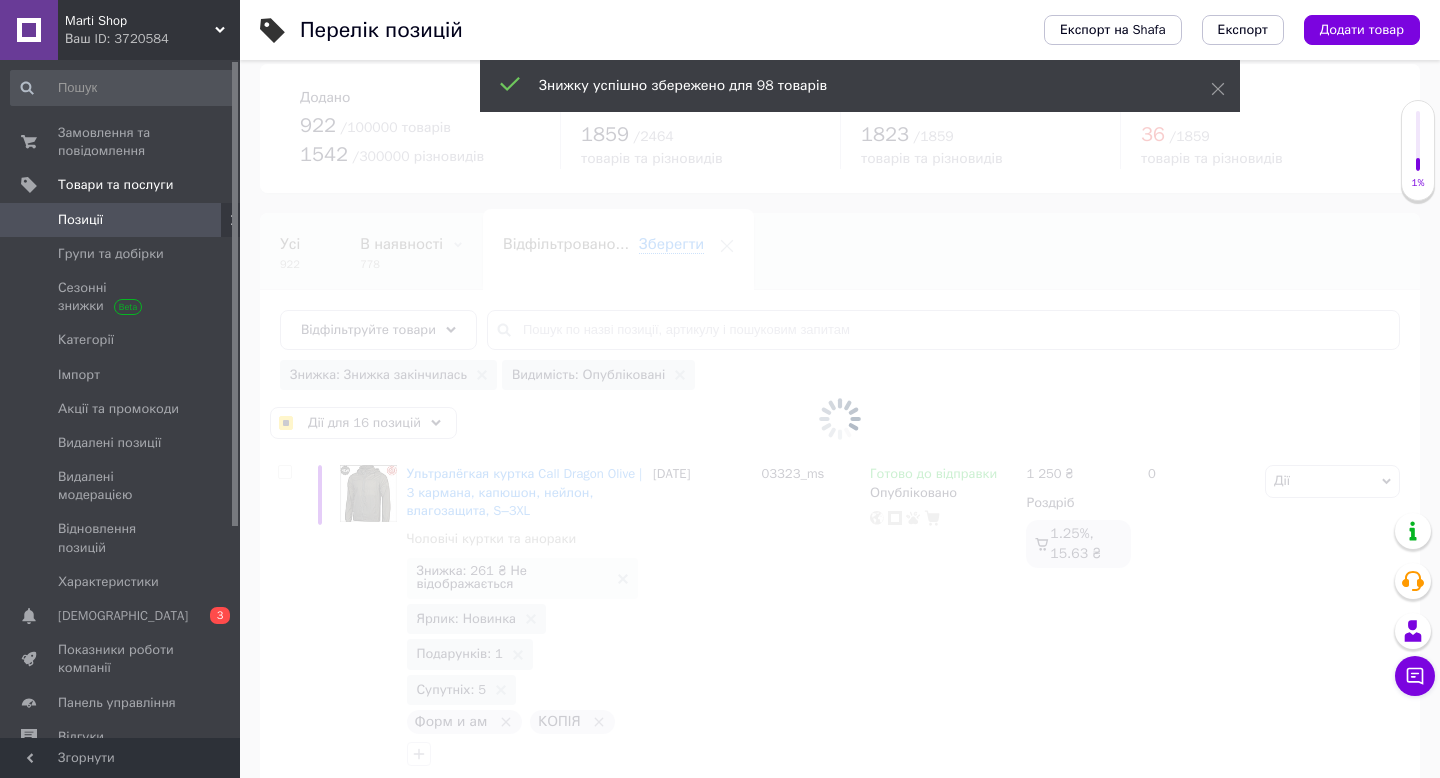 checkbox on "false" 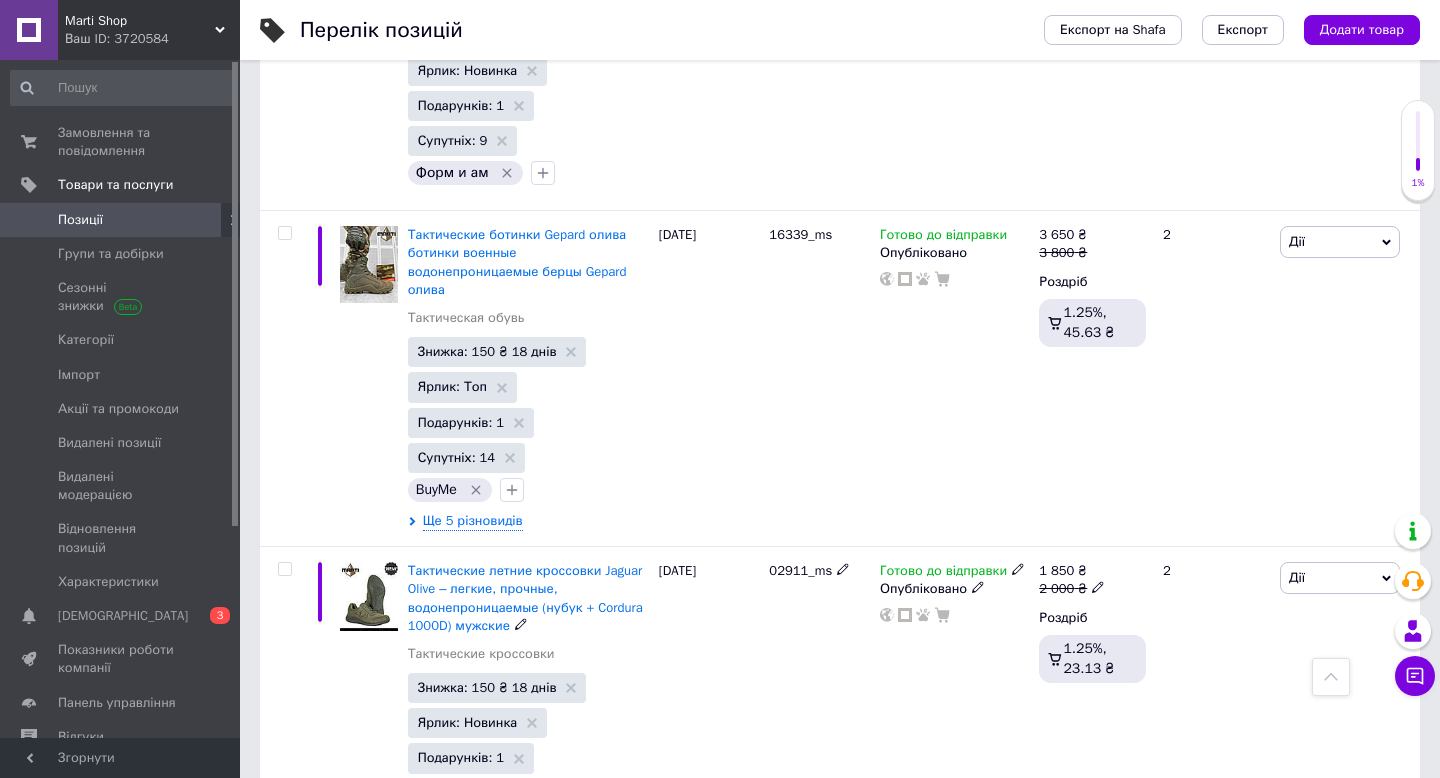 scroll, scrollTop: 5918, scrollLeft: 0, axis: vertical 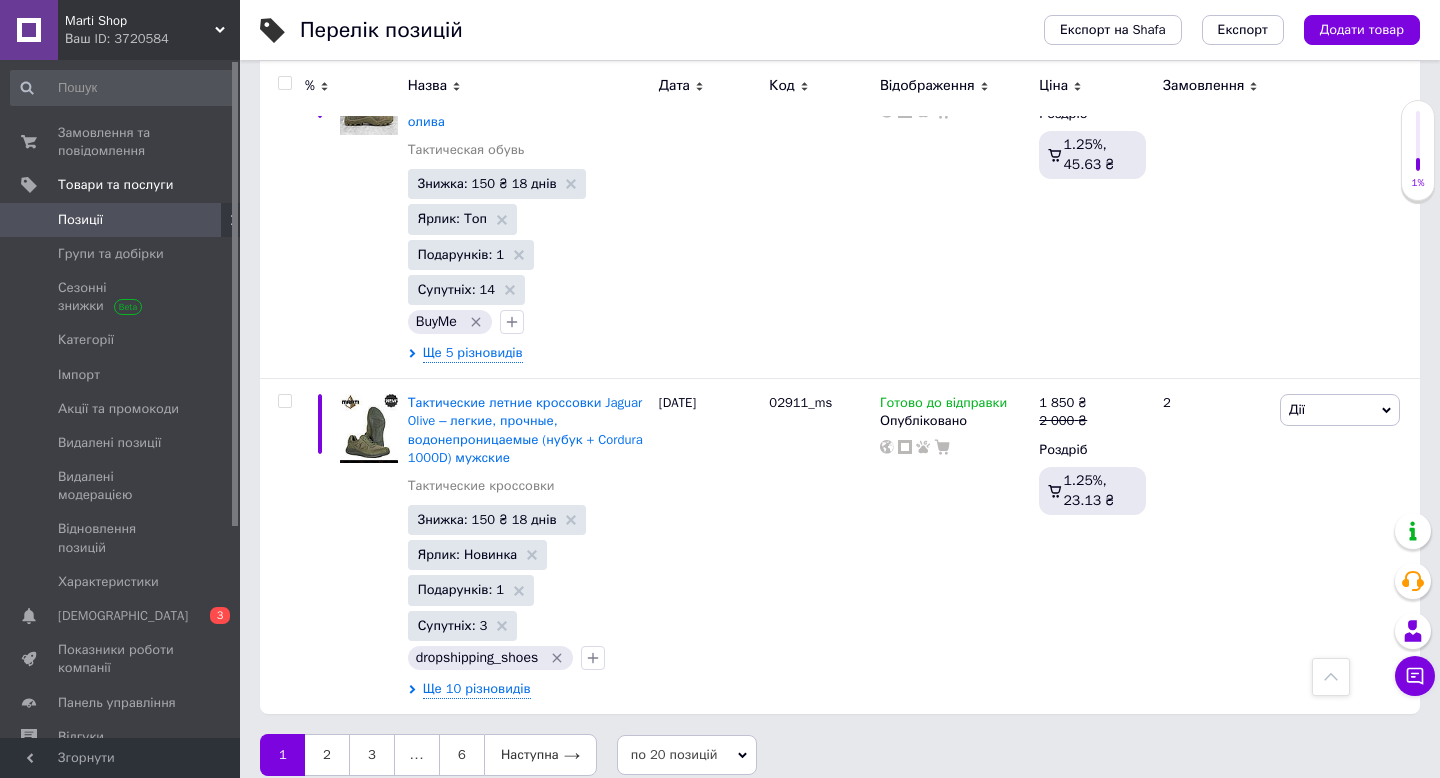 click on "по 20 позицій" at bounding box center [687, 755] 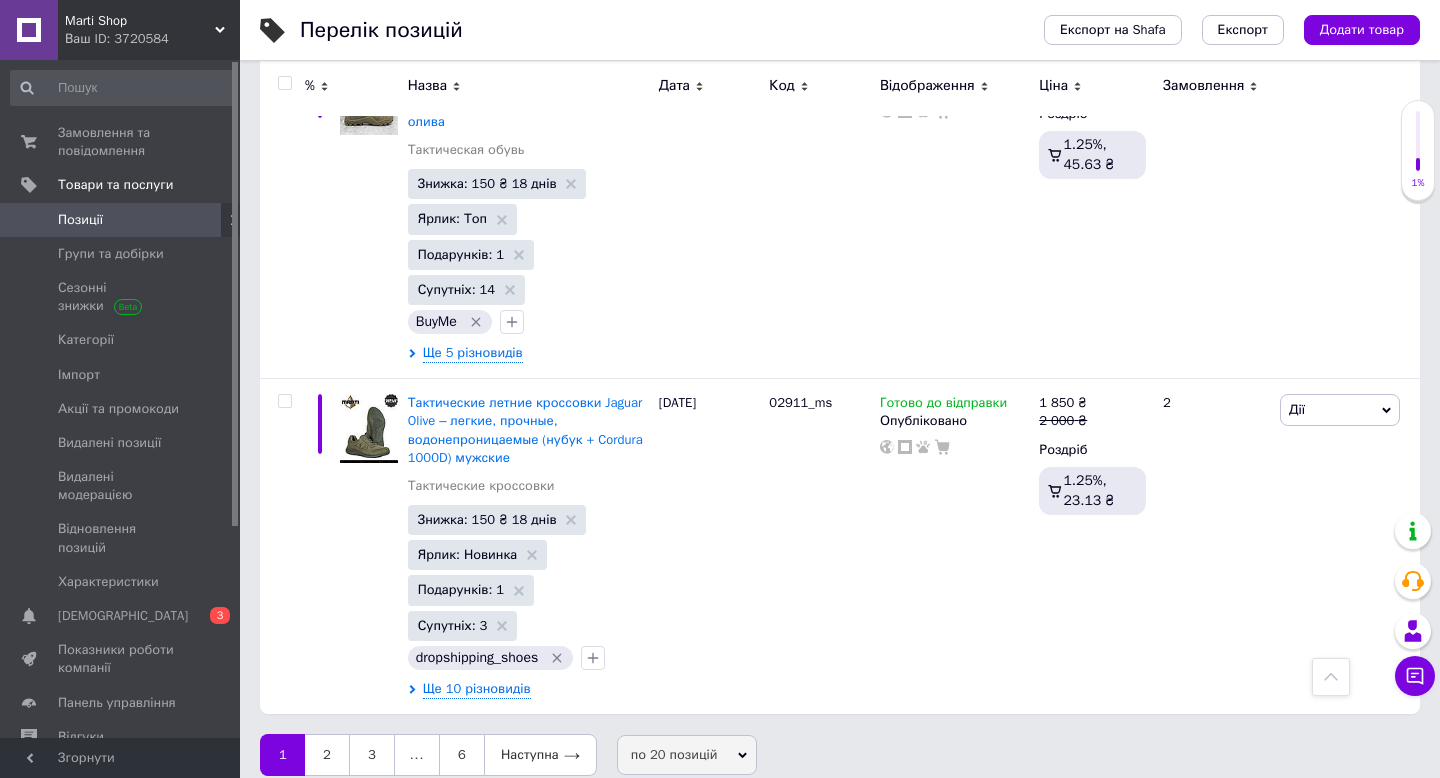 scroll, scrollTop: 5997, scrollLeft: 0, axis: vertical 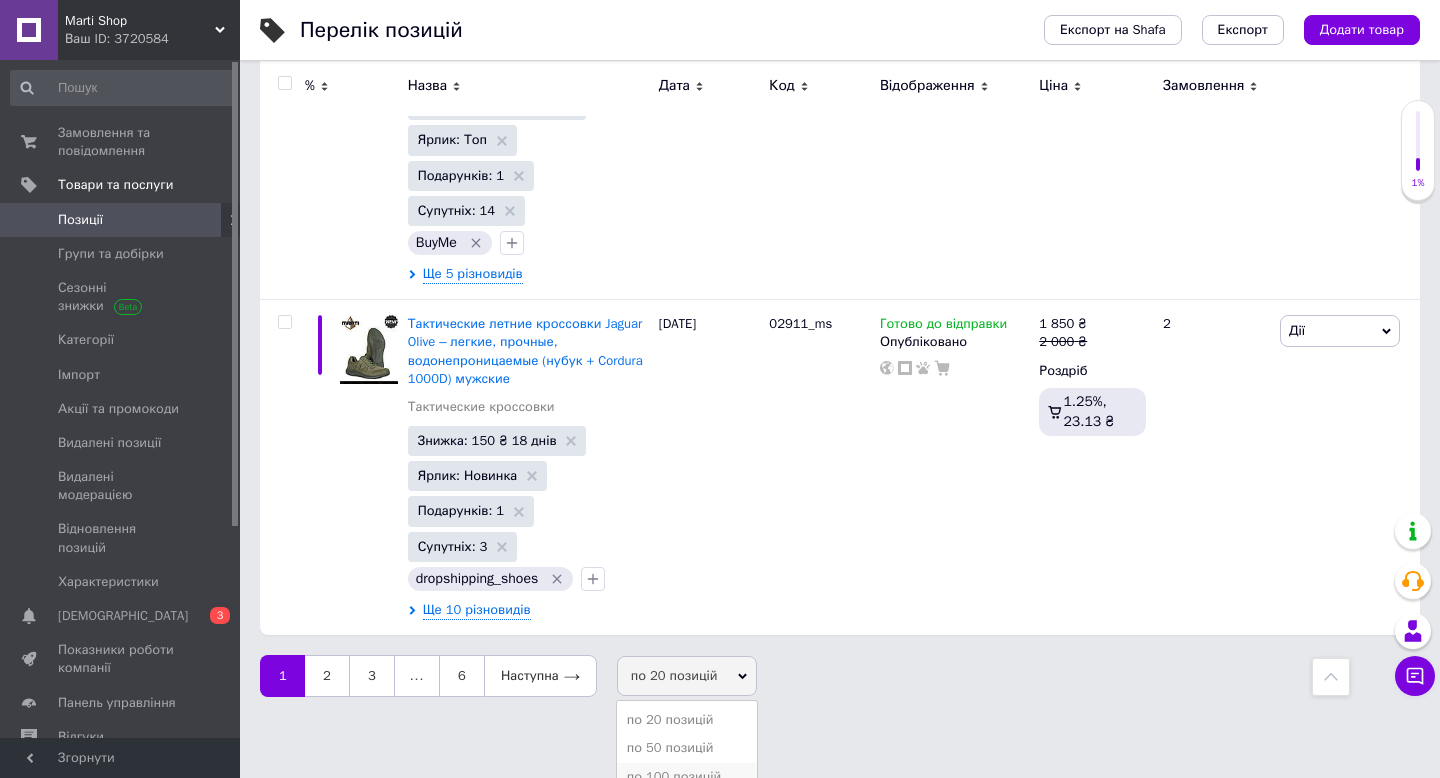 click on "по 100 позицій" at bounding box center [687, 777] 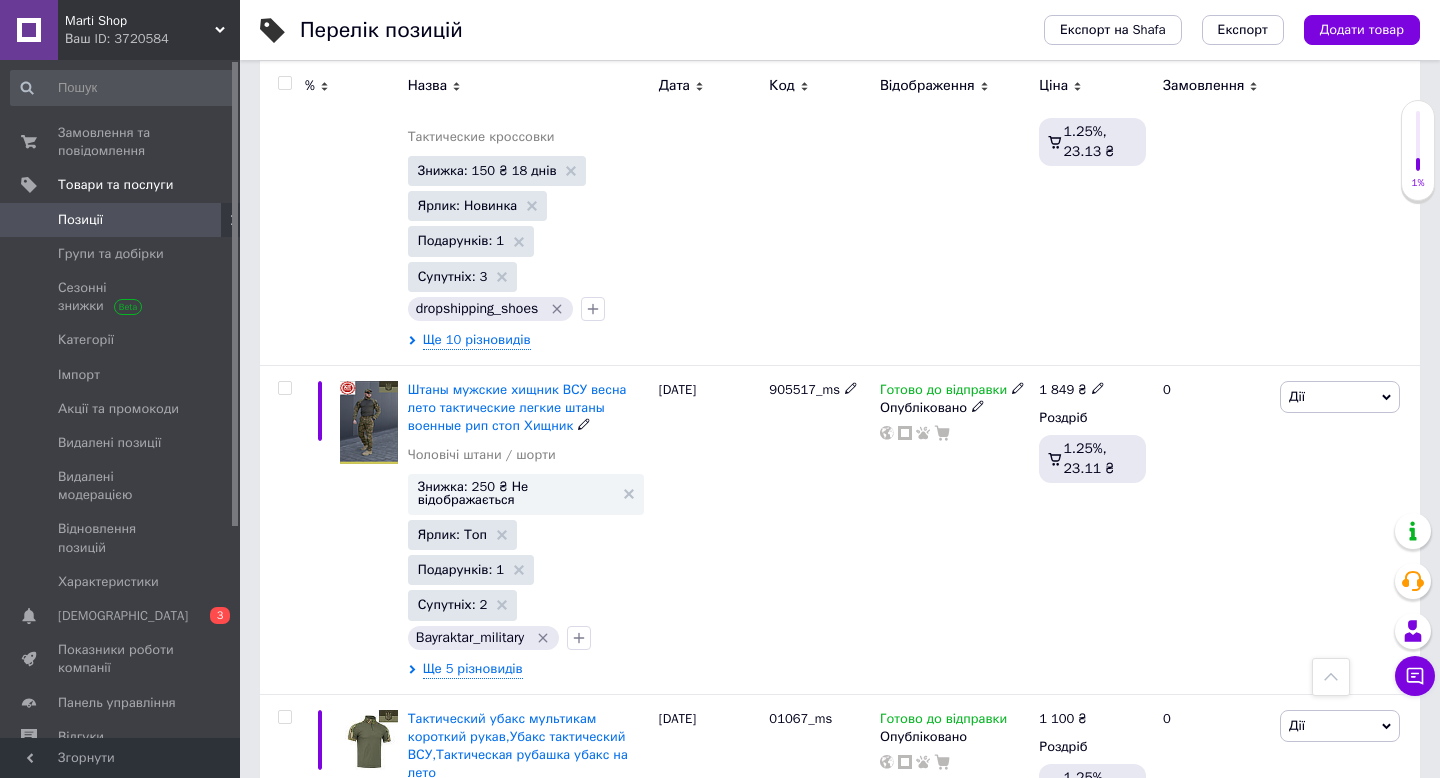 scroll, scrollTop: 6283, scrollLeft: 0, axis: vertical 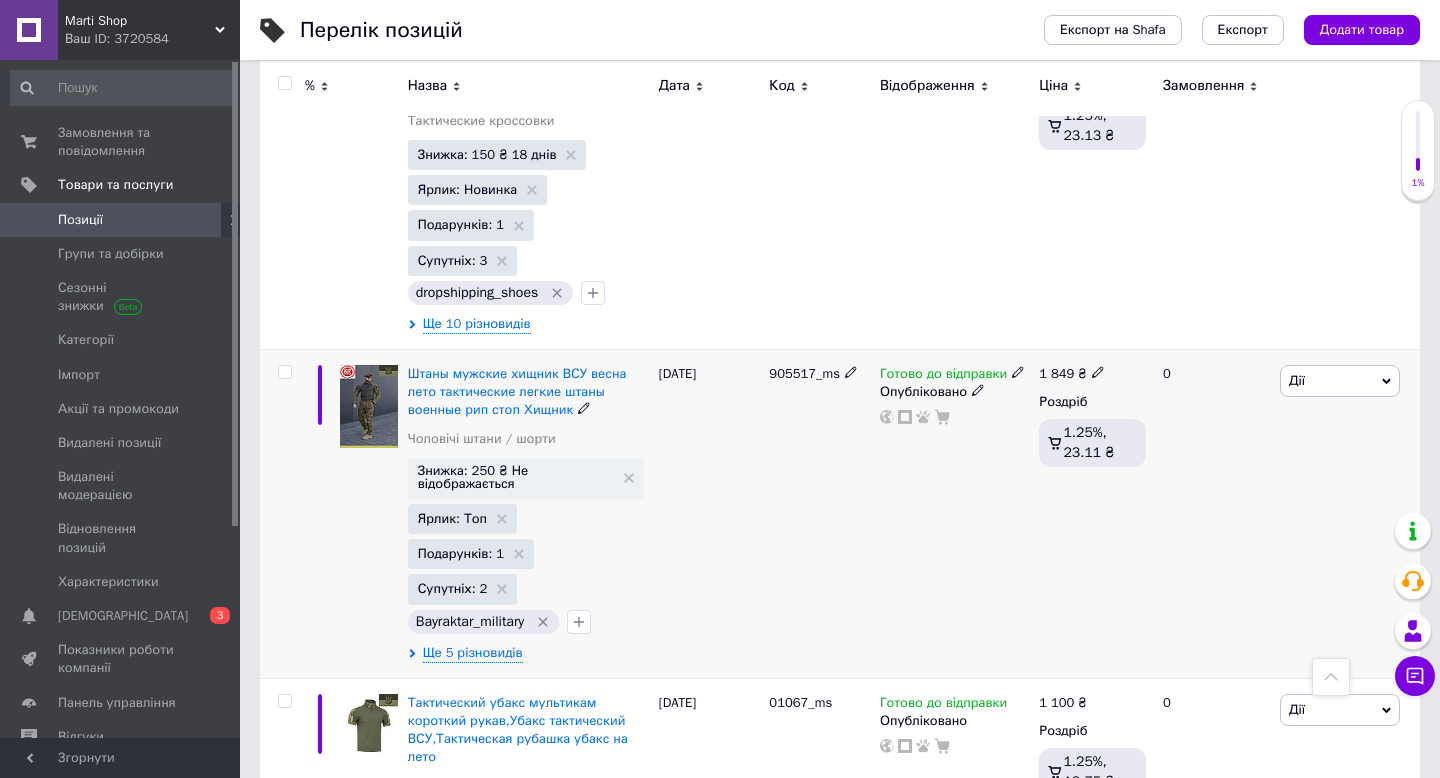 click at bounding box center [284, 372] 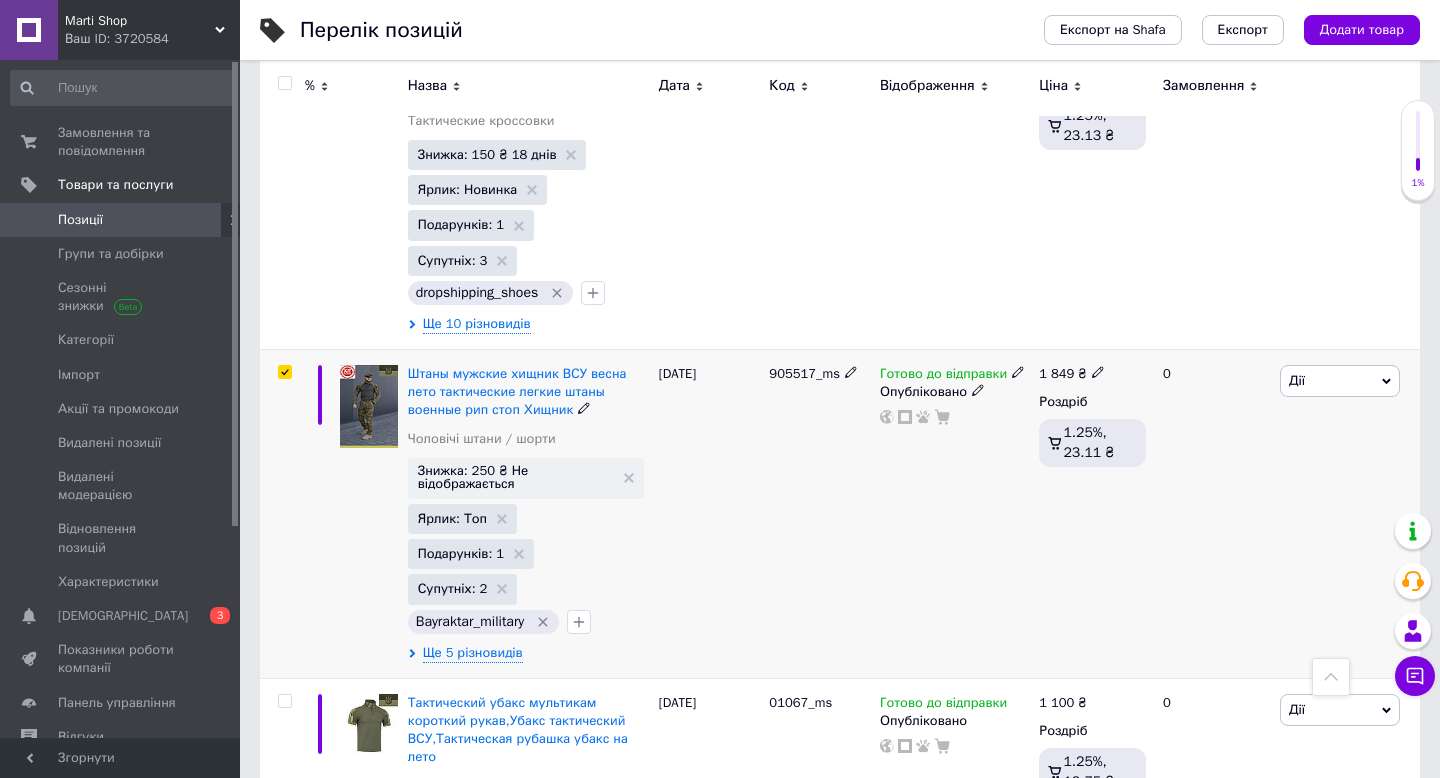 checkbox on "true" 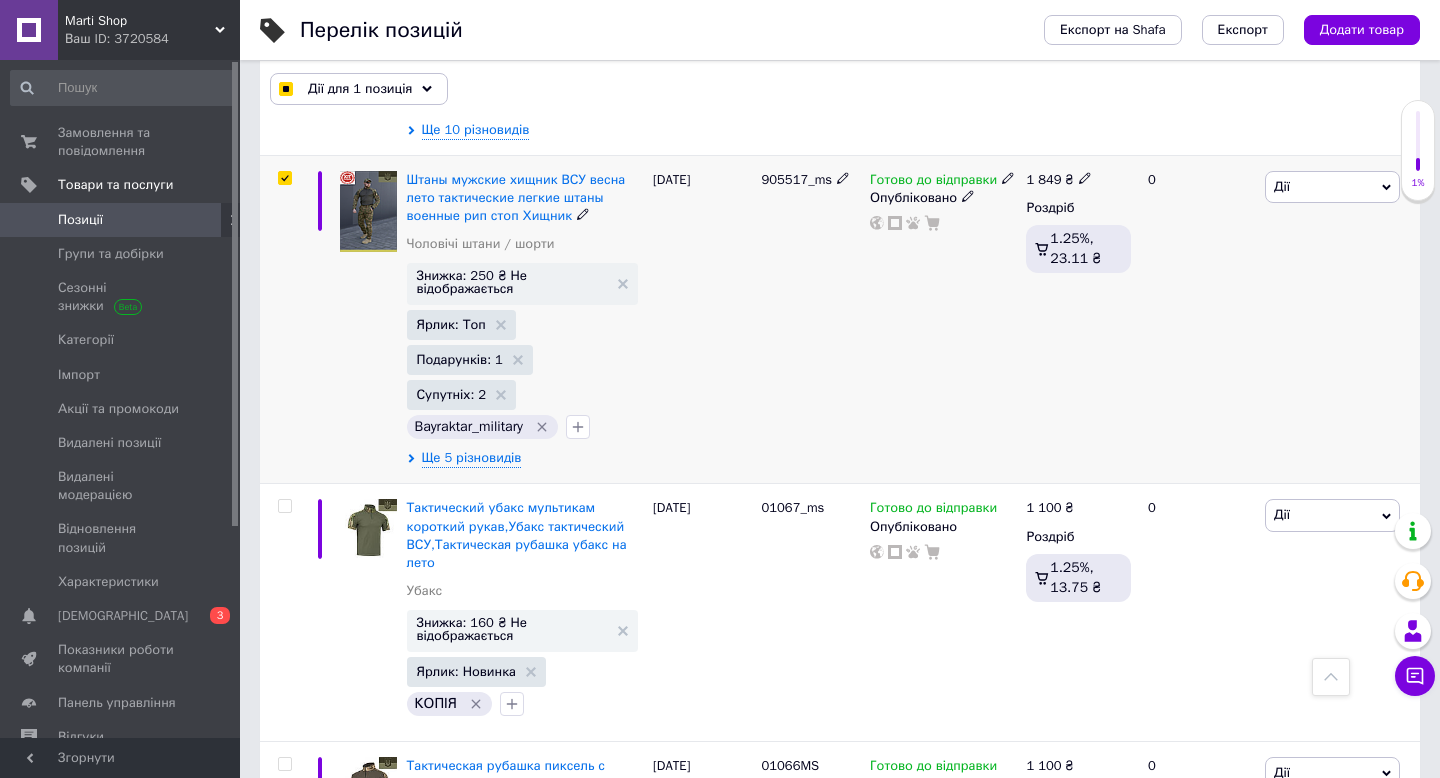 scroll, scrollTop: 6575, scrollLeft: 0, axis: vertical 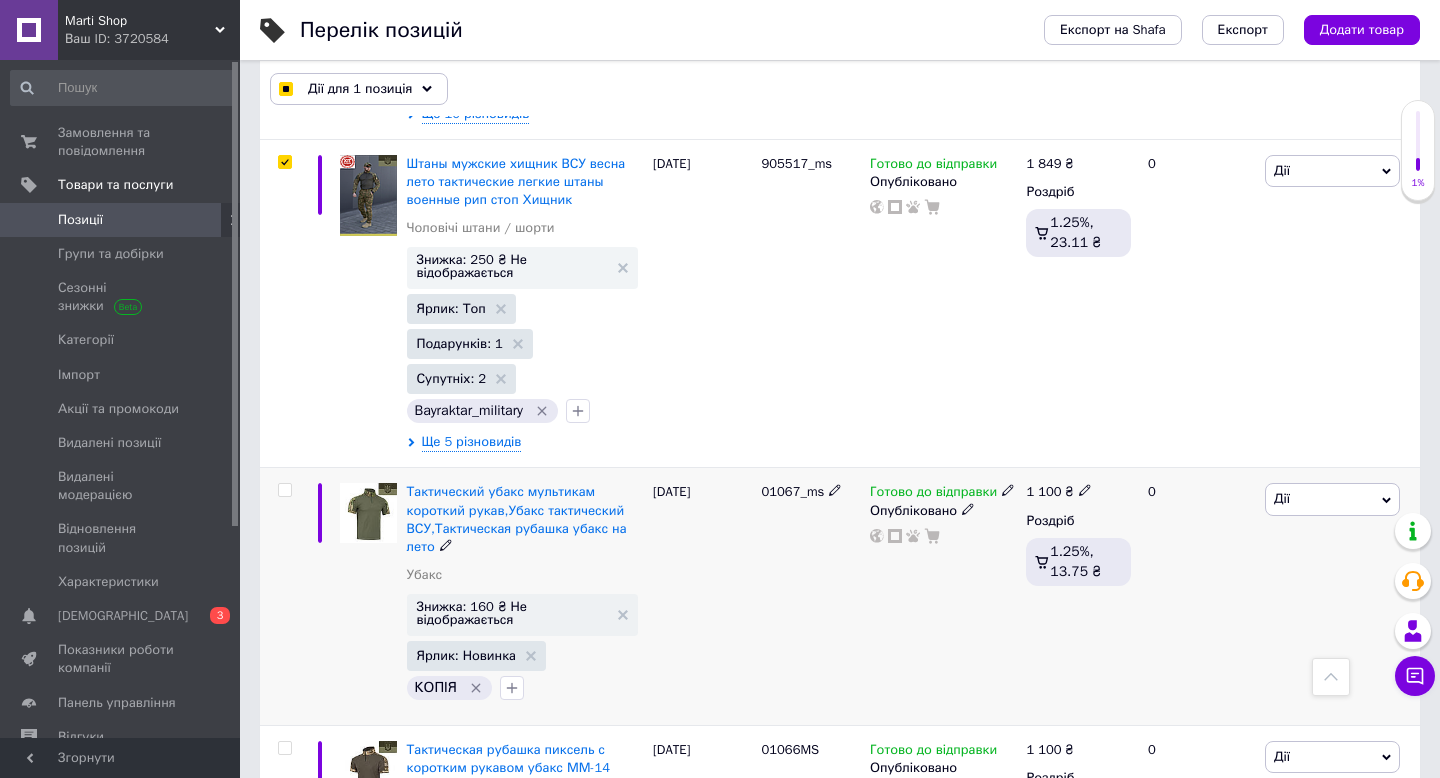 click at bounding box center (284, 490) 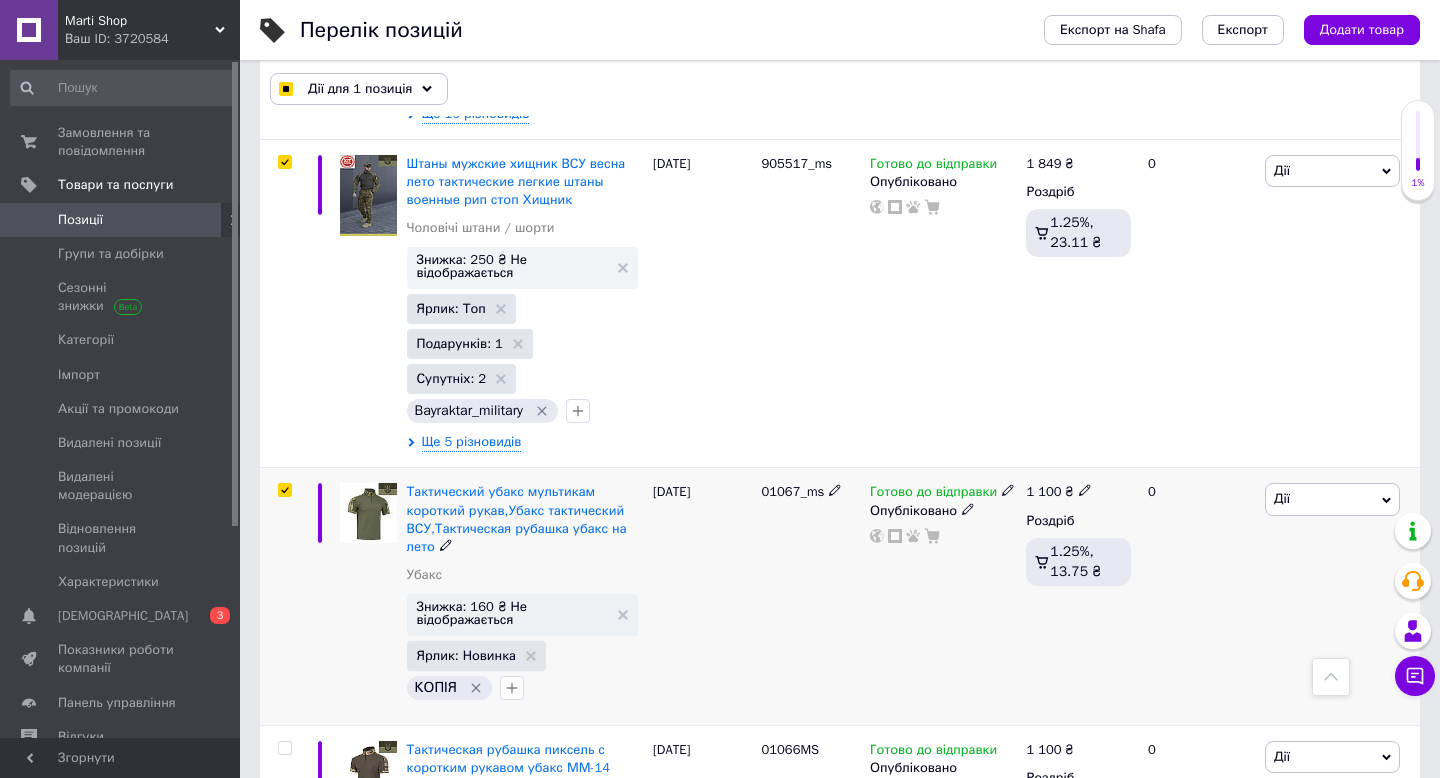 checkbox on "true" 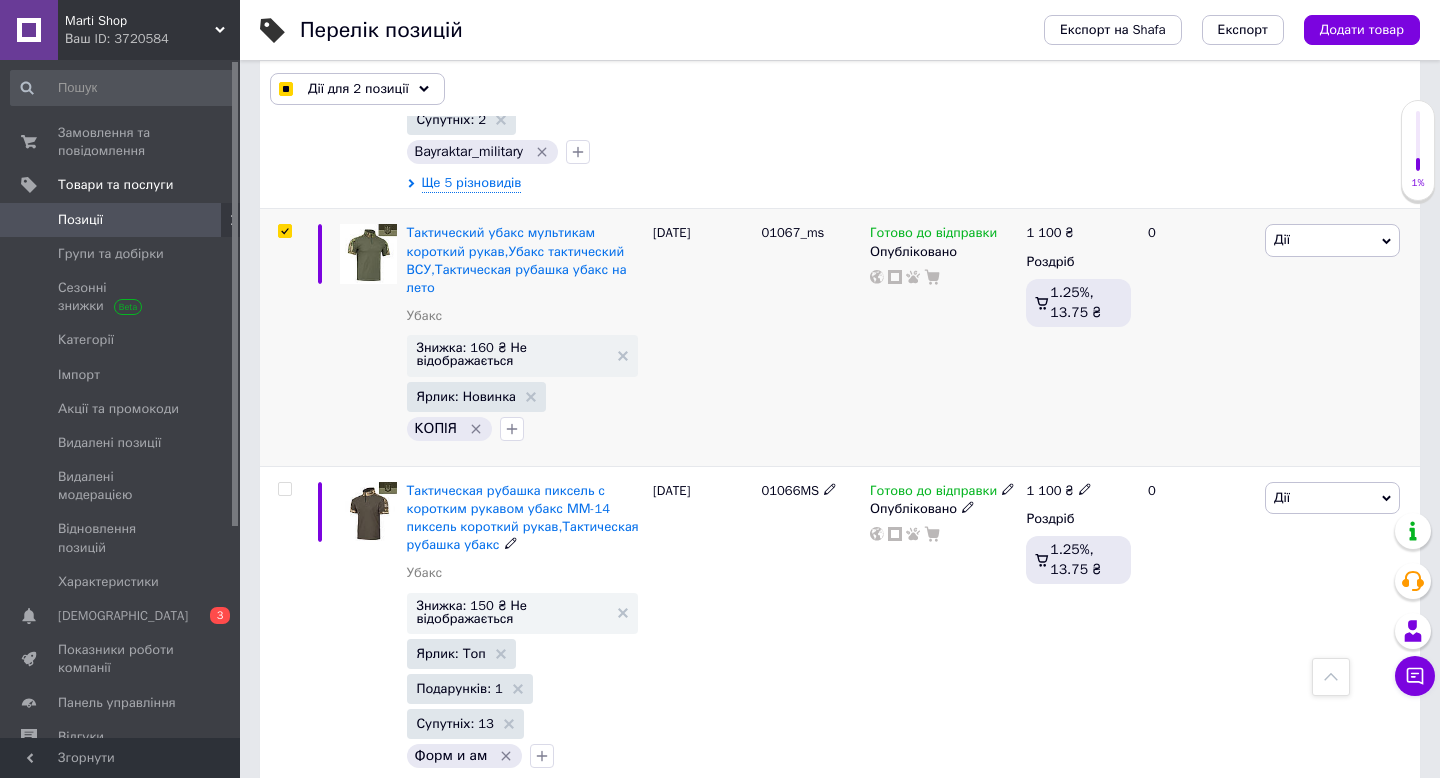 scroll, scrollTop: 7054, scrollLeft: 0, axis: vertical 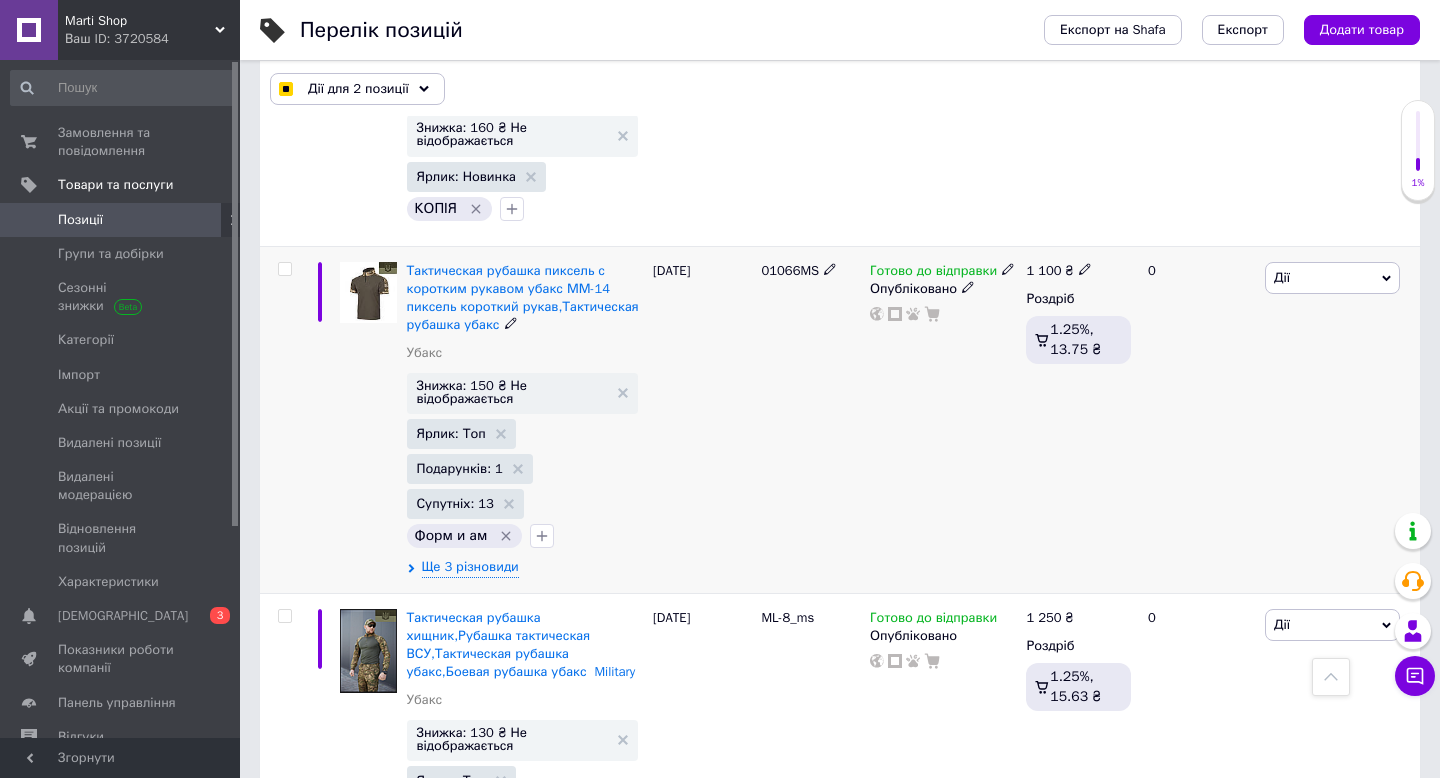 click at bounding box center (284, 269) 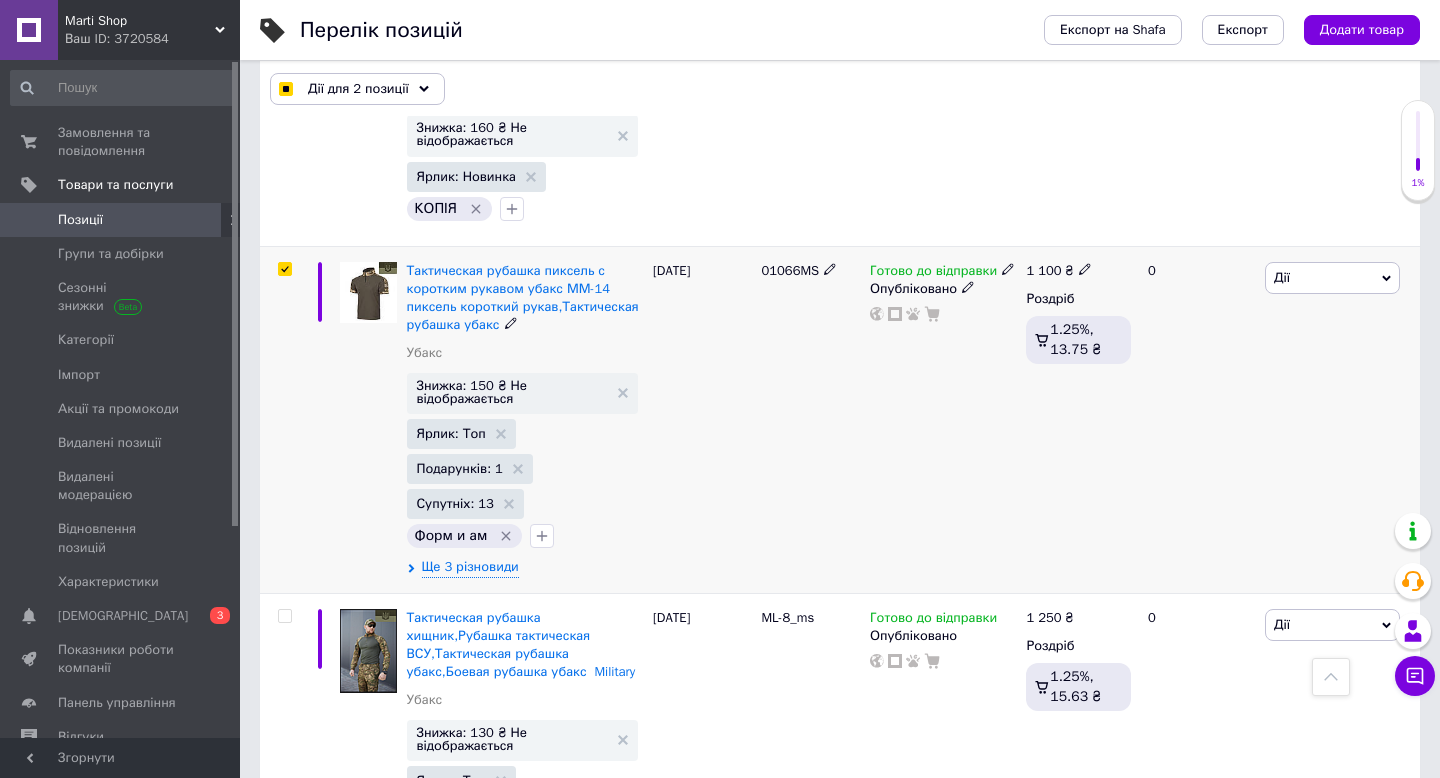 checkbox on "true" 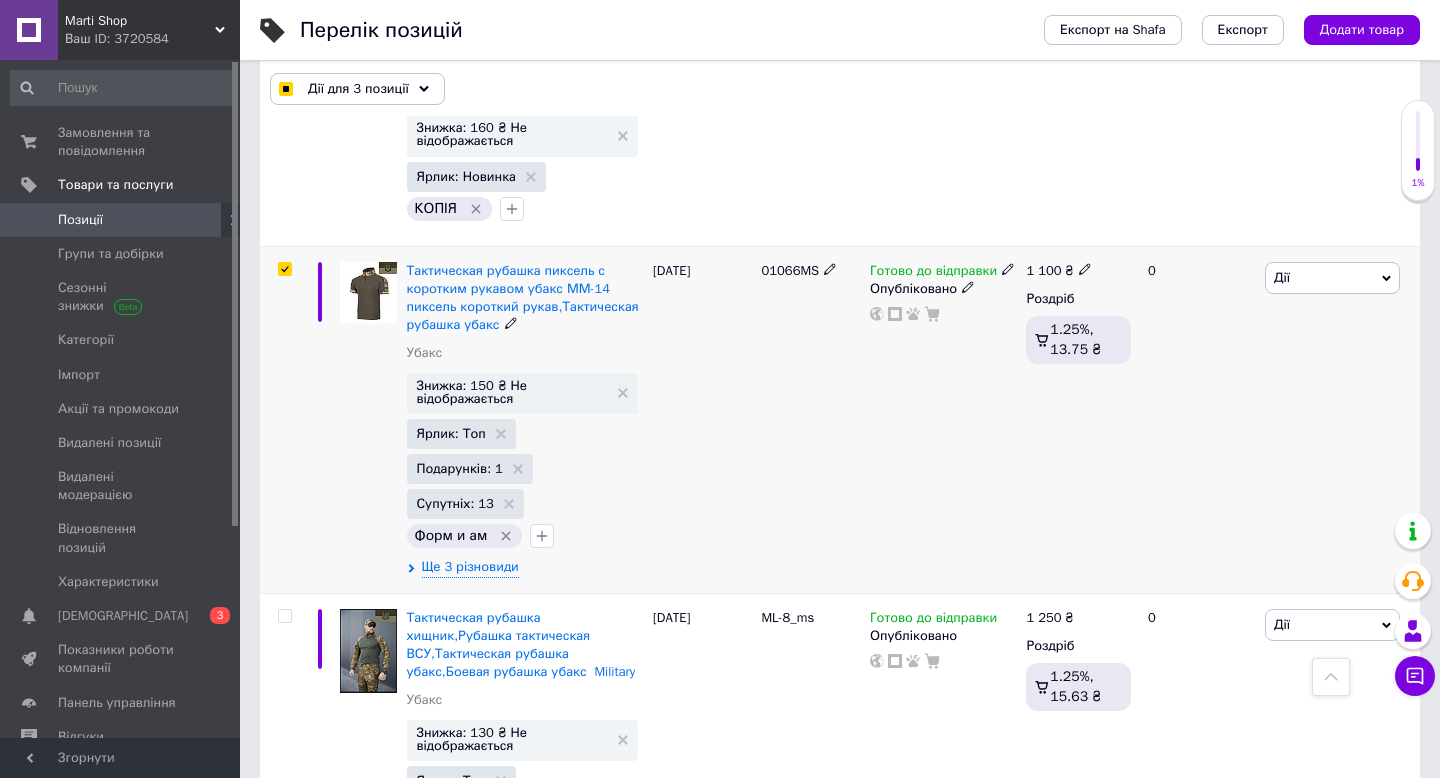 scroll, scrollTop: 7207, scrollLeft: 0, axis: vertical 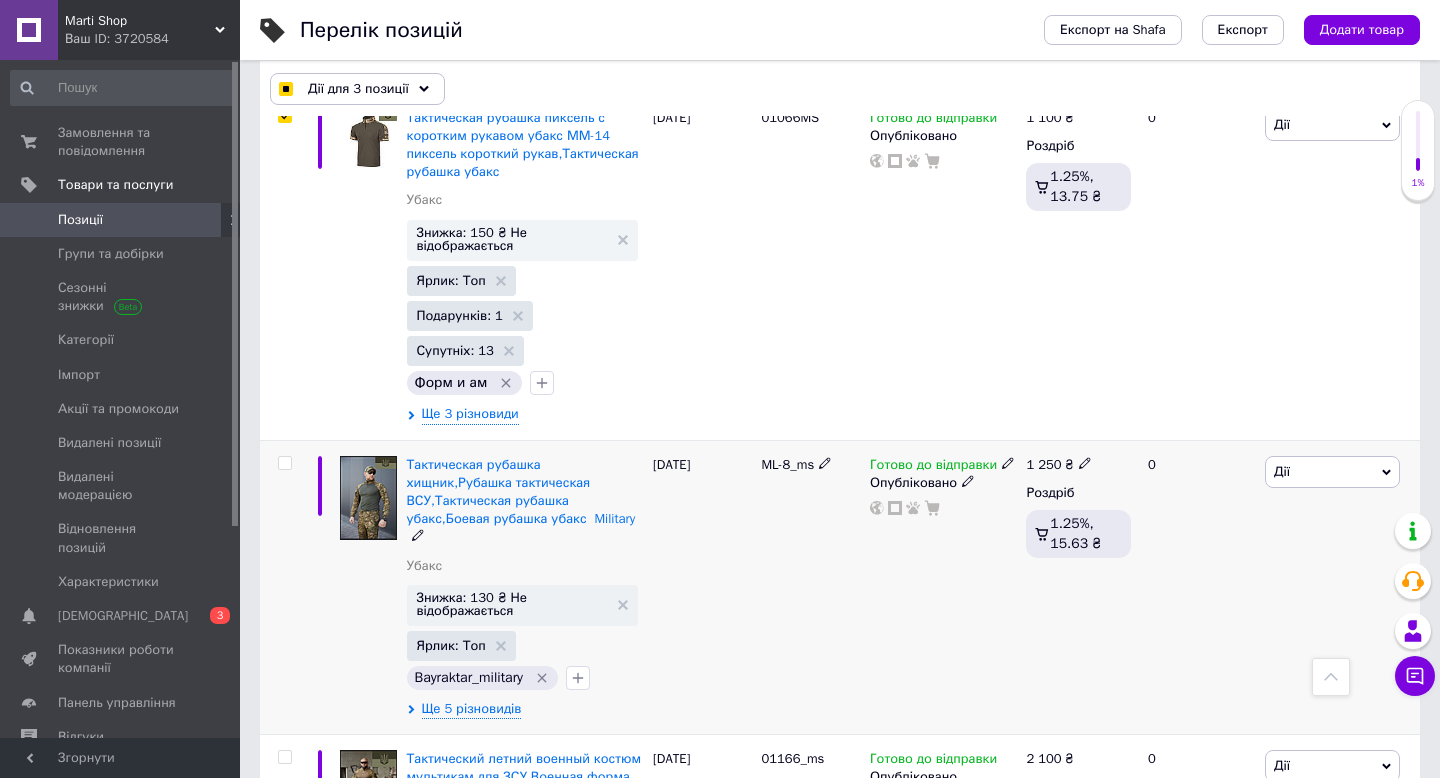 click at bounding box center [284, 463] 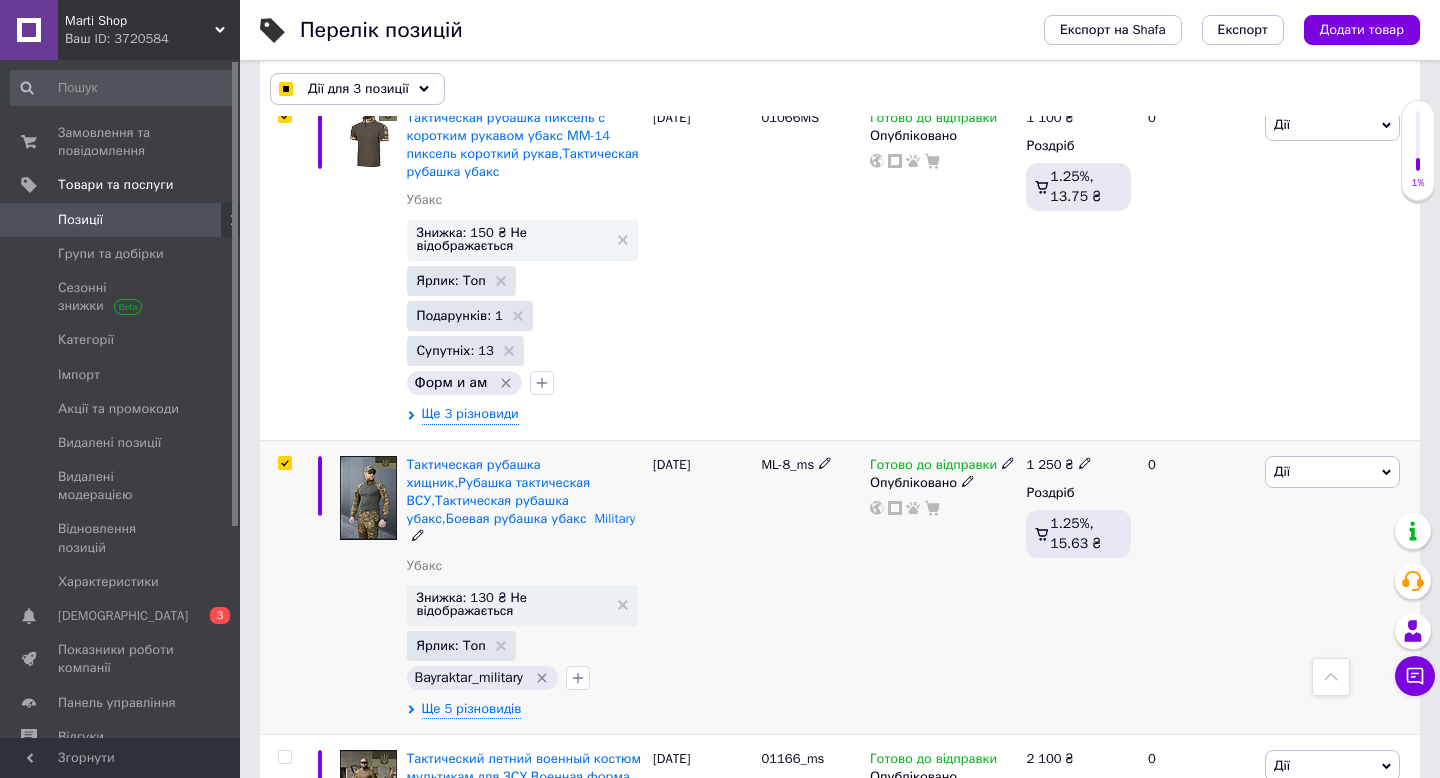 checkbox on "true" 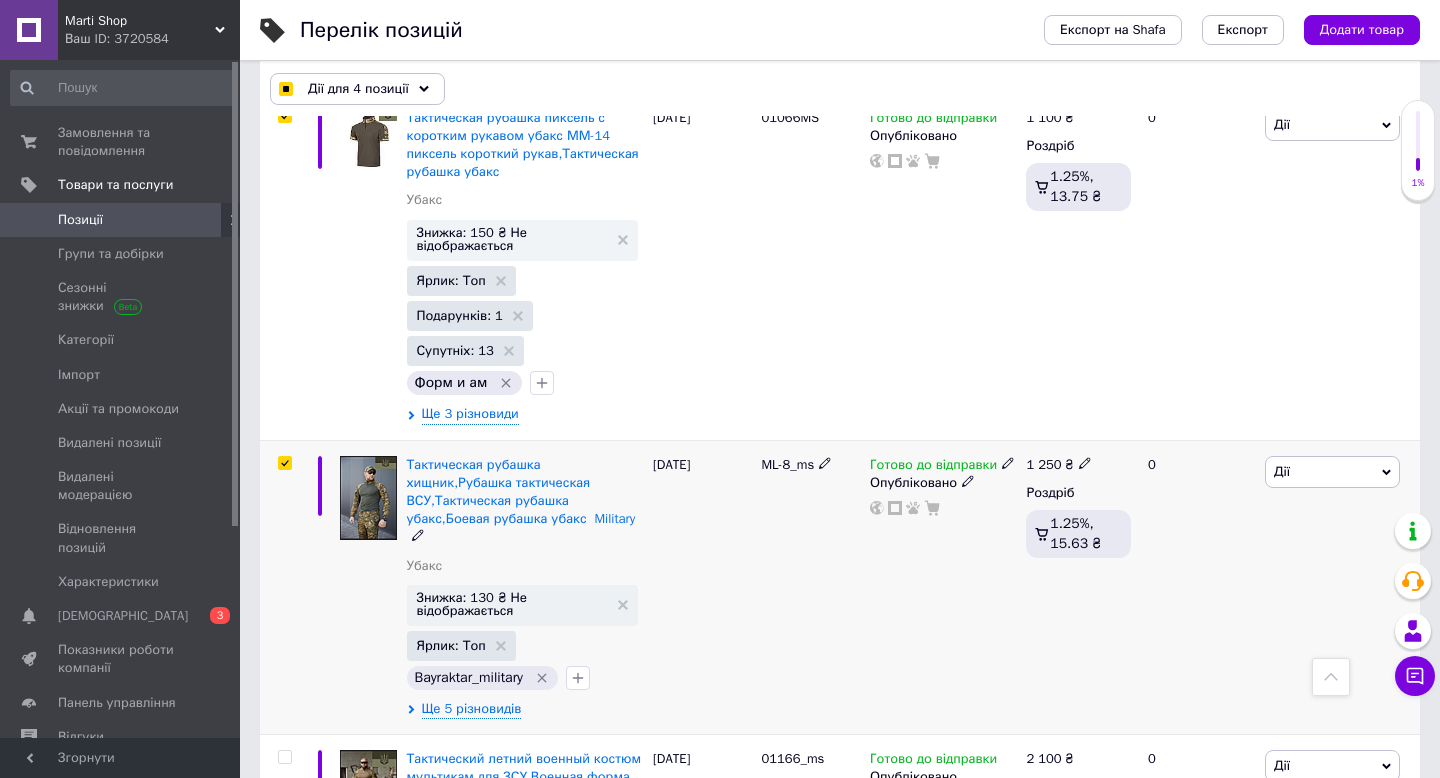 scroll, scrollTop: 7561, scrollLeft: 0, axis: vertical 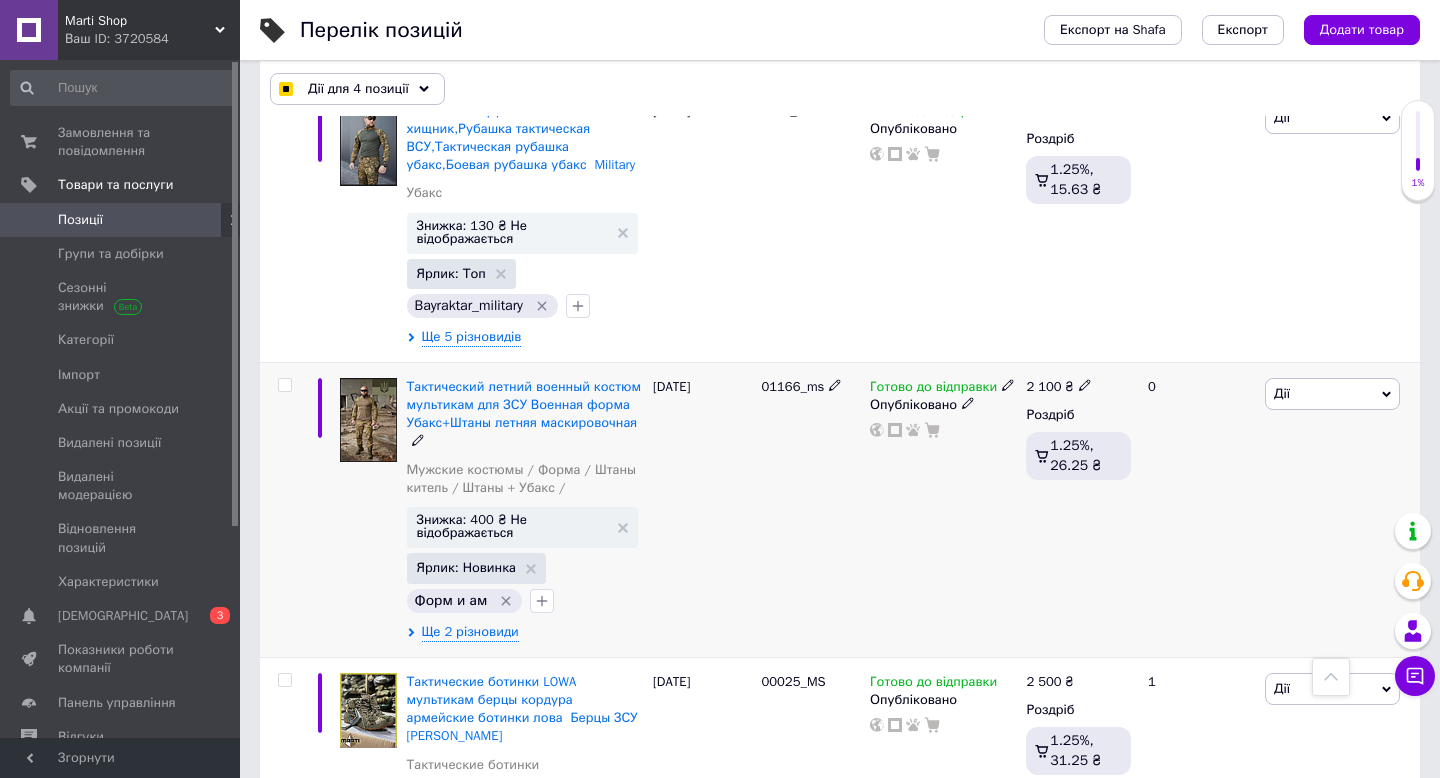 click at bounding box center [284, 385] 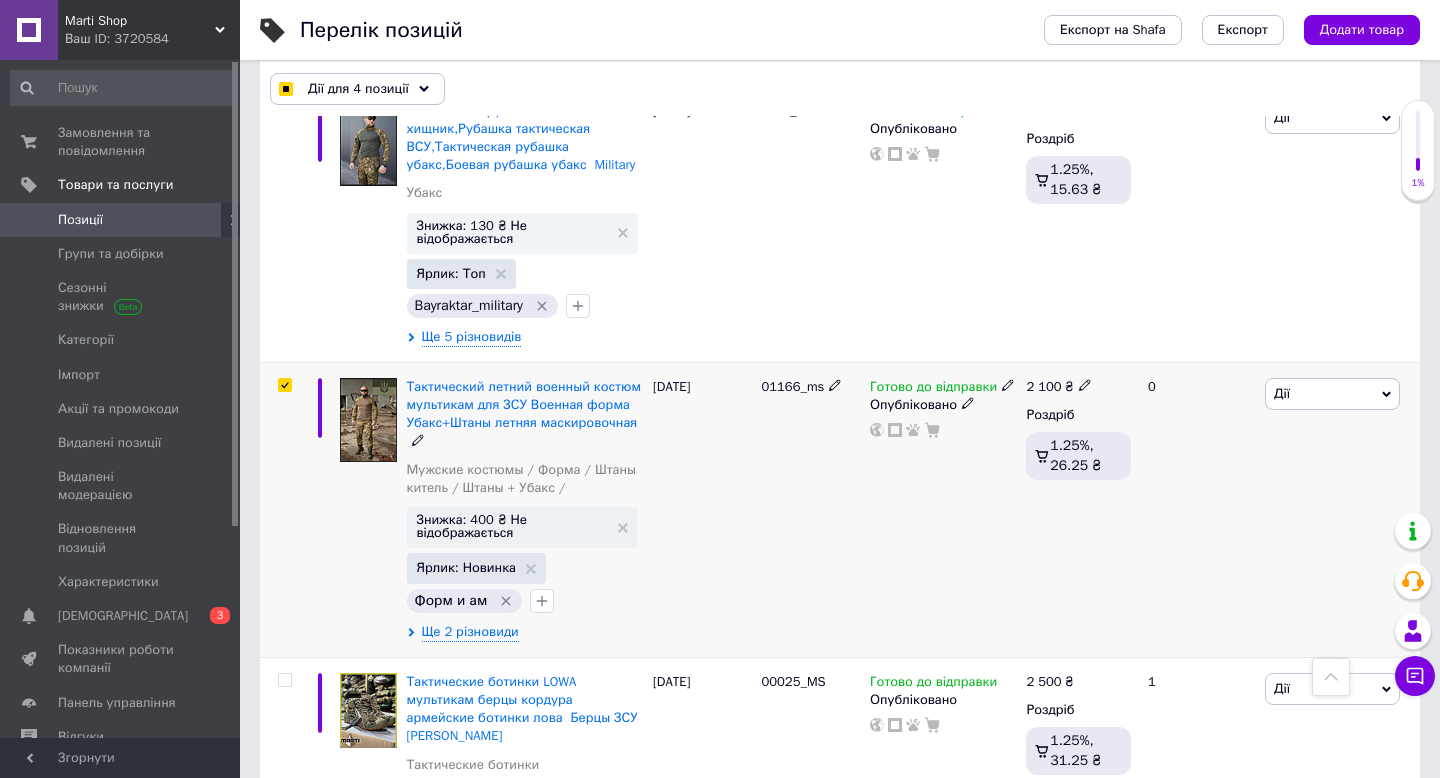 checkbox on "true" 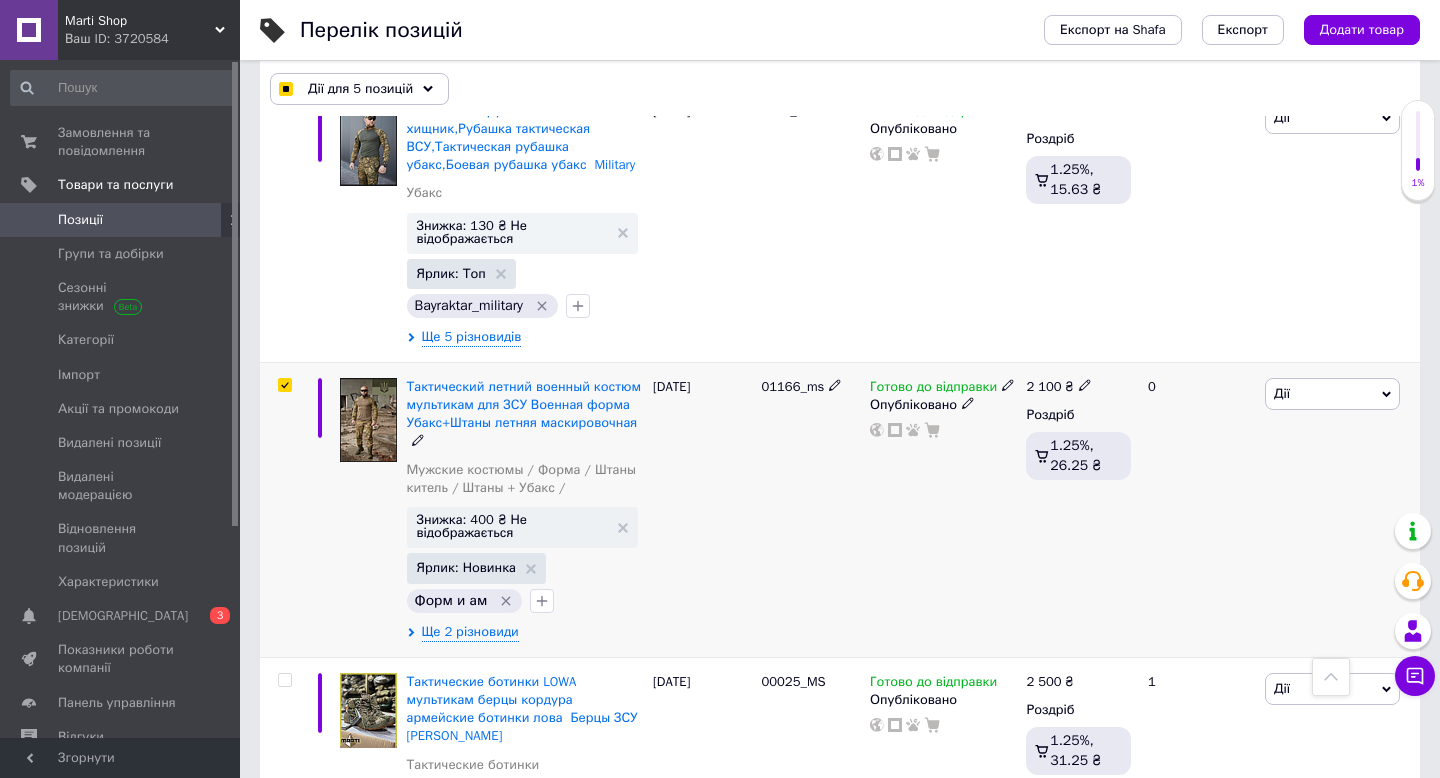 scroll, scrollTop: 7777, scrollLeft: 0, axis: vertical 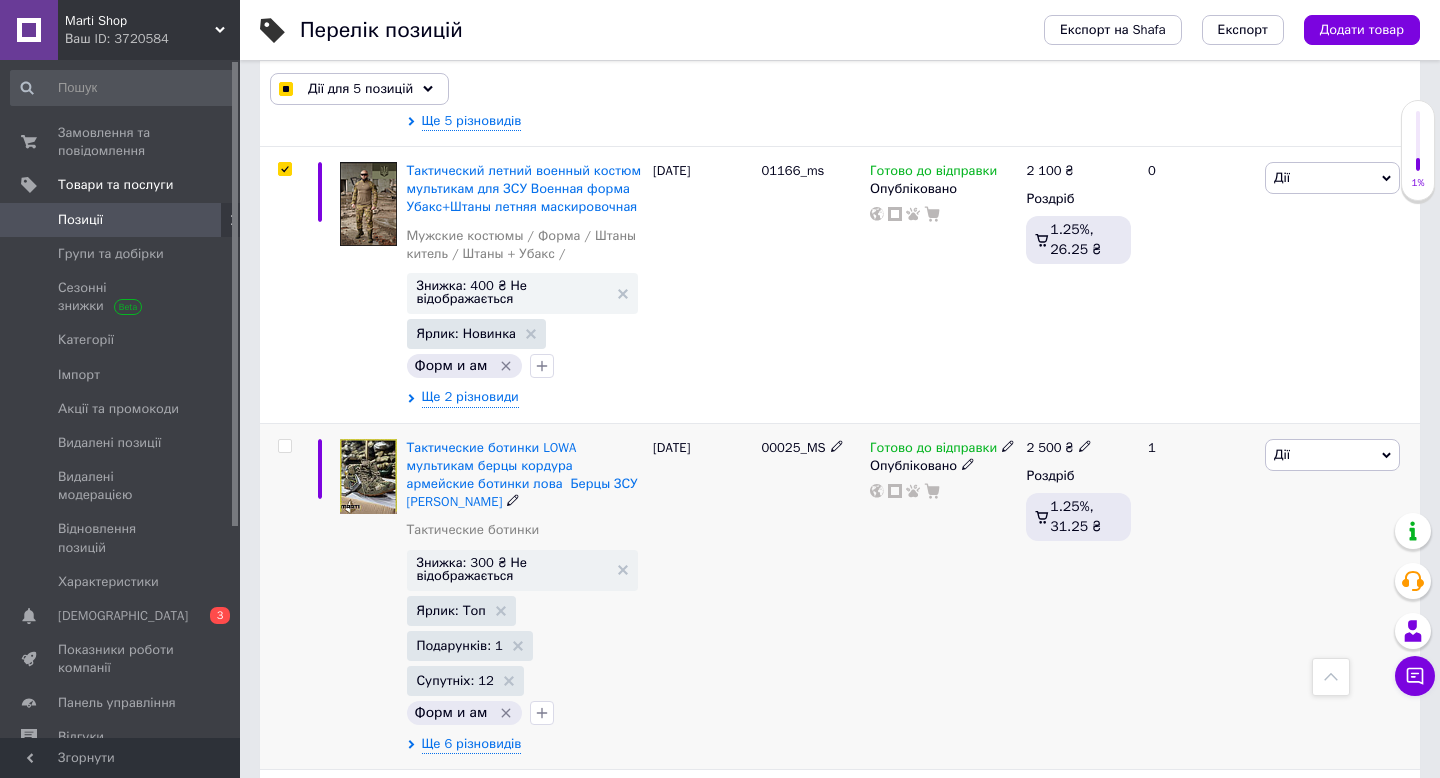 click at bounding box center [284, 446] 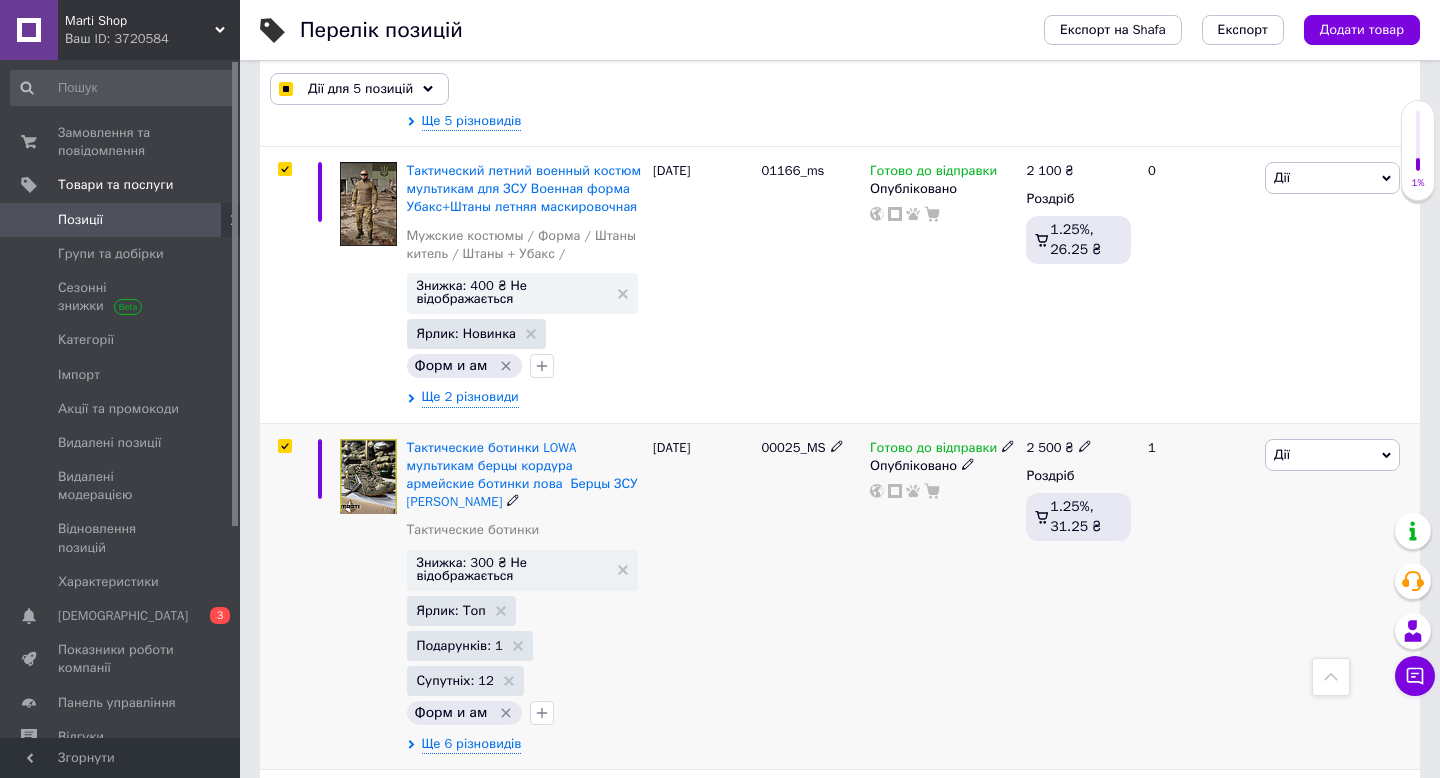 checkbox on "true" 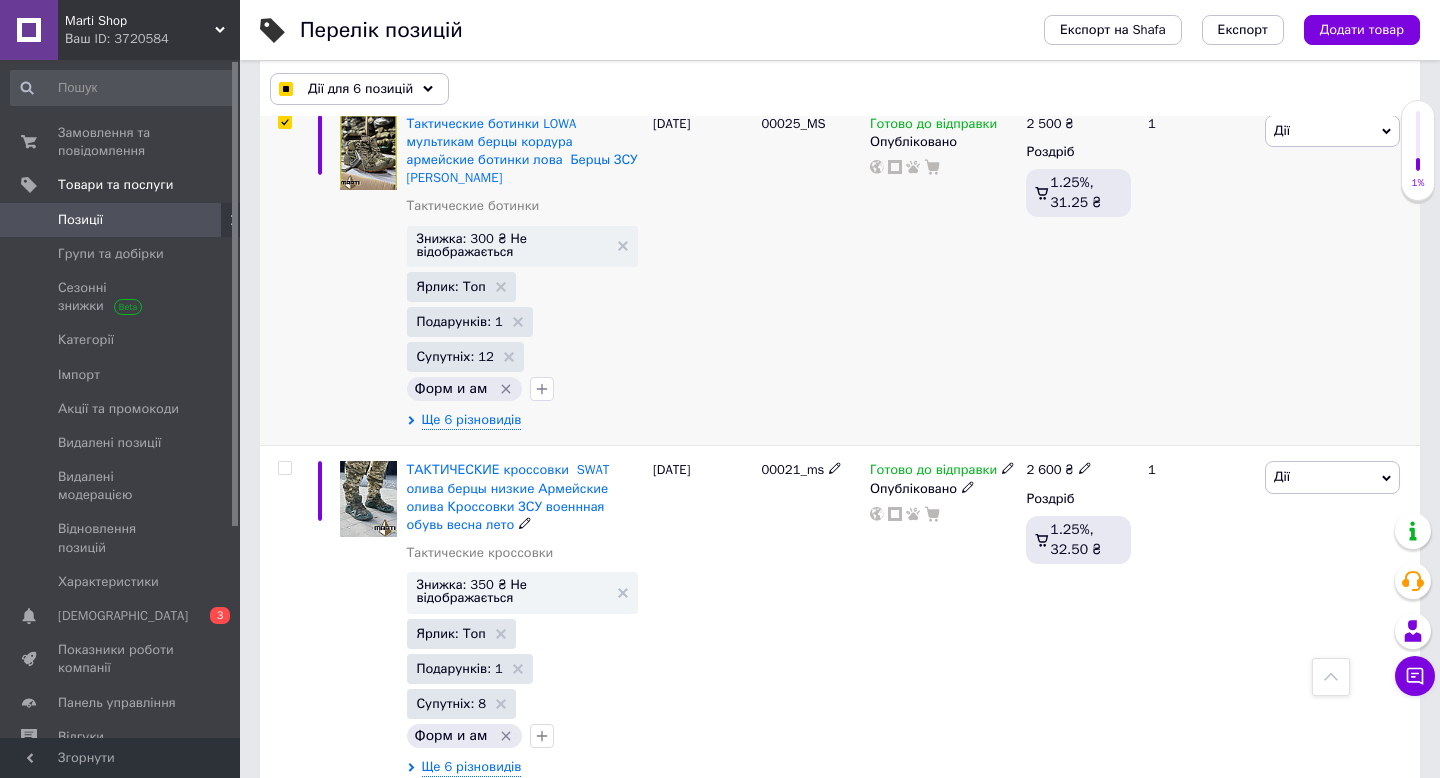 scroll, scrollTop: 8146, scrollLeft: 0, axis: vertical 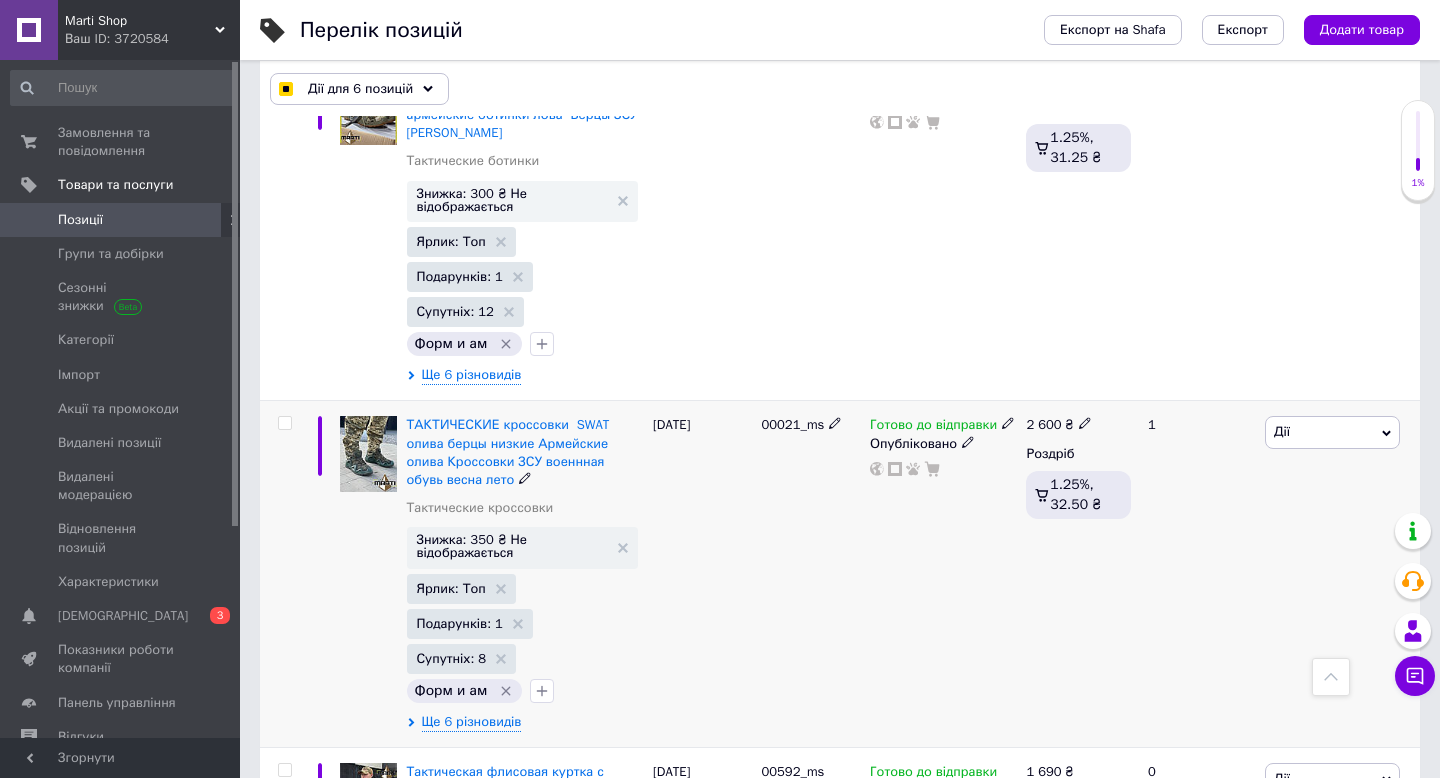 click at bounding box center [284, 423] 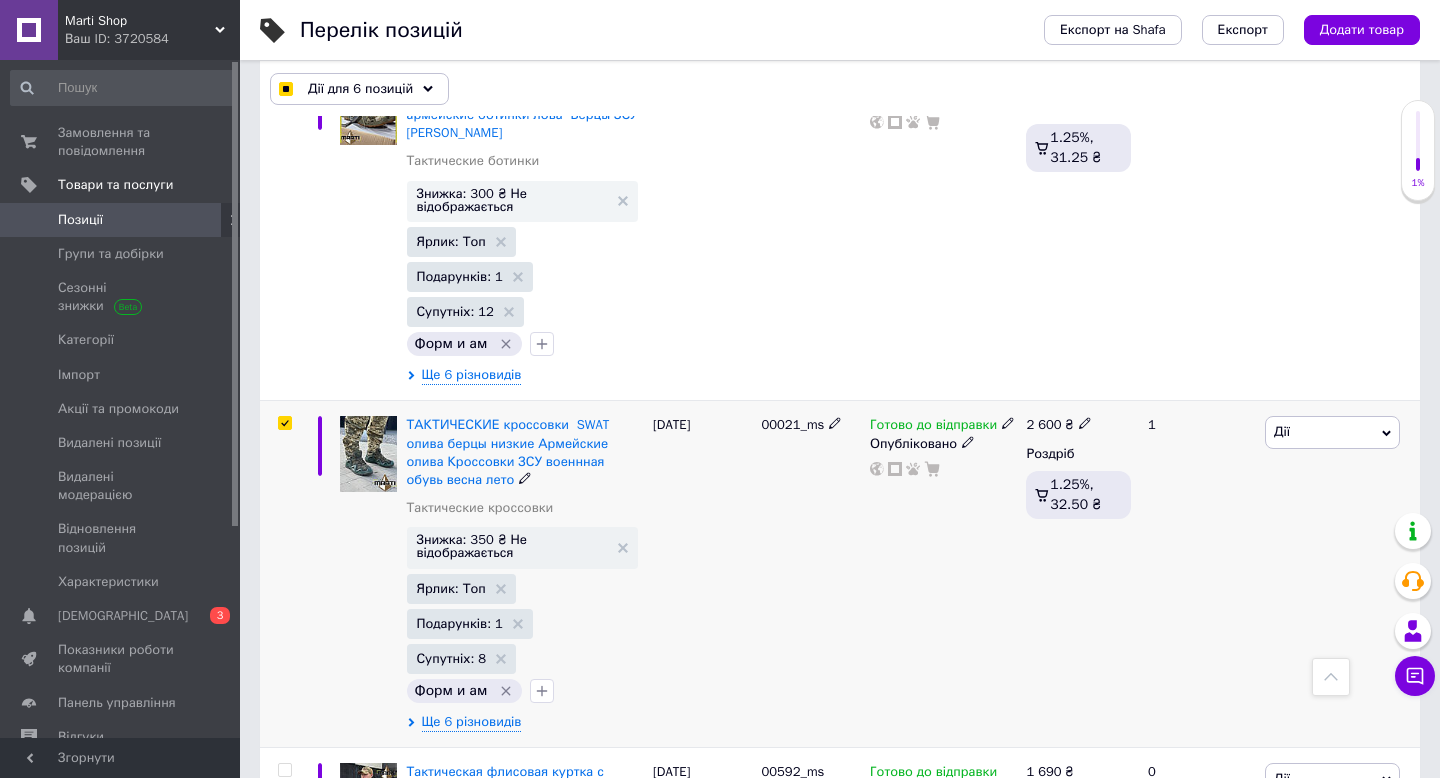 checkbox on "true" 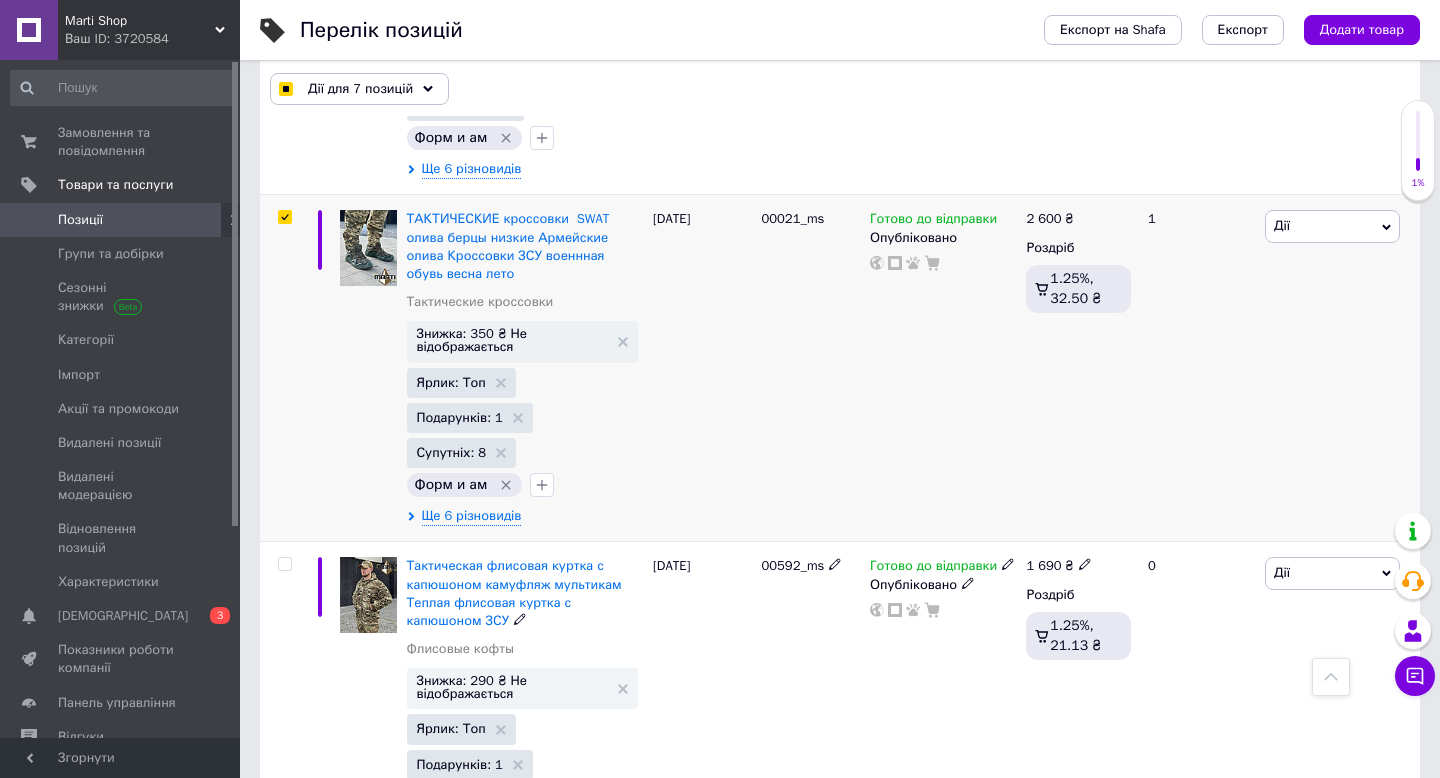 scroll, scrollTop: 8485, scrollLeft: 0, axis: vertical 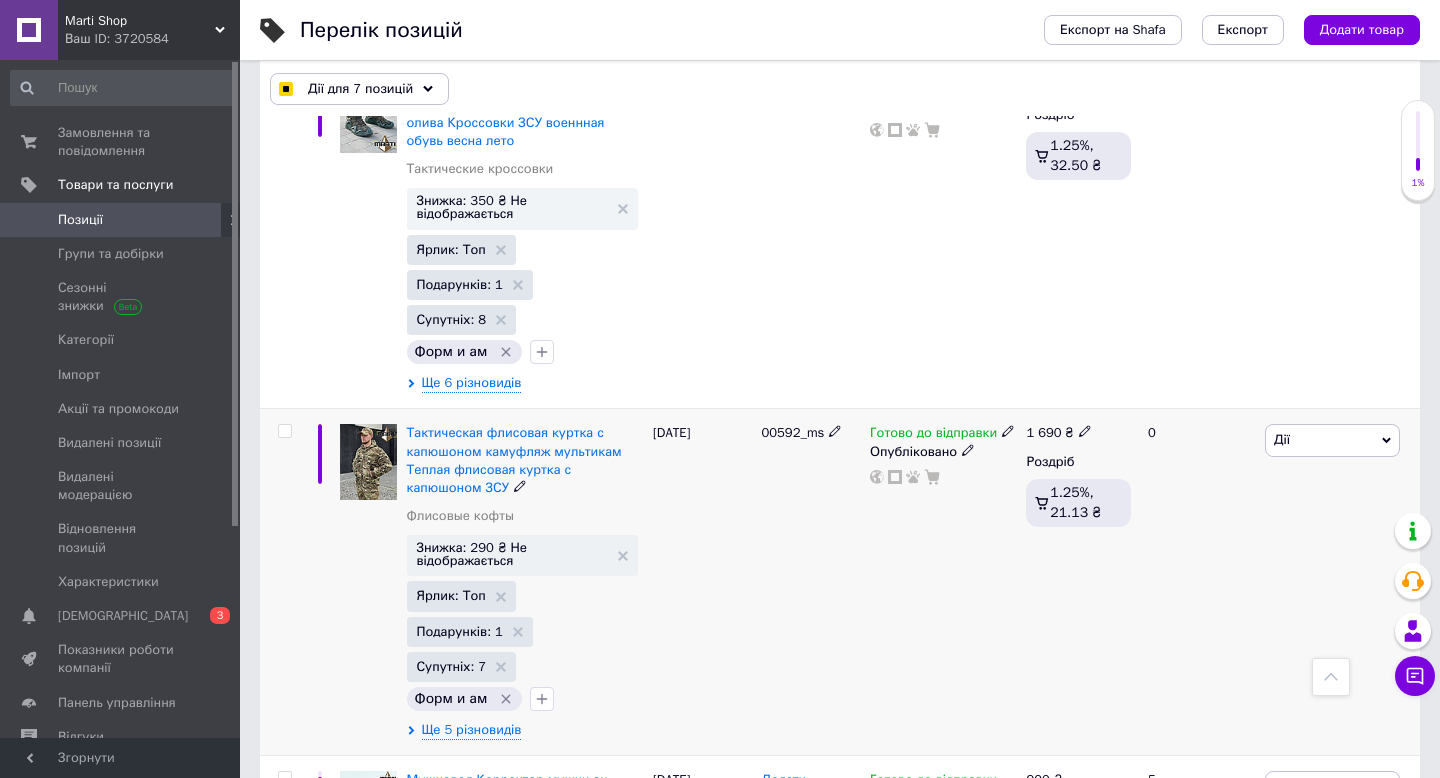 click at bounding box center (284, 431) 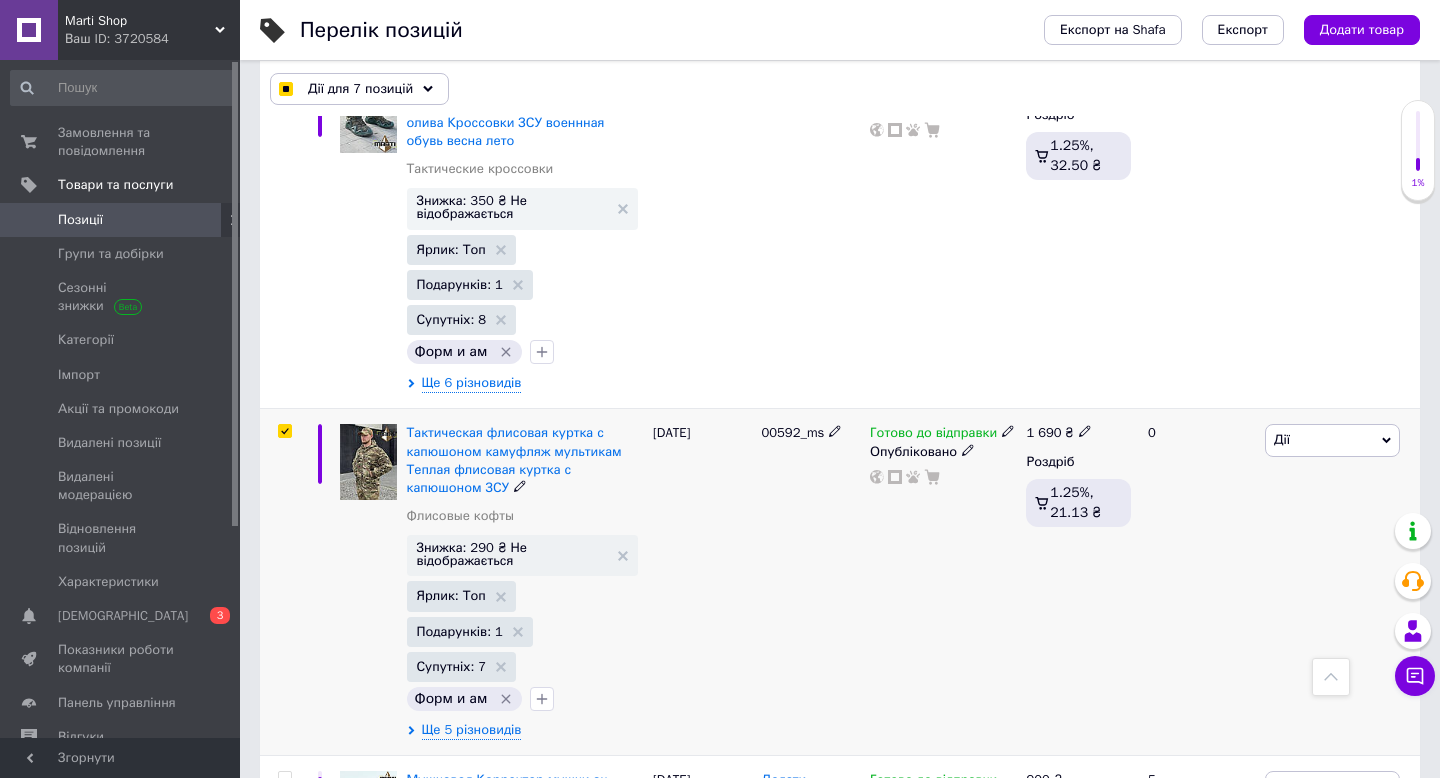 checkbox on "true" 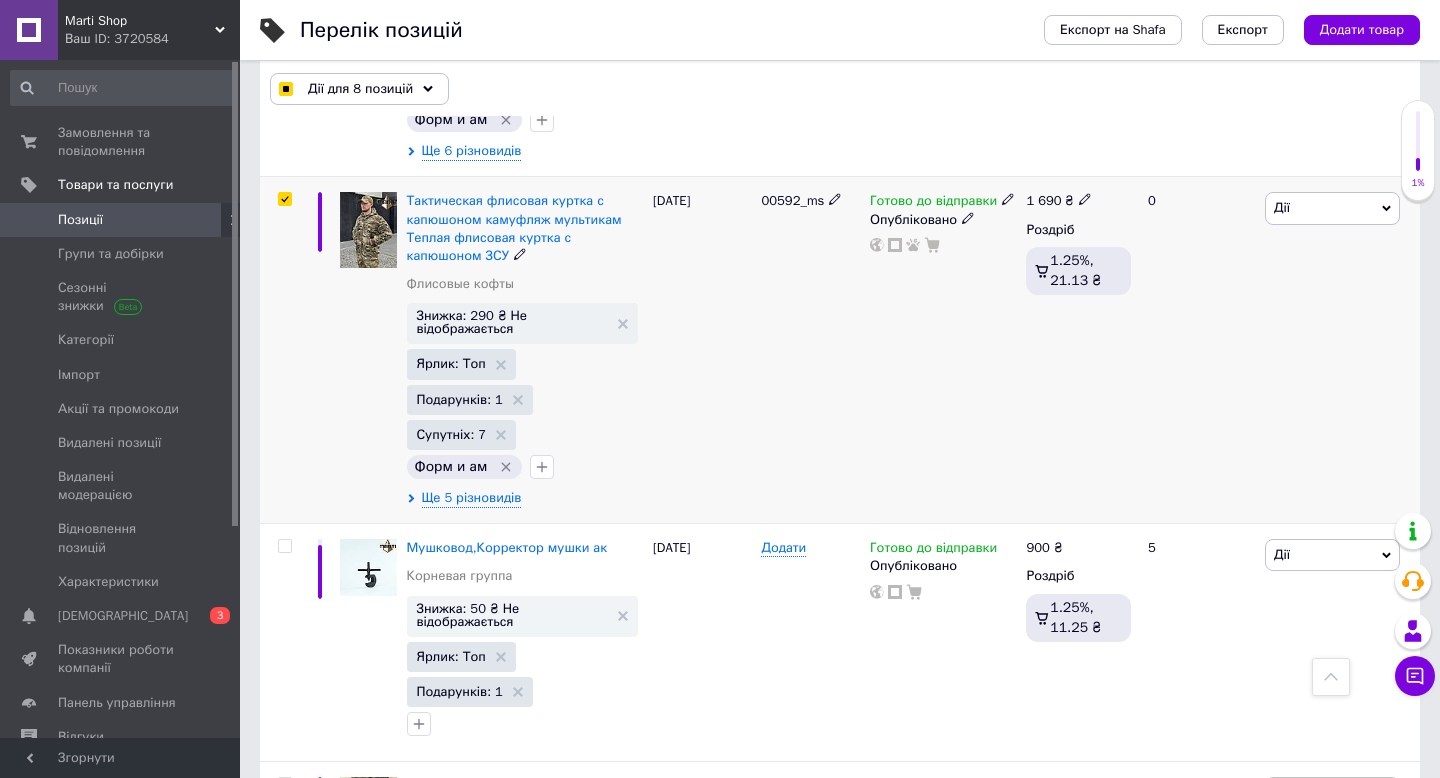 scroll, scrollTop: 8862, scrollLeft: 0, axis: vertical 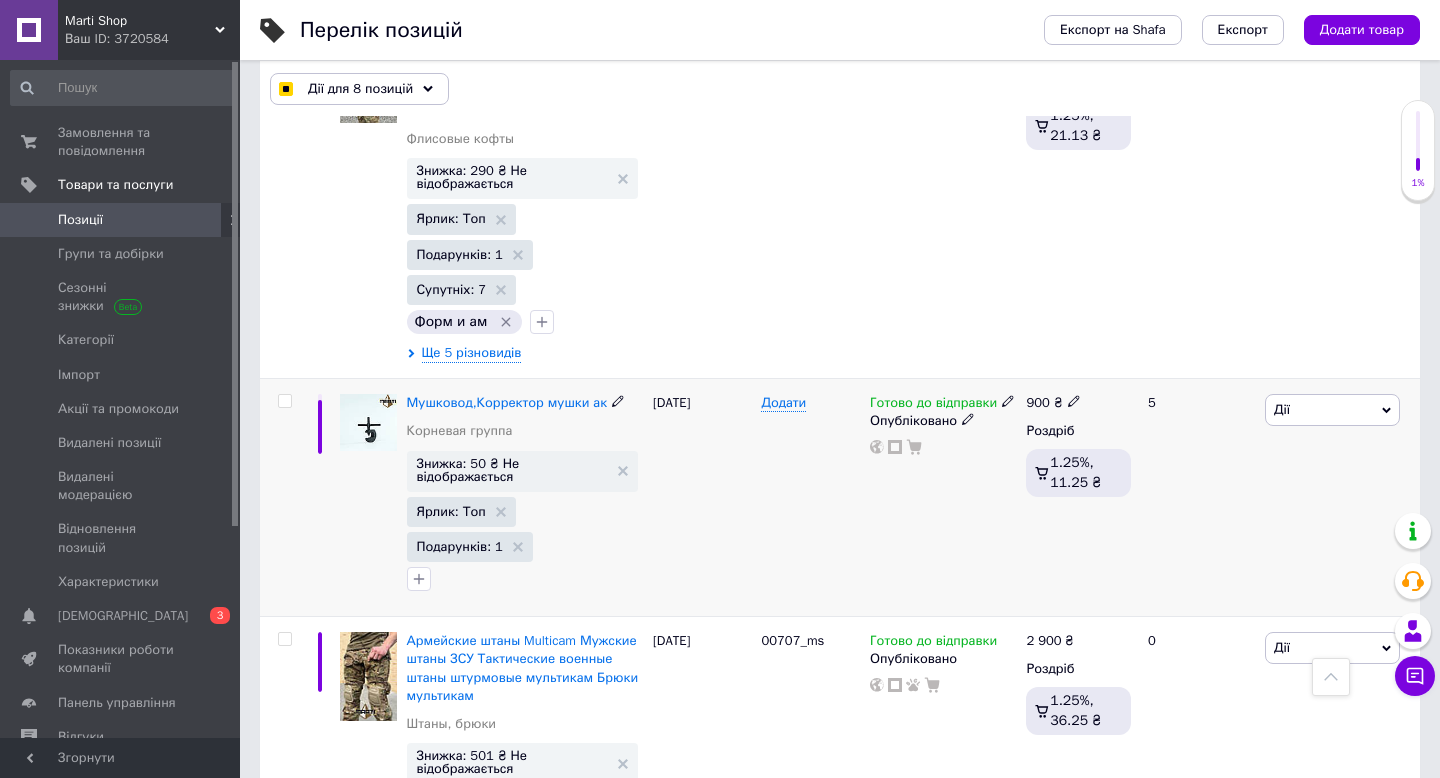 click at bounding box center [284, 401] 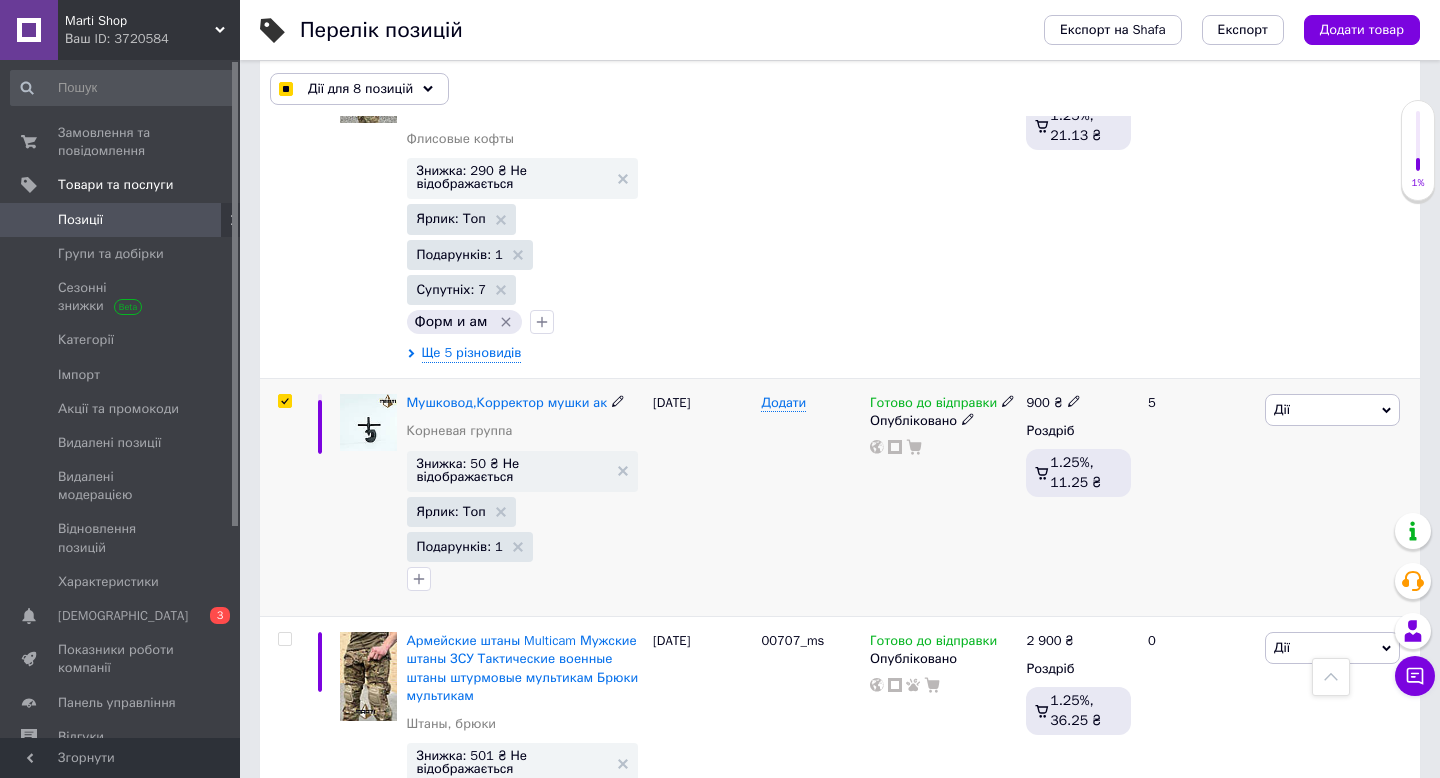 checkbox on "true" 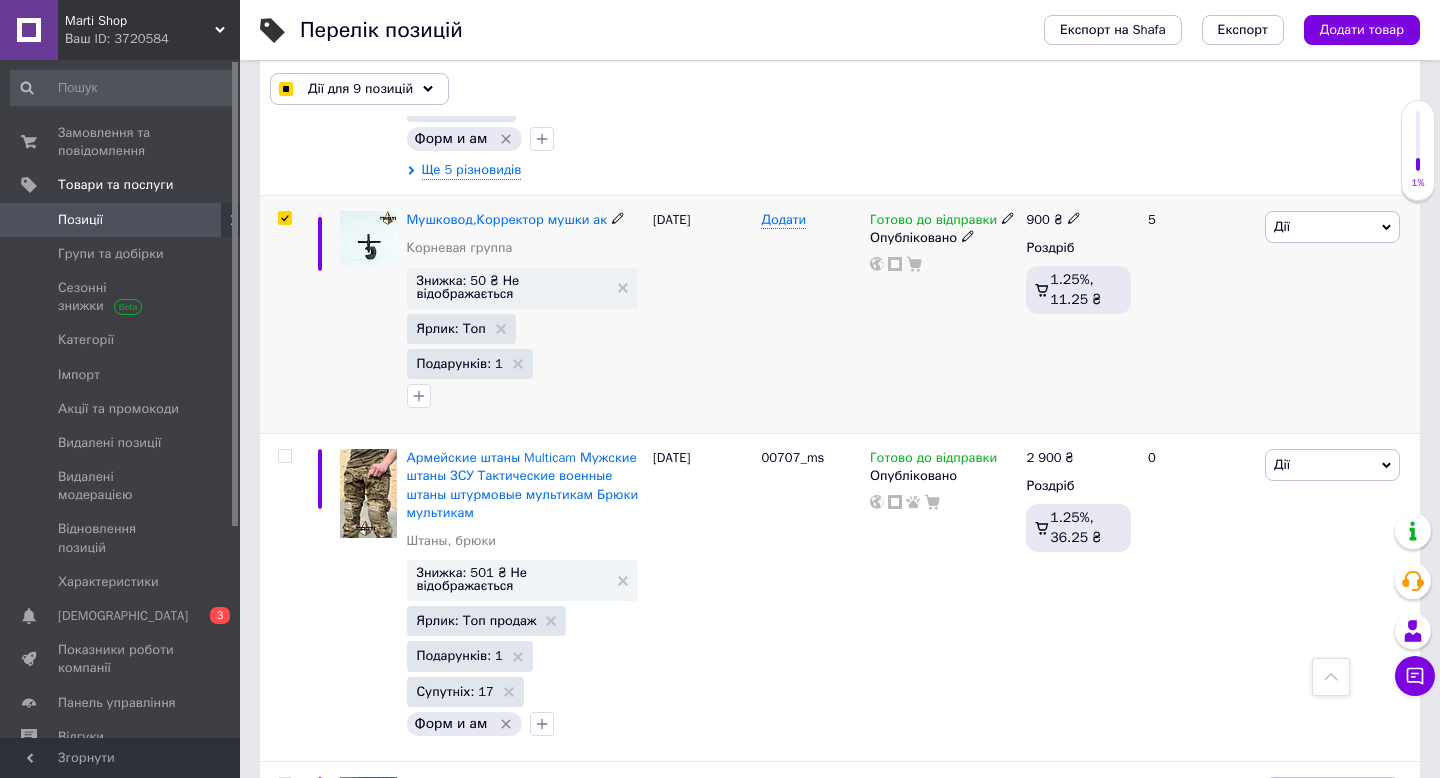 scroll, scrollTop: 9126, scrollLeft: 0, axis: vertical 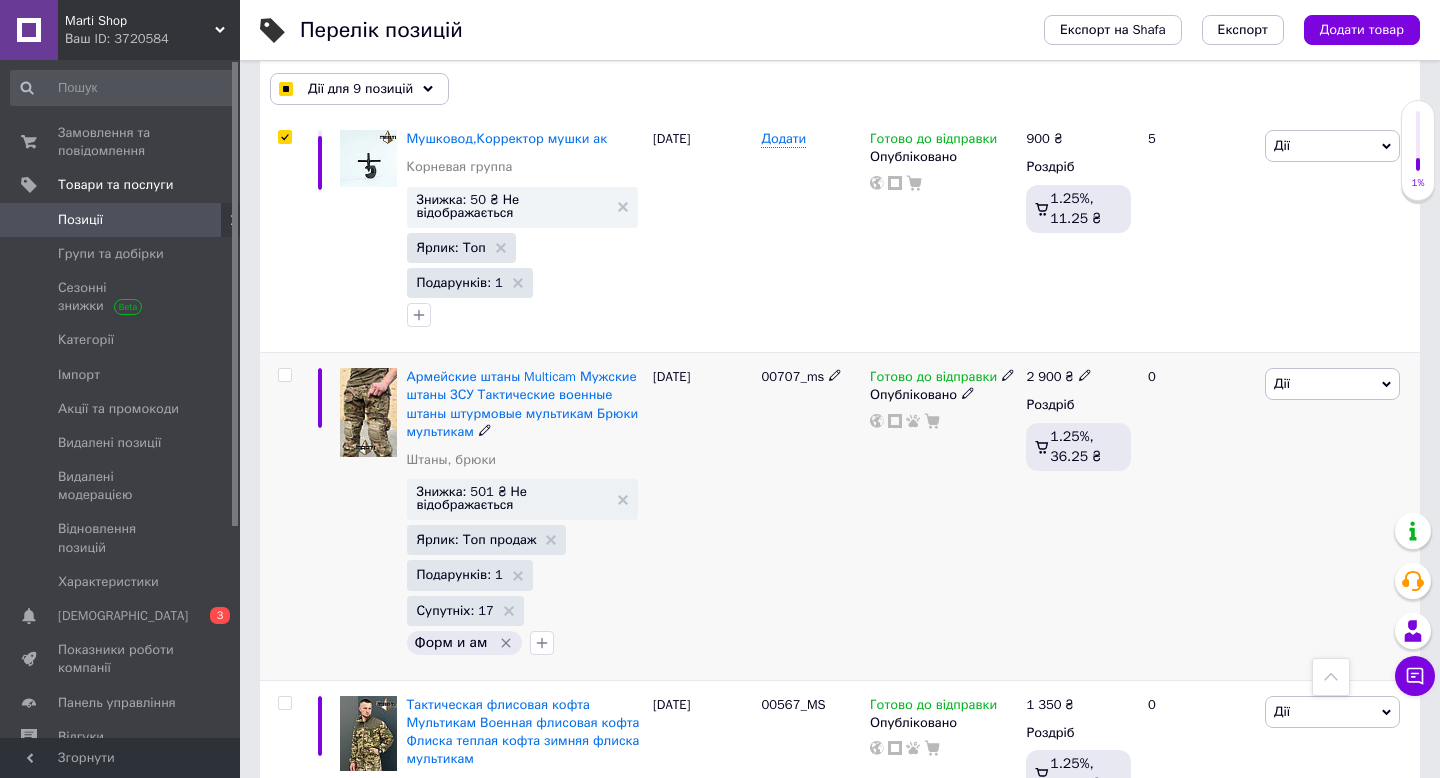 click at bounding box center (282, 517) 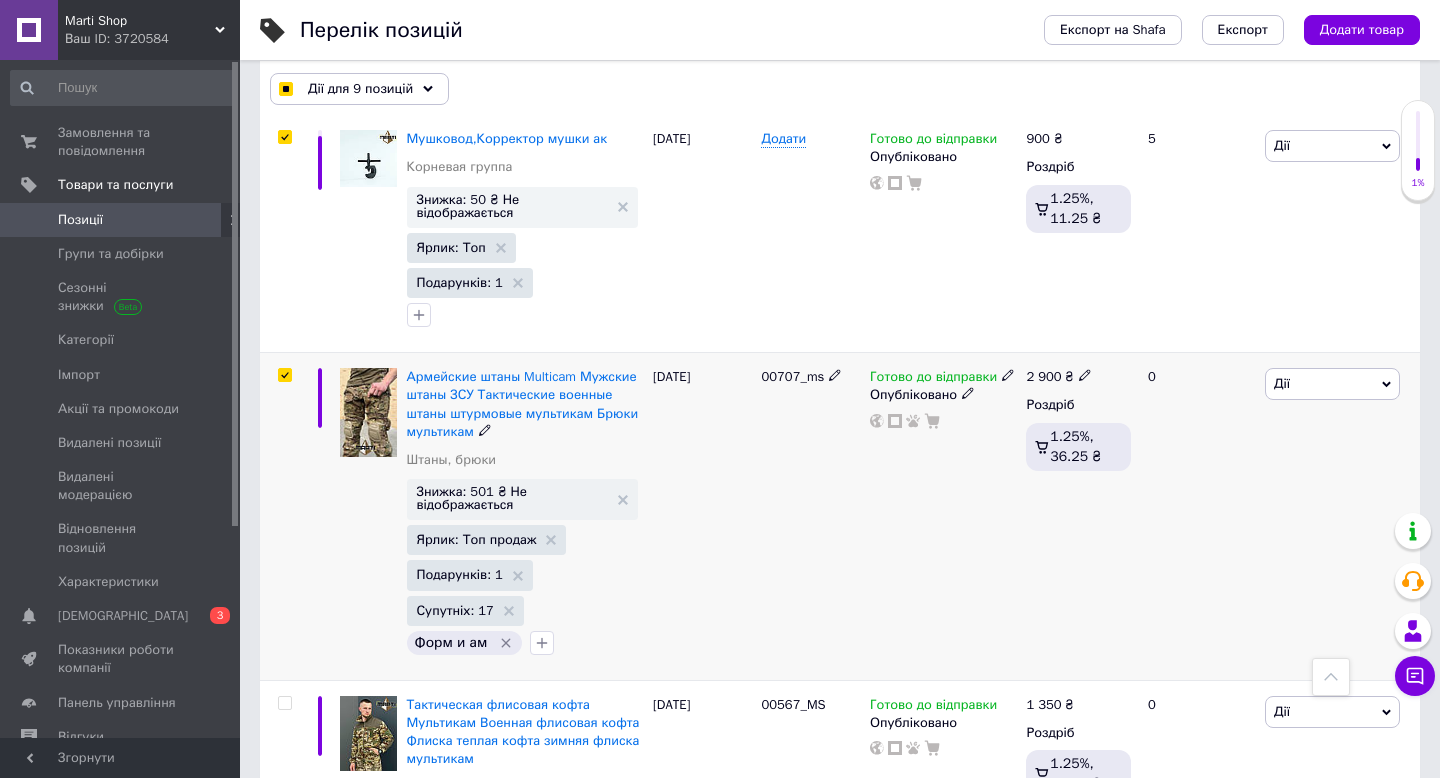checkbox on "true" 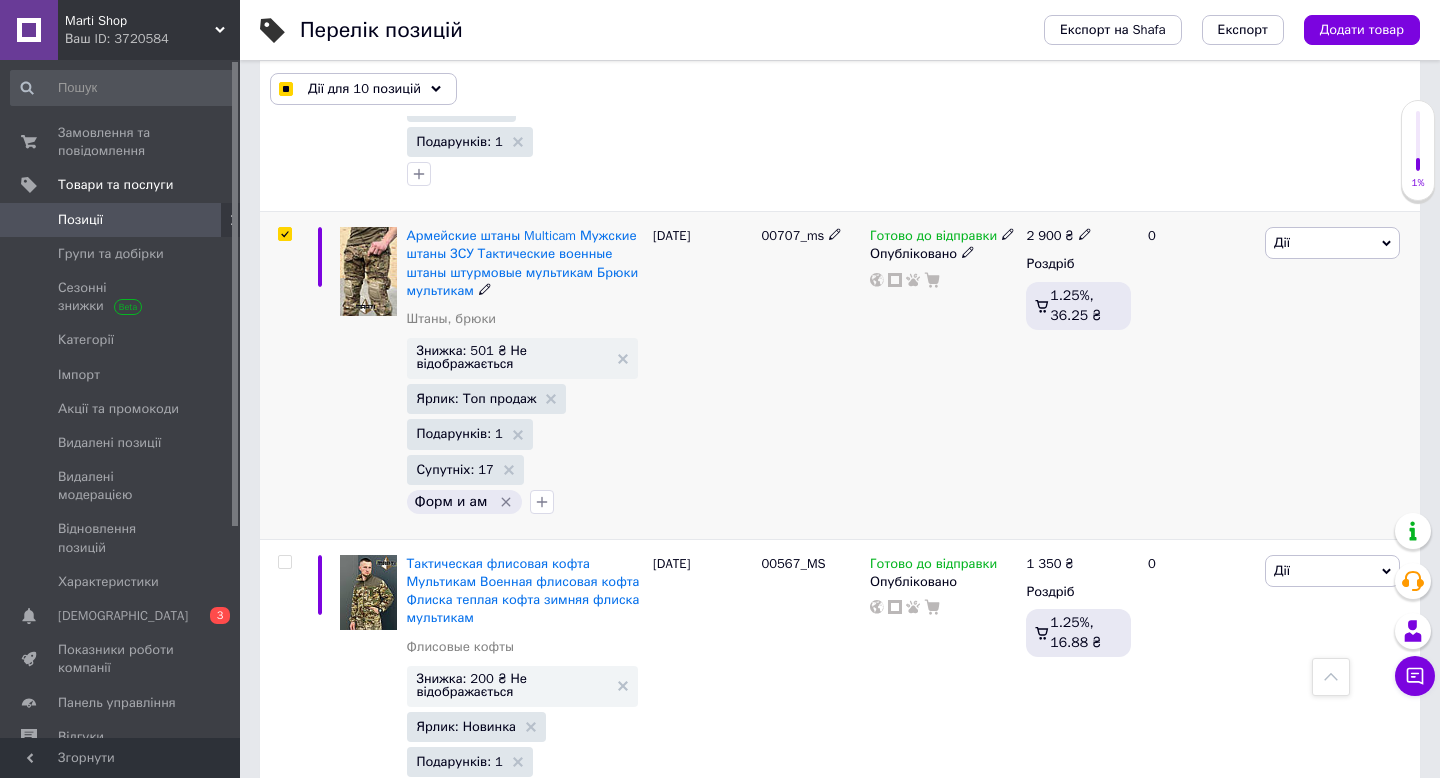 scroll, scrollTop: 9448, scrollLeft: 0, axis: vertical 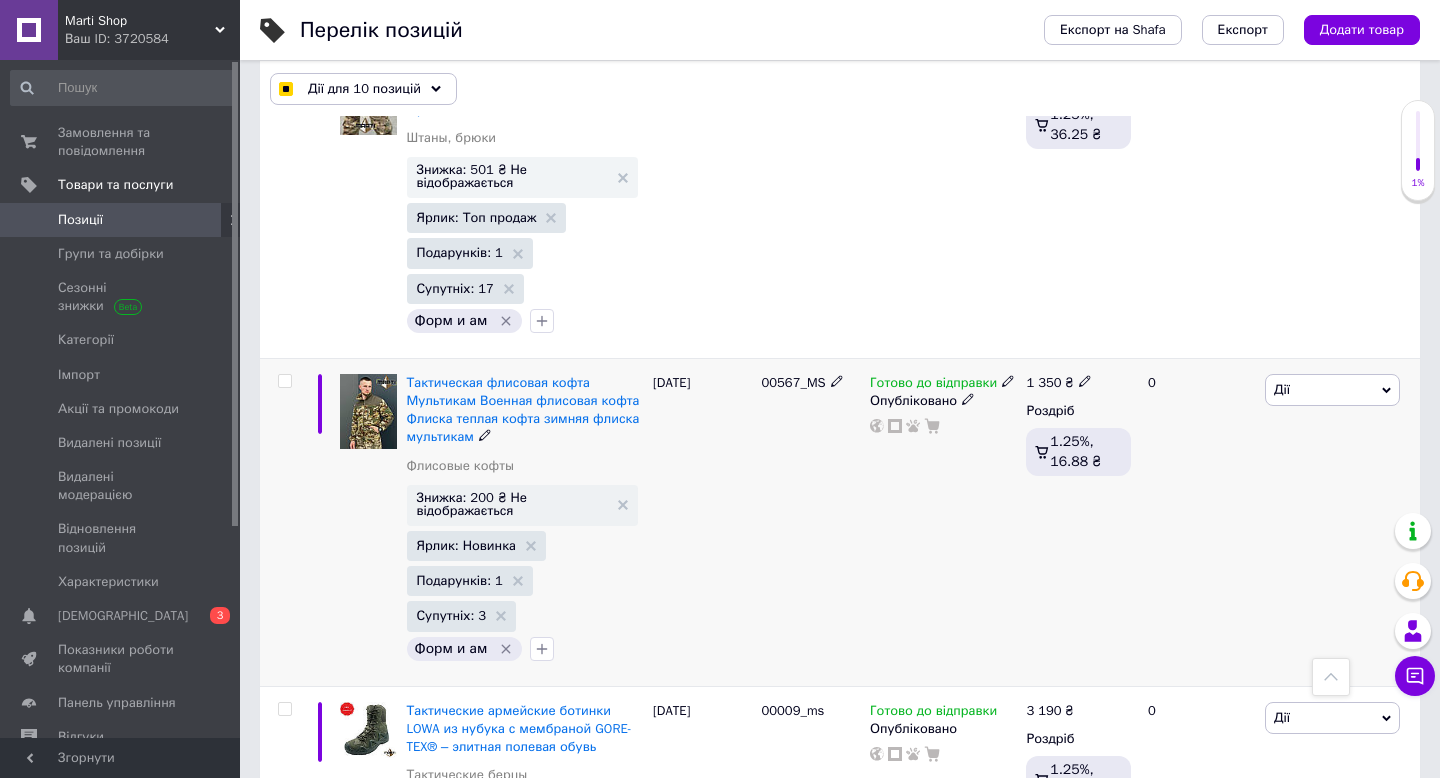 click at bounding box center [284, 381] 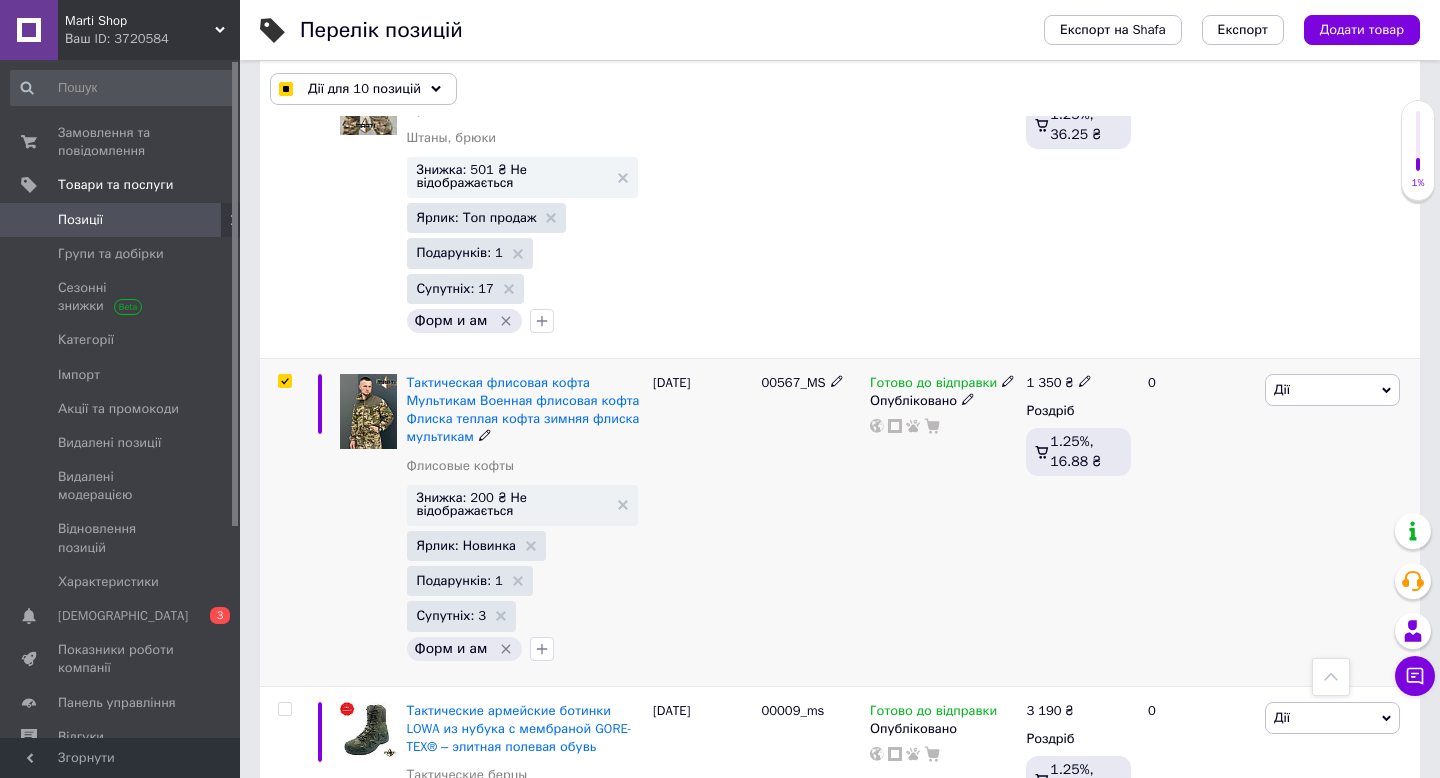 checkbox on "true" 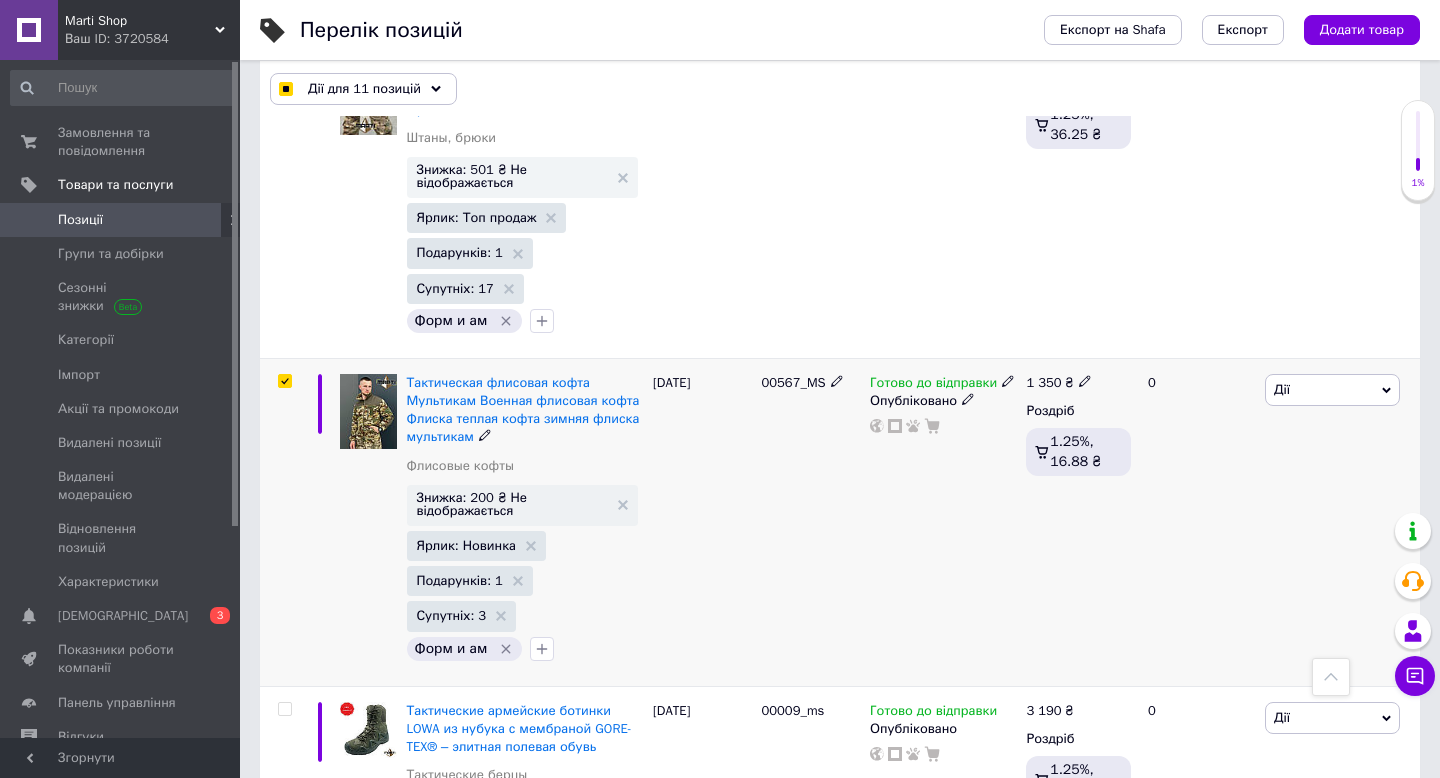 scroll, scrollTop: 9671, scrollLeft: 0, axis: vertical 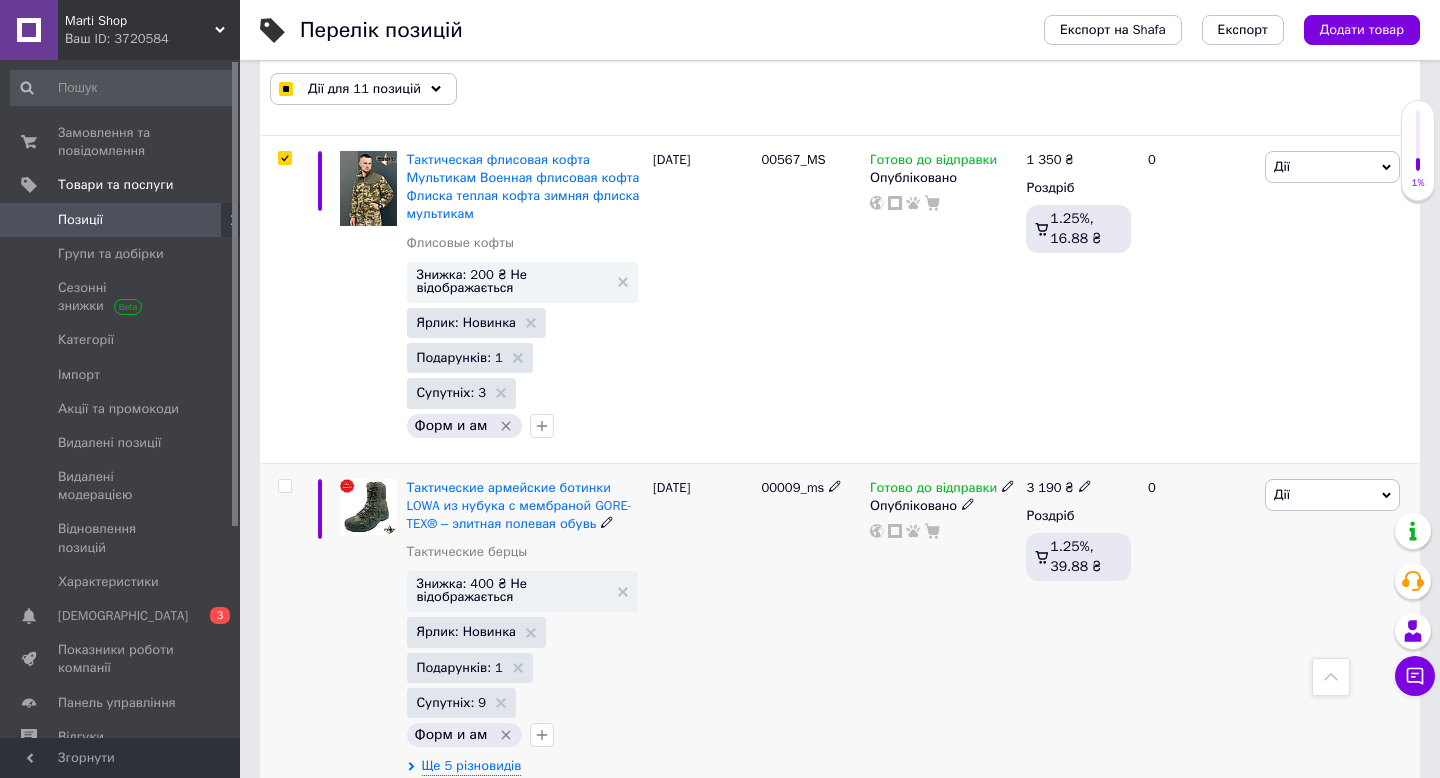 click at bounding box center (284, 486) 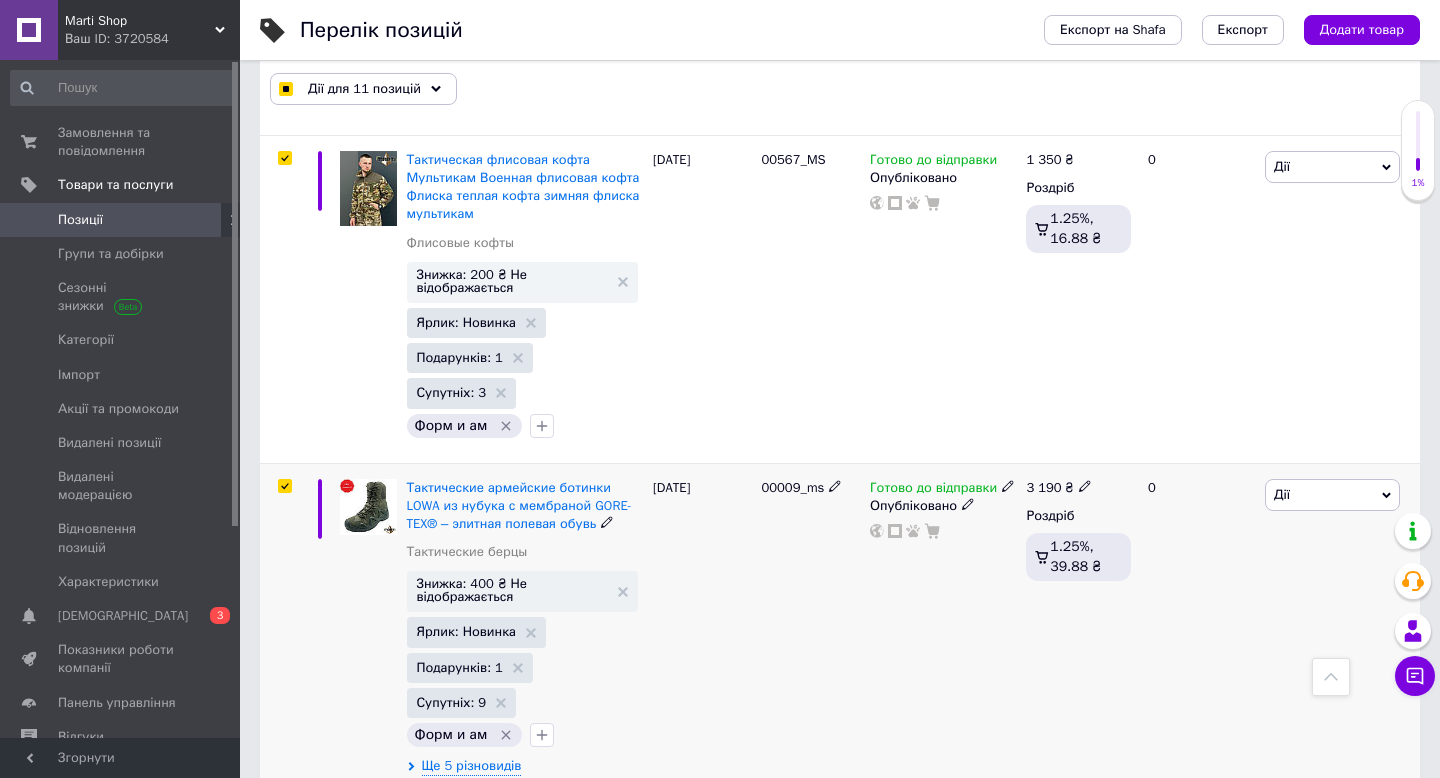checkbox on "true" 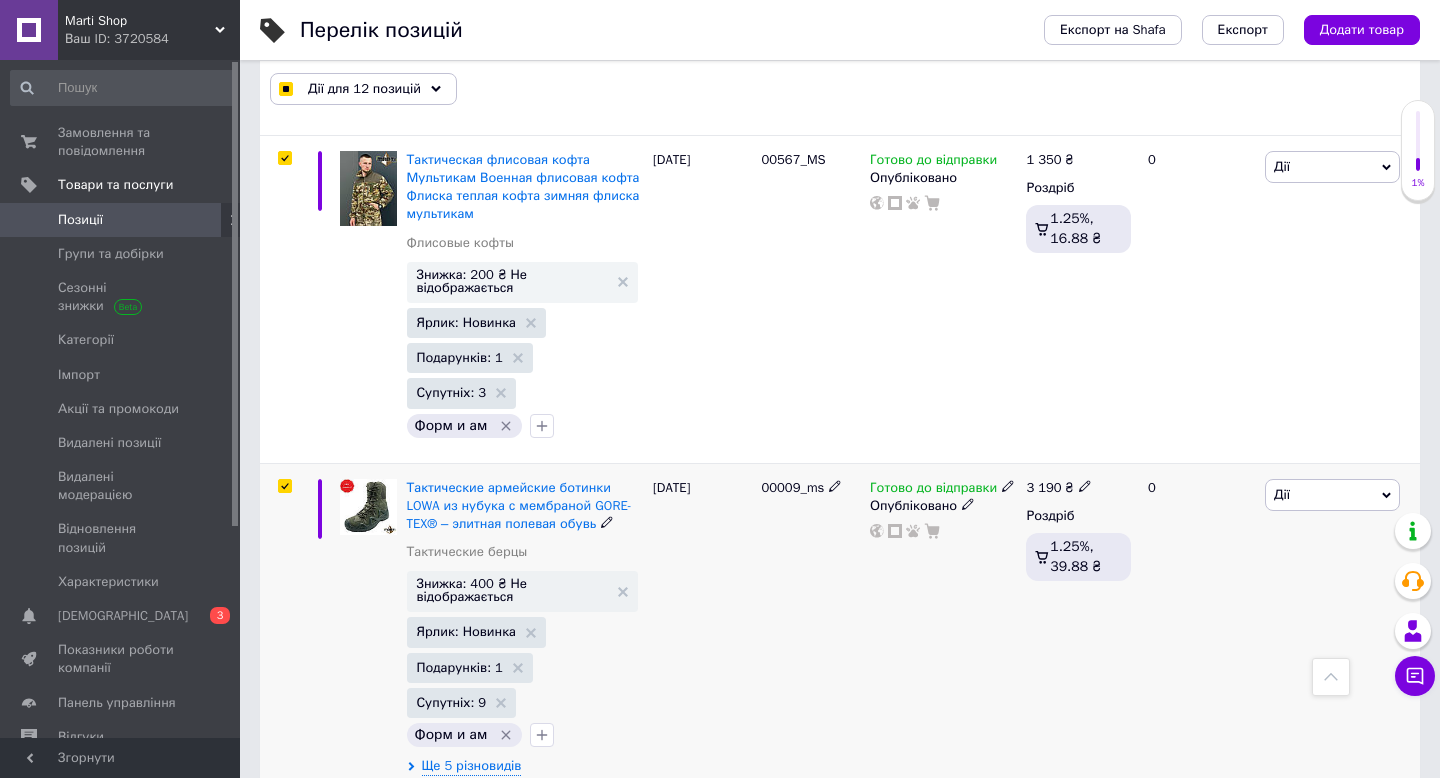 scroll, scrollTop: 10088, scrollLeft: 0, axis: vertical 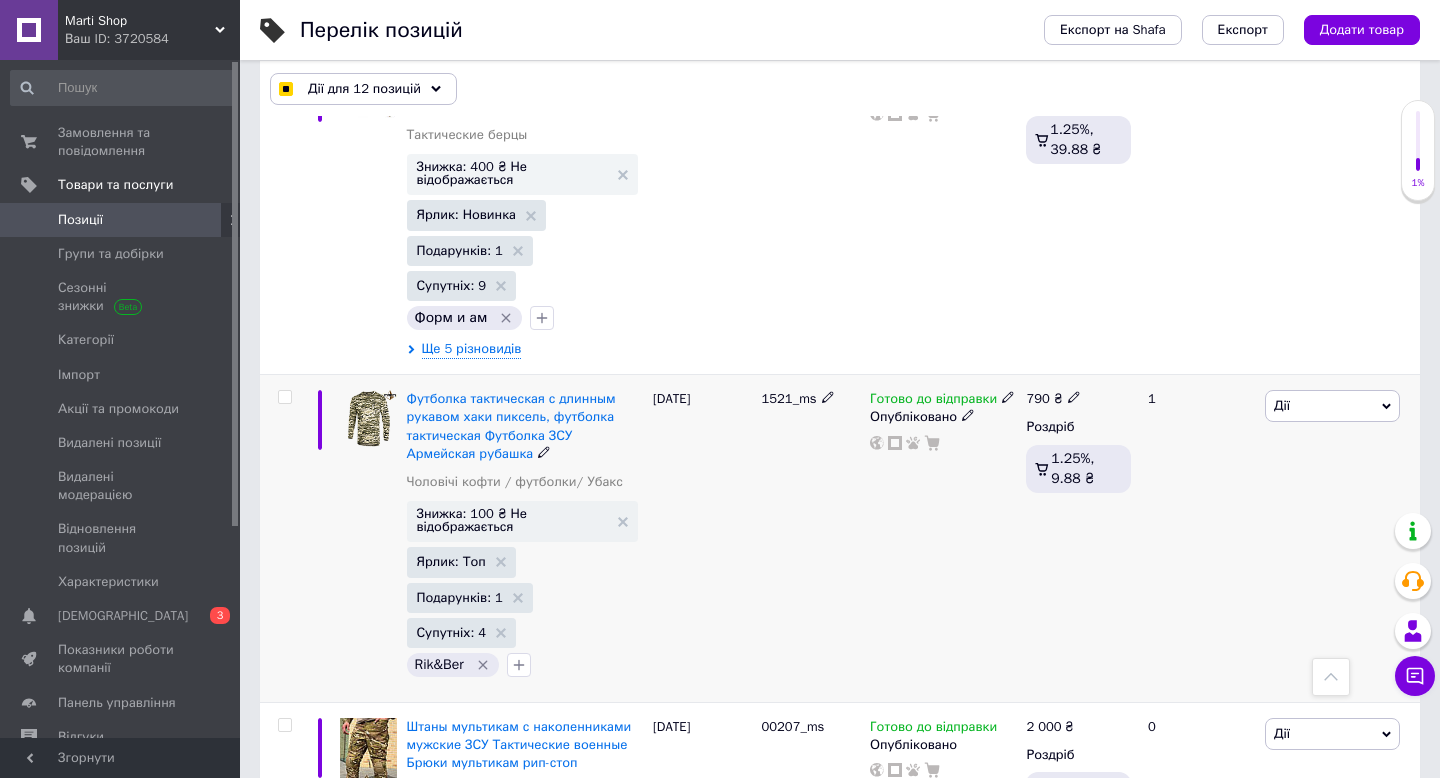 click at bounding box center [284, 397] 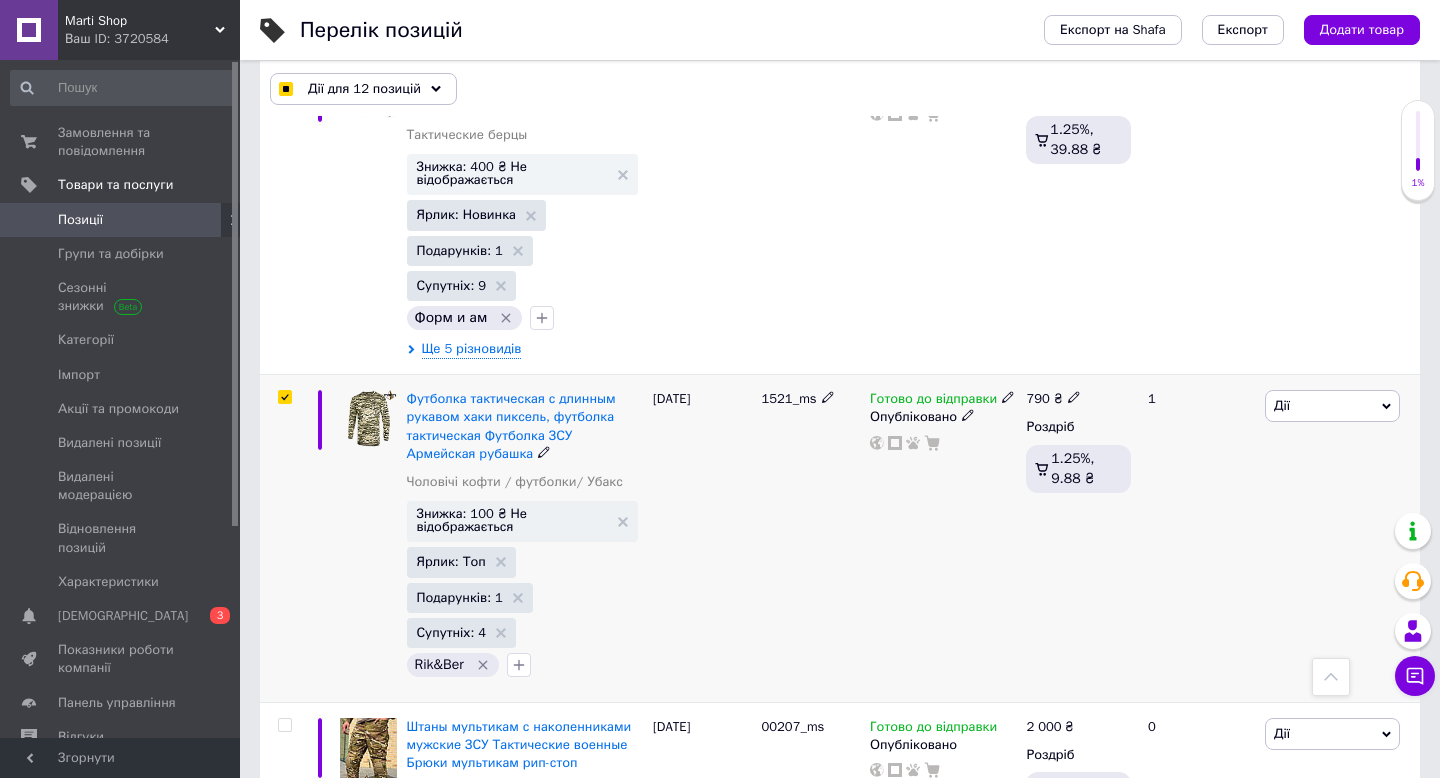 checkbox on "true" 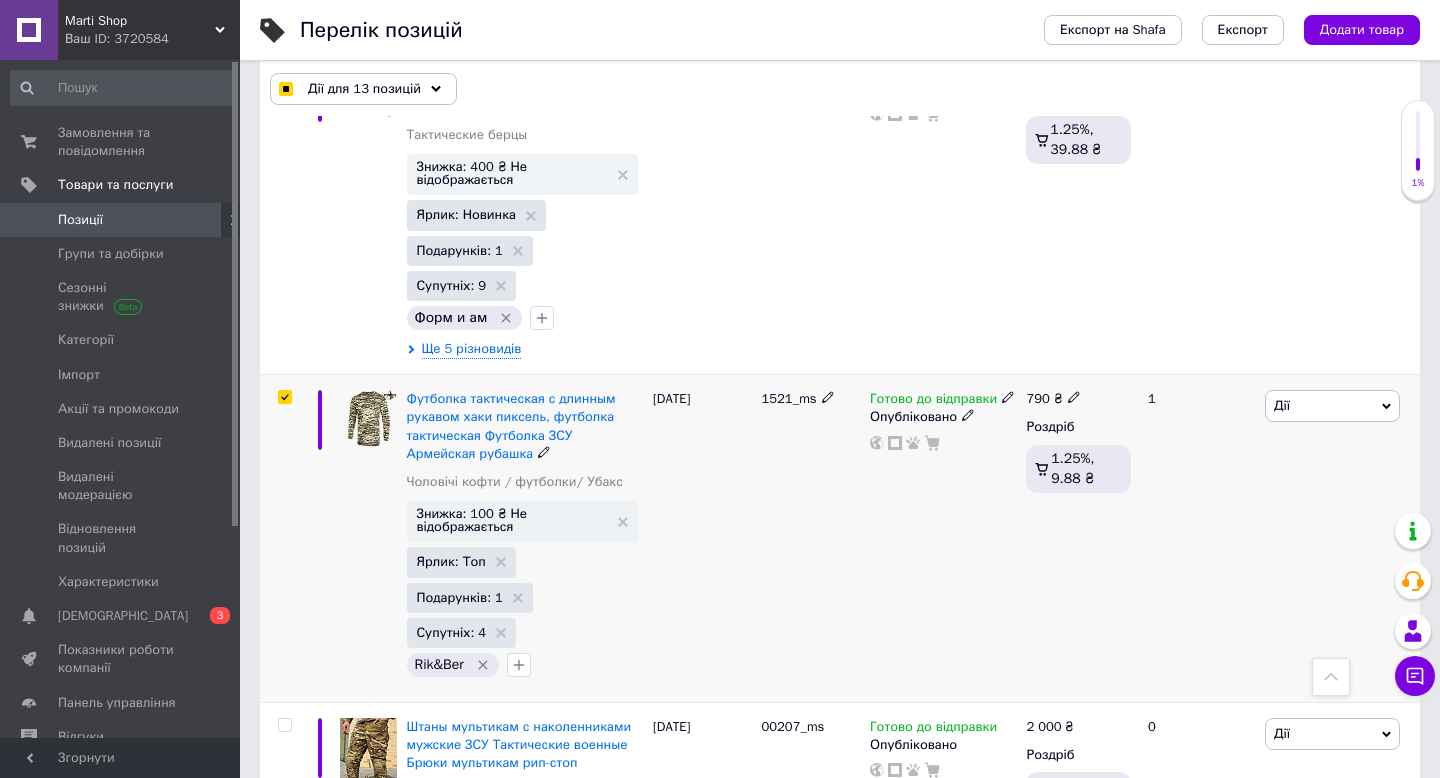 scroll, scrollTop: 10297, scrollLeft: 0, axis: vertical 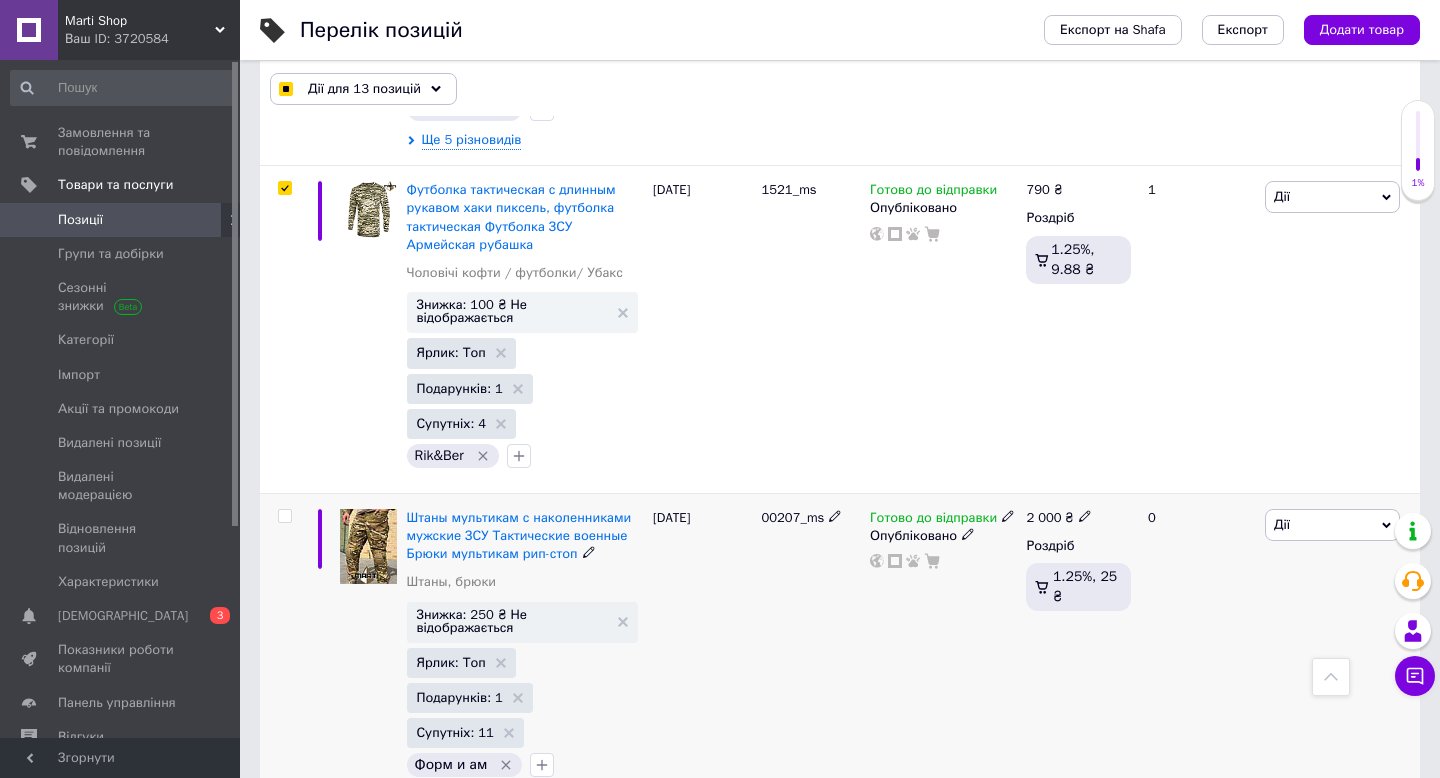click at bounding box center [285, 516] 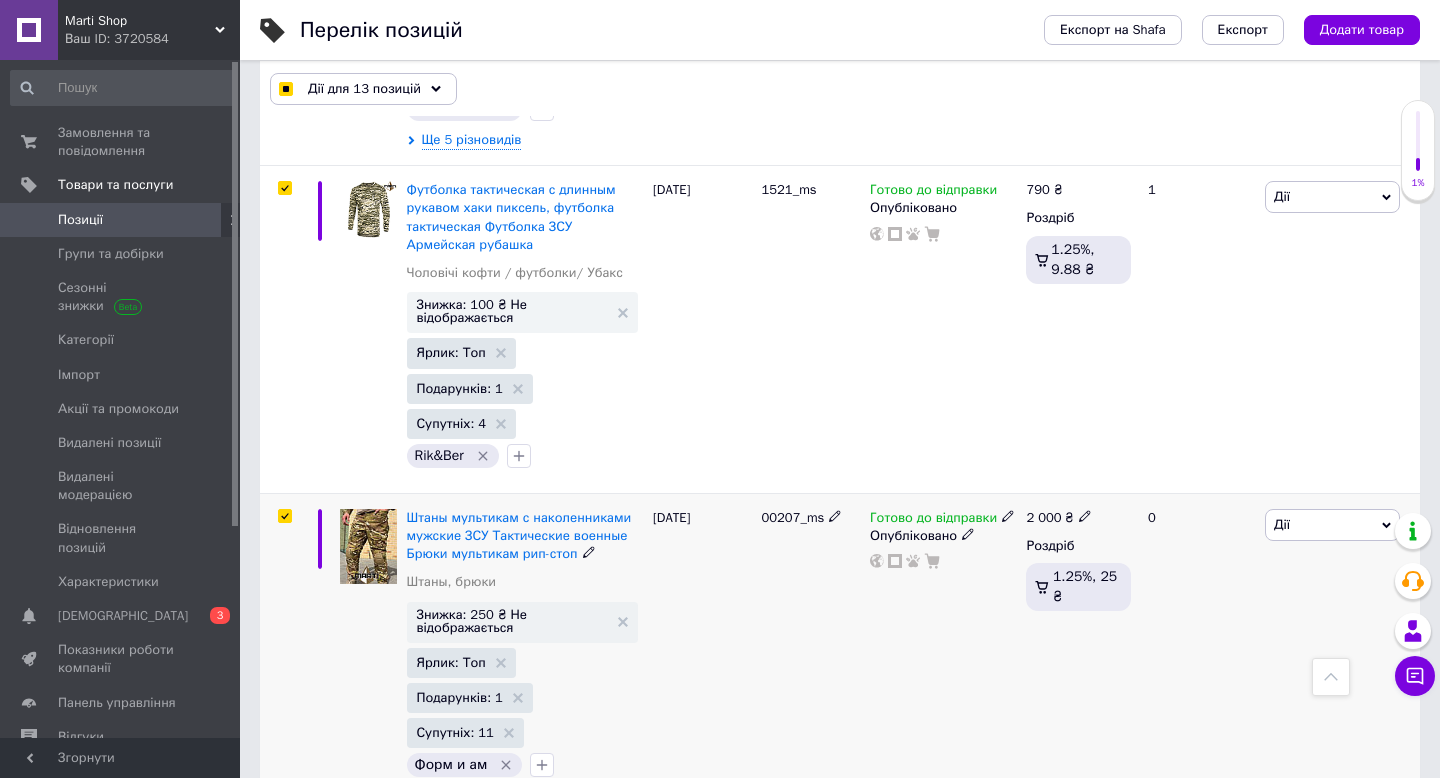 checkbox on "true" 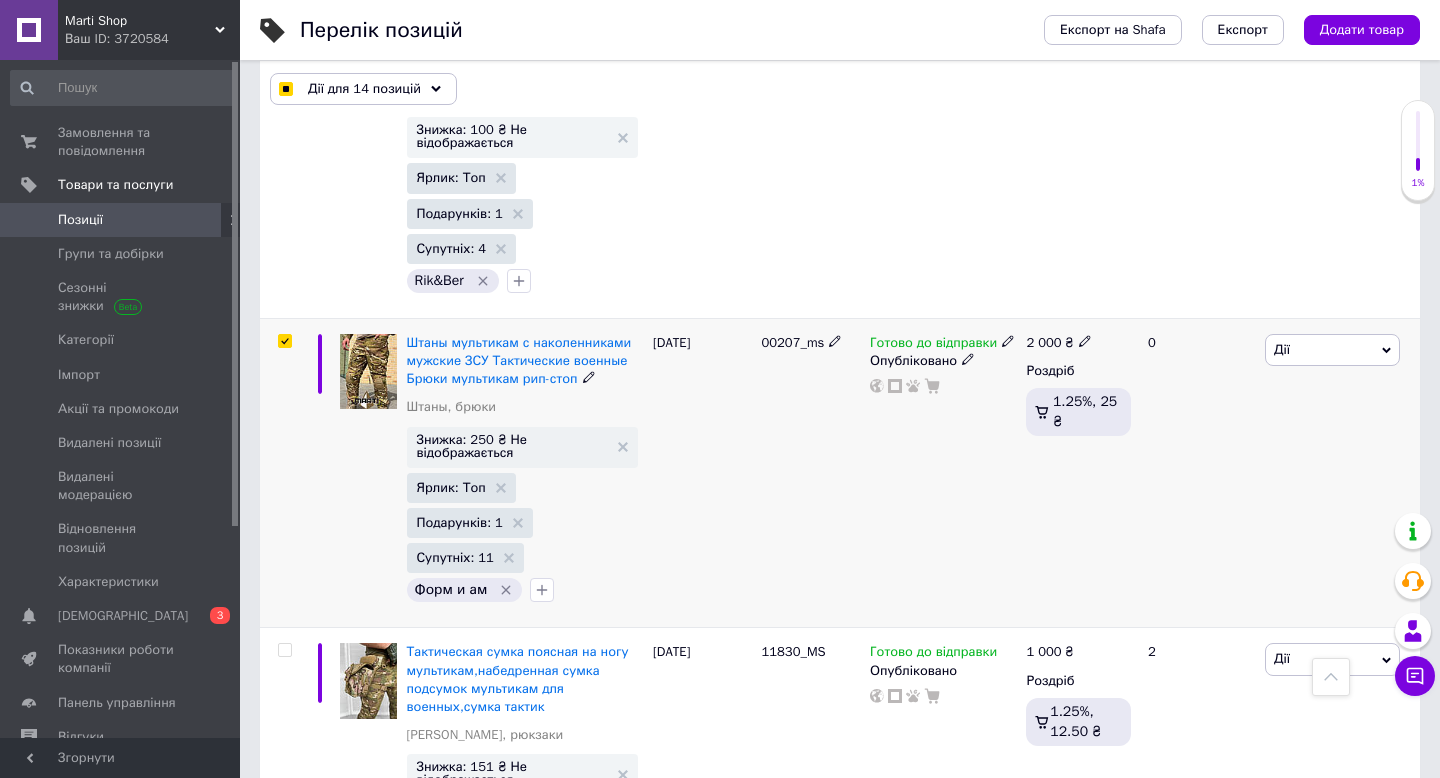 scroll, scrollTop: 10650, scrollLeft: 0, axis: vertical 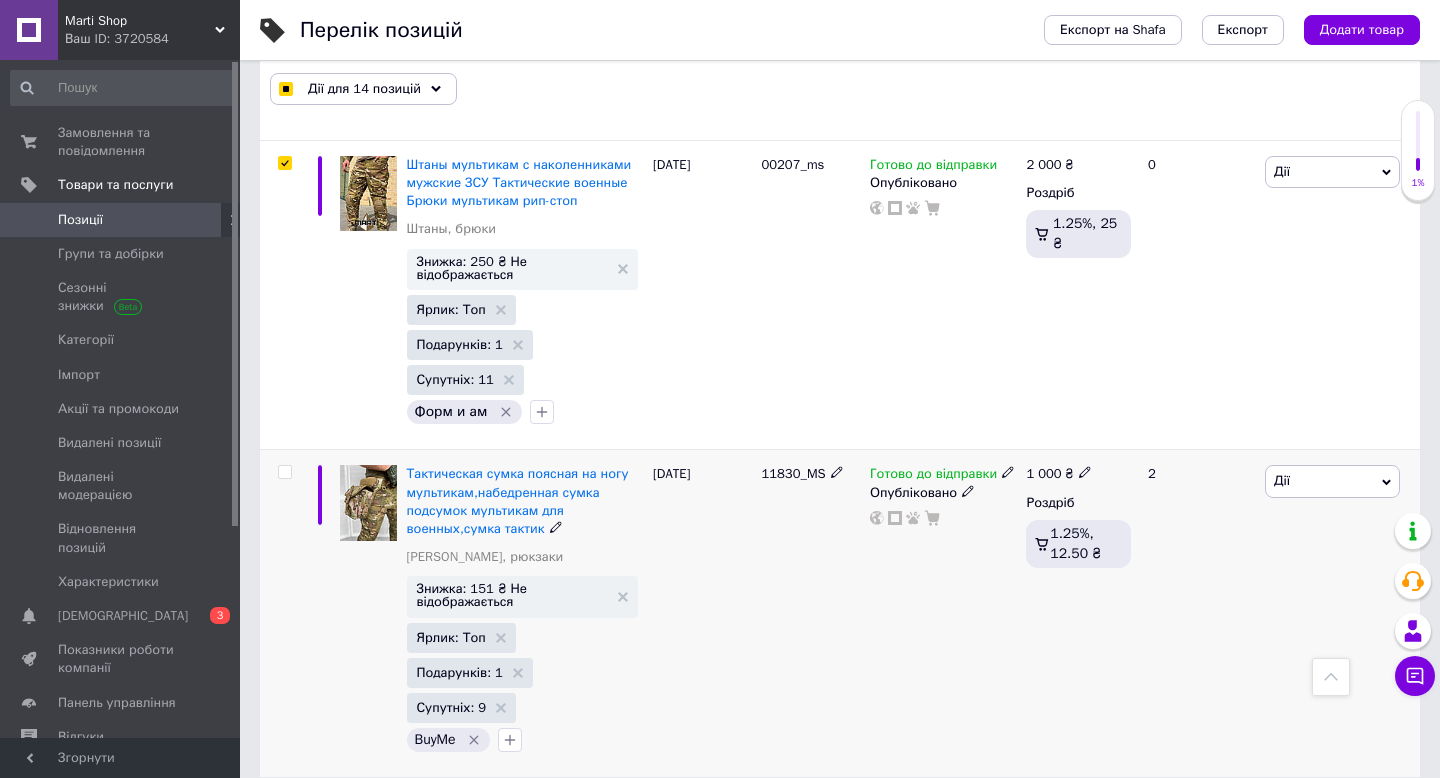 click at bounding box center [284, 472] 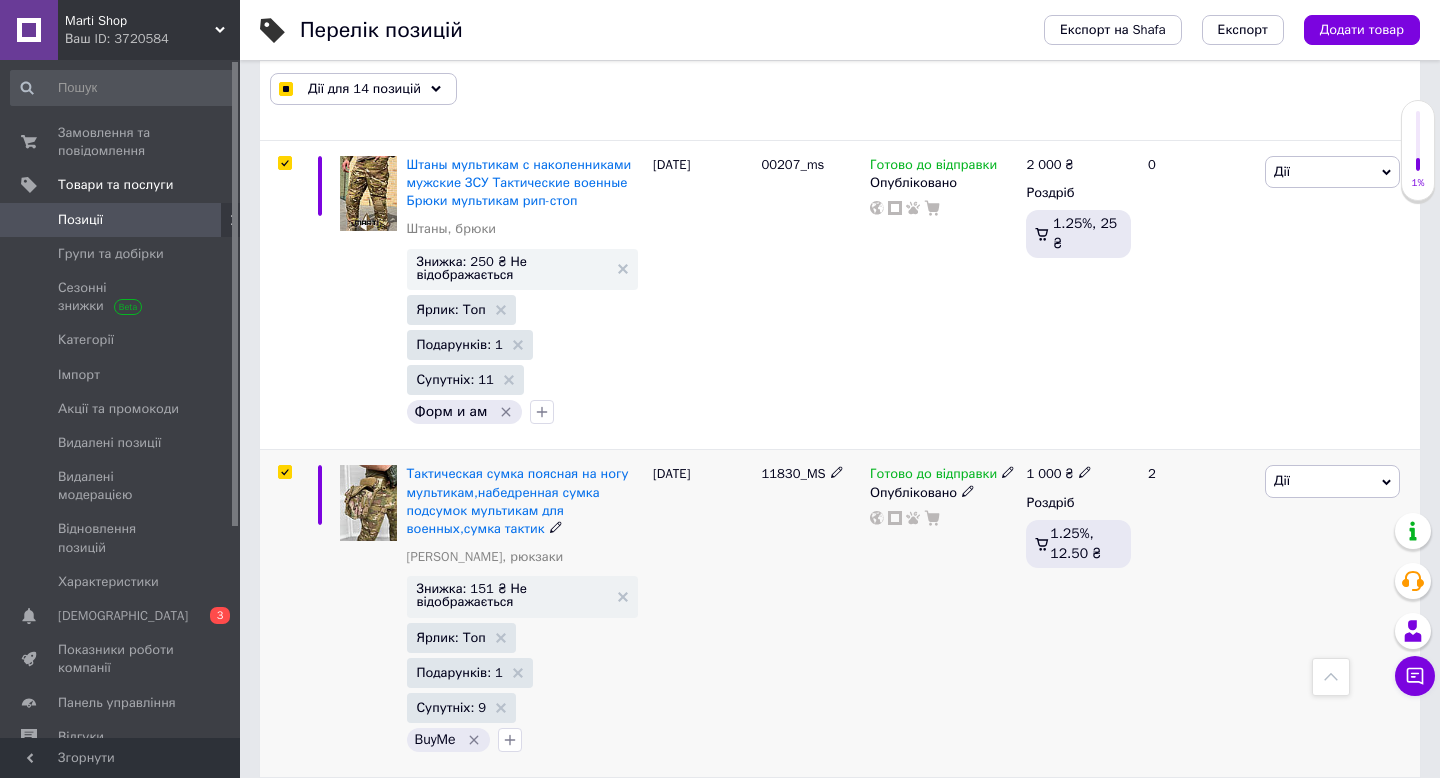 checkbox on "true" 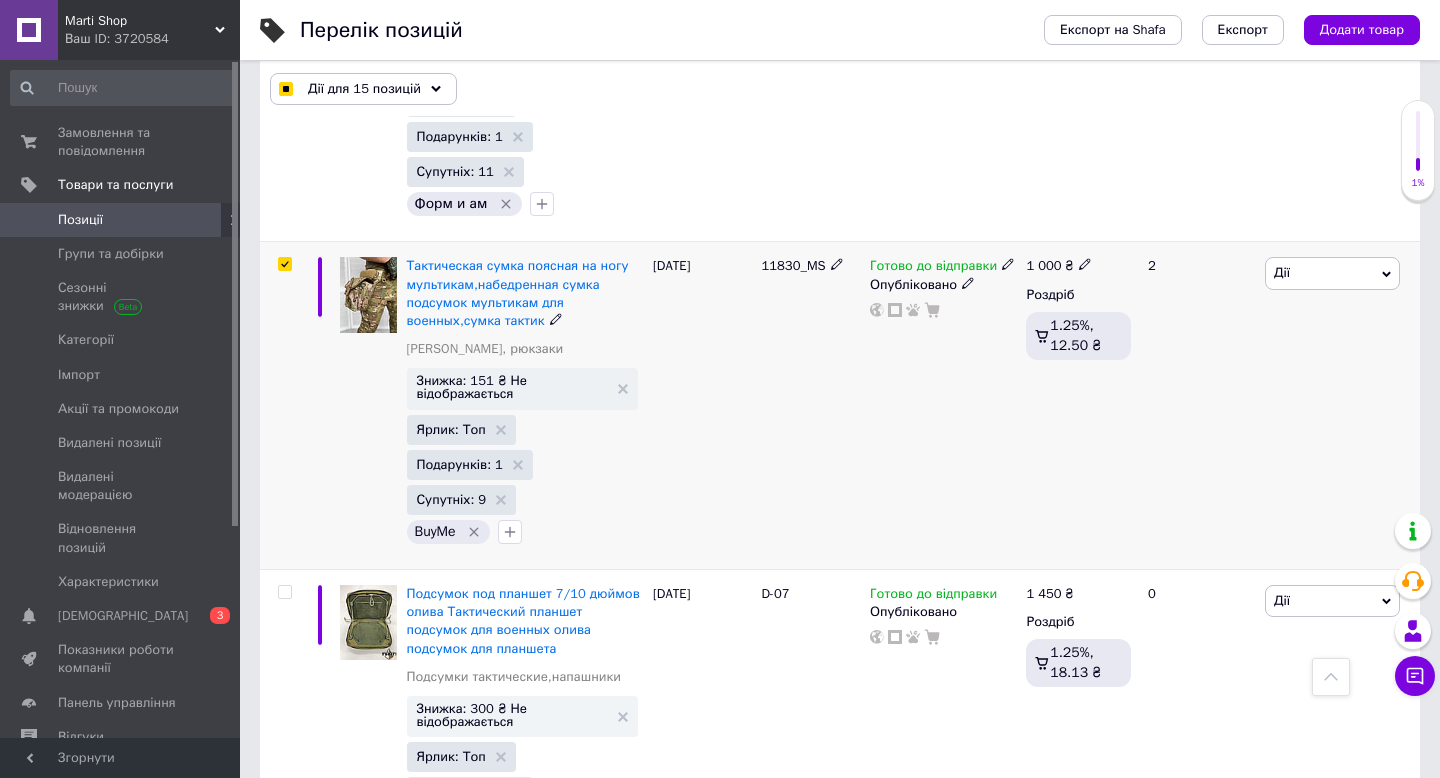 scroll, scrollTop: 11080, scrollLeft: 0, axis: vertical 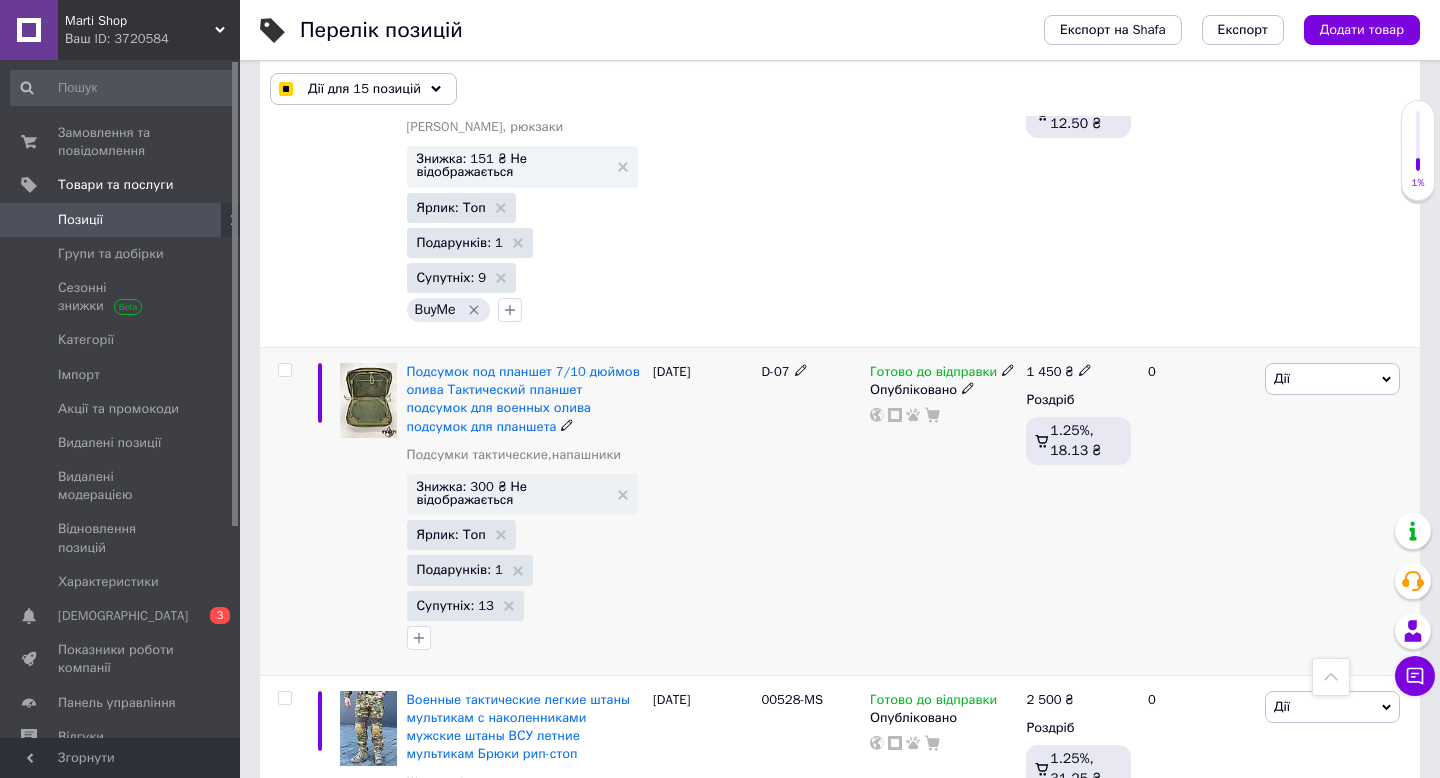 click at bounding box center (284, 370) 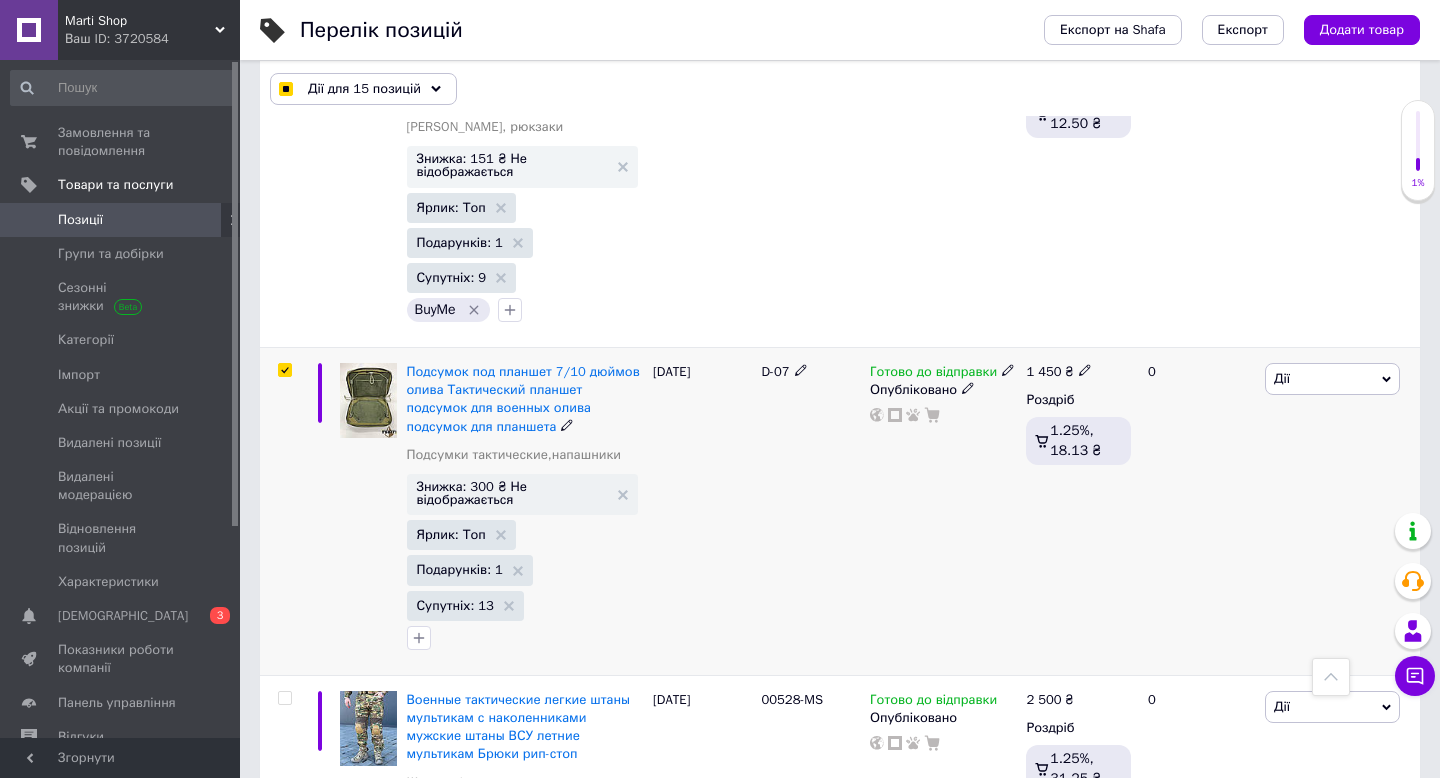 checkbox on "true" 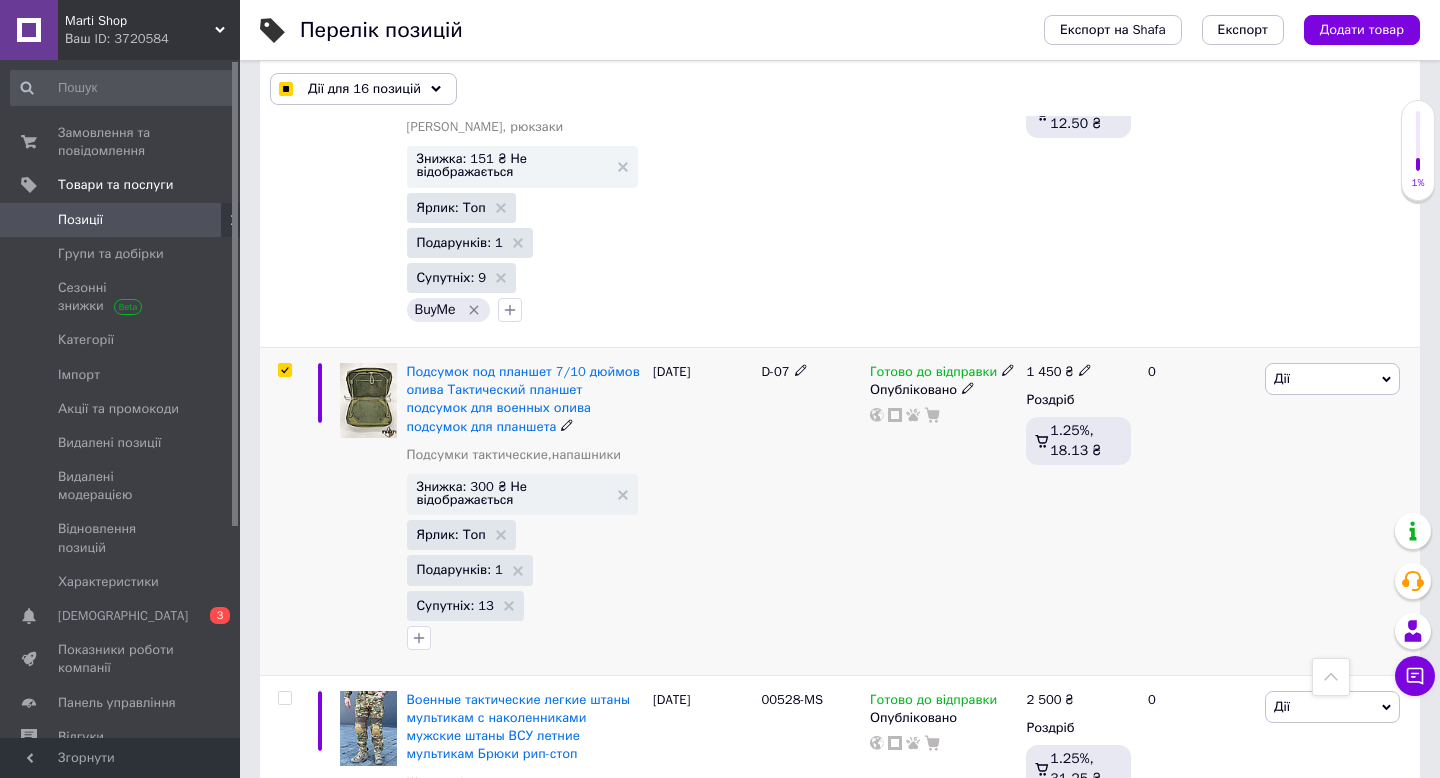 scroll, scrollTop: 11344, scrollLeft: 0, axis: vertical 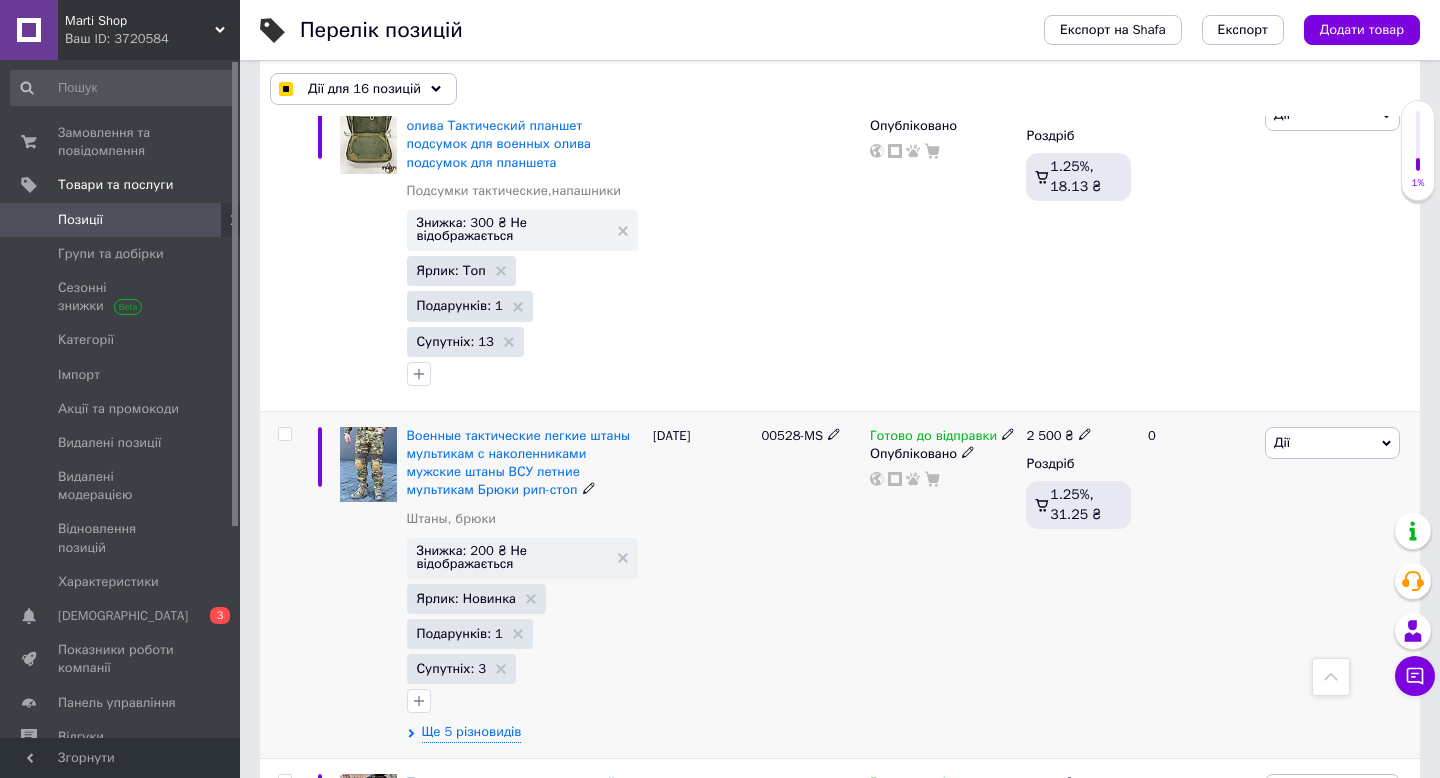 click at bounding box center [284, 434] 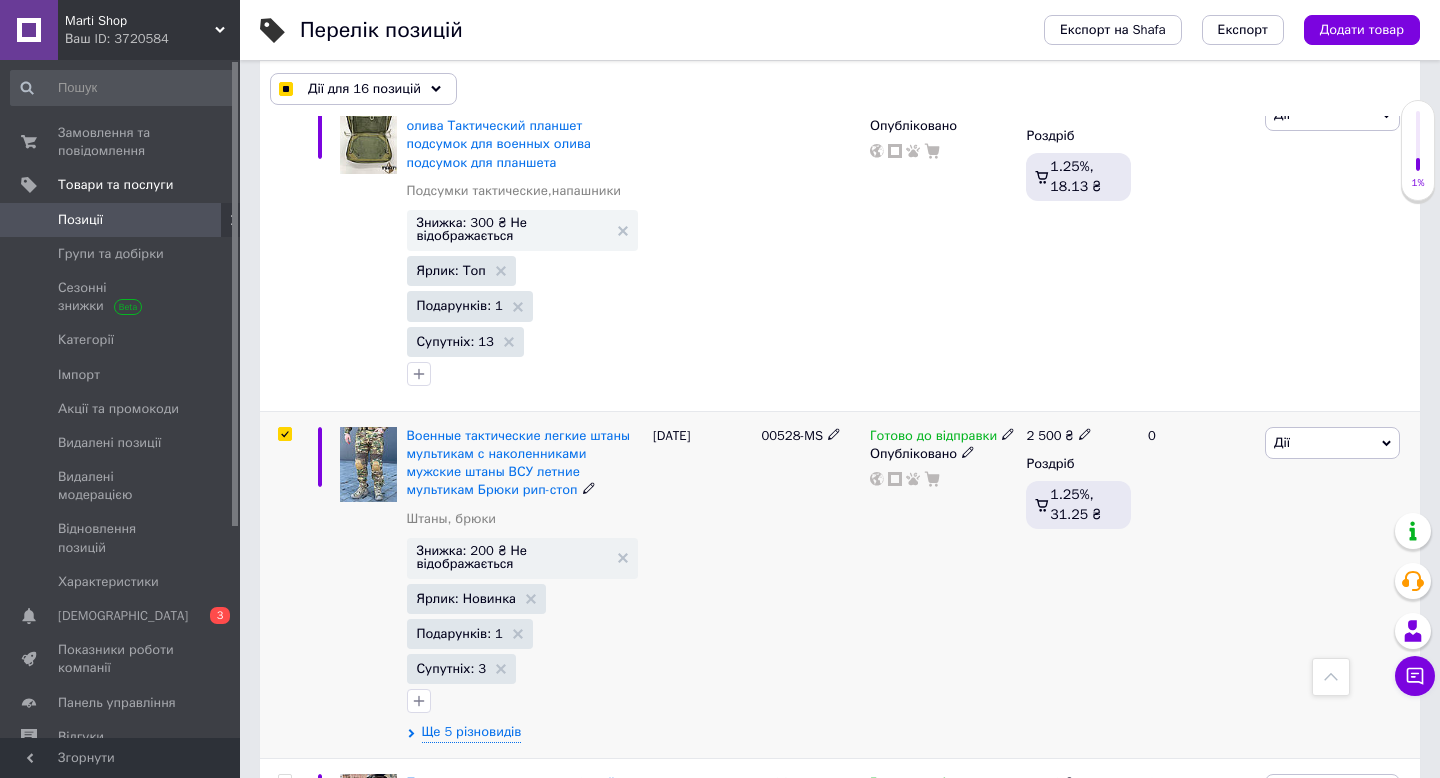 checkbox on "true" 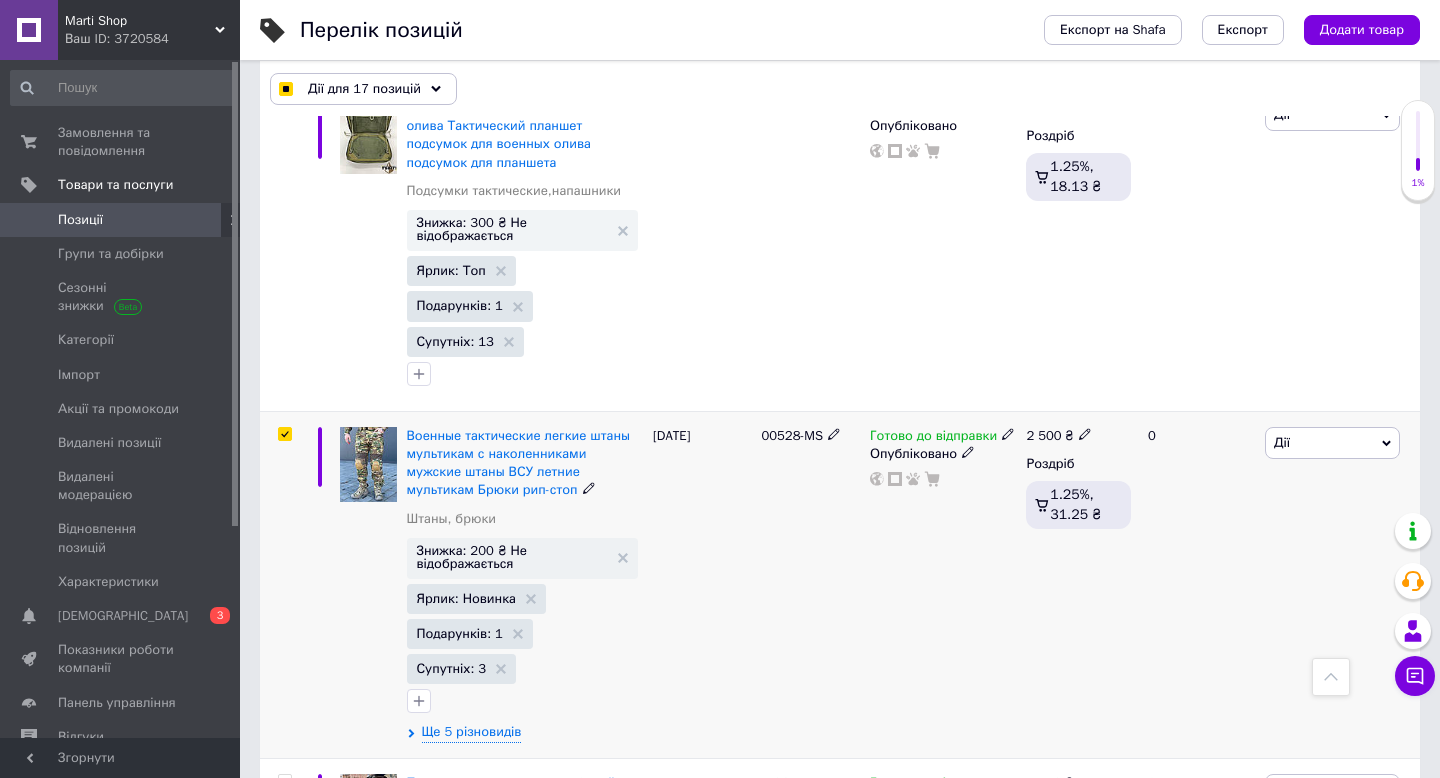 scroll, scrollTop: 11657, scrollLeft: 0, axis: vertical 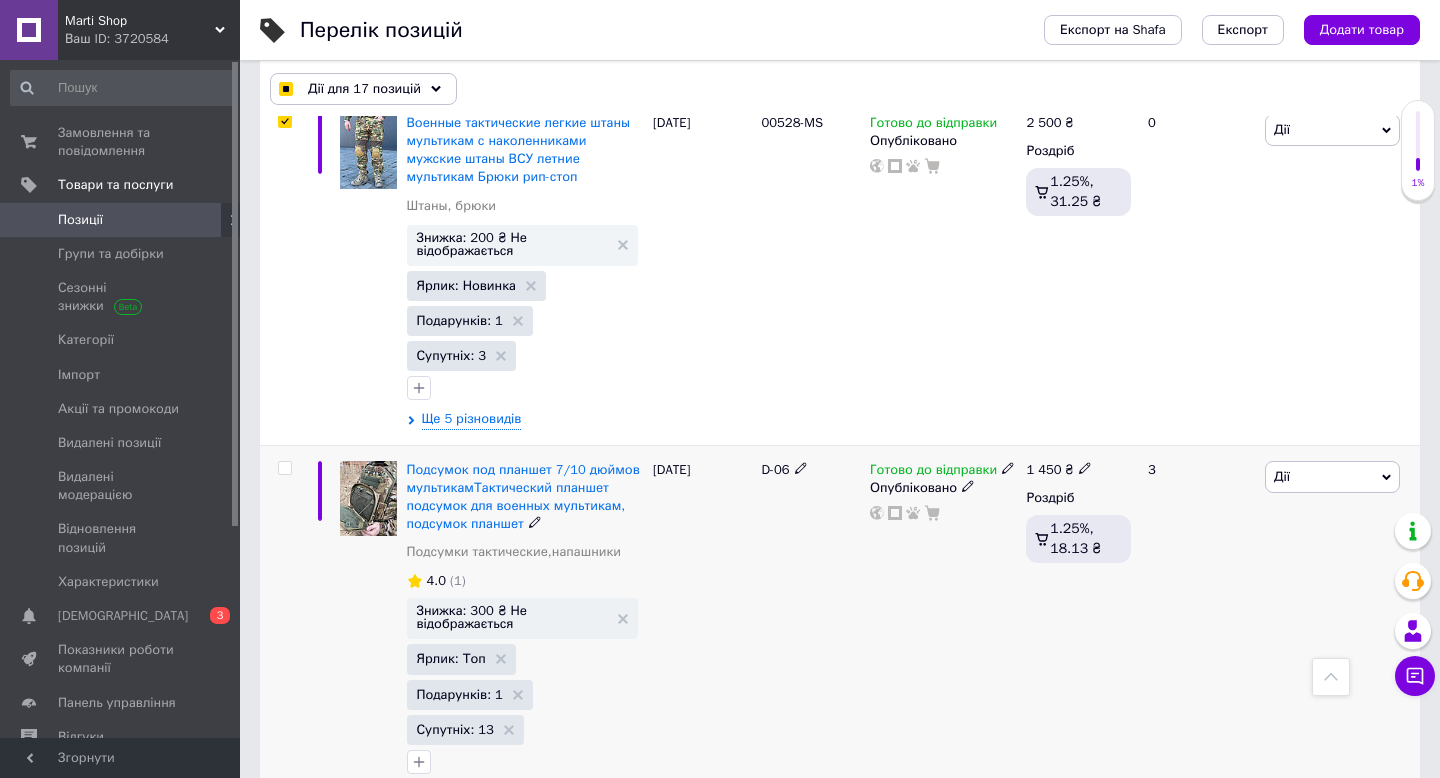 click at bounding box center [284, 468] 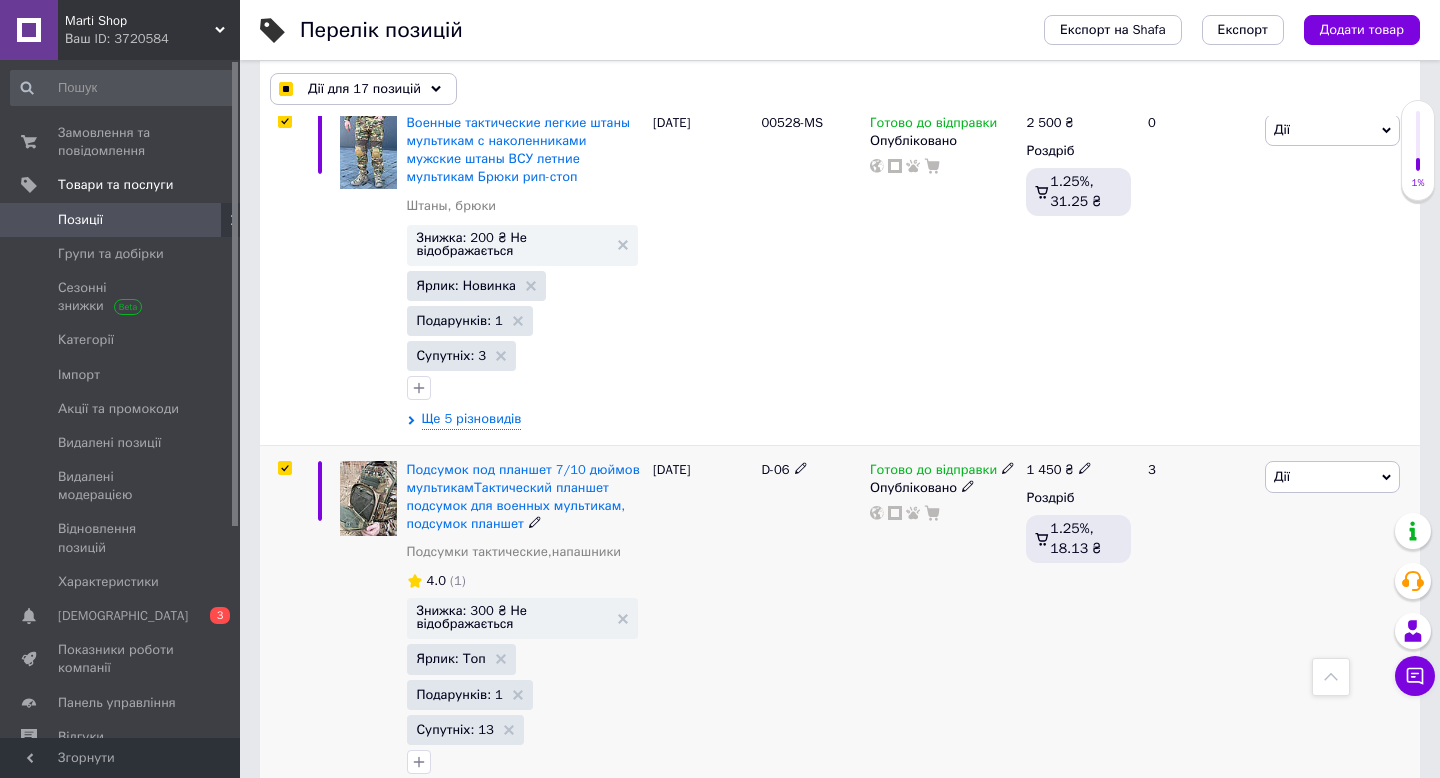 checkbox on "true" 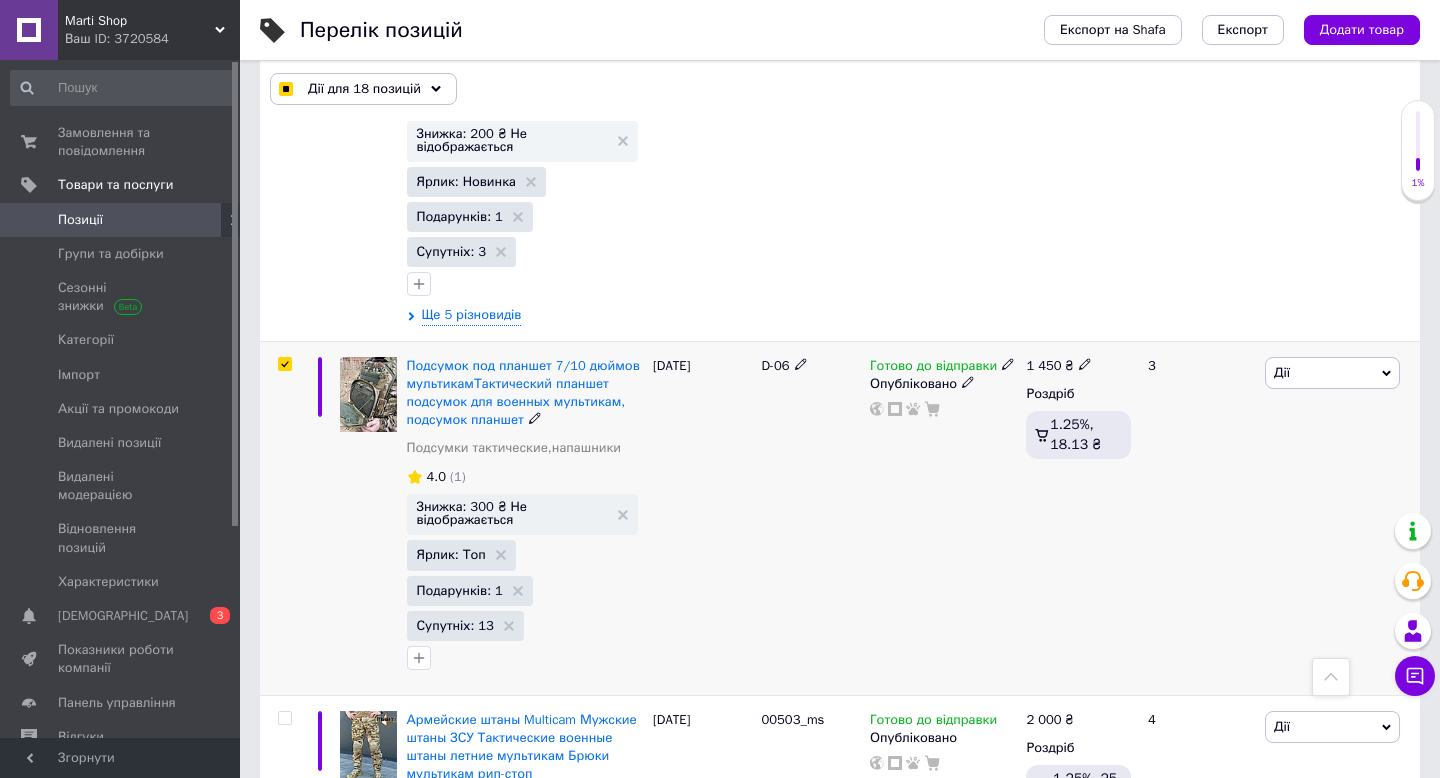 scroll, scrollTop: 11940, scrollLeft: 0, axis: vertical 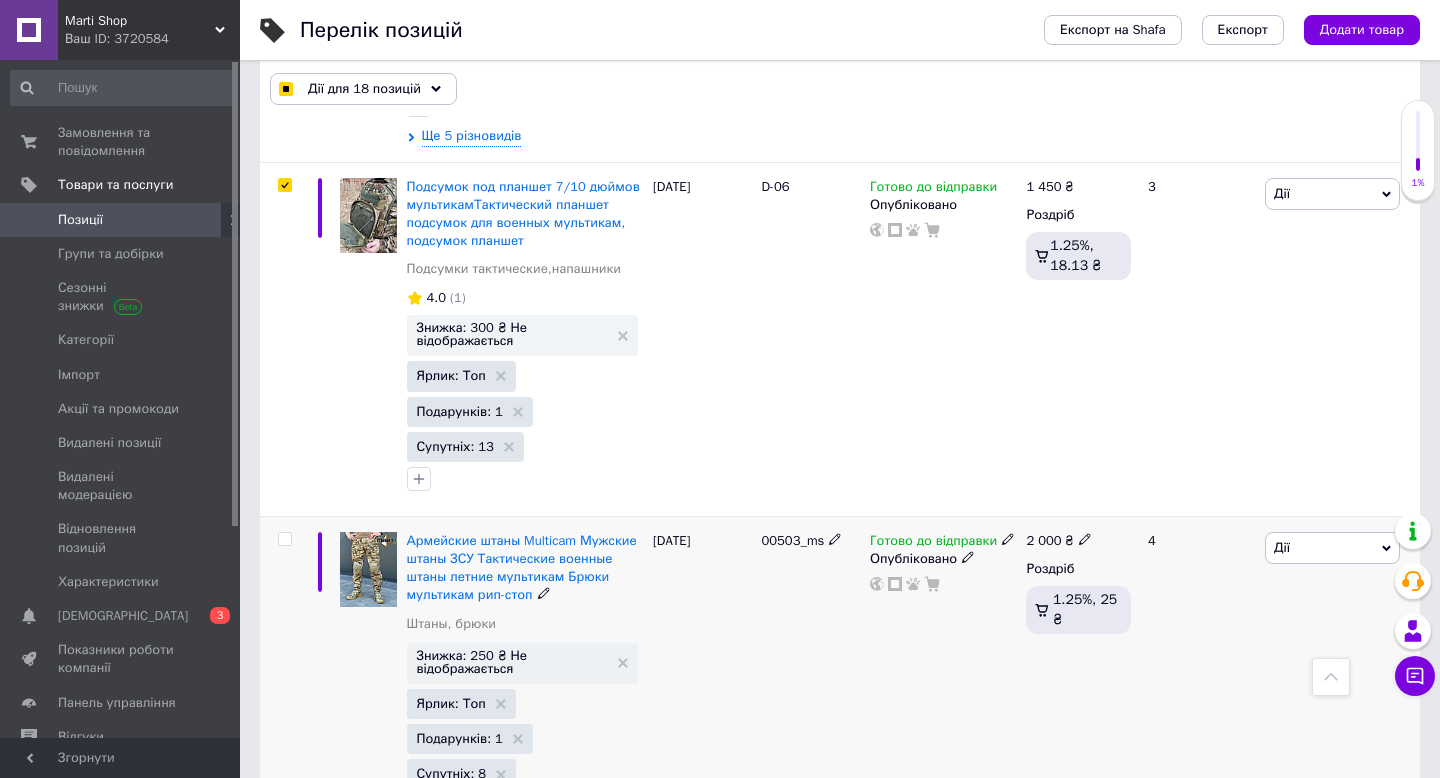 click at bounding box center [284, 539] 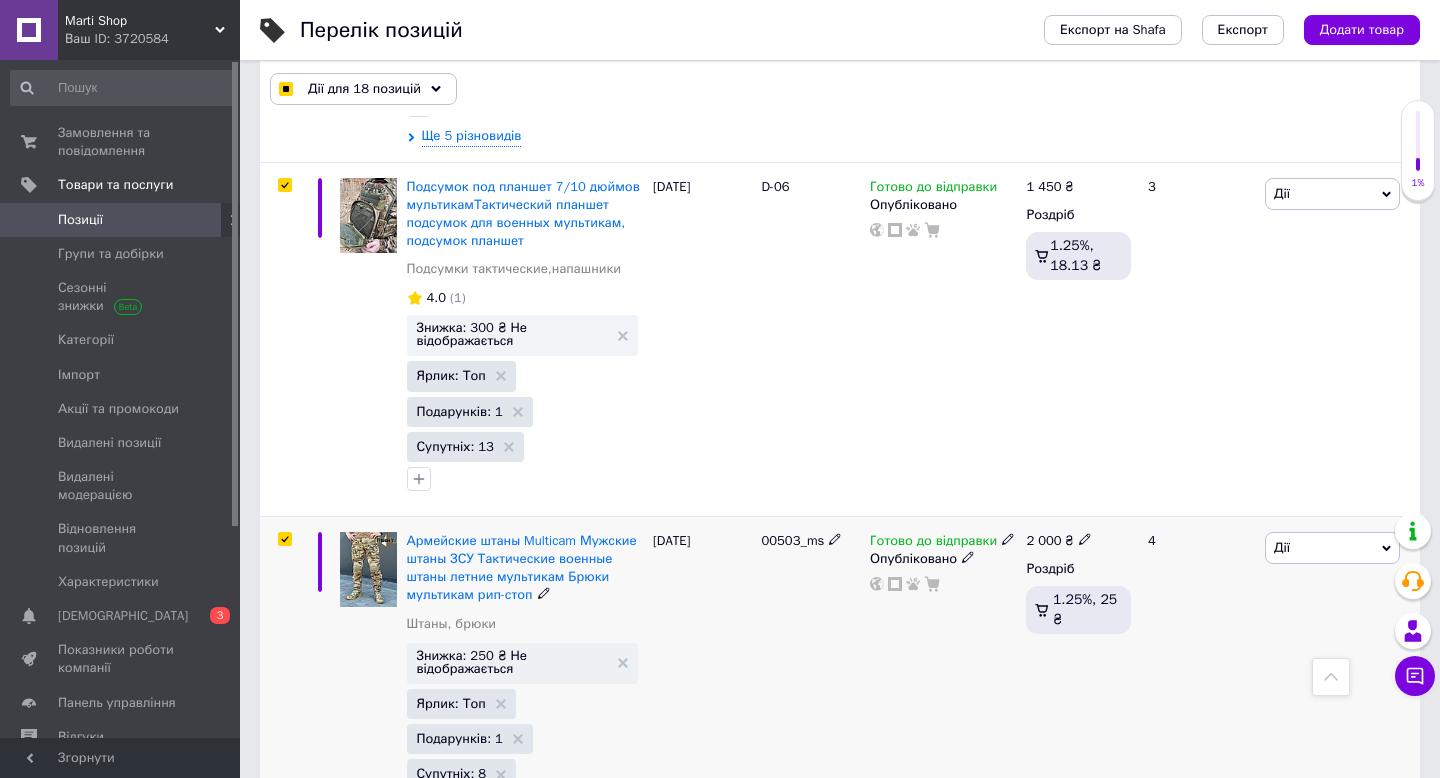 checkbox on "true" 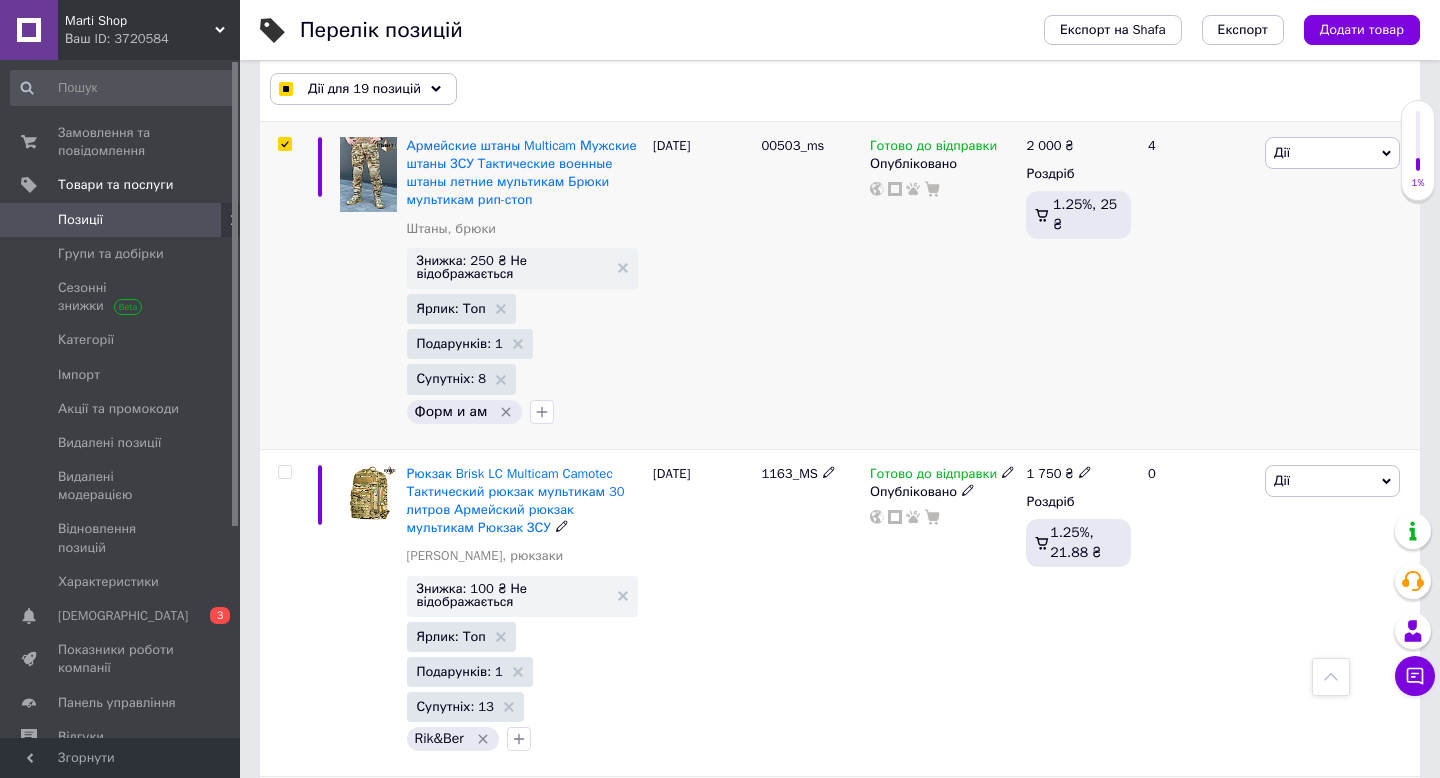 scroll, scrollTop: 12343, scrollLeft: 0, axis: vertical 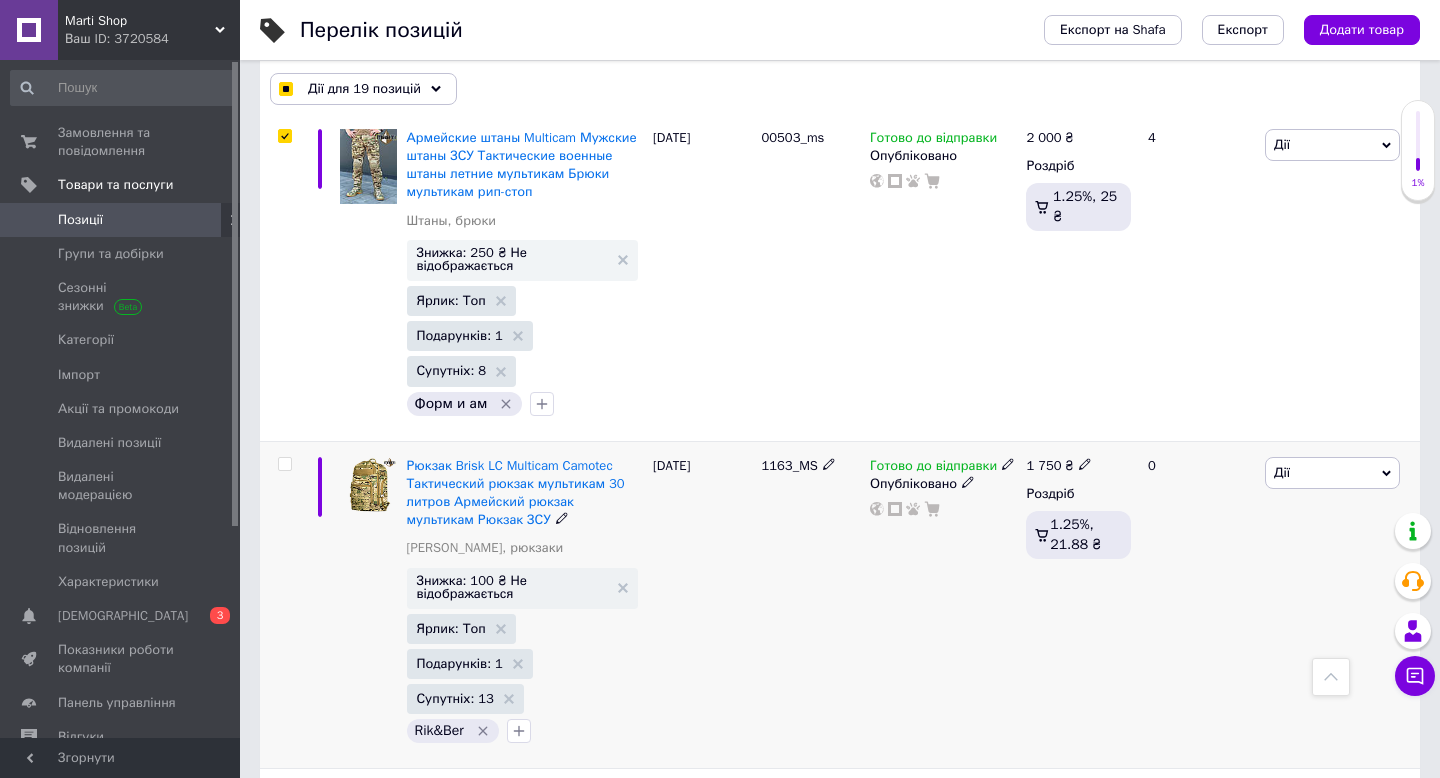 click at bounding box center [284, 464] 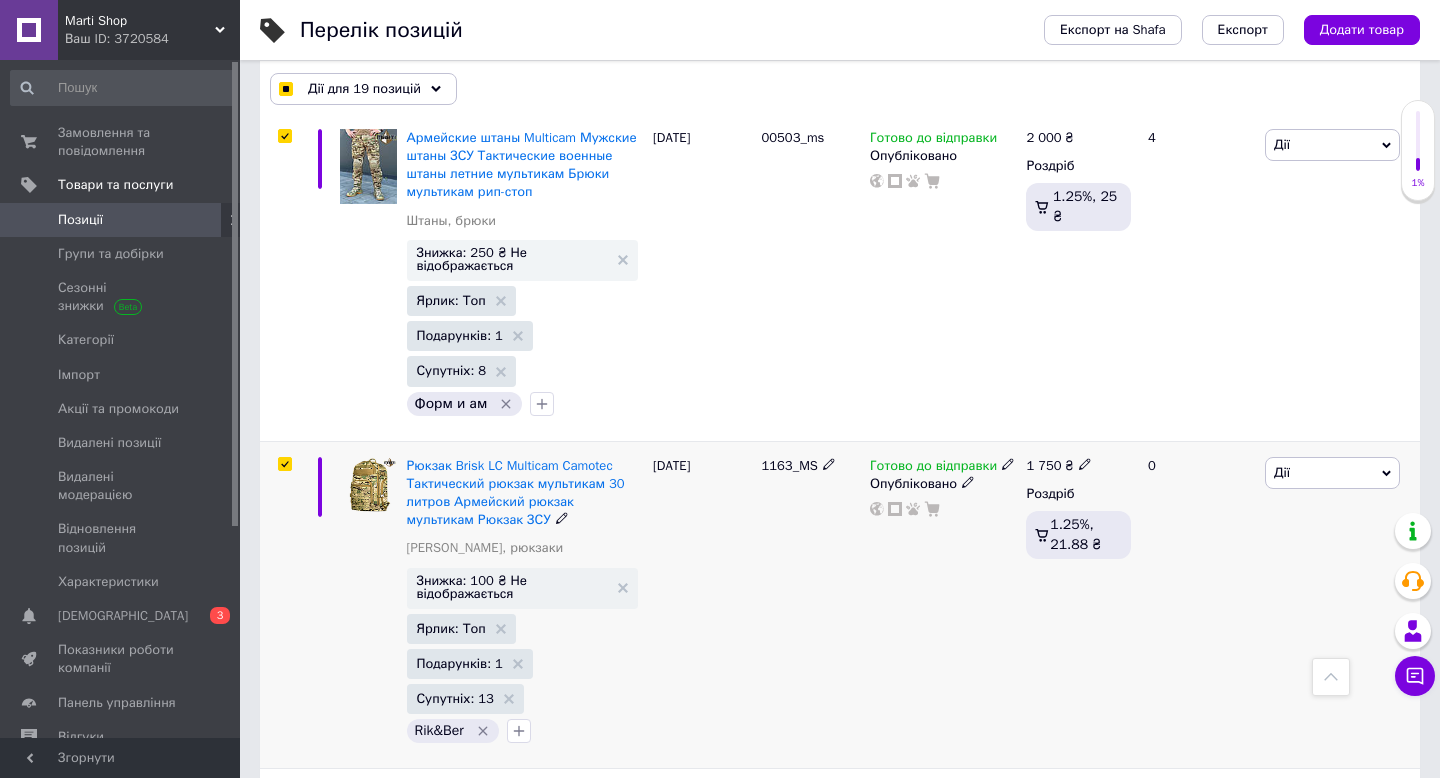 checkbox on "true" 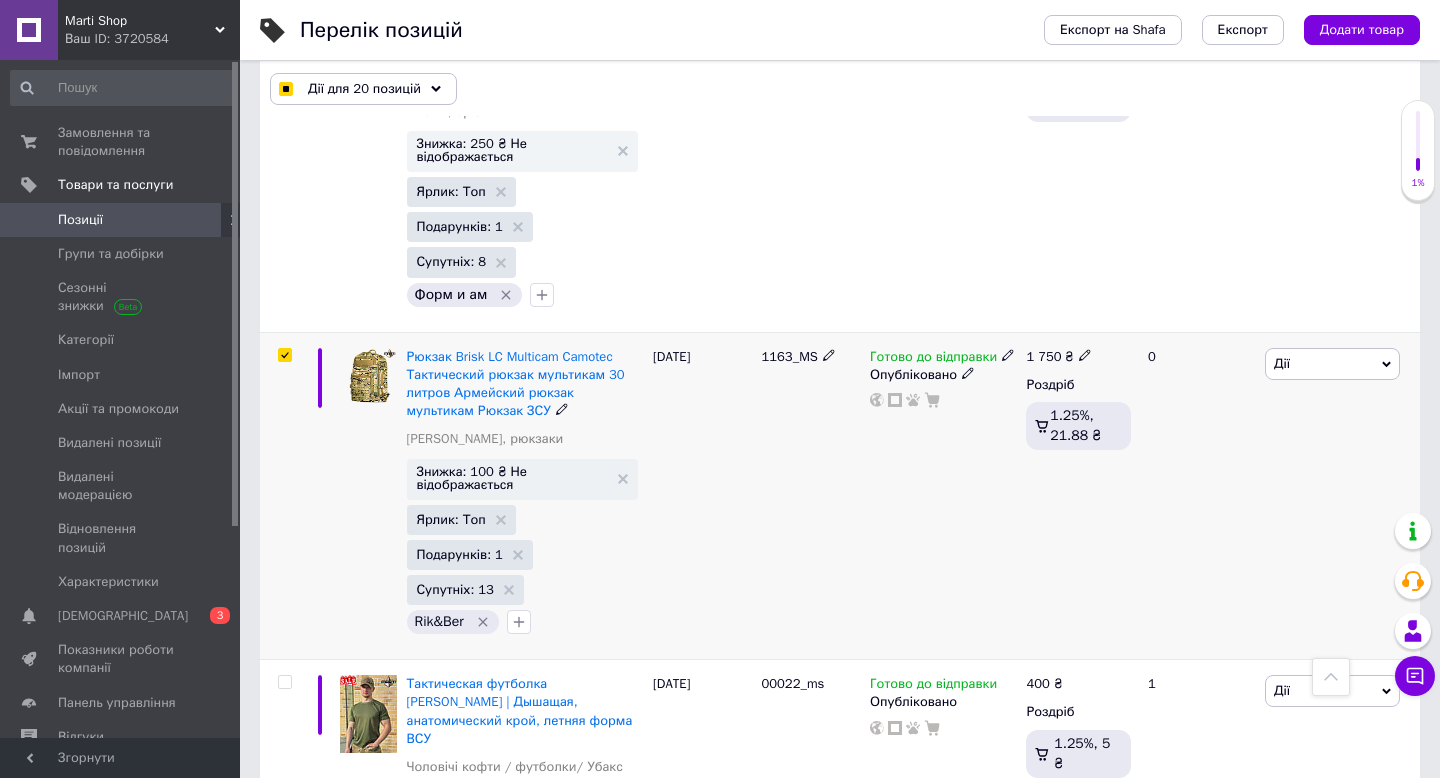 scroll, scrollTop: 12647, scrollLeft: 0, axis: vertical 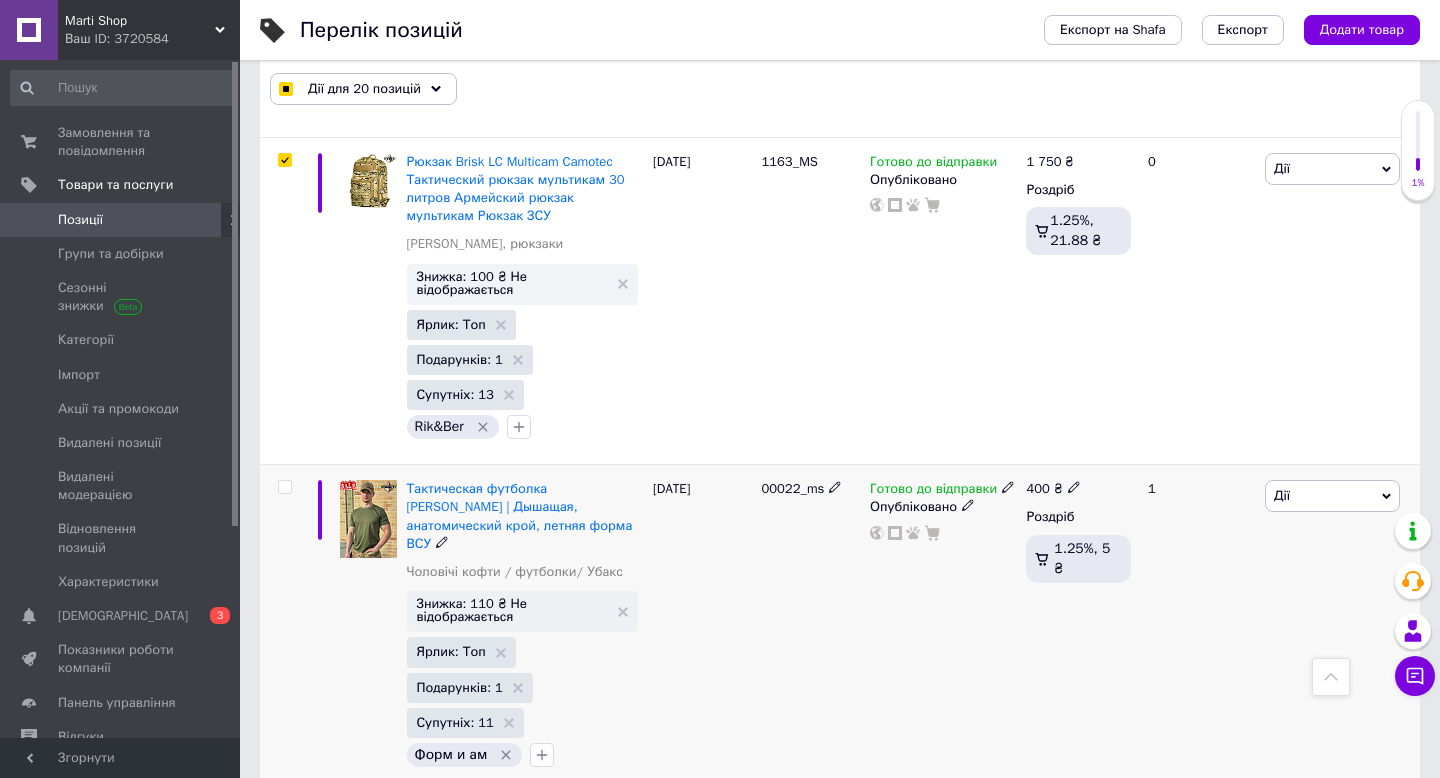 click at bounding box center (284, 487) 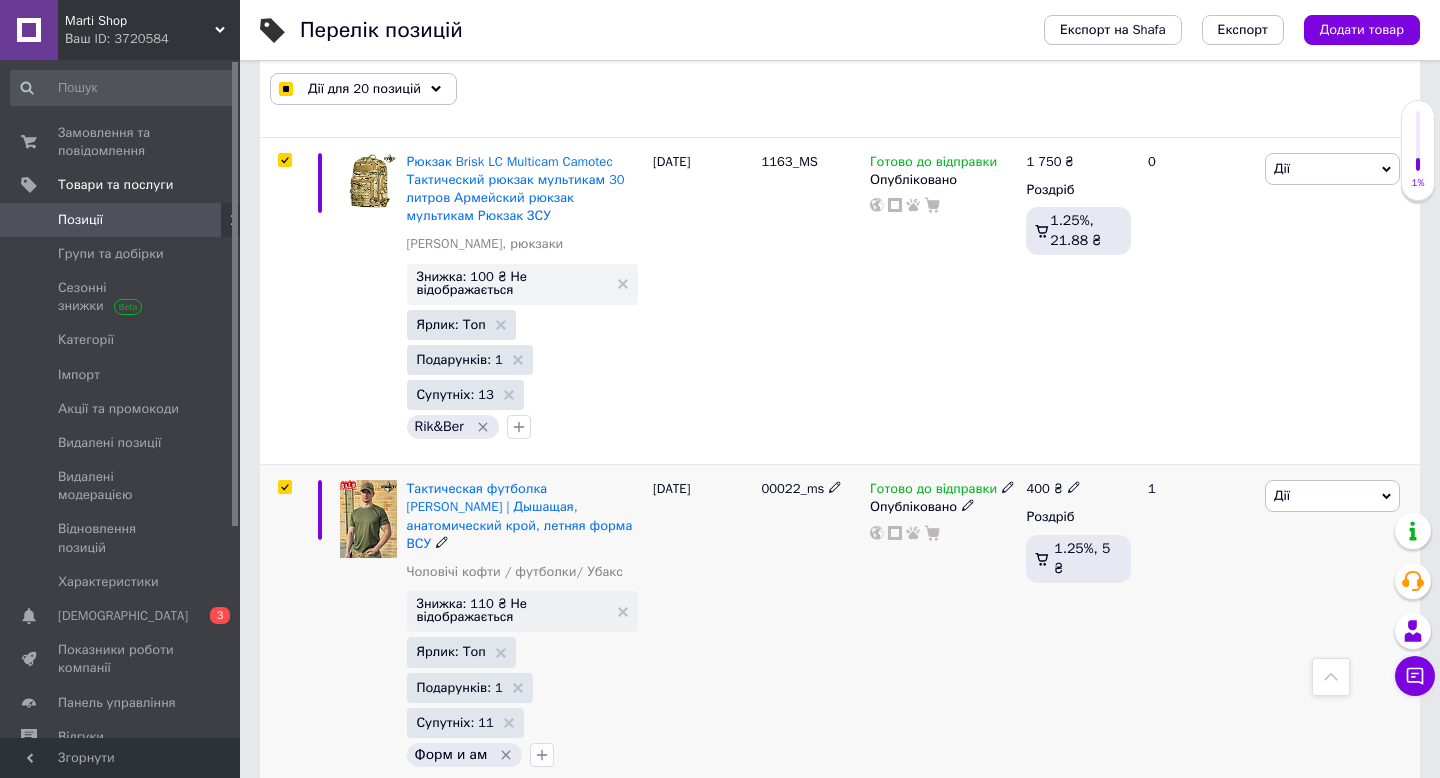 checkbox on "true" 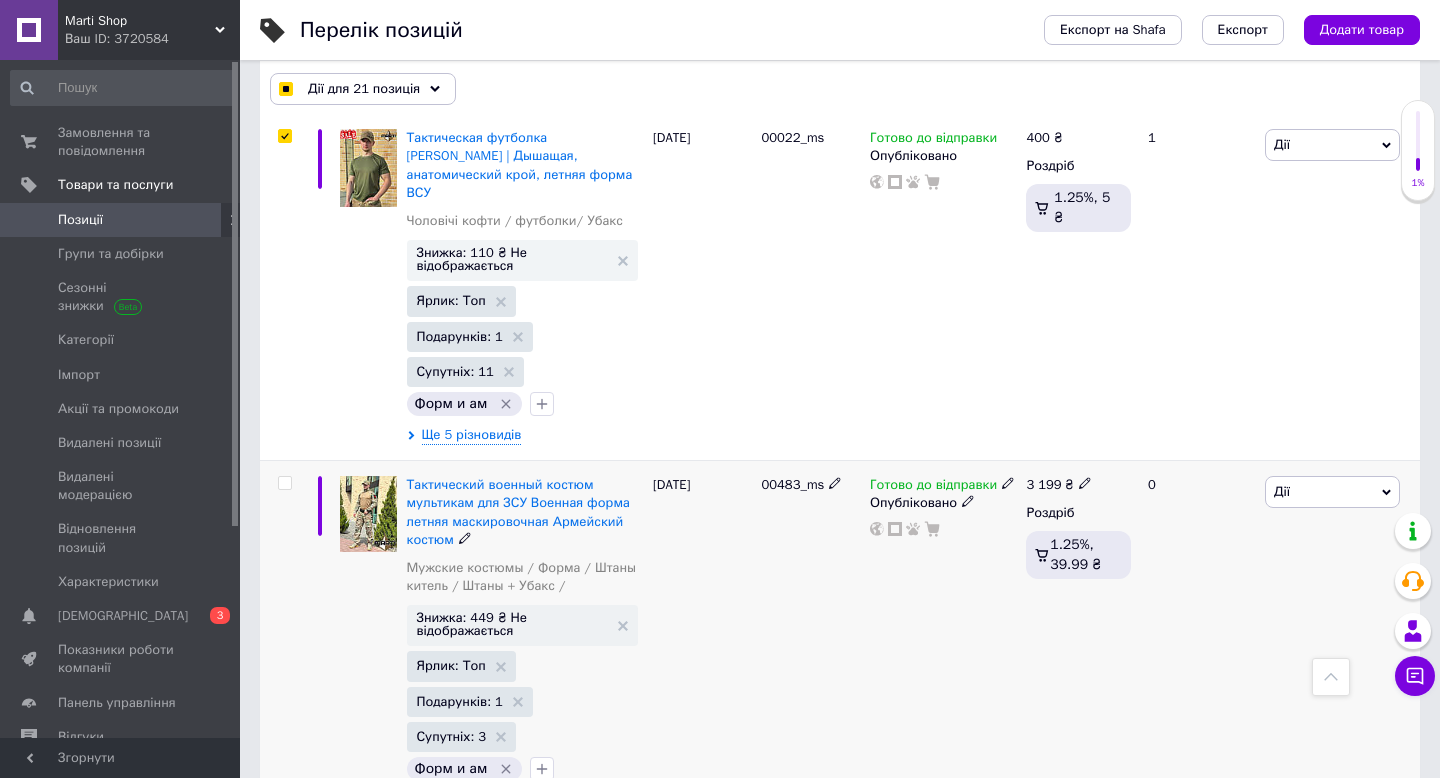 click at bounding box center [284, 483] 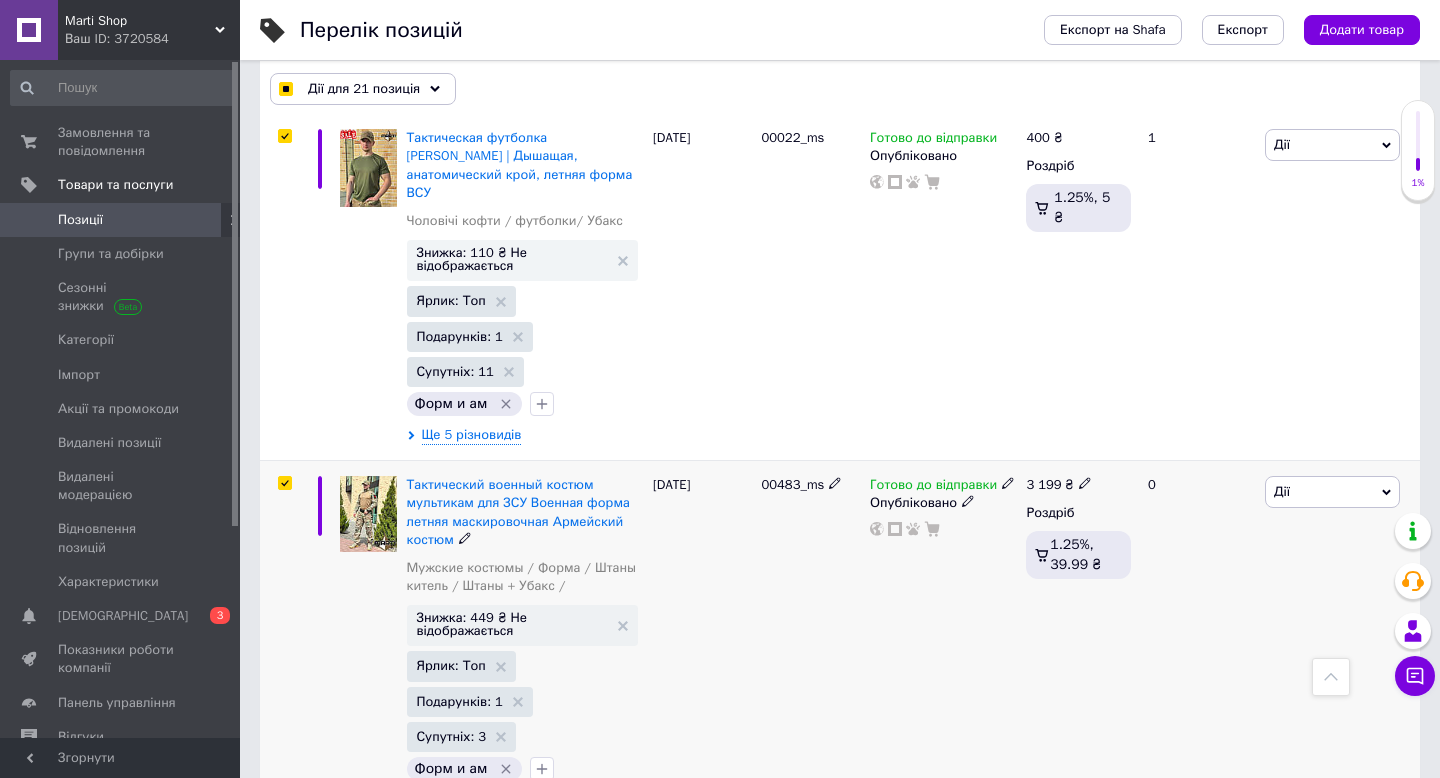 checkbox on "true" 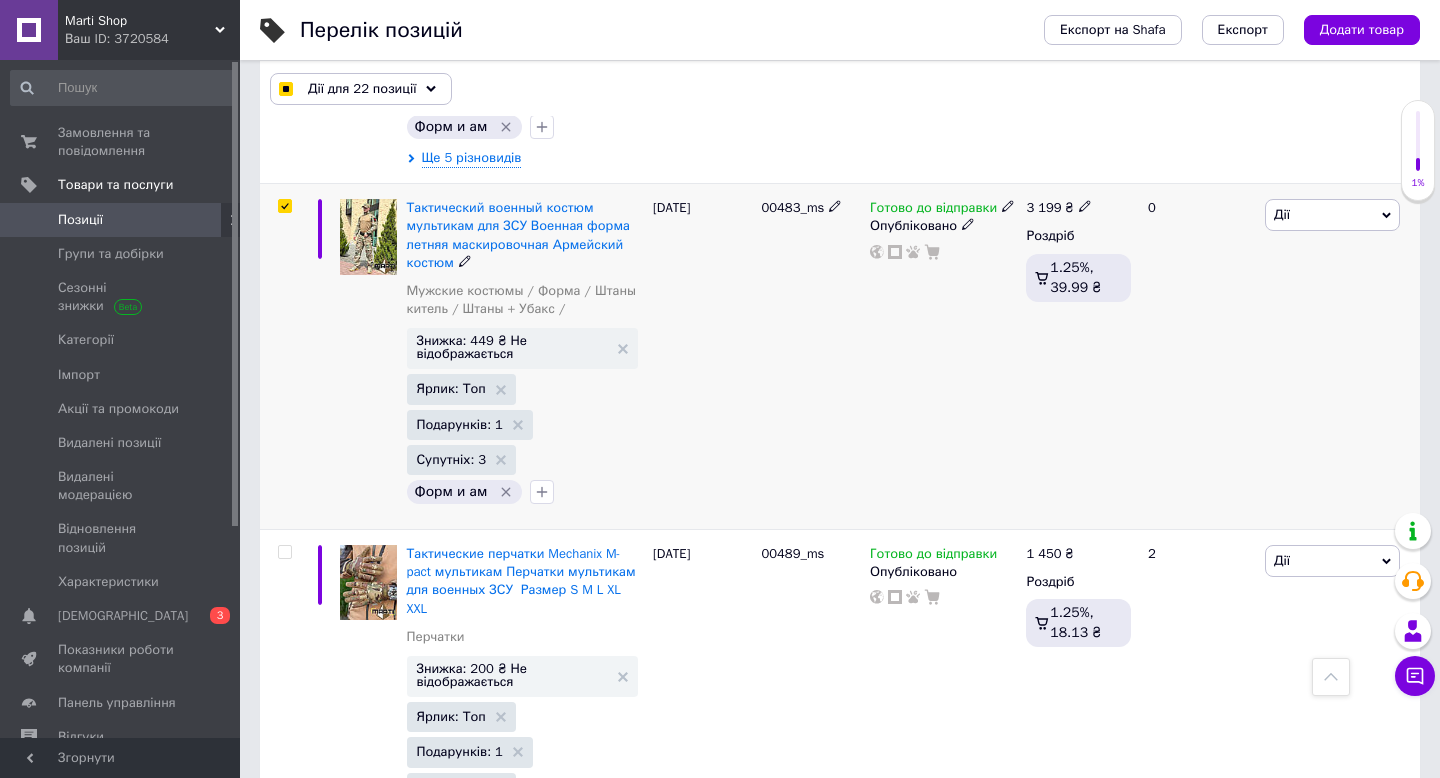 scroll, scrollTop: 13448, scrollLeft: 0, axis: vertical 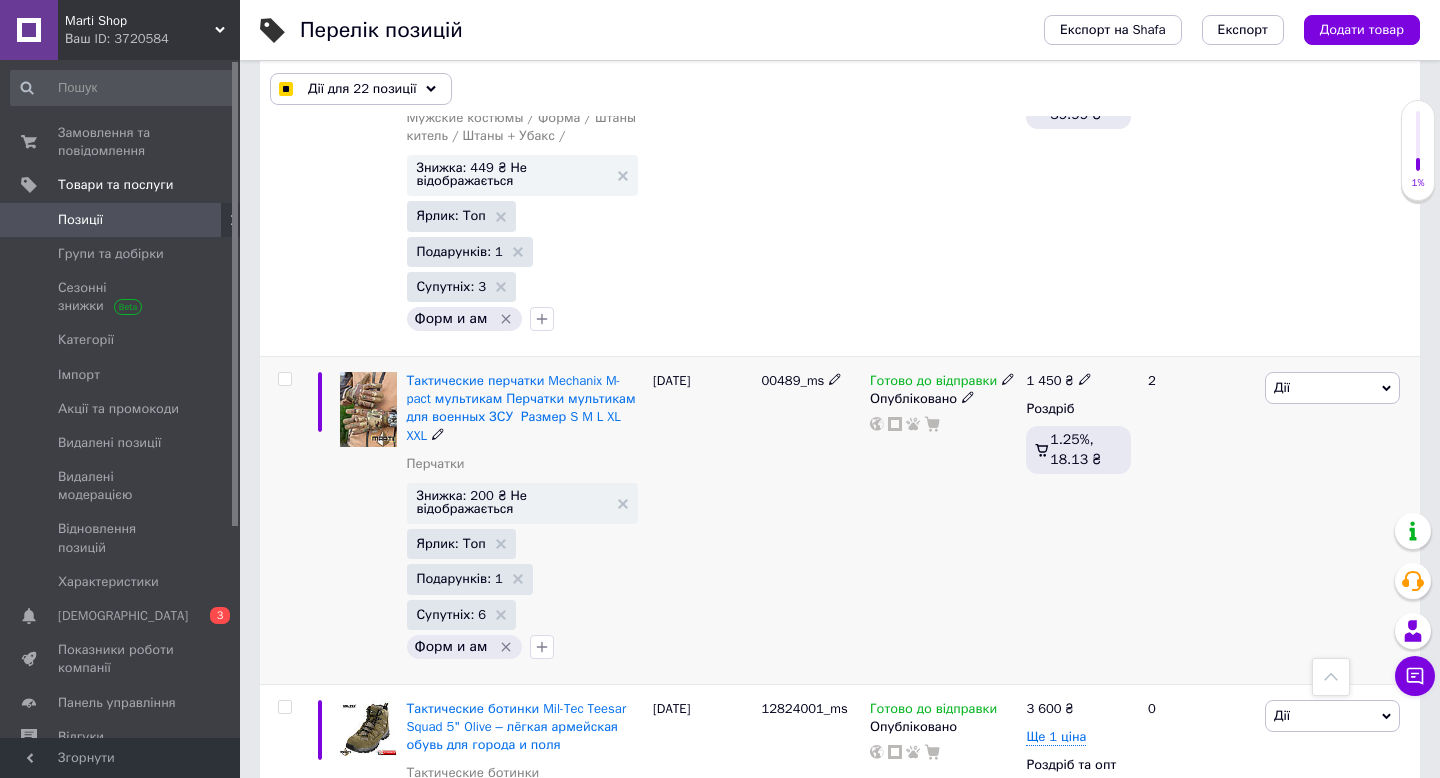 click at bounding box center [284, 379] 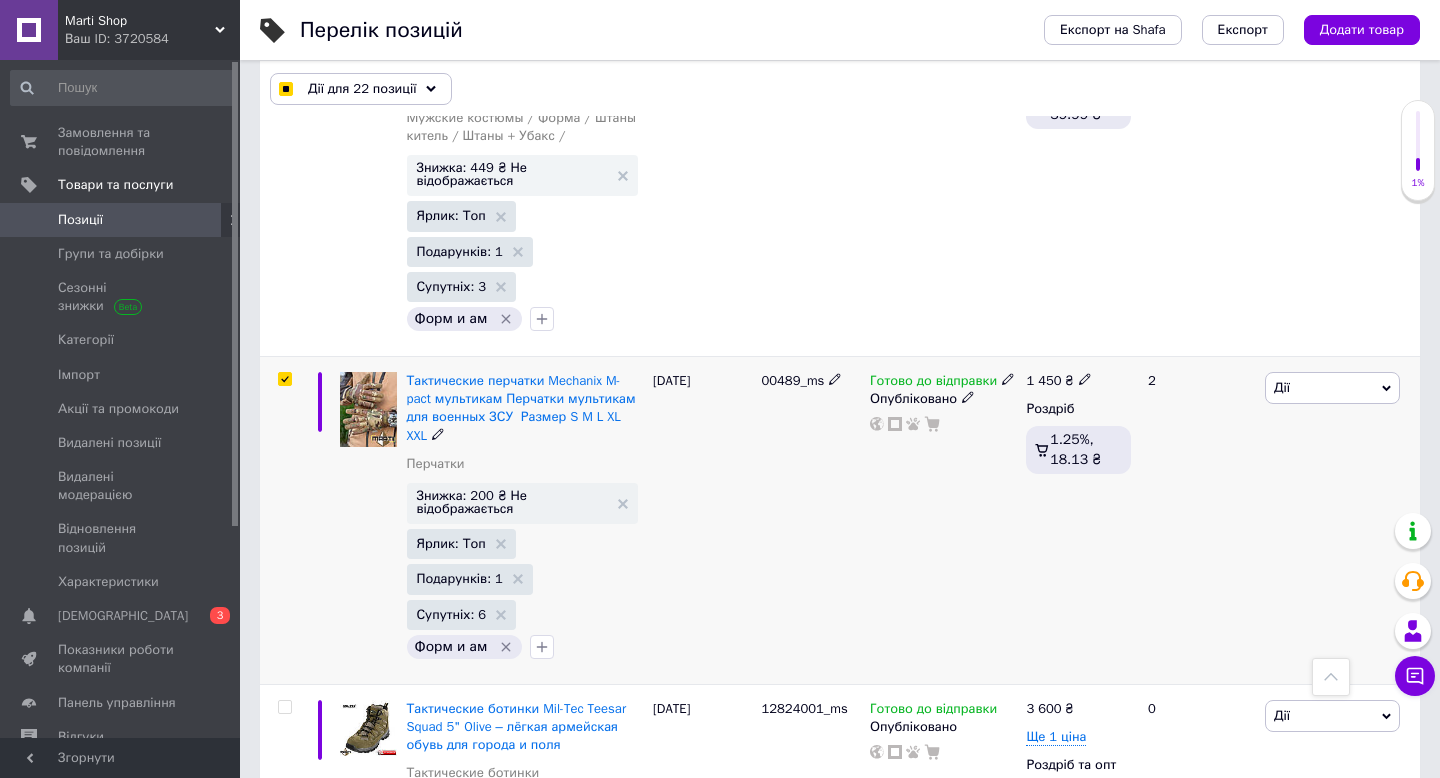checkbox on "true" 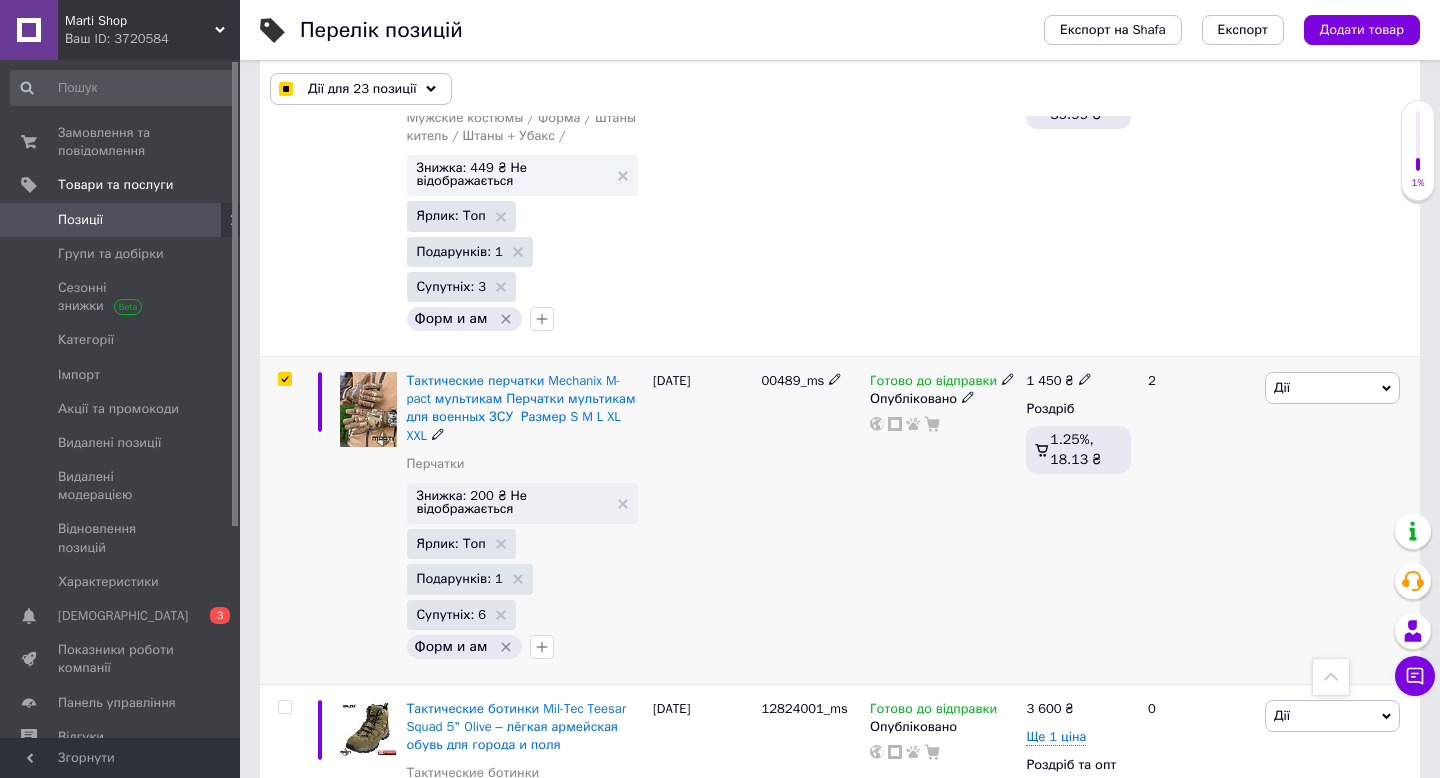 scroll, scrollTop: 13685, scrollLeft: 0, axis: vertical 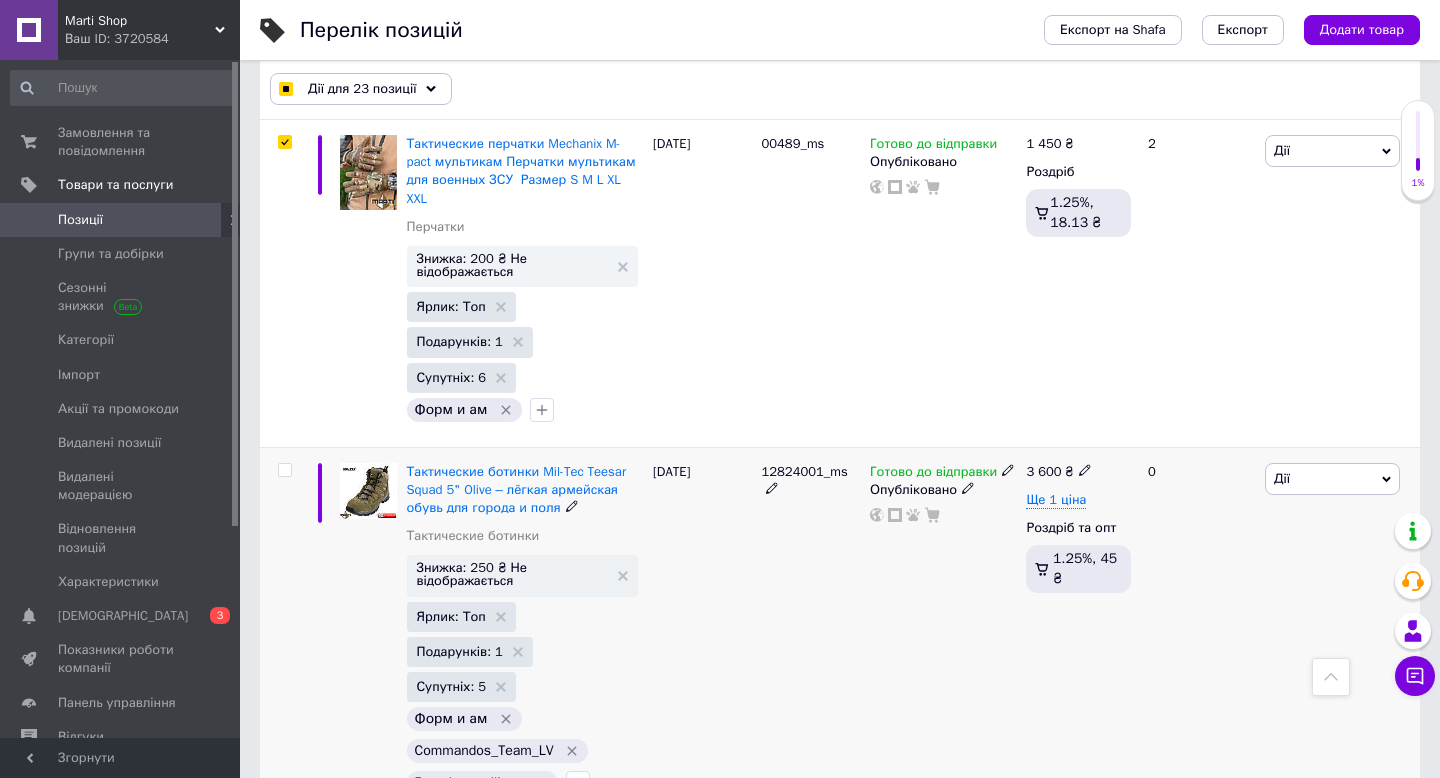 click at bounding box center [284, 470] 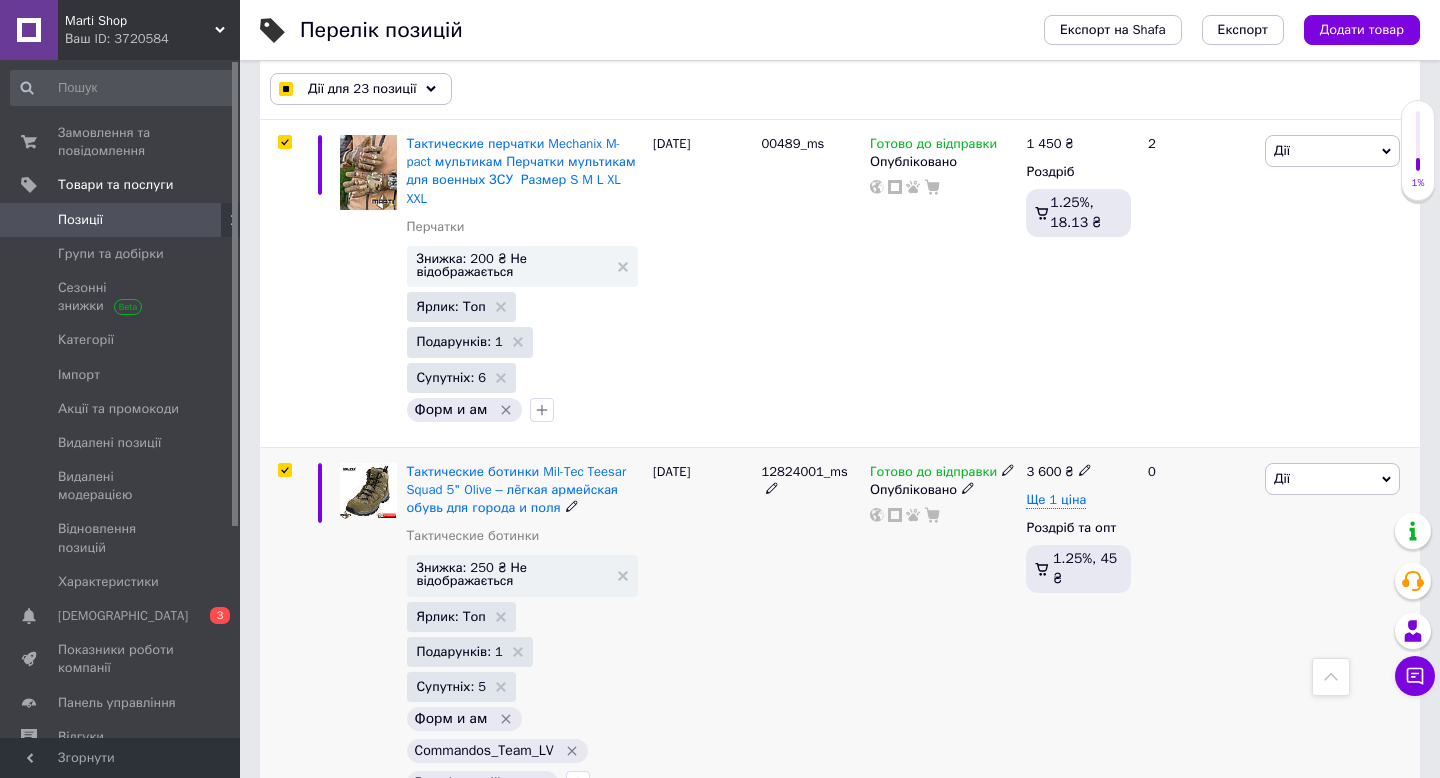 checkbox on "true" 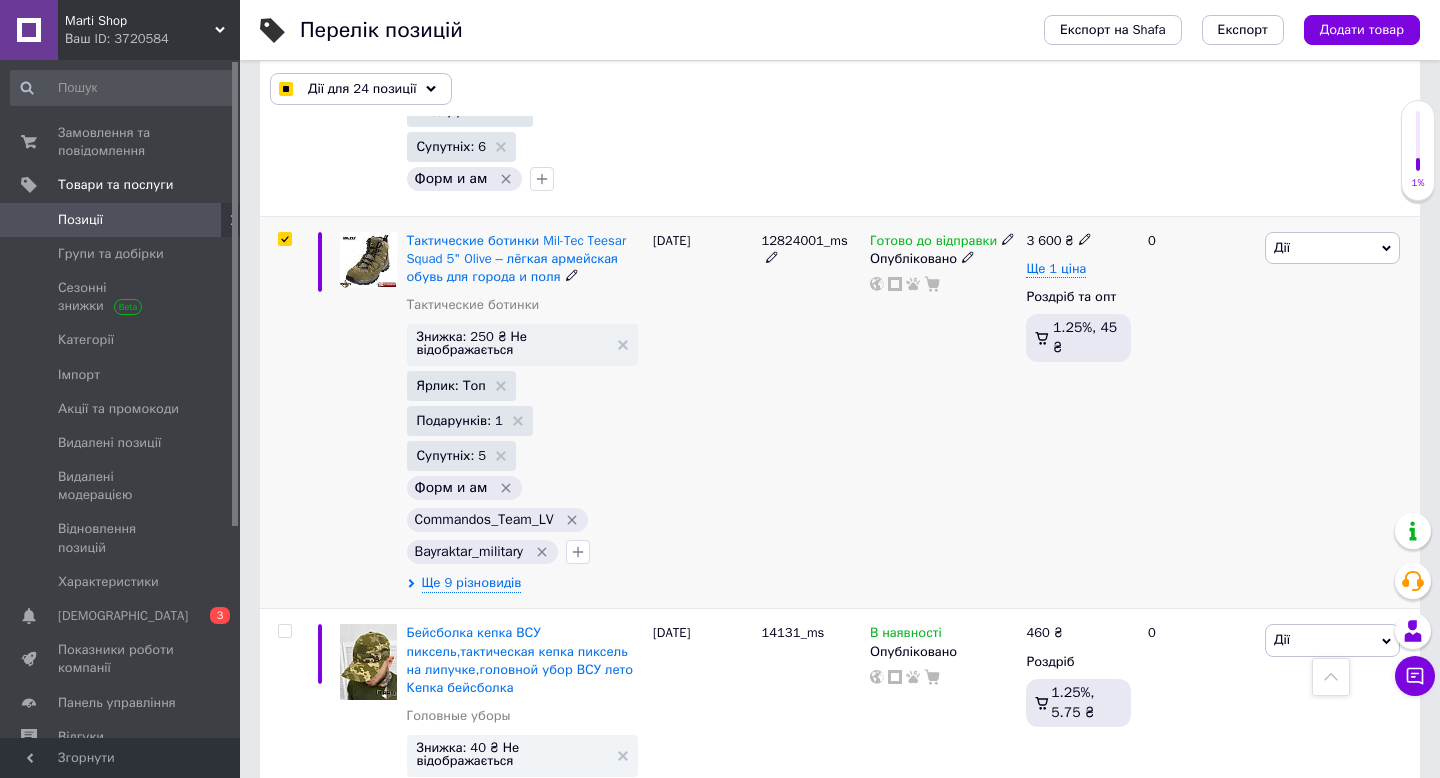 scroll, scrollTop: 14051, scrollLeft: 0, axis: vertical 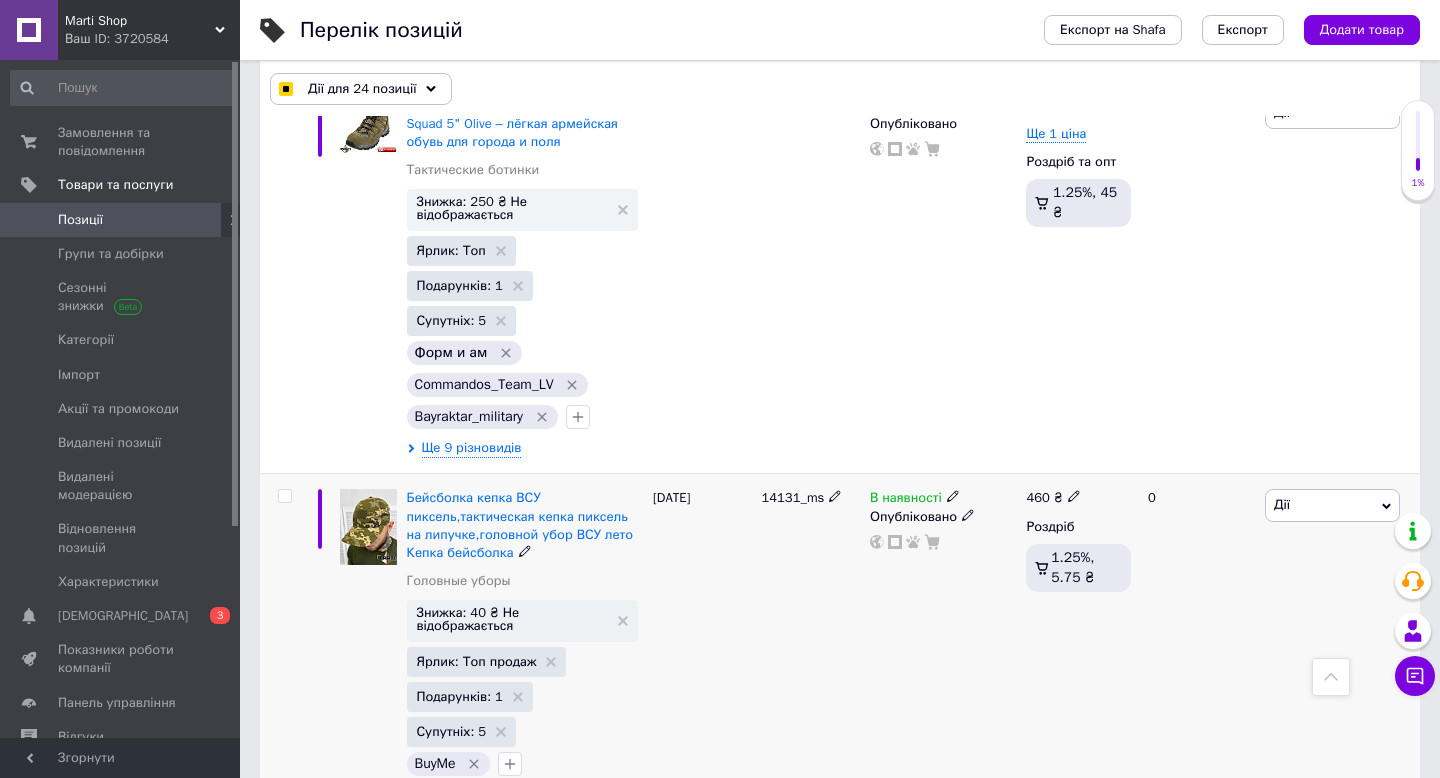 click at bounding box center [284, 496] 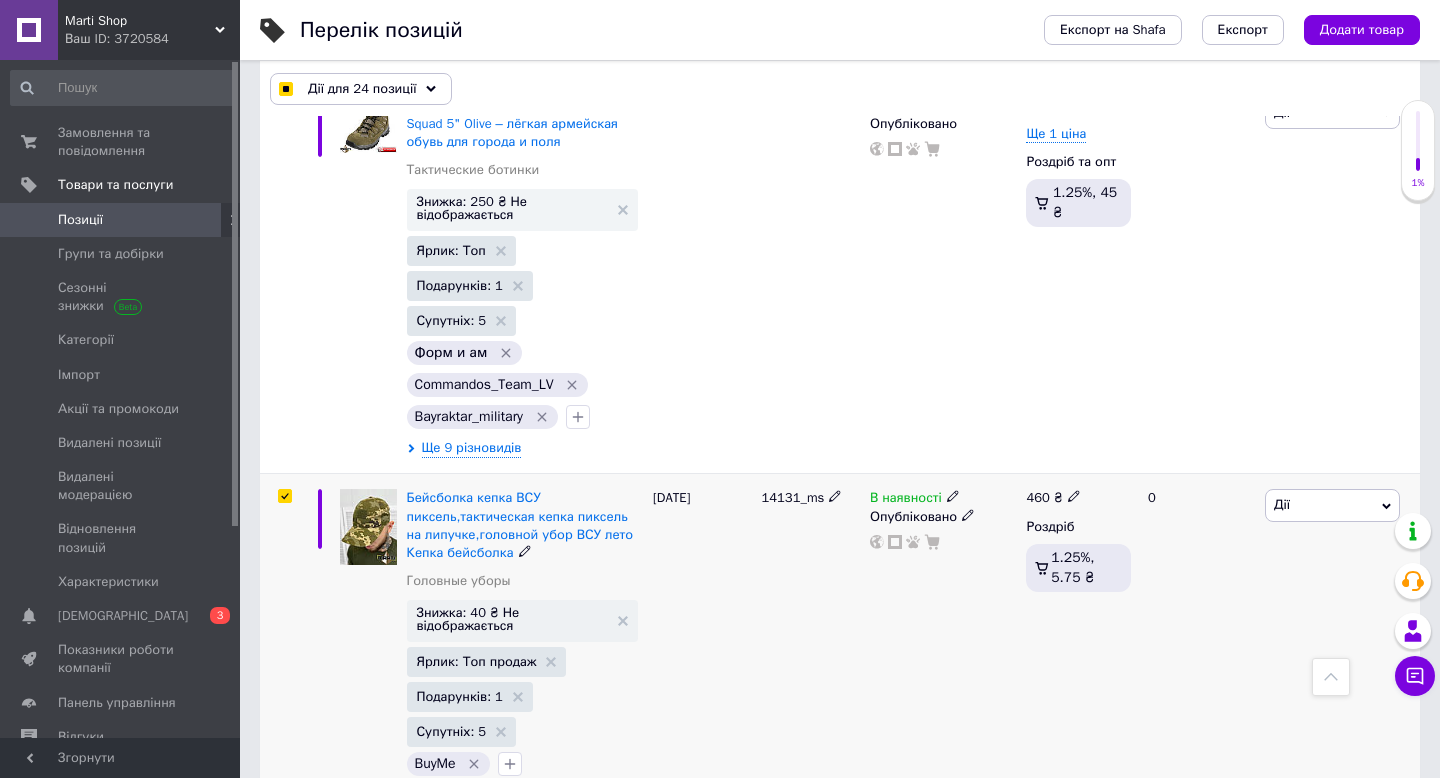checkbox on "true" 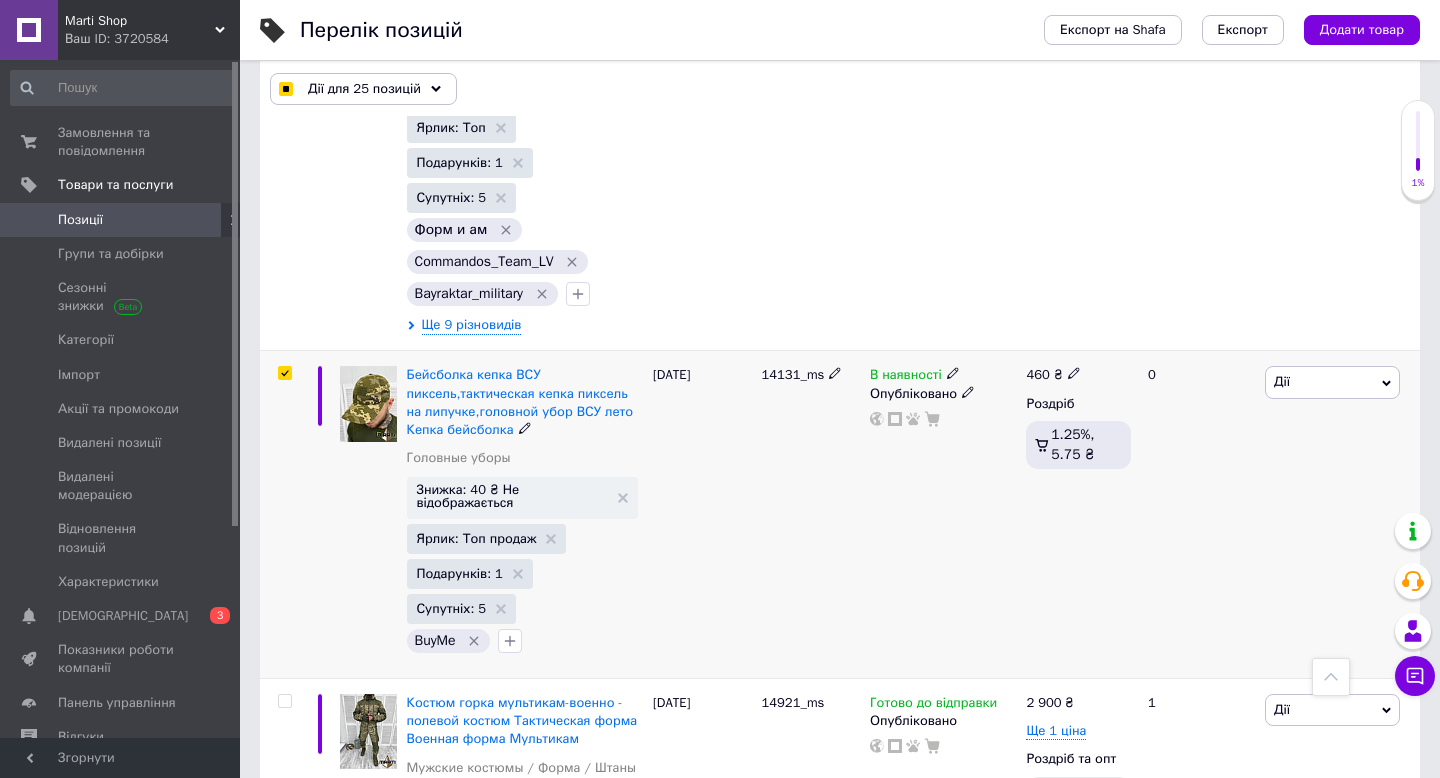 scroll, scrollTop: 14343, scrollLeft: 0, axis: vertical 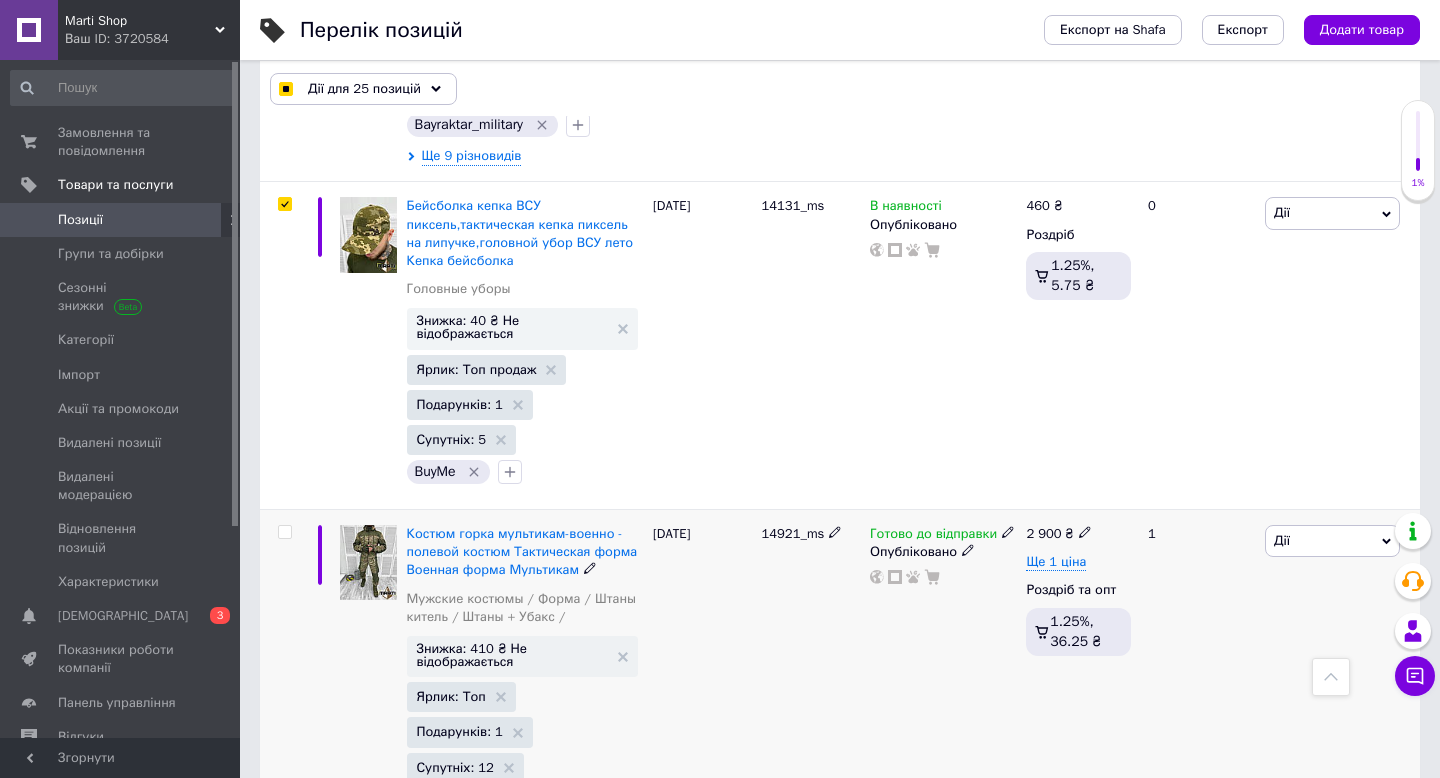 click at bounding box center (284, 532) 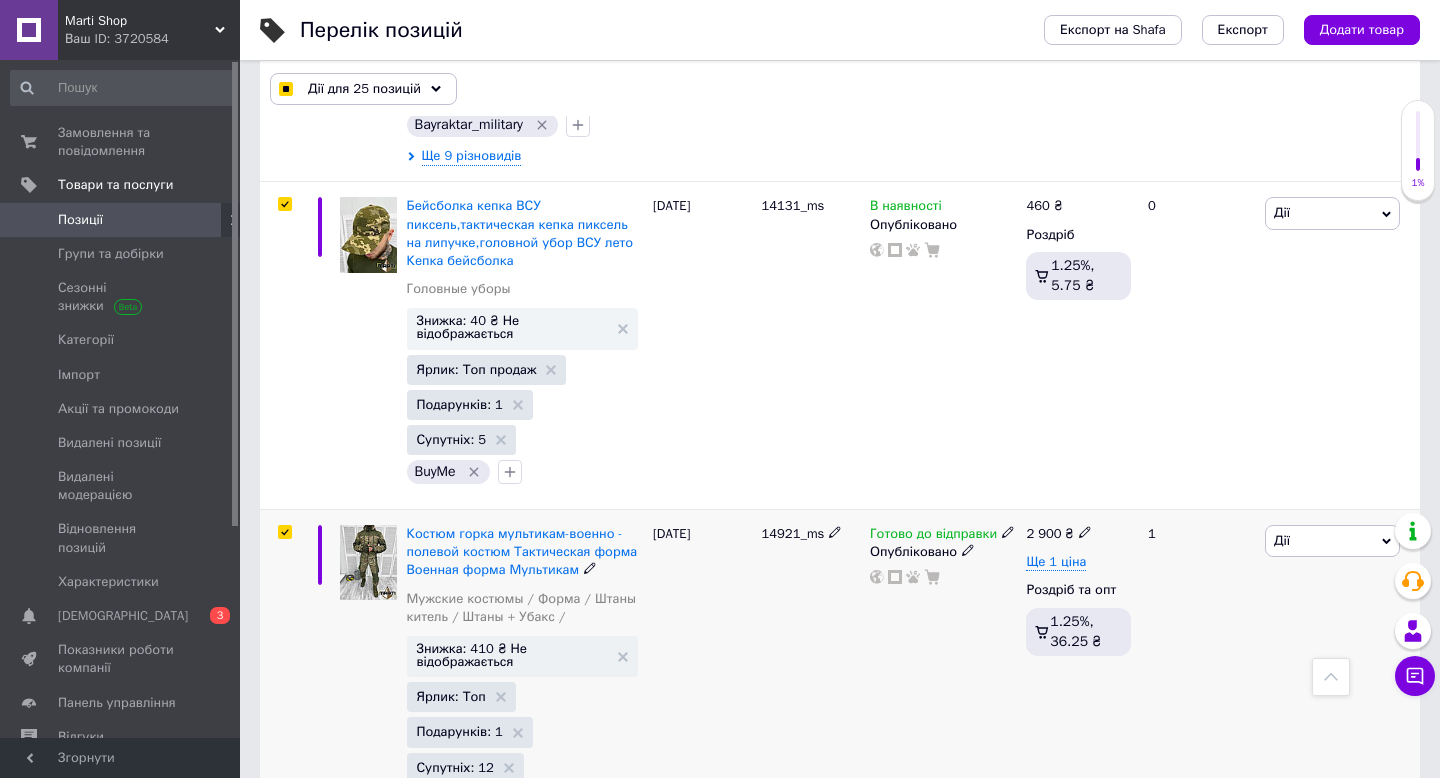 checkbox on "true" 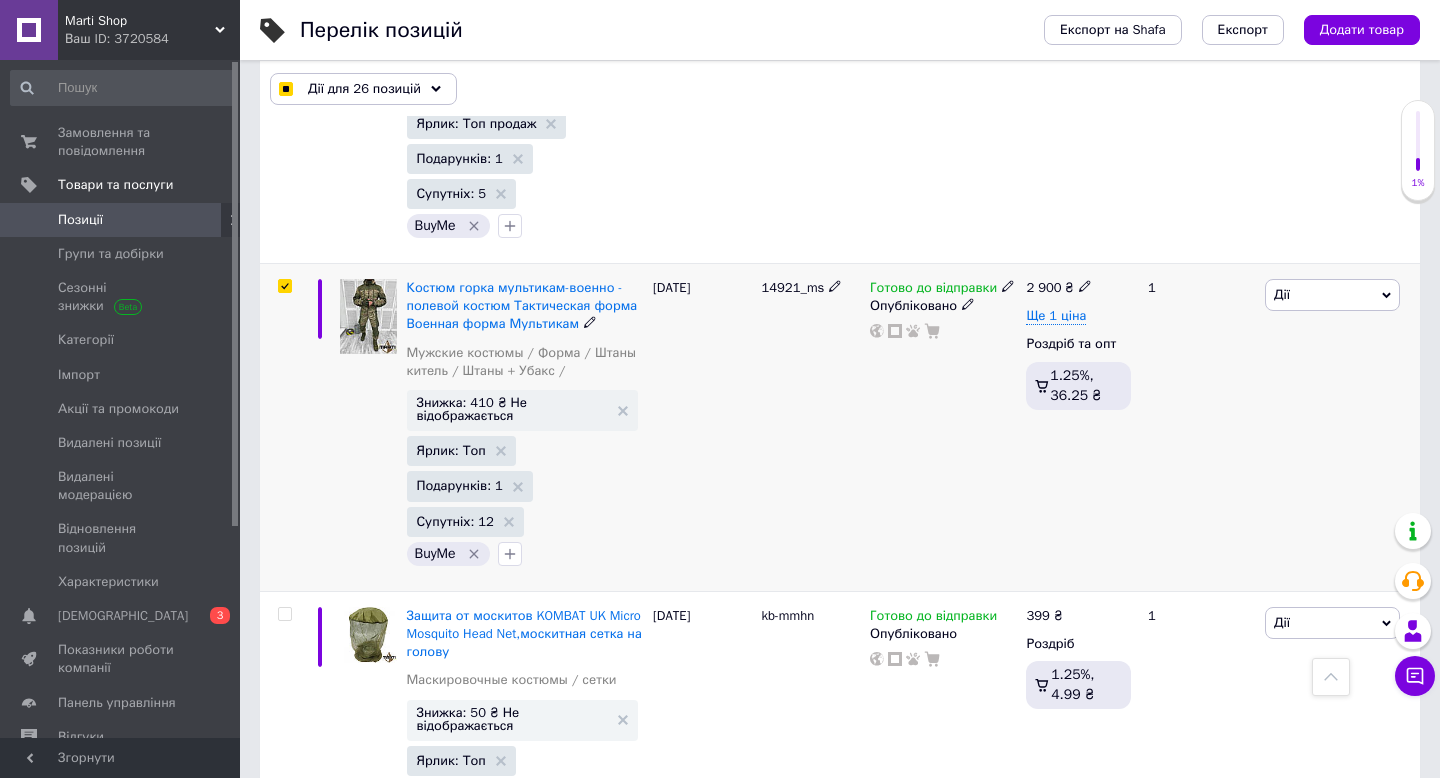 scroll, scrollTop: 14824, scrollLeft: 0, axis: vertical 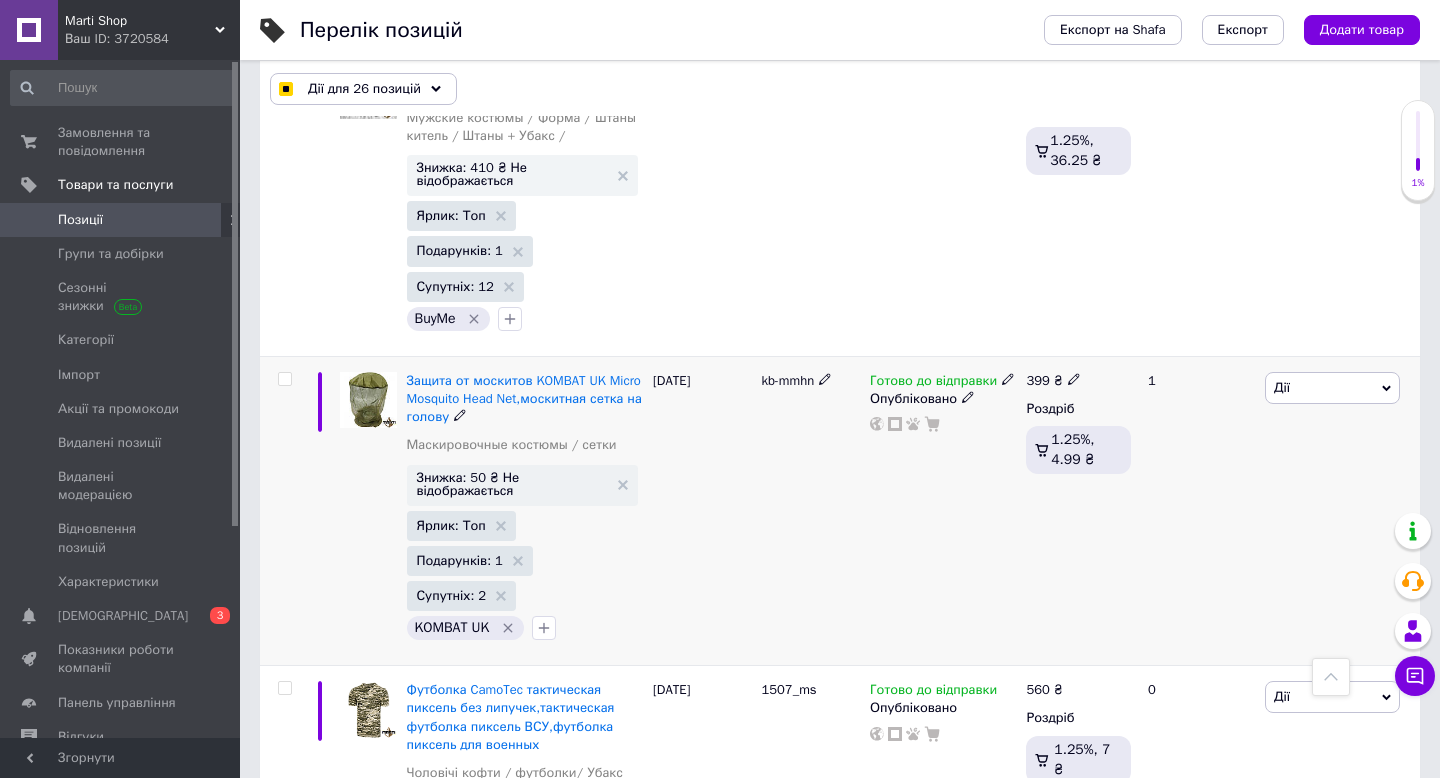 click at bounding box center [285, 379] 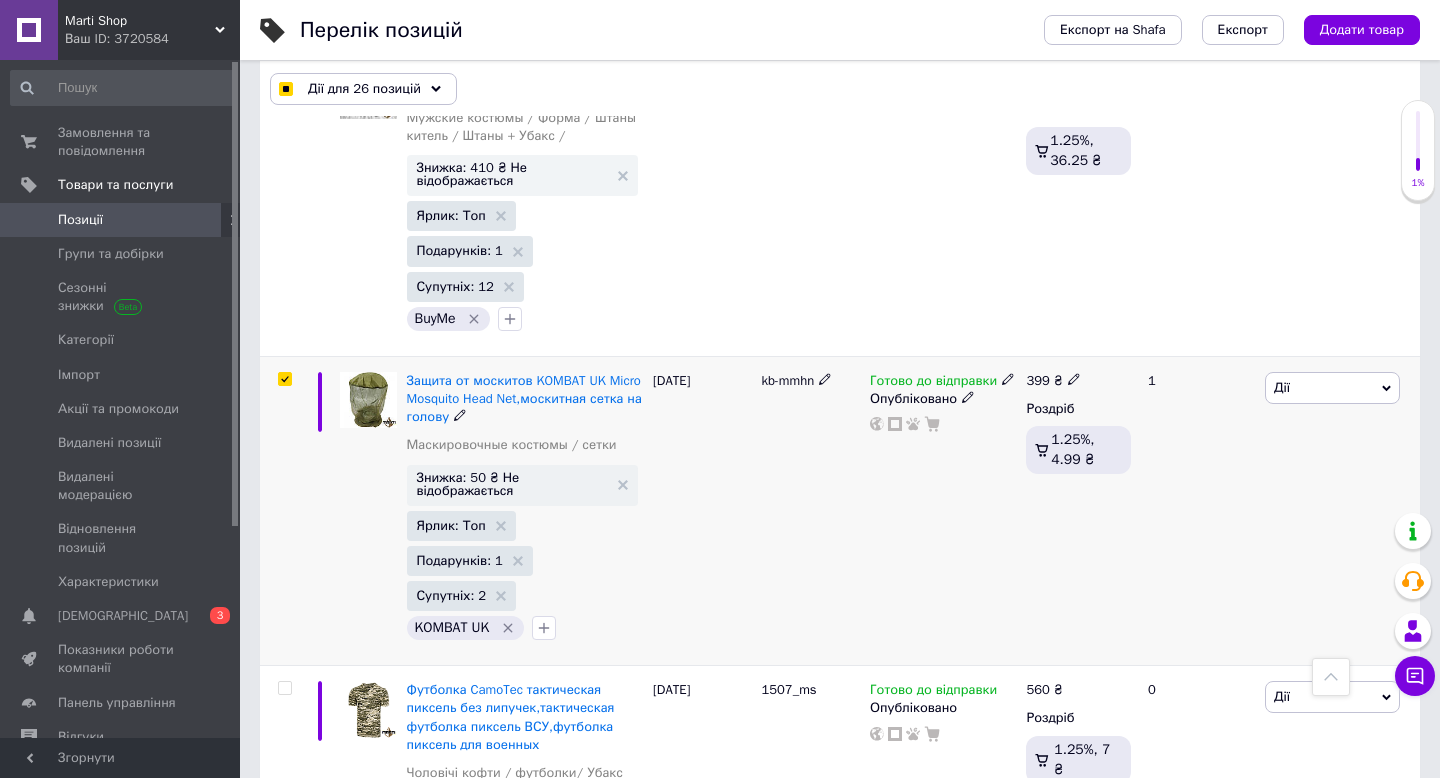 checkbox on "true" 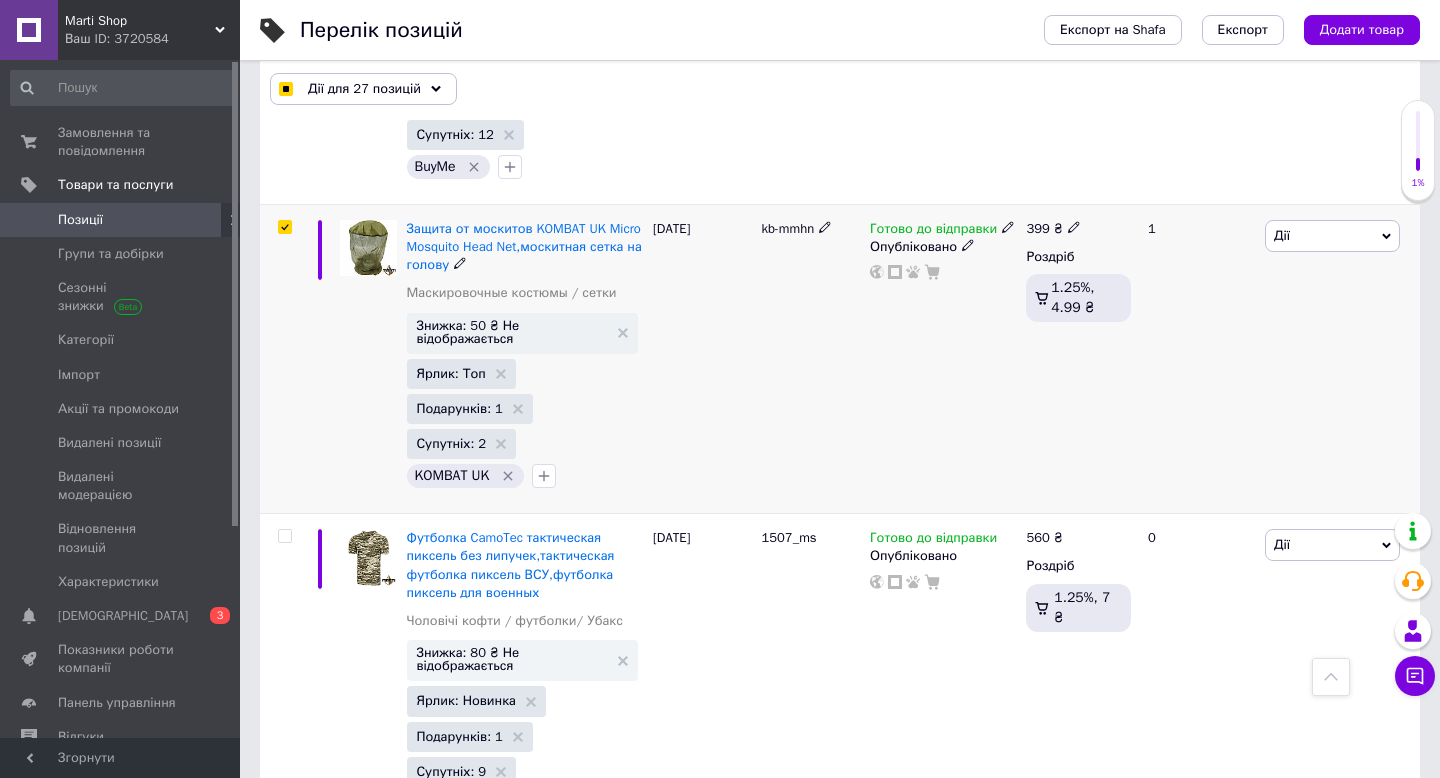 scroll 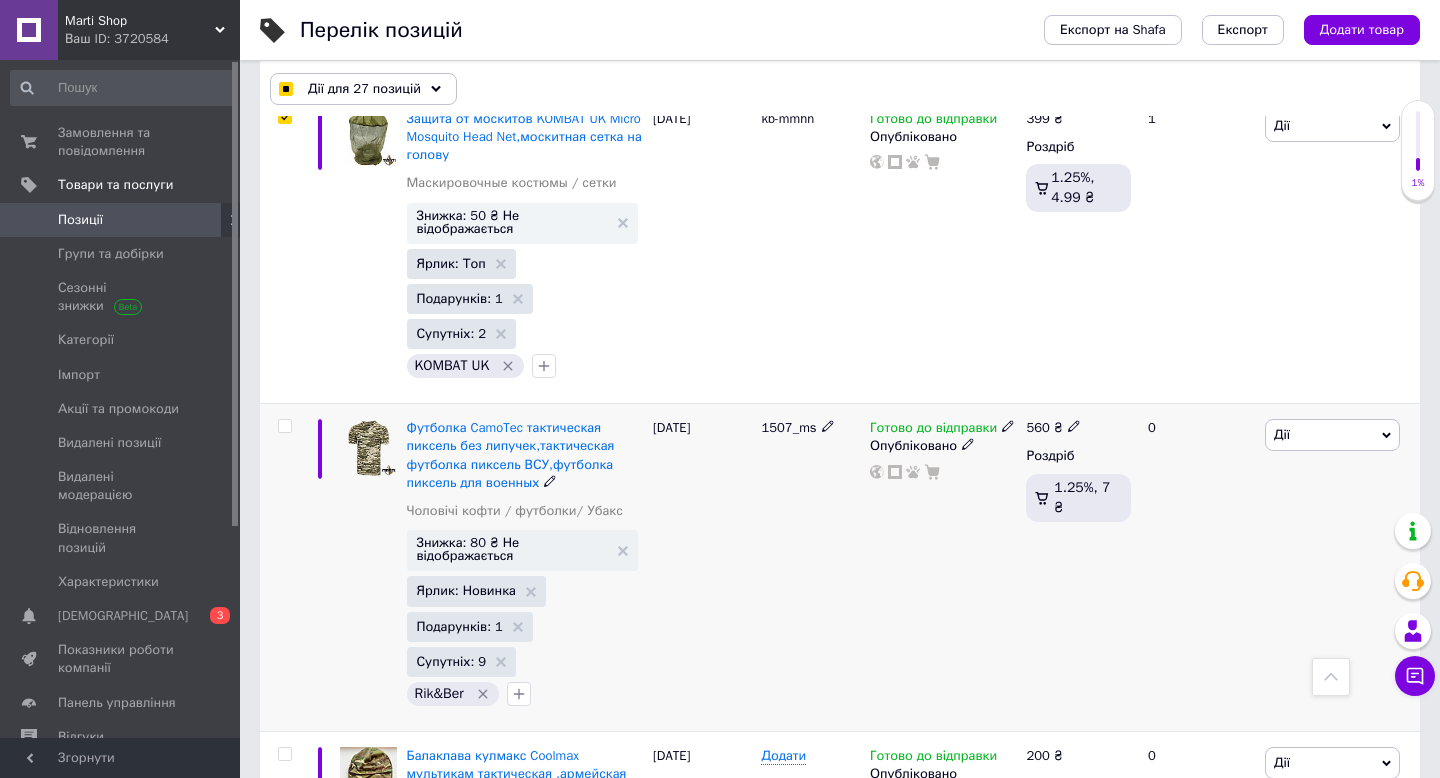 click at bounding box center [284, 426] 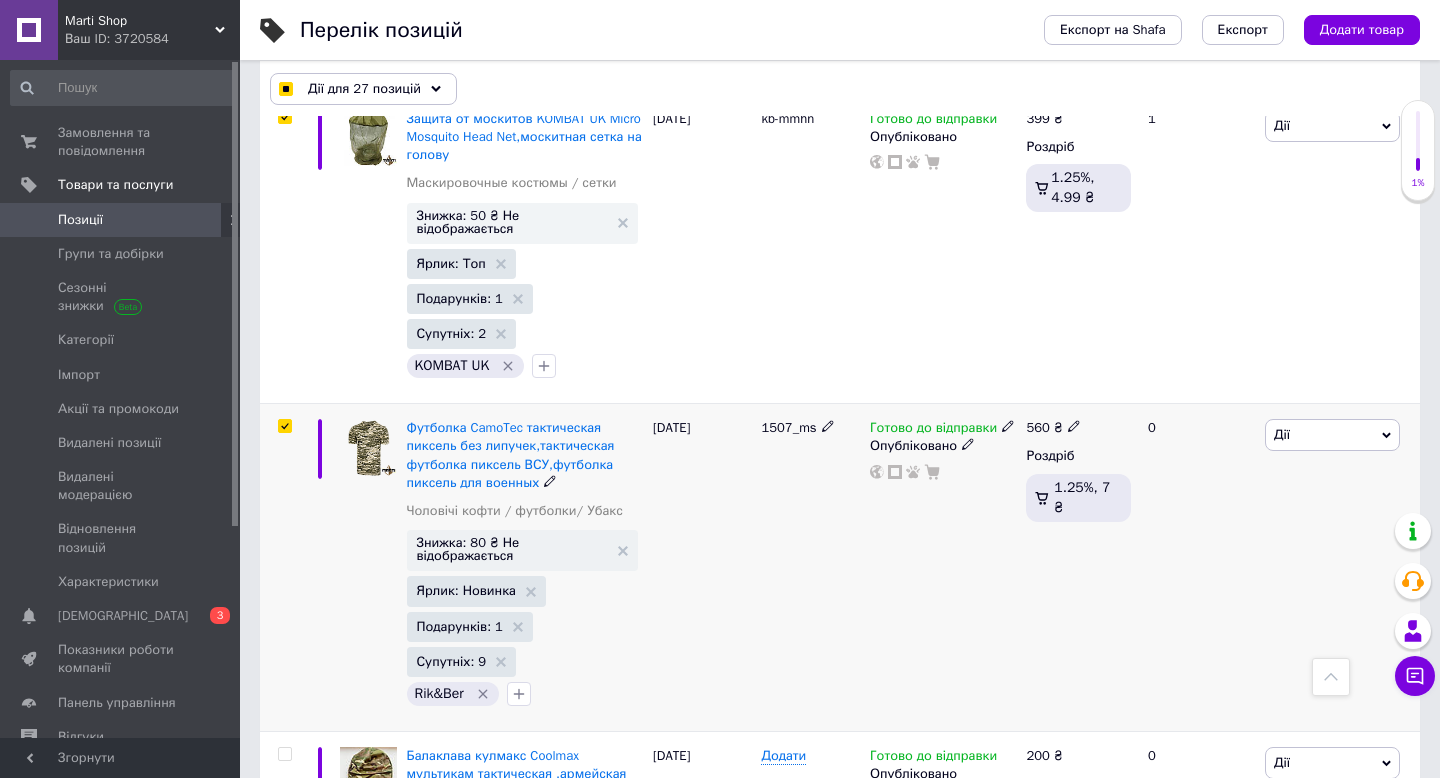 checkbox on "true" 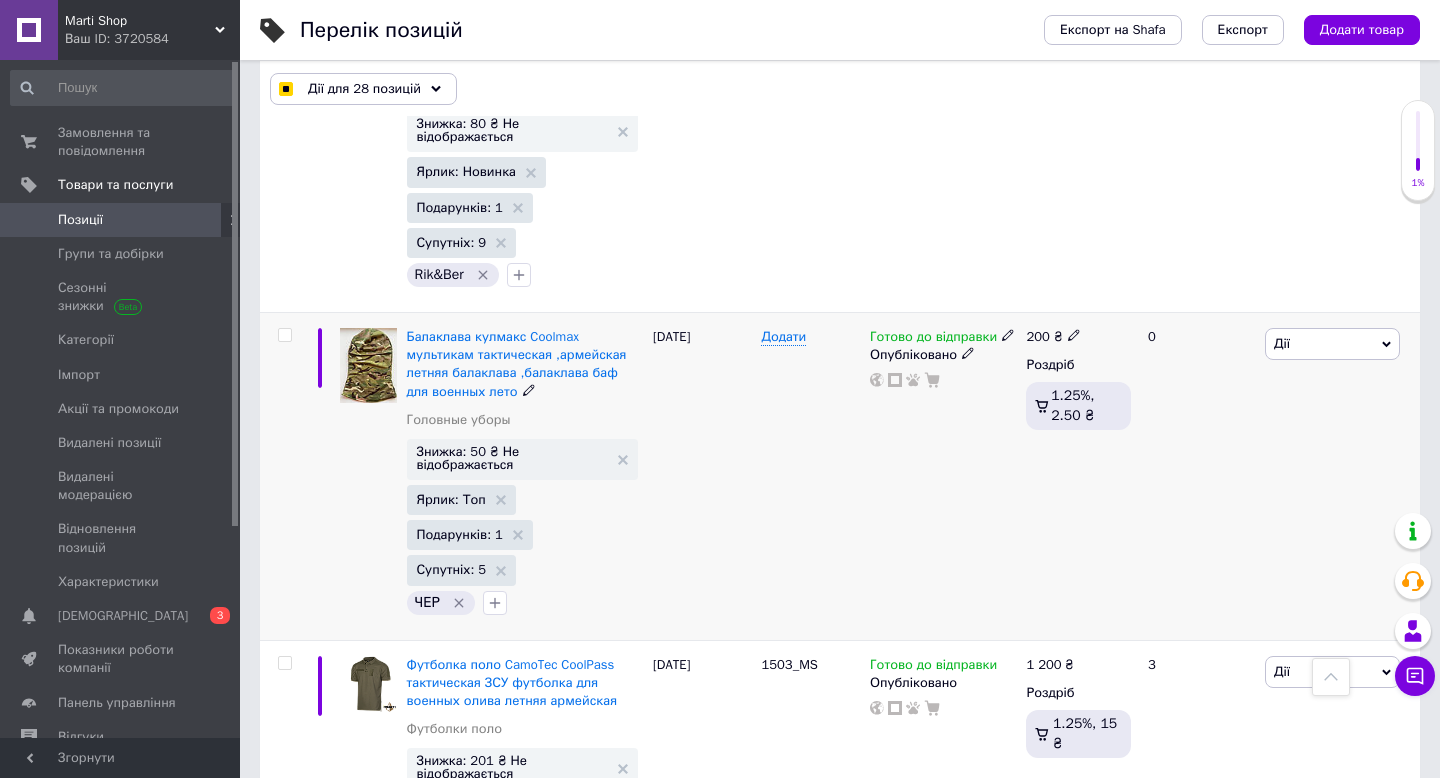 click at bounding box center [284, 335] 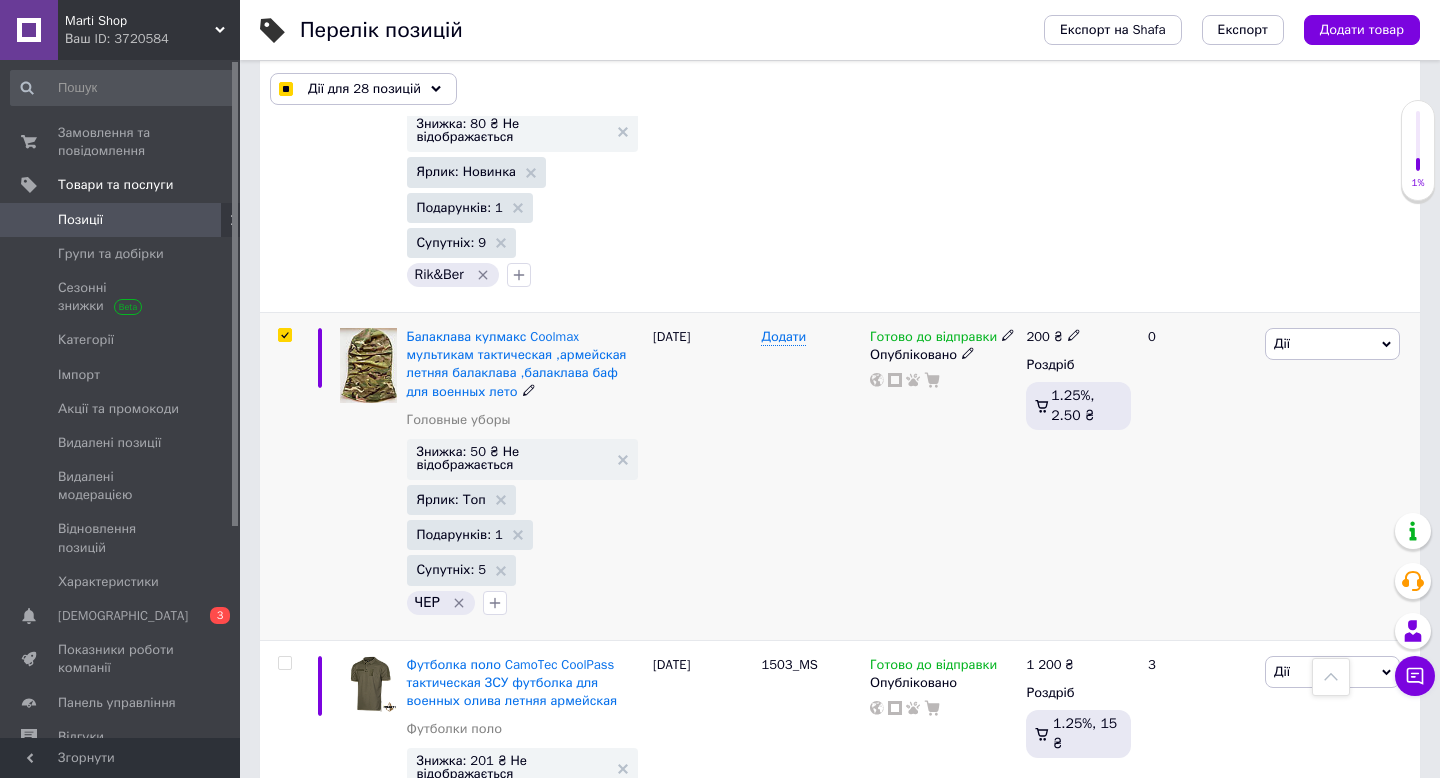 checkbox on "true" 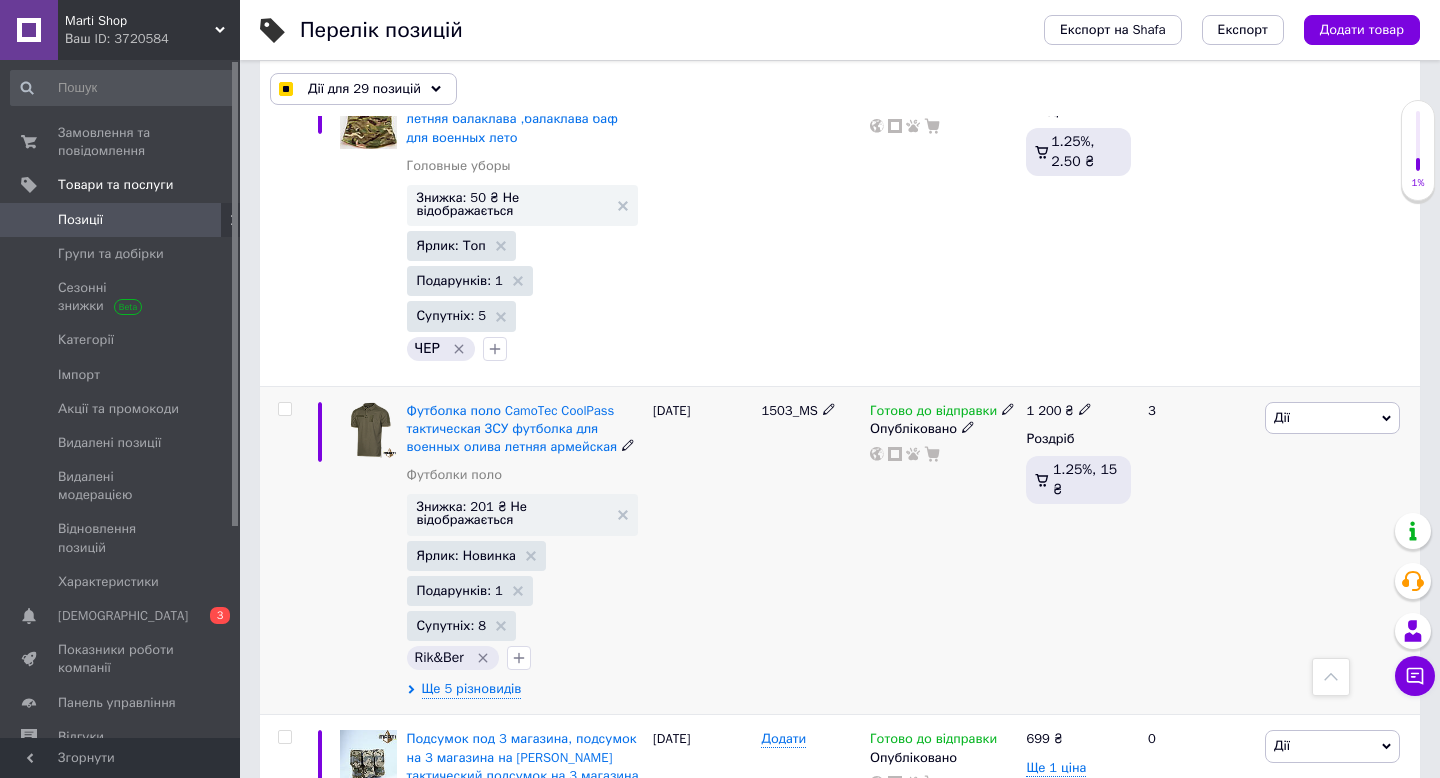 click at bounding box center [284, 409] 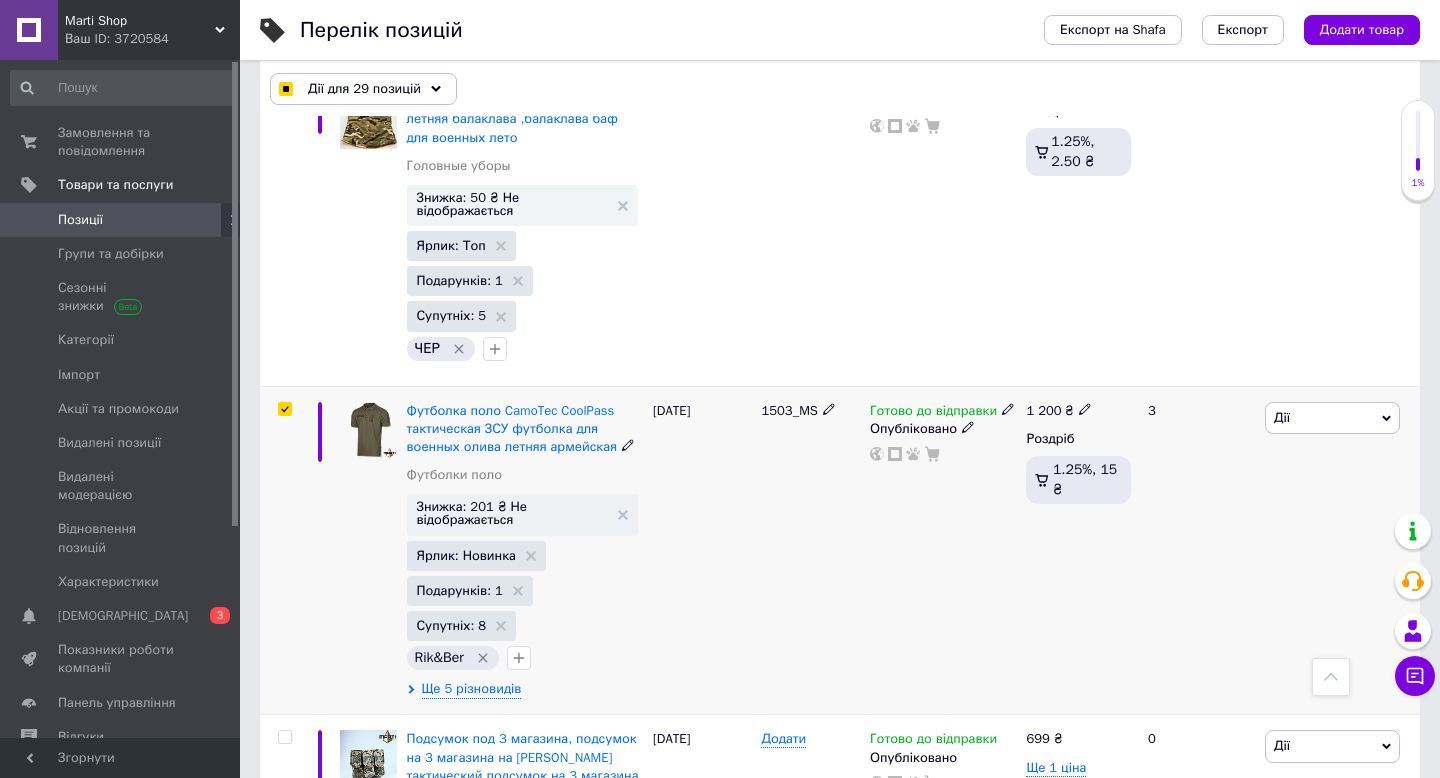 checkbox on "true" 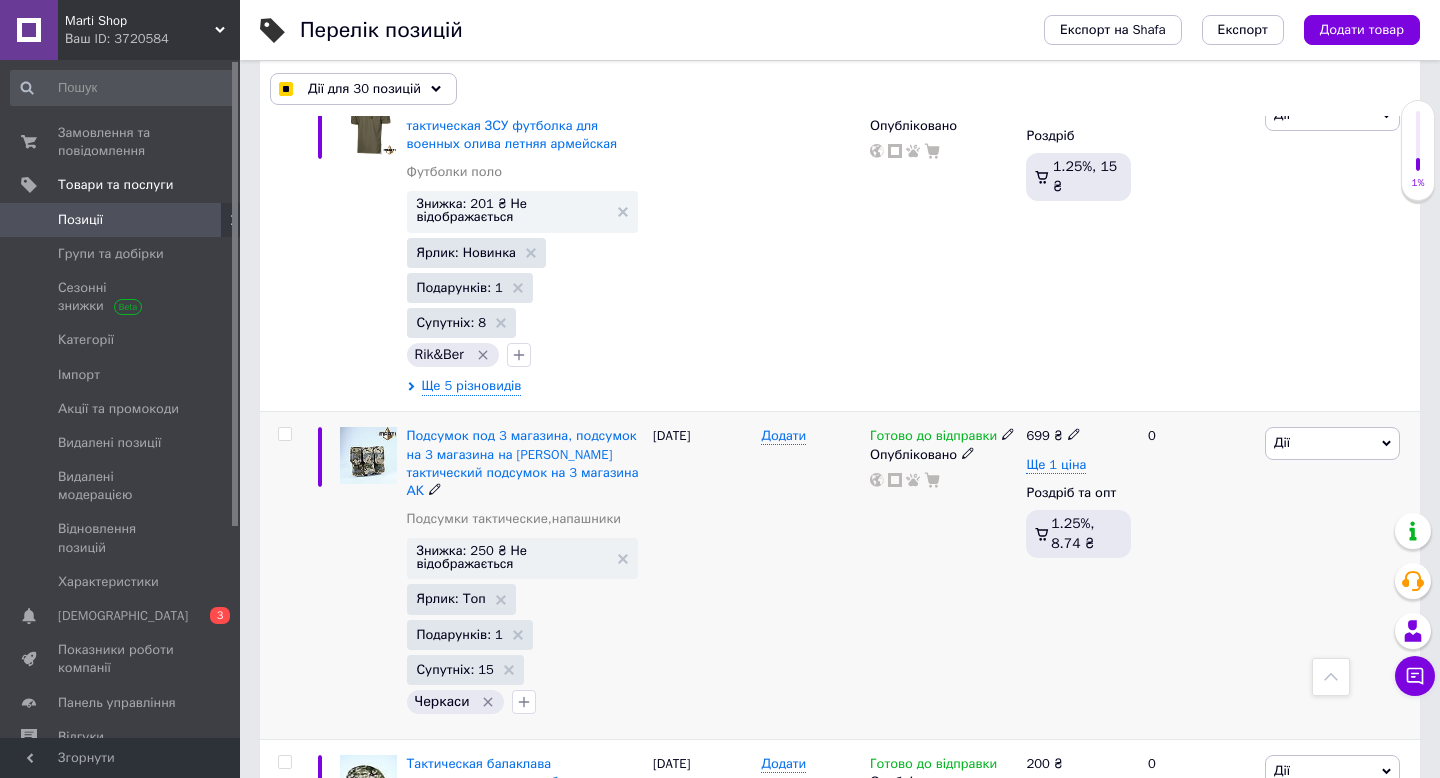 click at bounding box center (284, 434) 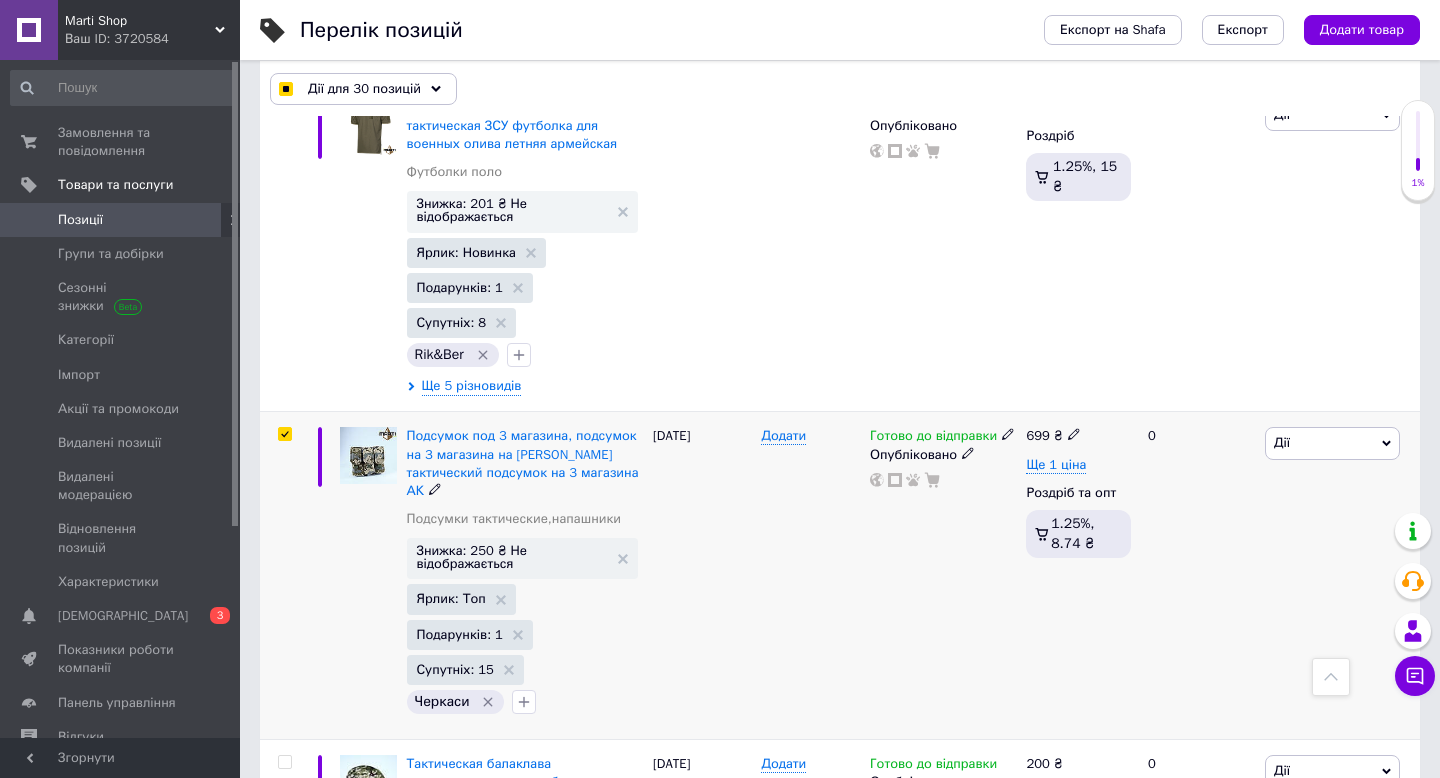 checkbox on "true" 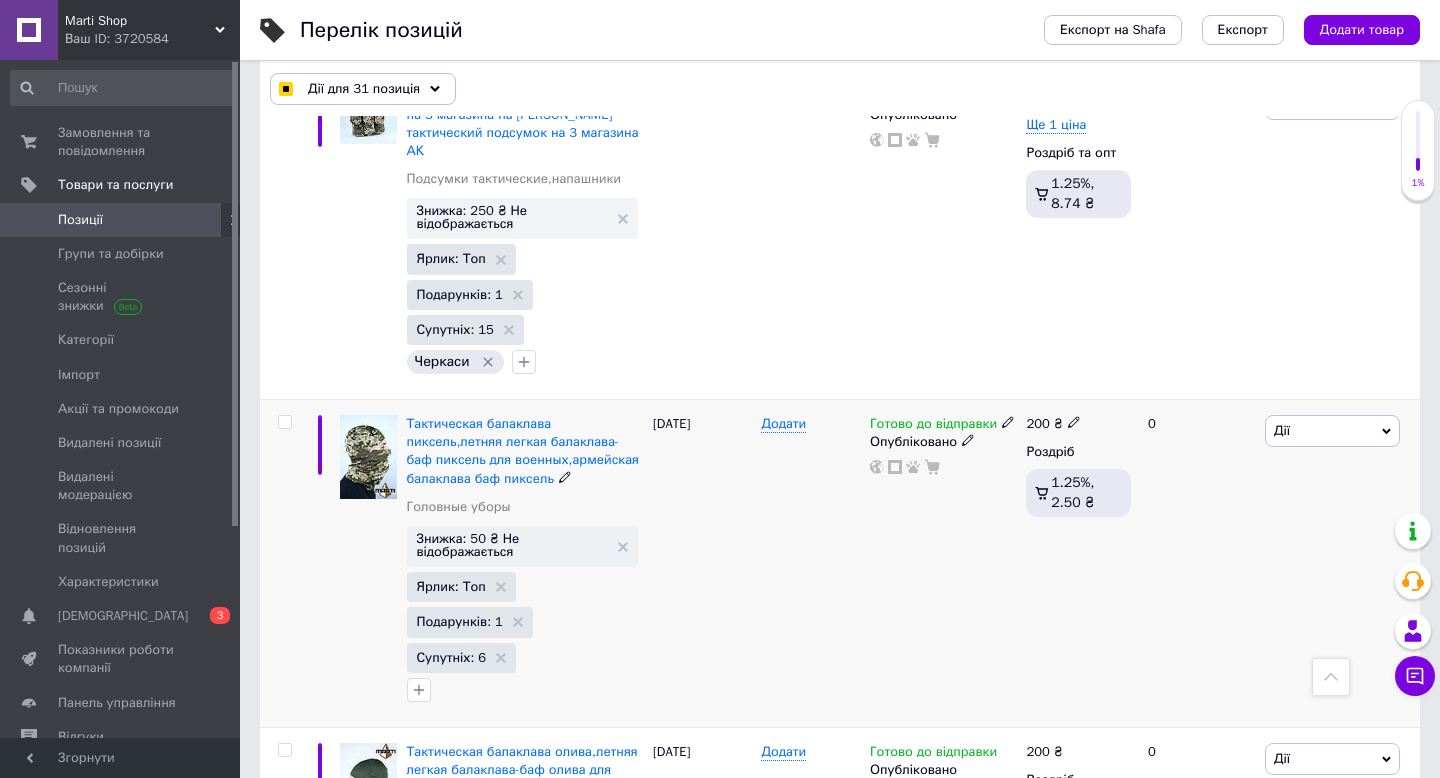 click at bounding box center (282, 564) 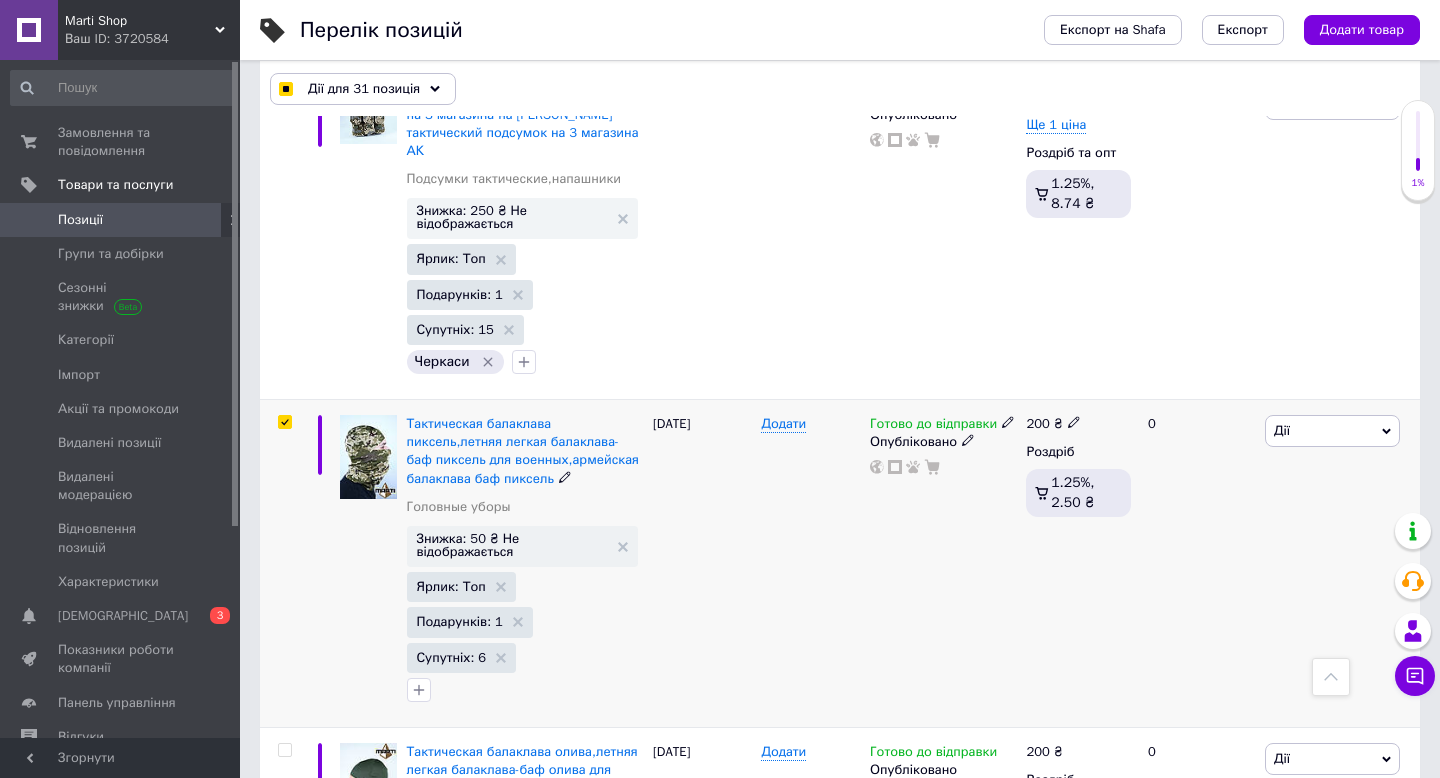 checkbox on "true" 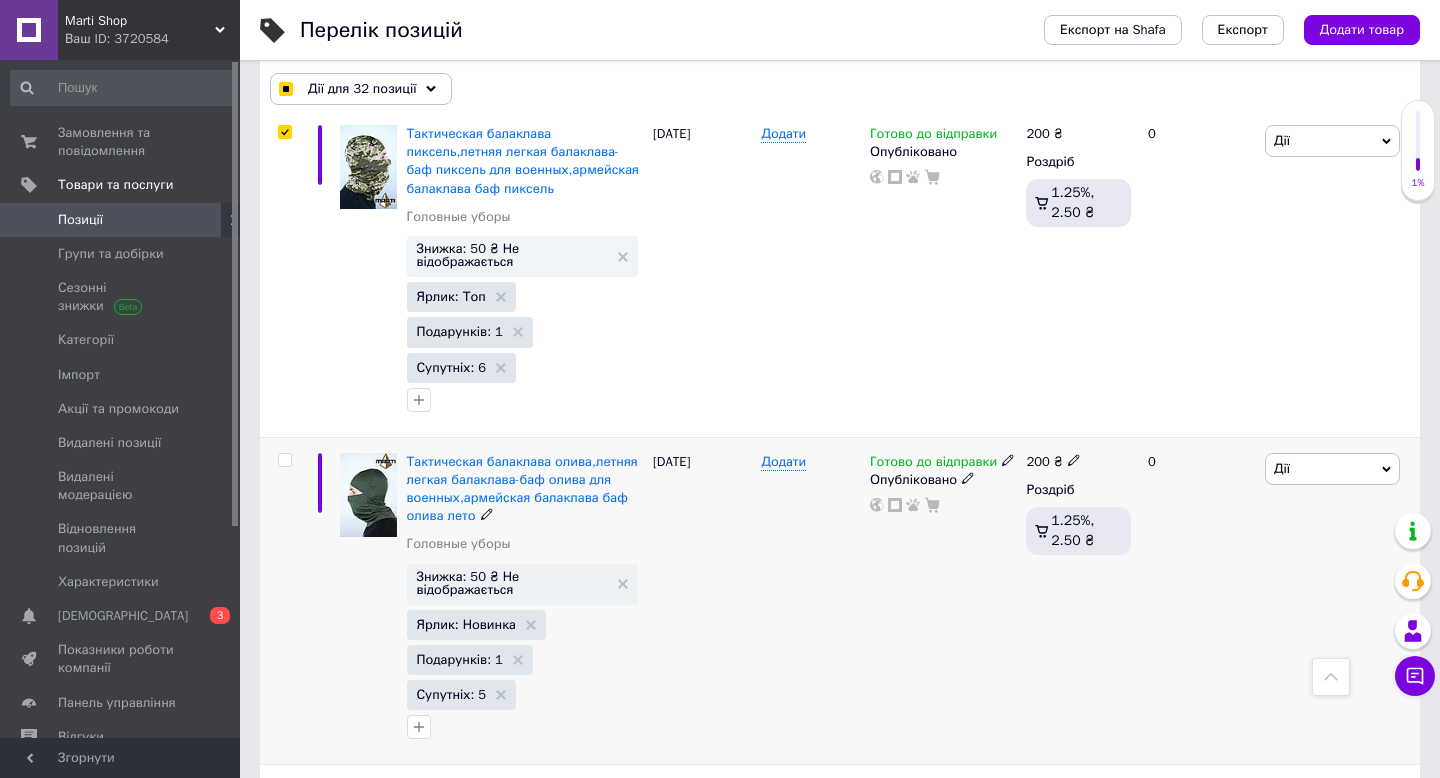 click at bounding box center [284, 460] 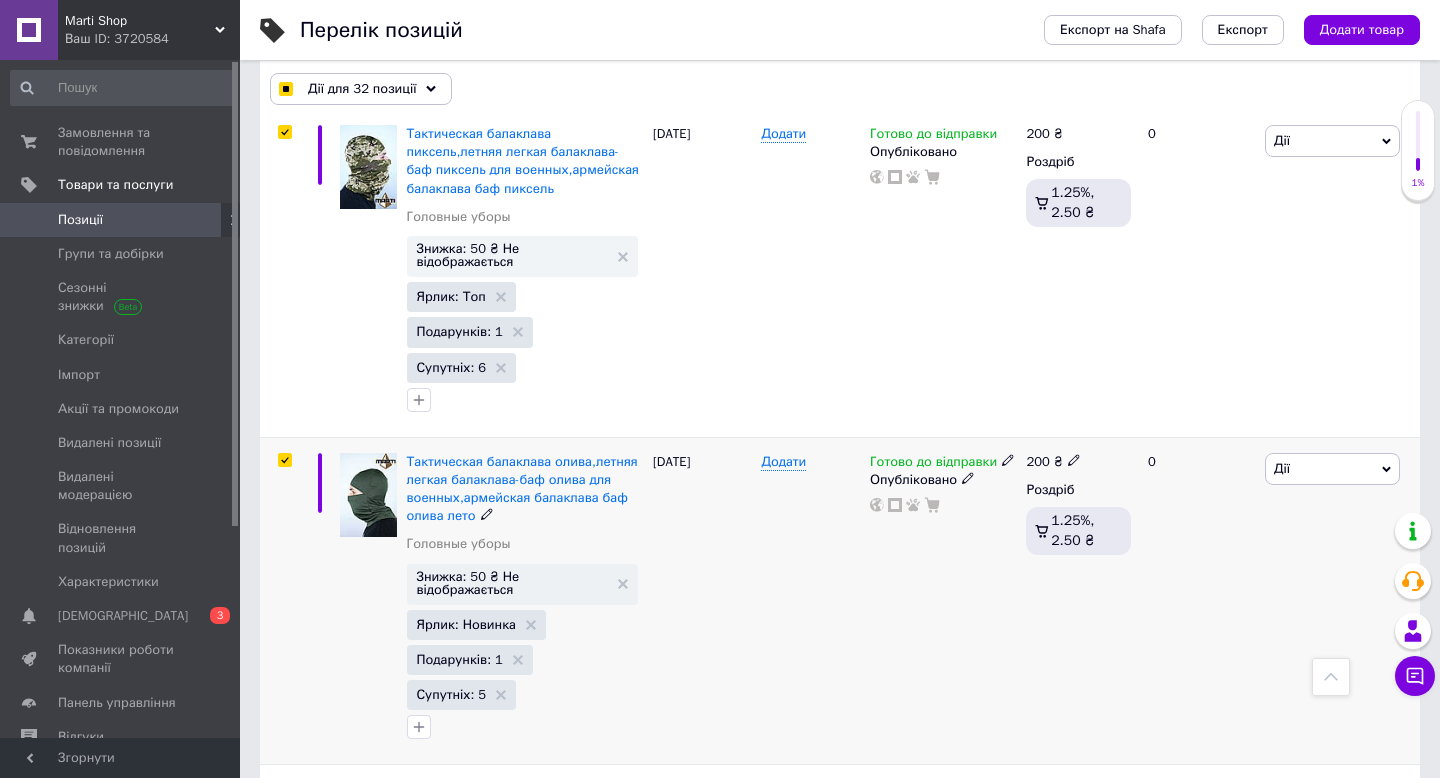 checkbox on "true" 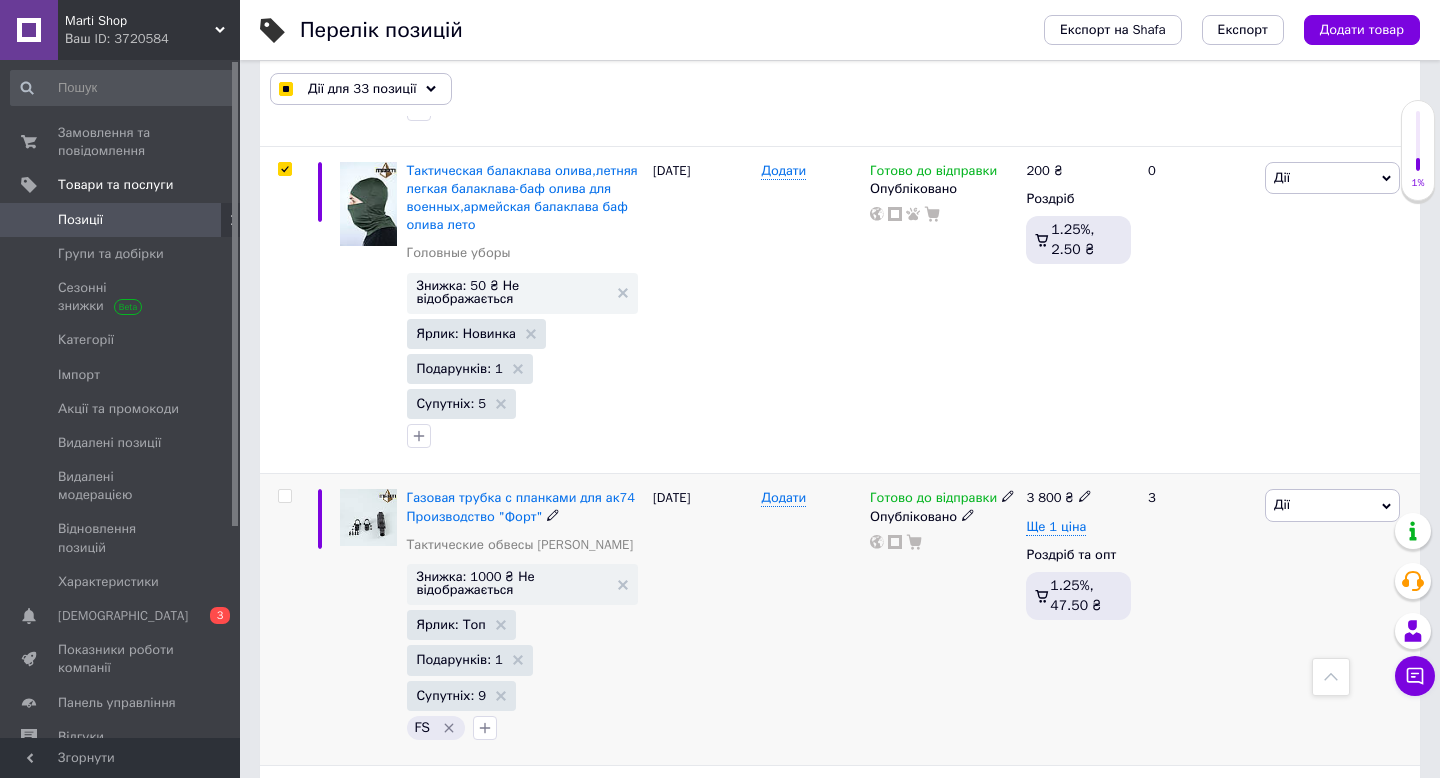 click at bounding box center (284, 496) 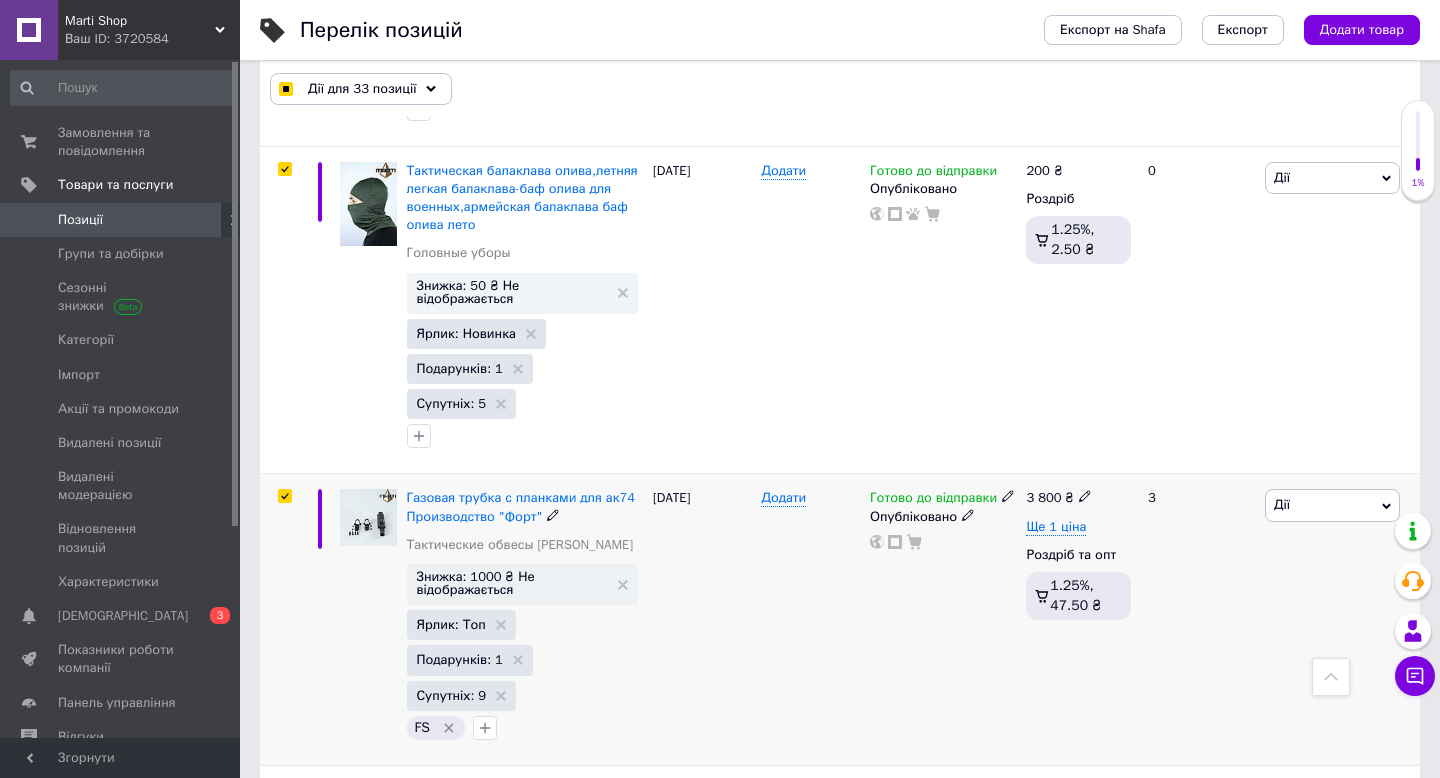 checkbox on "true" 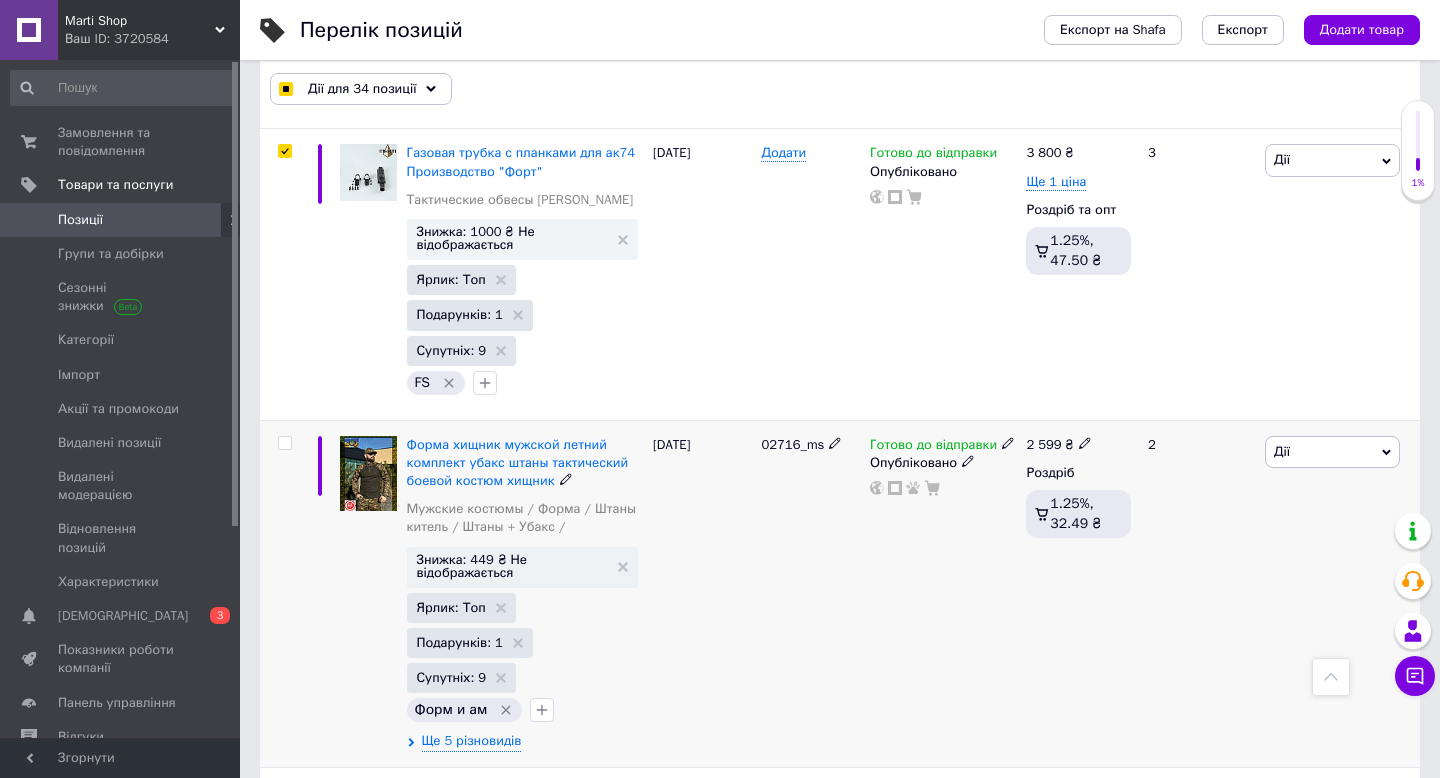 click at bounding box center (284, 443) 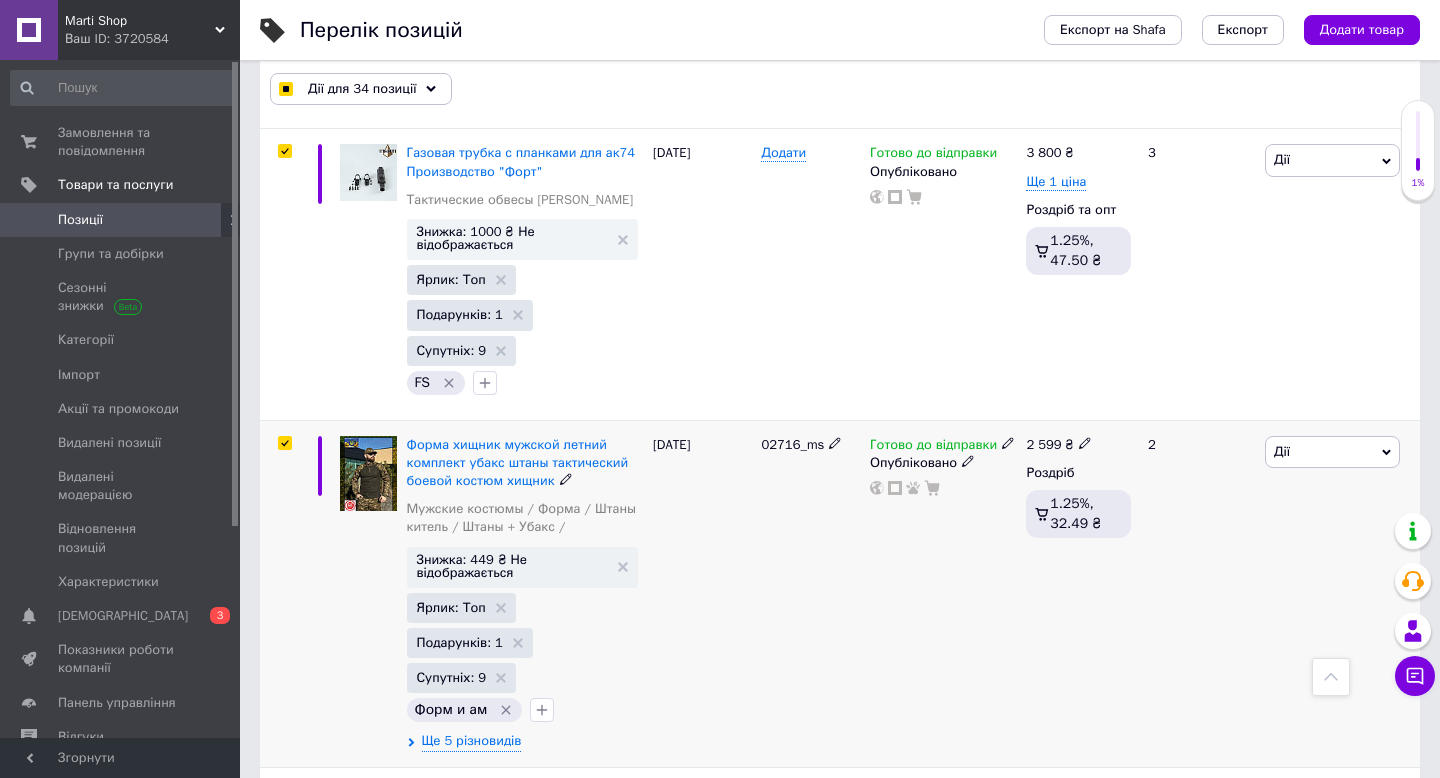 checkbox on "true" 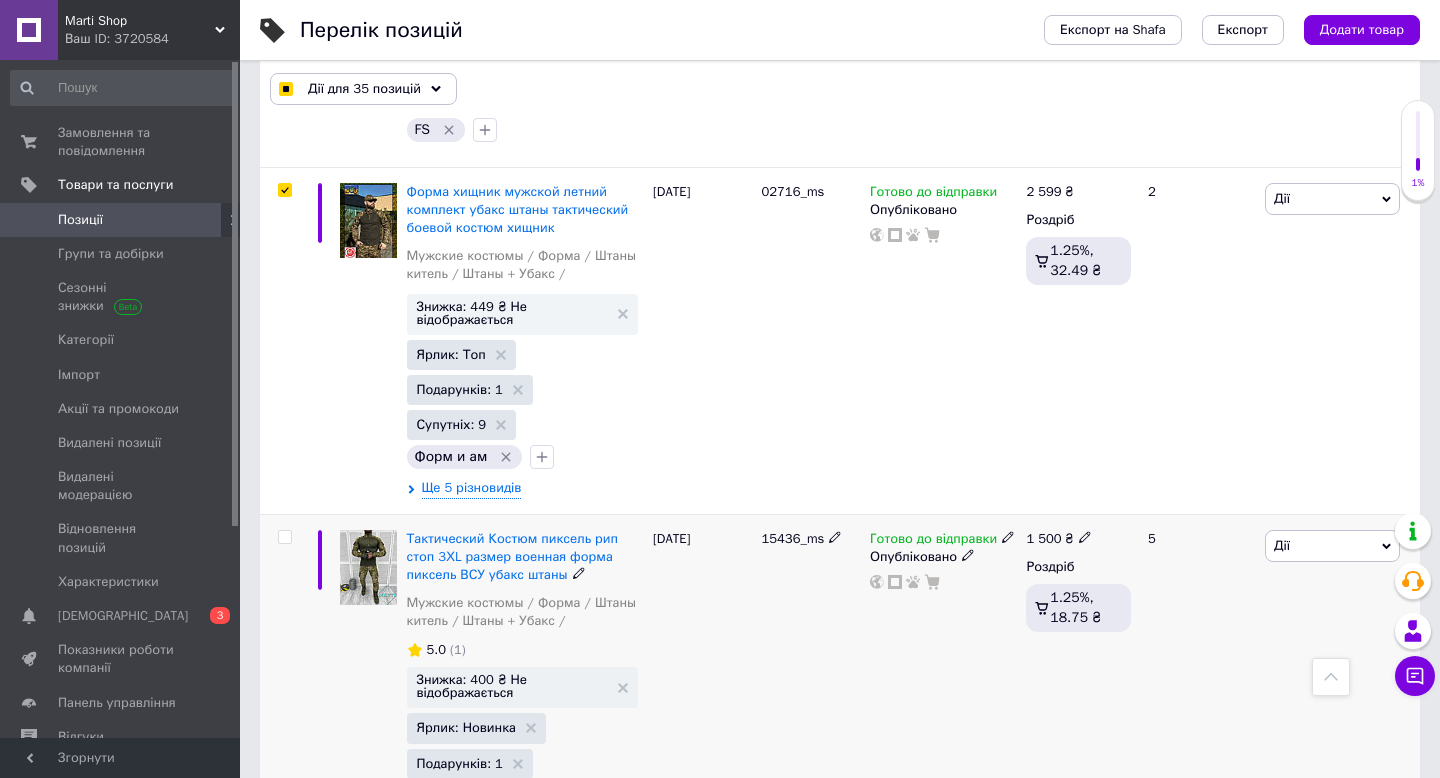 click at bounding box center [284, 537] 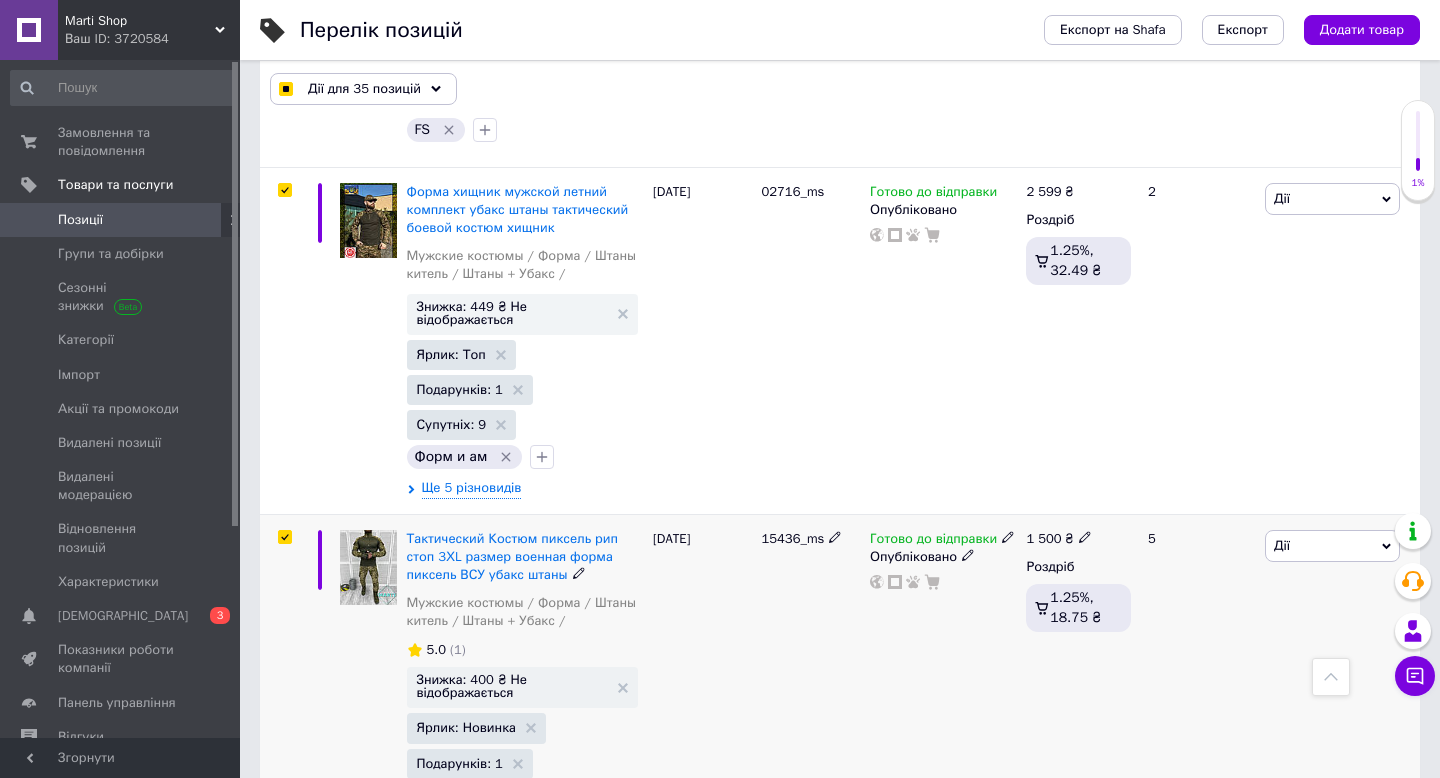 checkbox on "true" 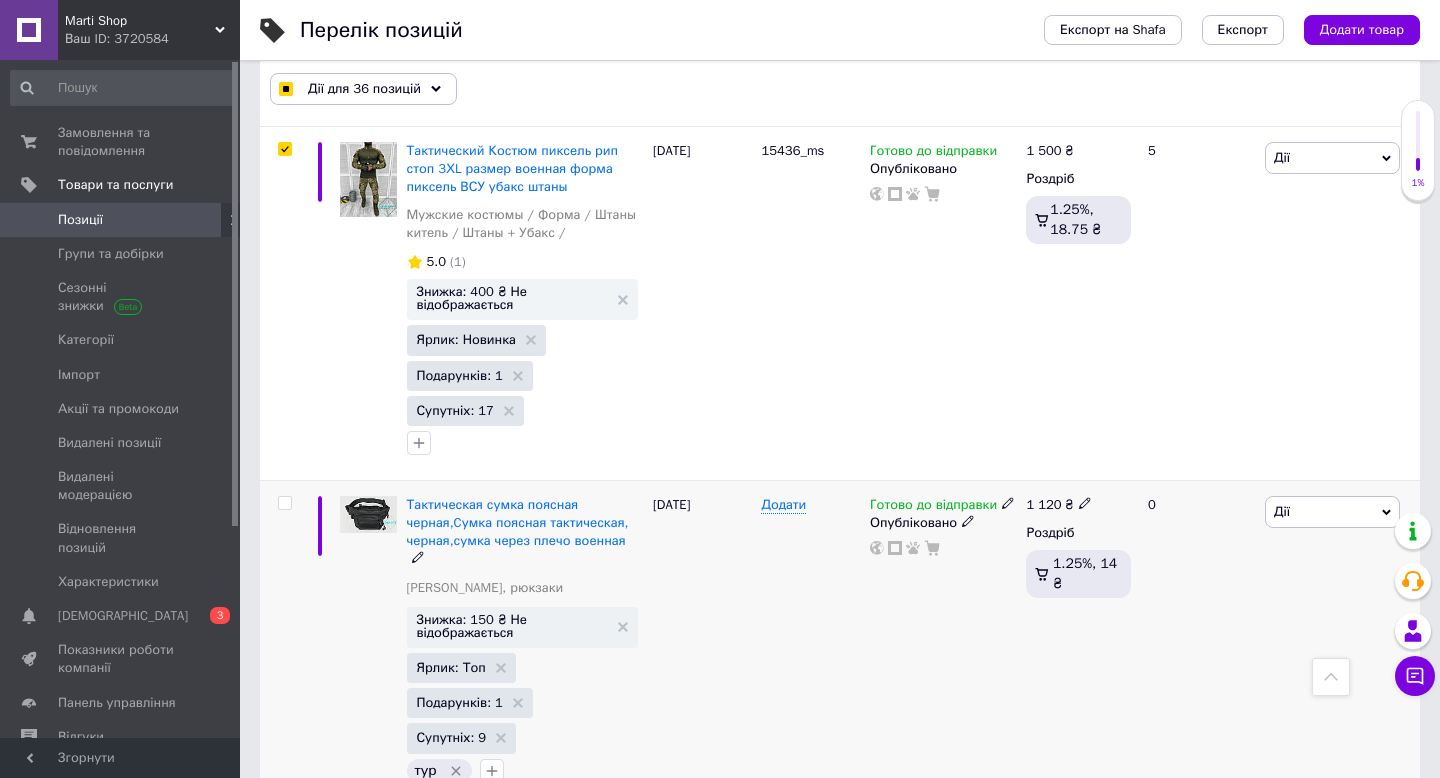 click at bounding box center (284, 503) 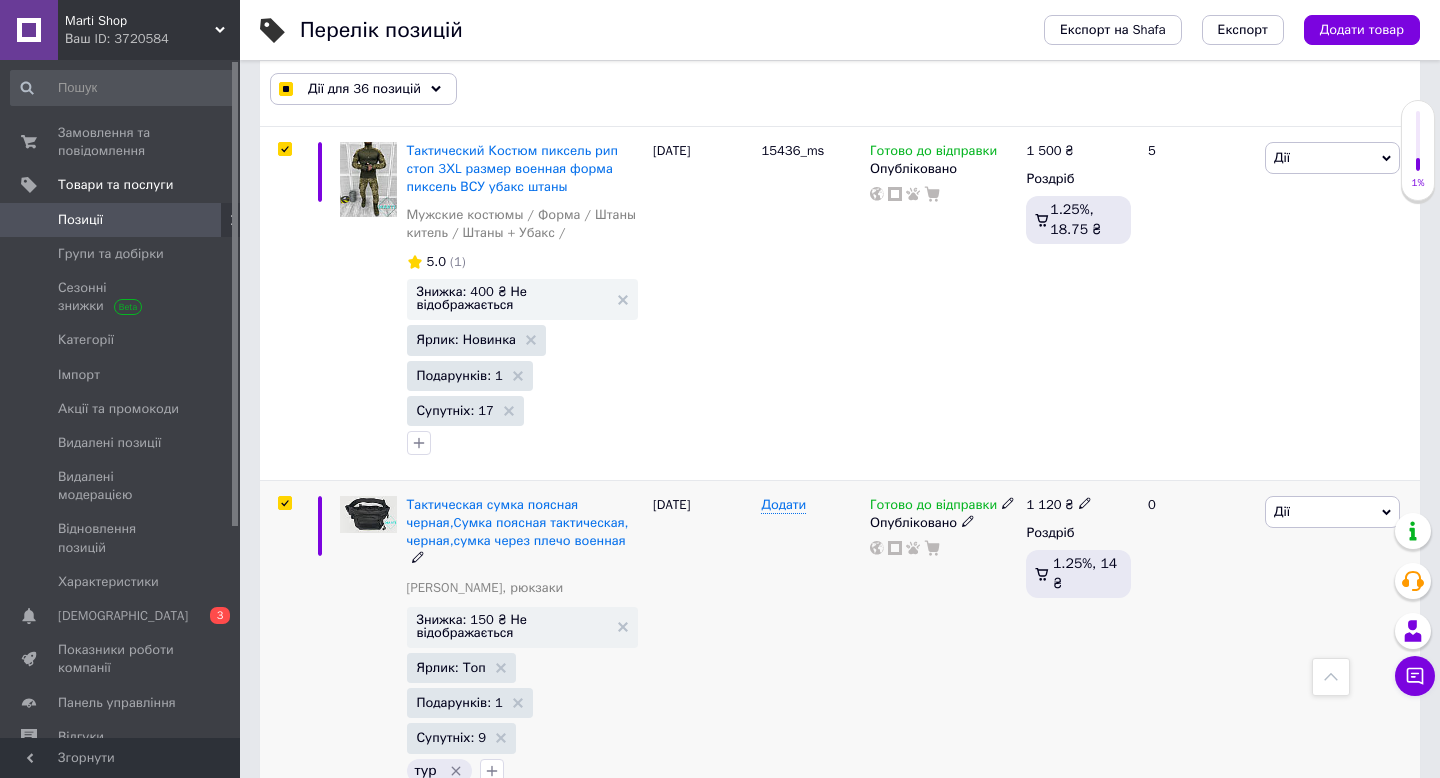 checkbox on "true" 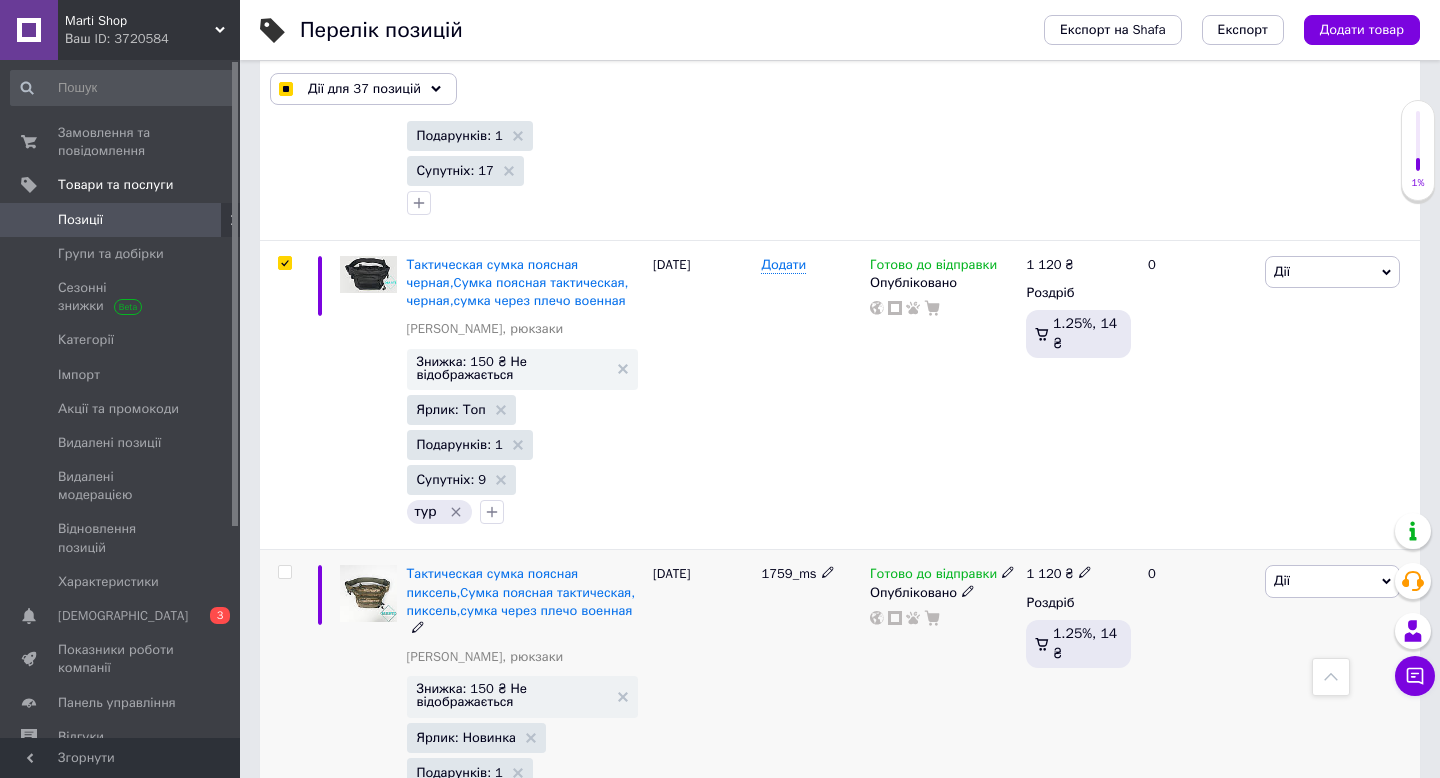 click at bounding box center (284, 572) 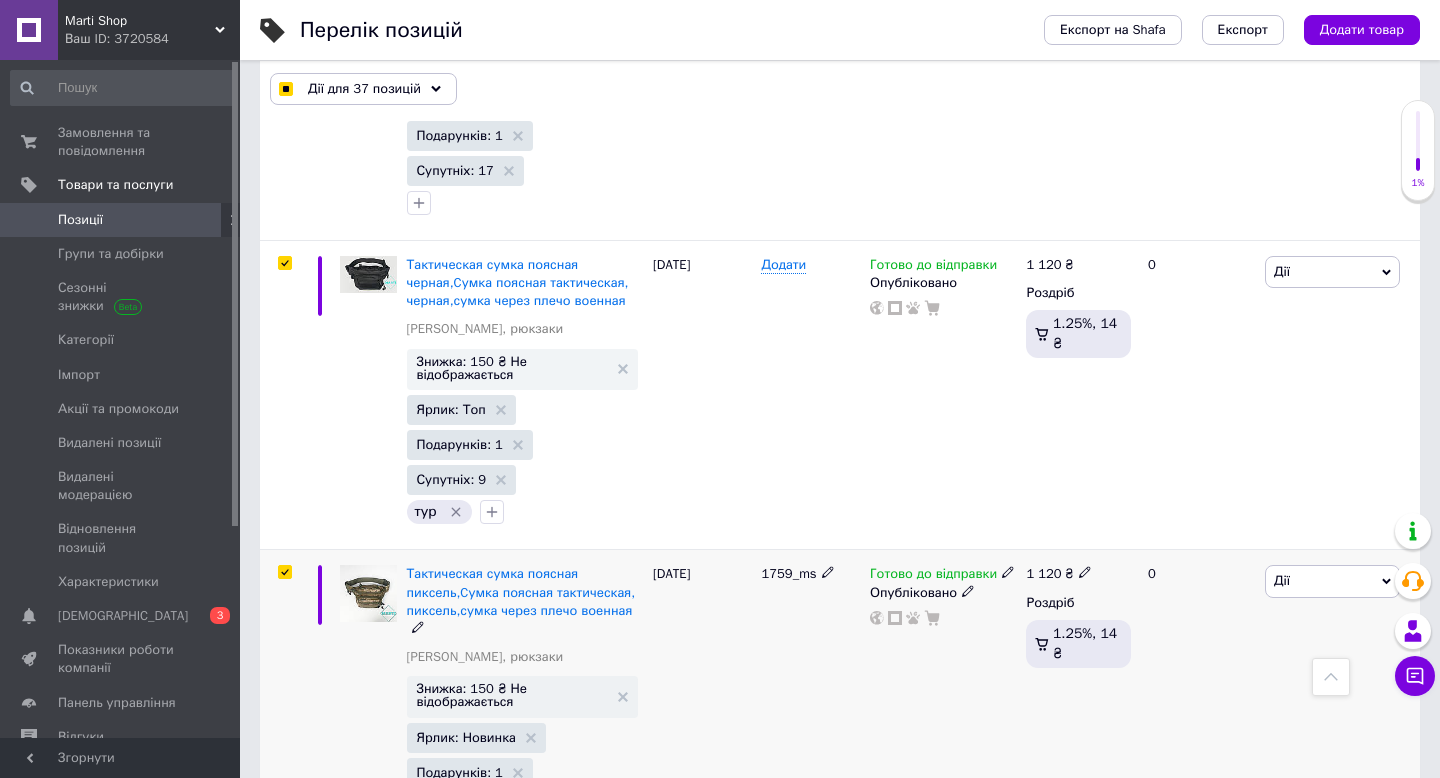 checkbox on "true" 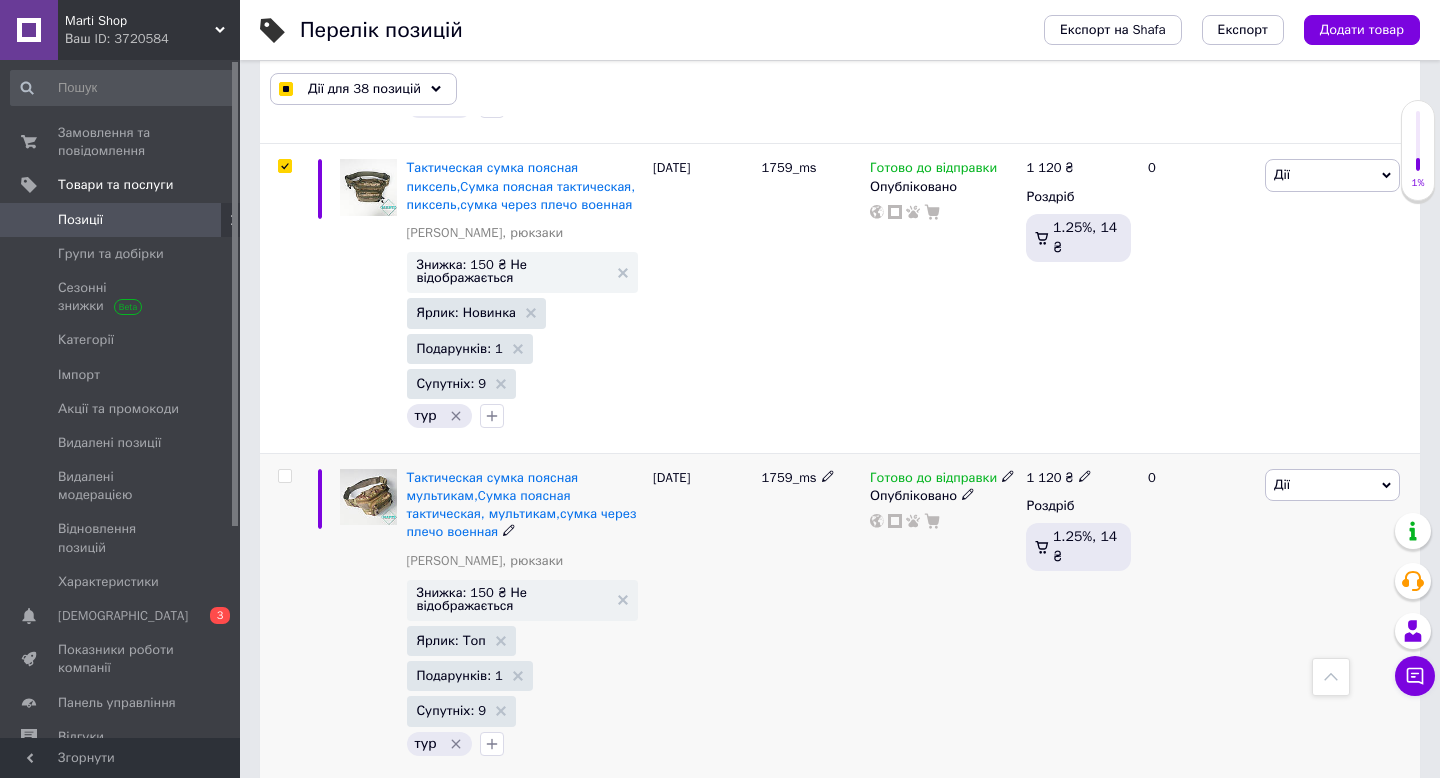 click at bounding box center (284, 476) 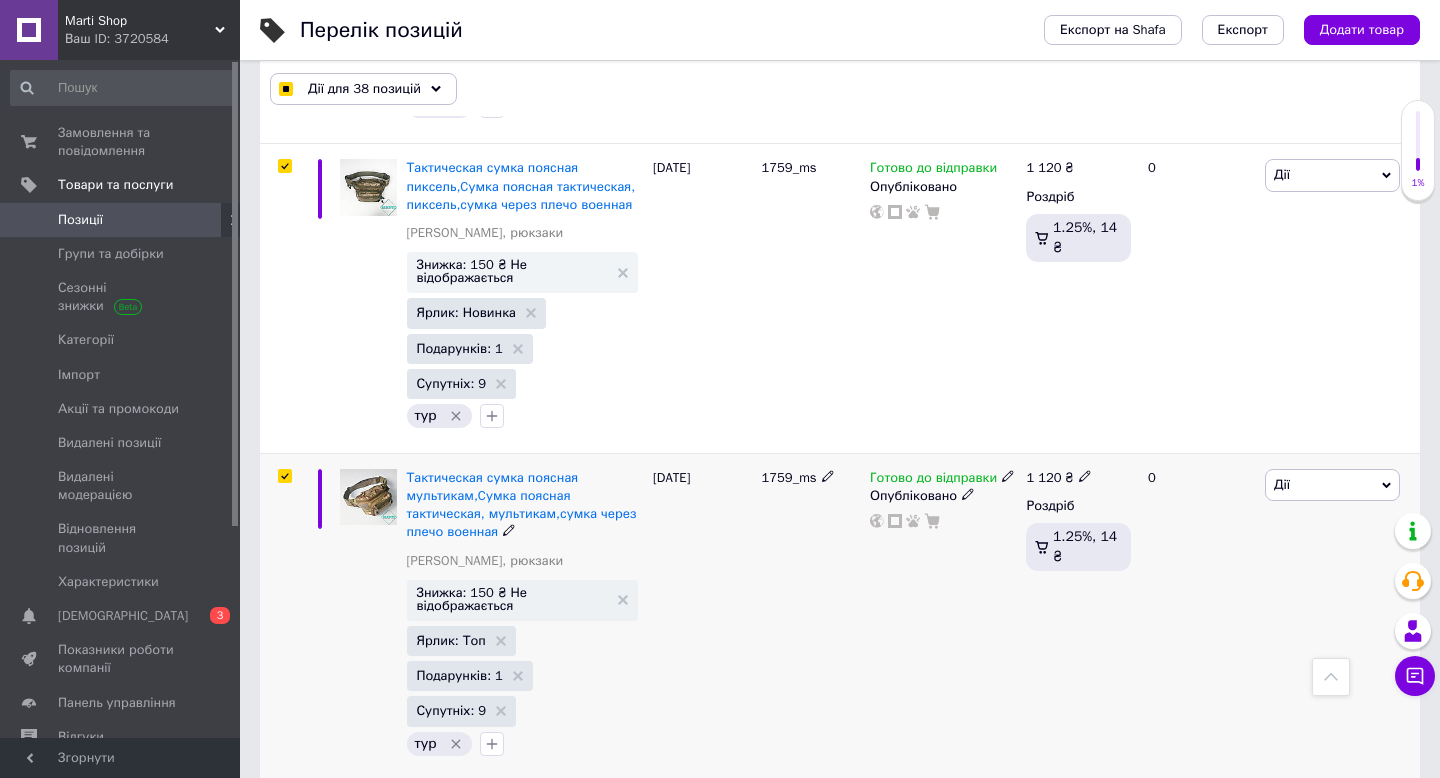 checkbox on "true" 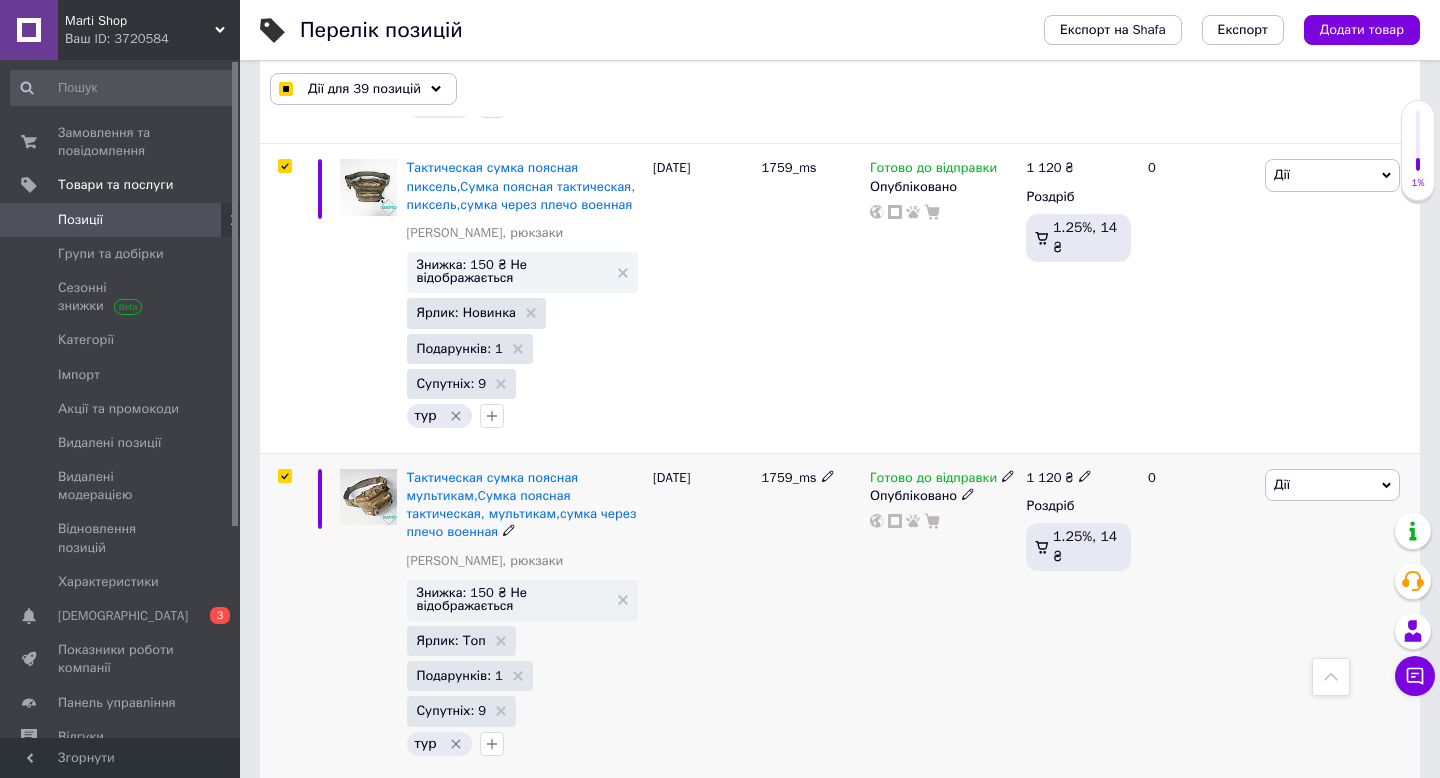 click at bounding box center (284, 476) 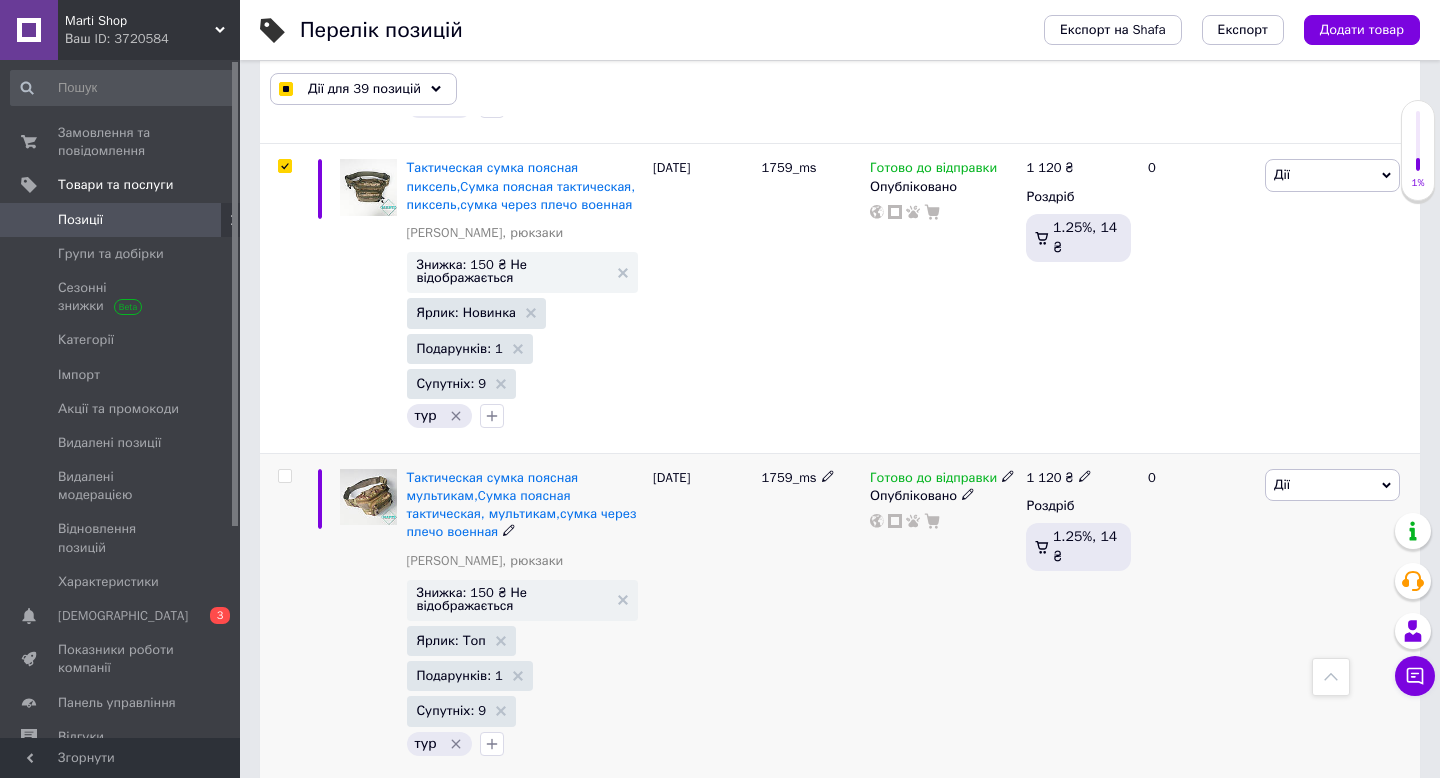 checkbox on "false" 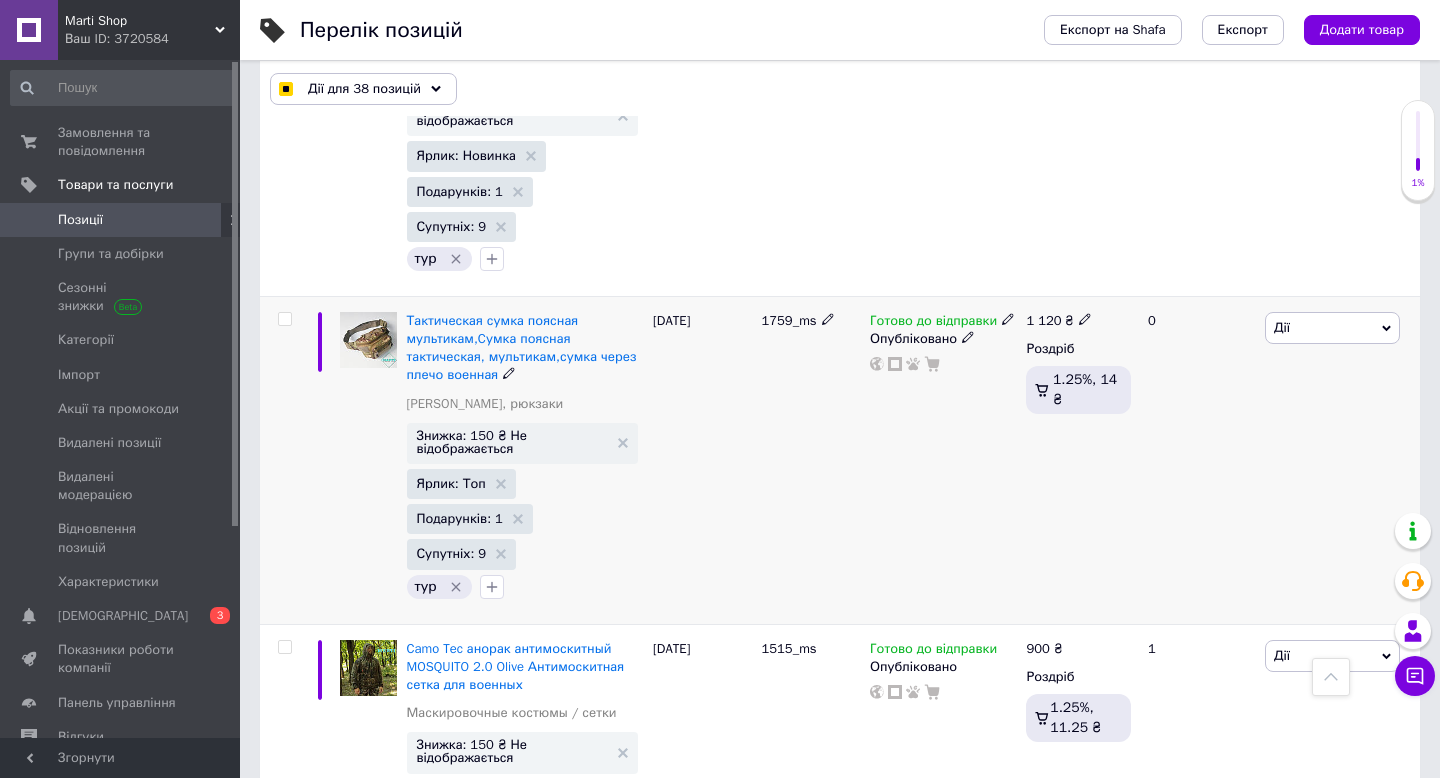 click at bounding box center (285, 319) 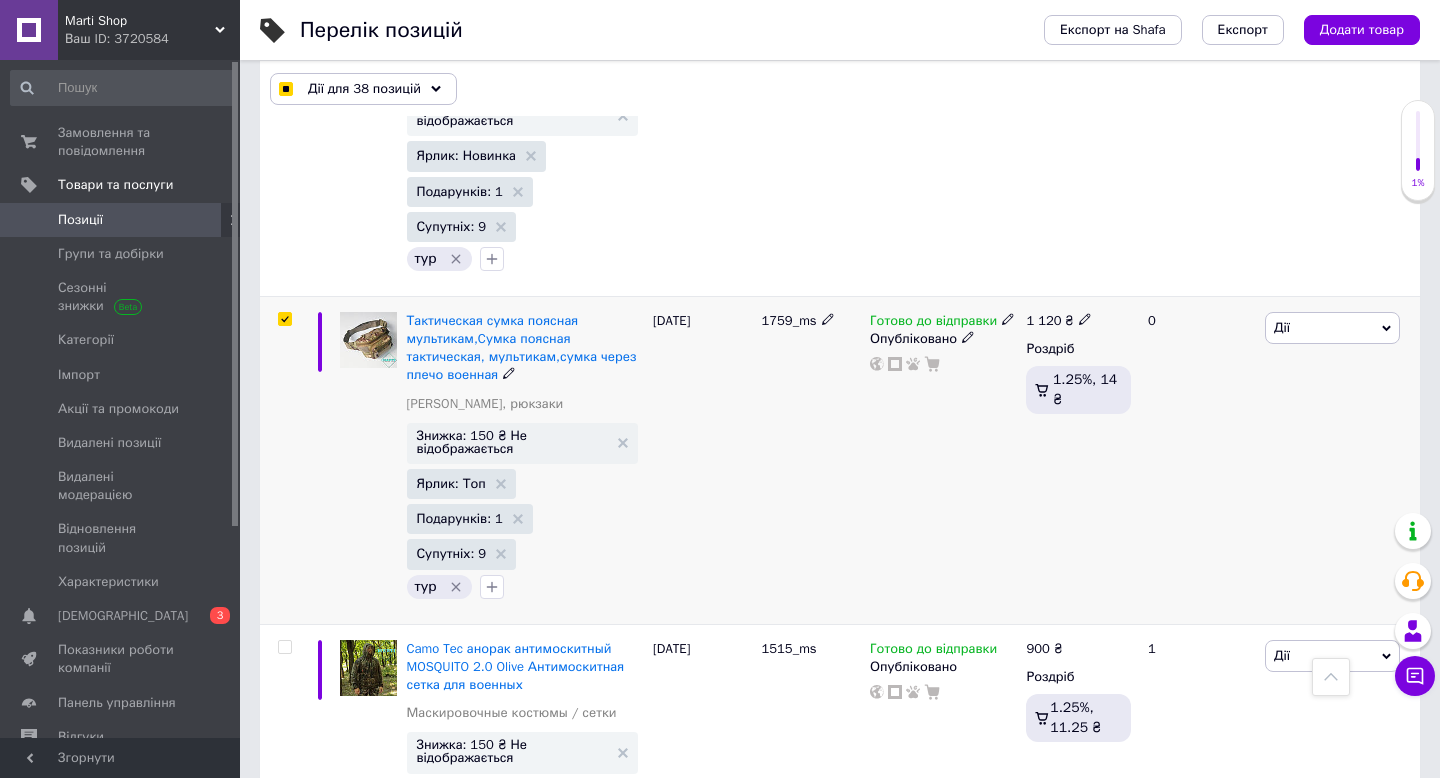 checkbox on "true" 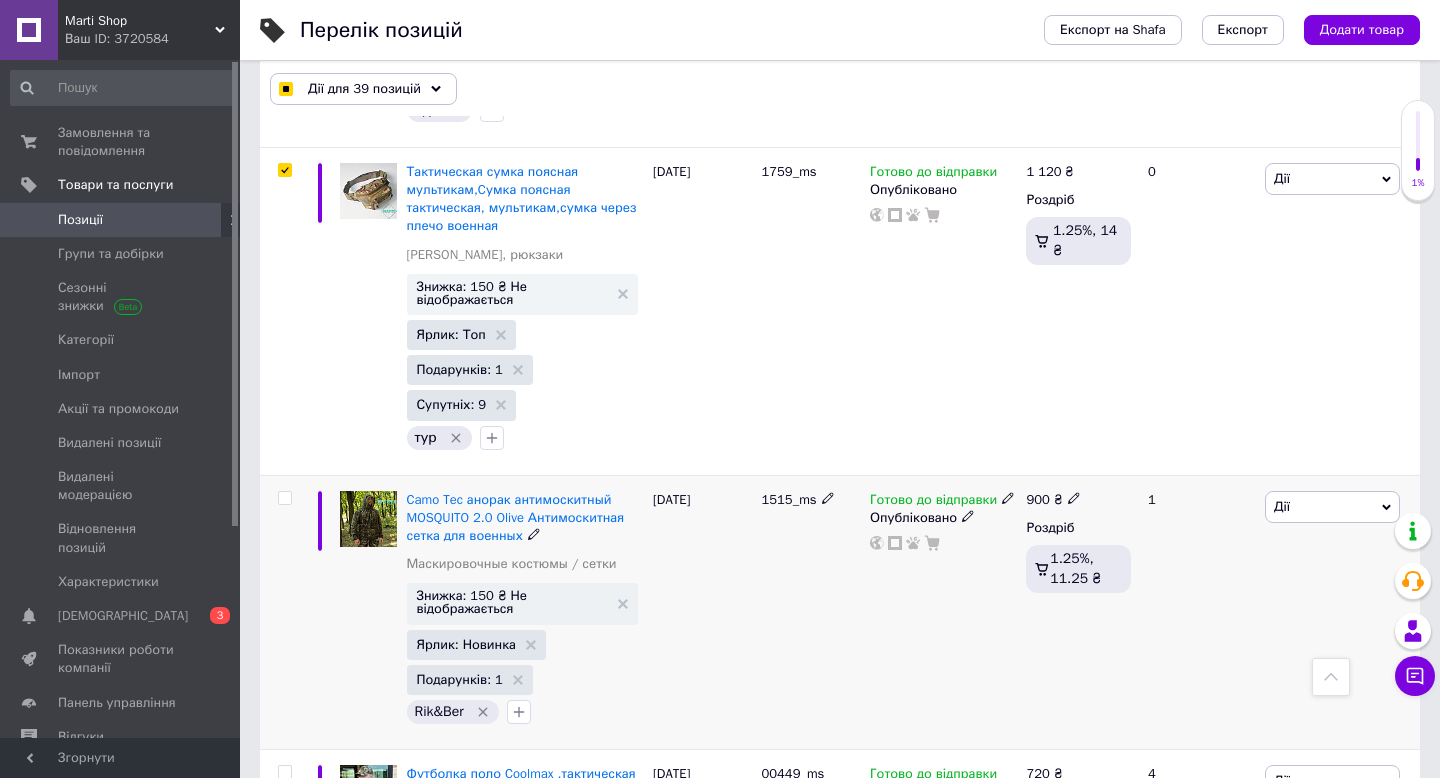 click at bounding box center (284, 498) 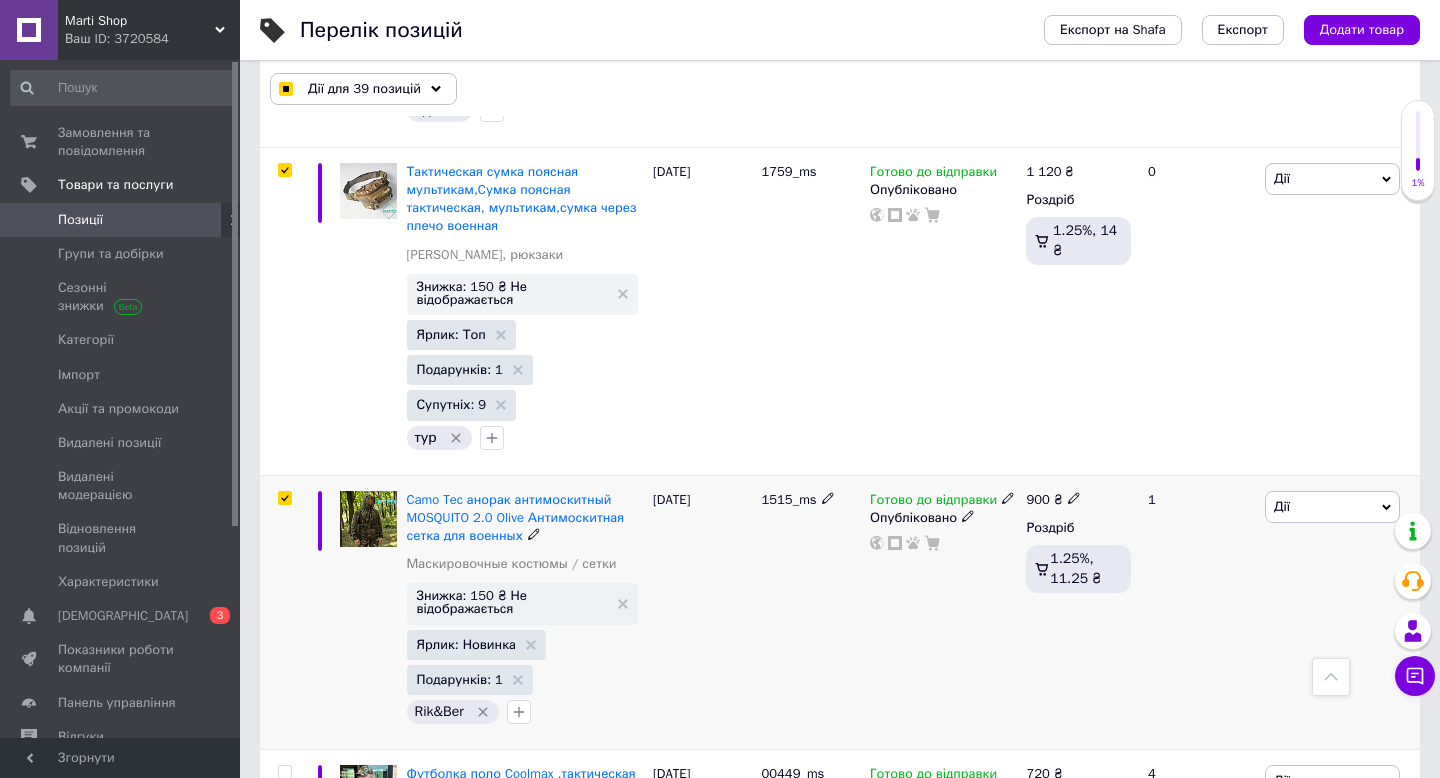 checkbox on "true" 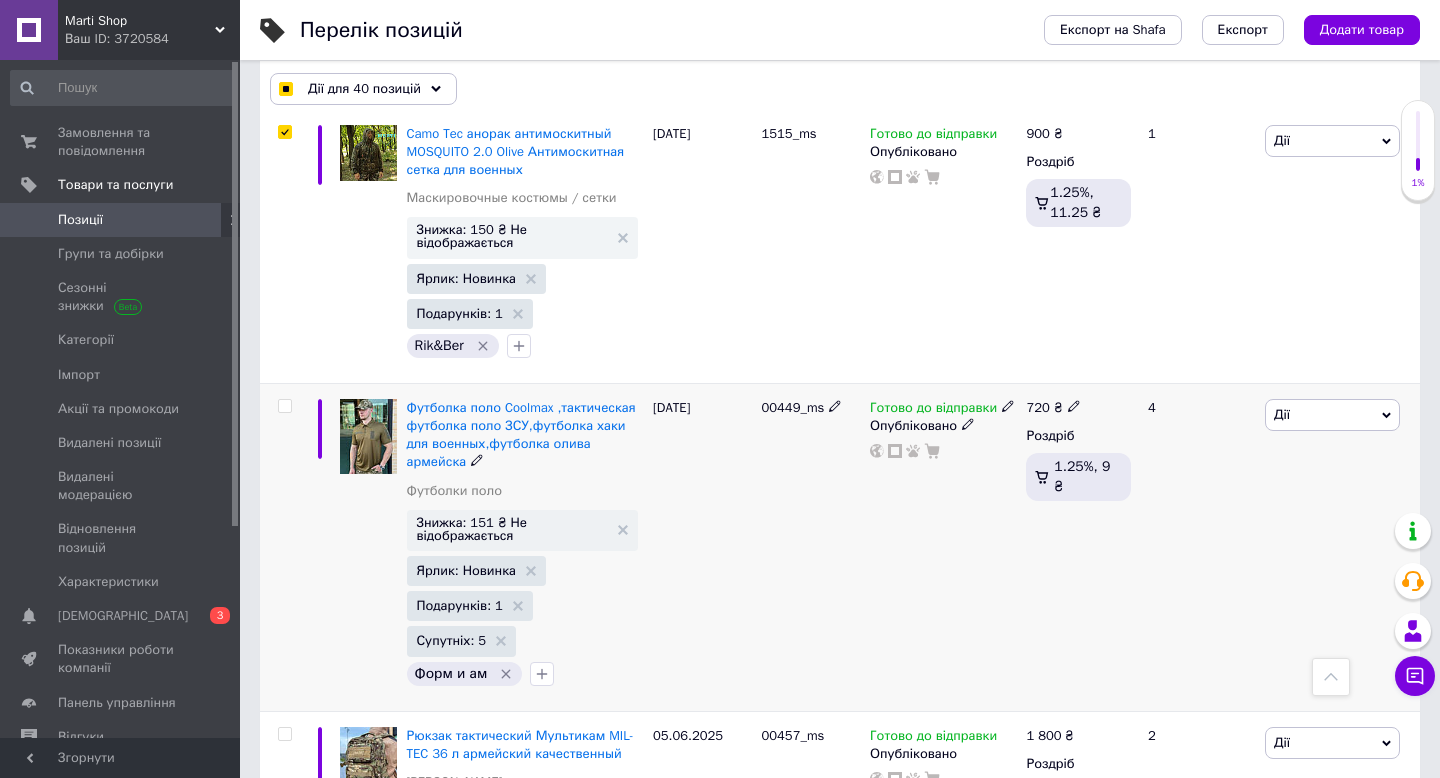click at bounding box center (284, 406) 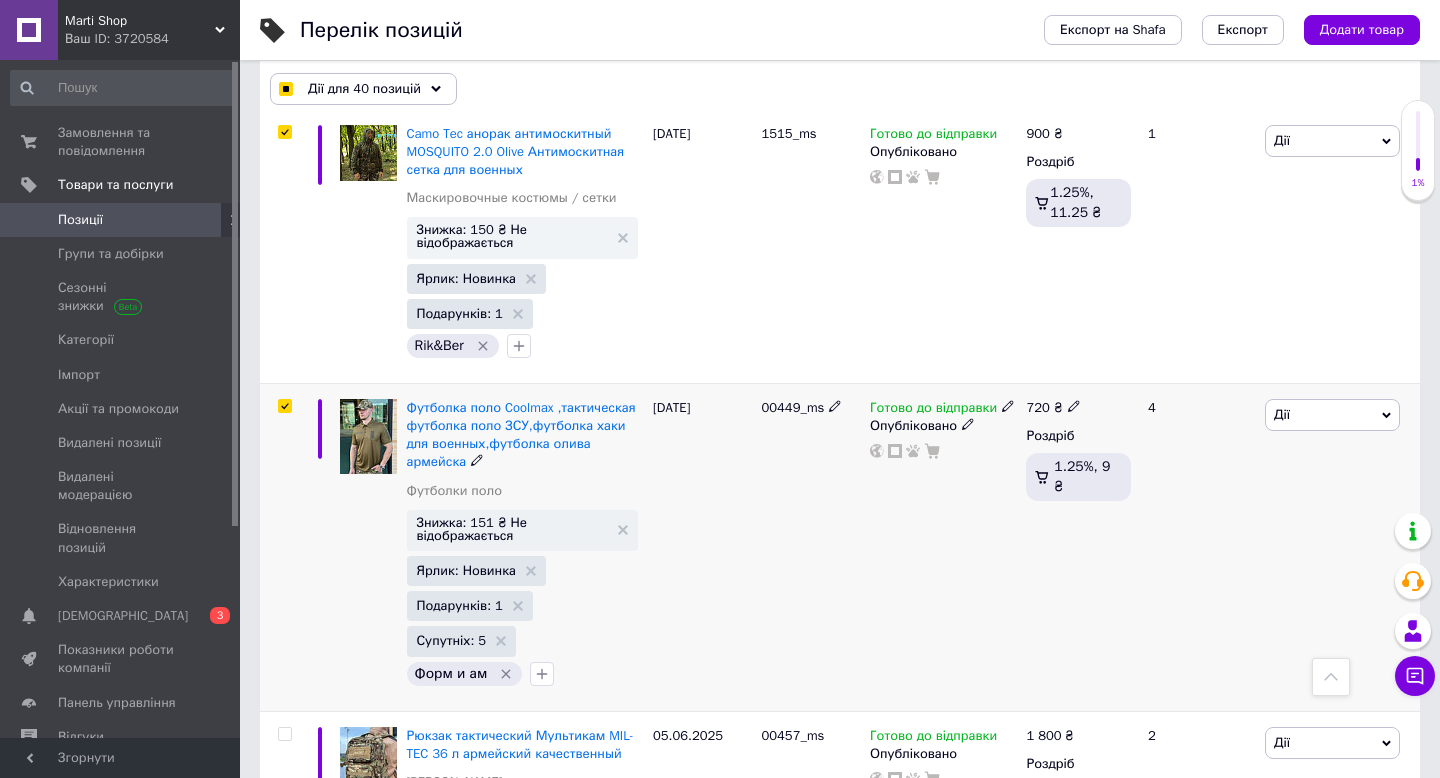 checkbox on "true" 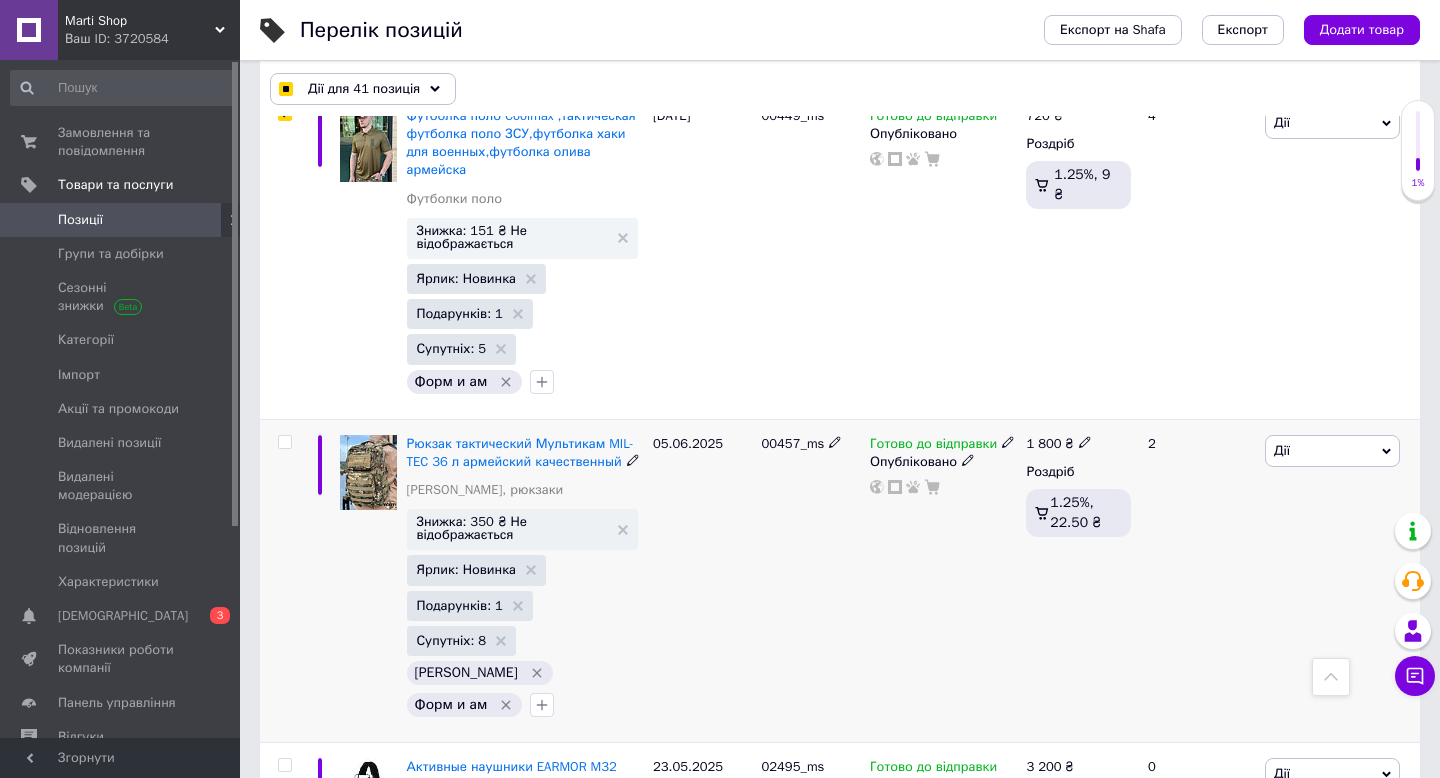 click at bounding box center (284, 442) 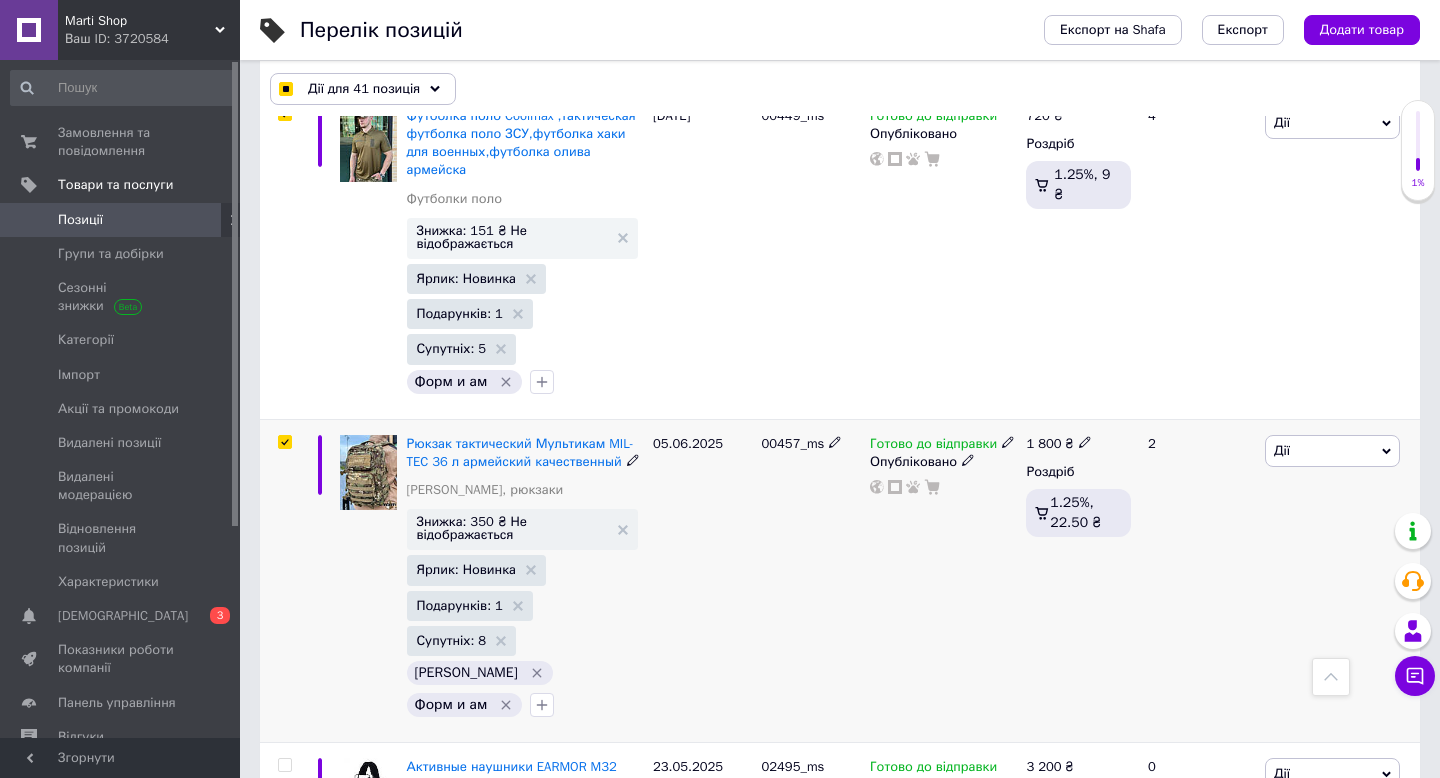 checkbox on "true" 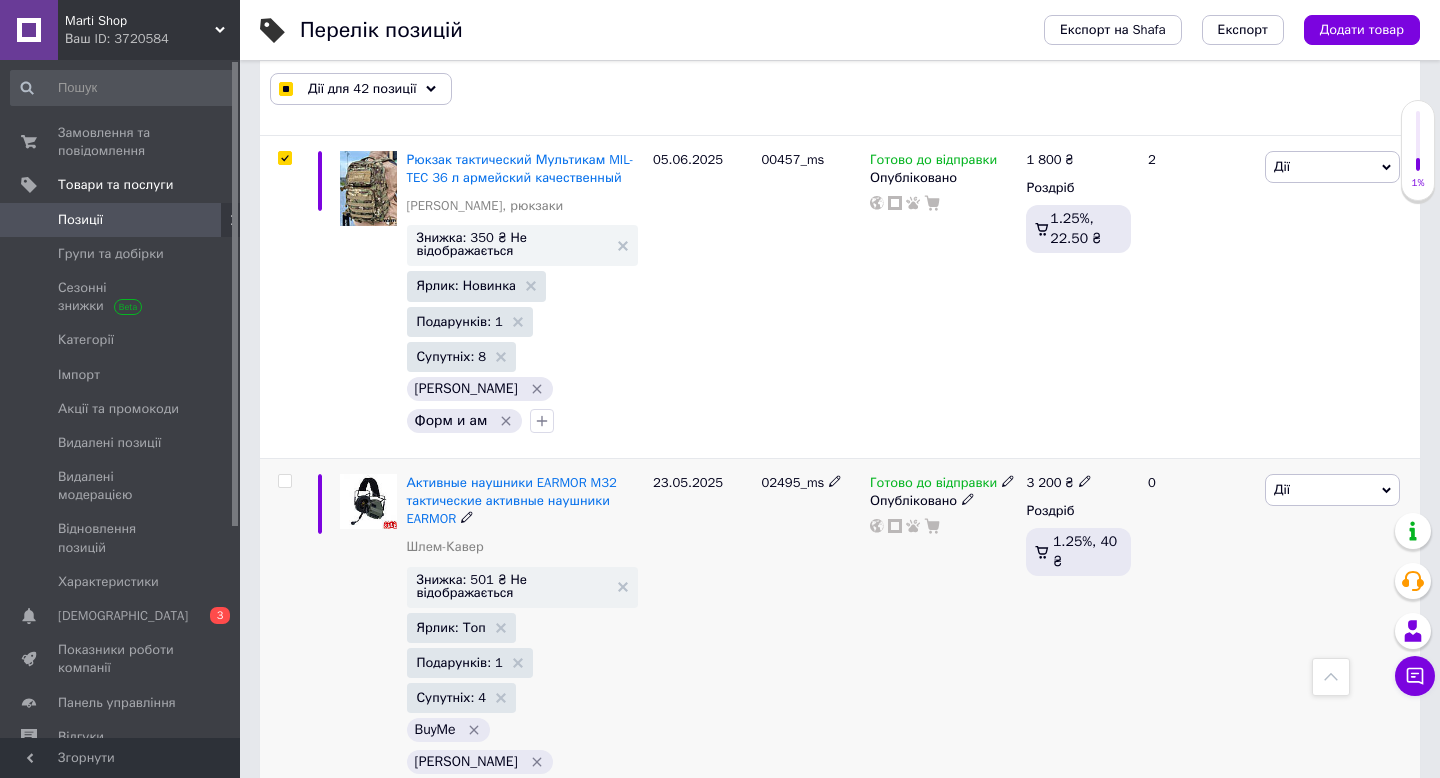 click at bounding box center (284, 481) 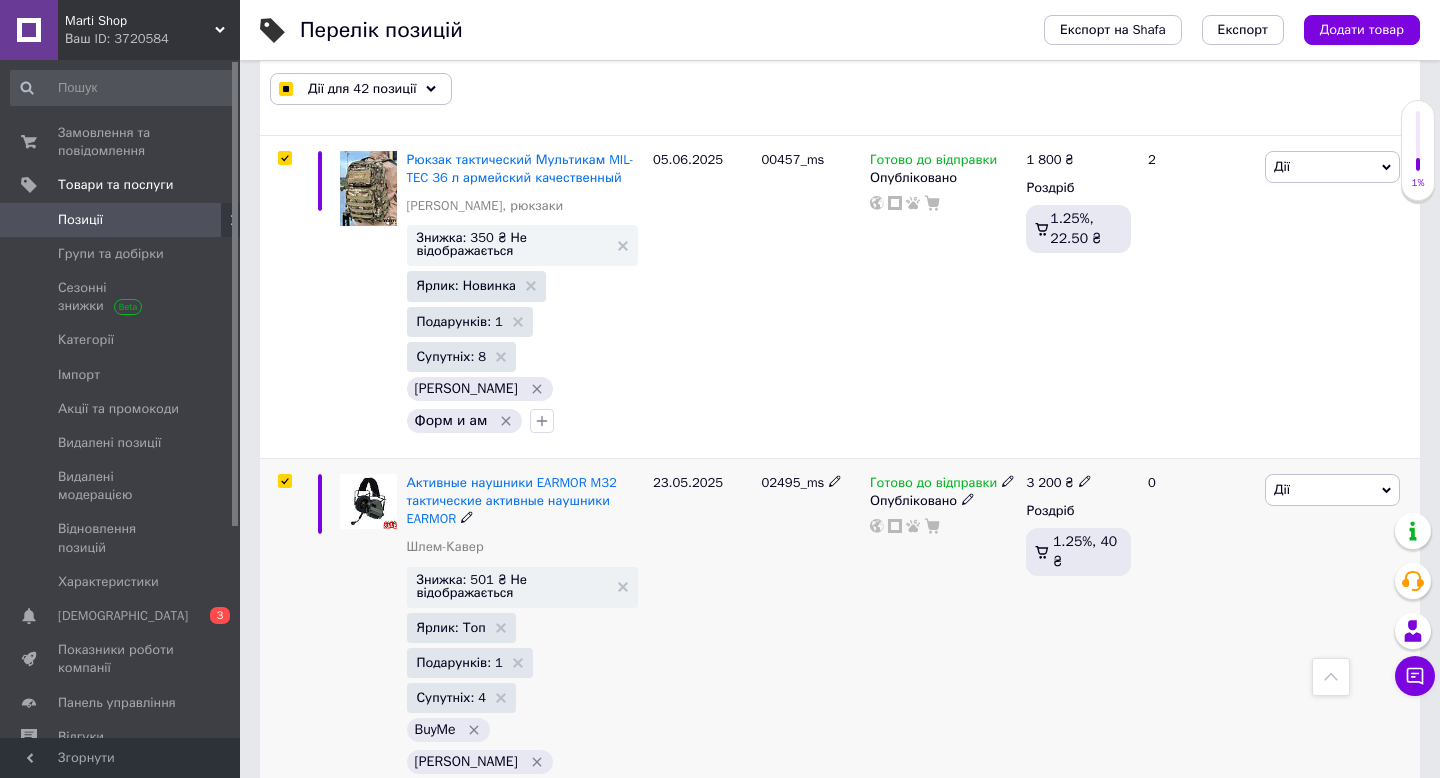 checkbox on "true" 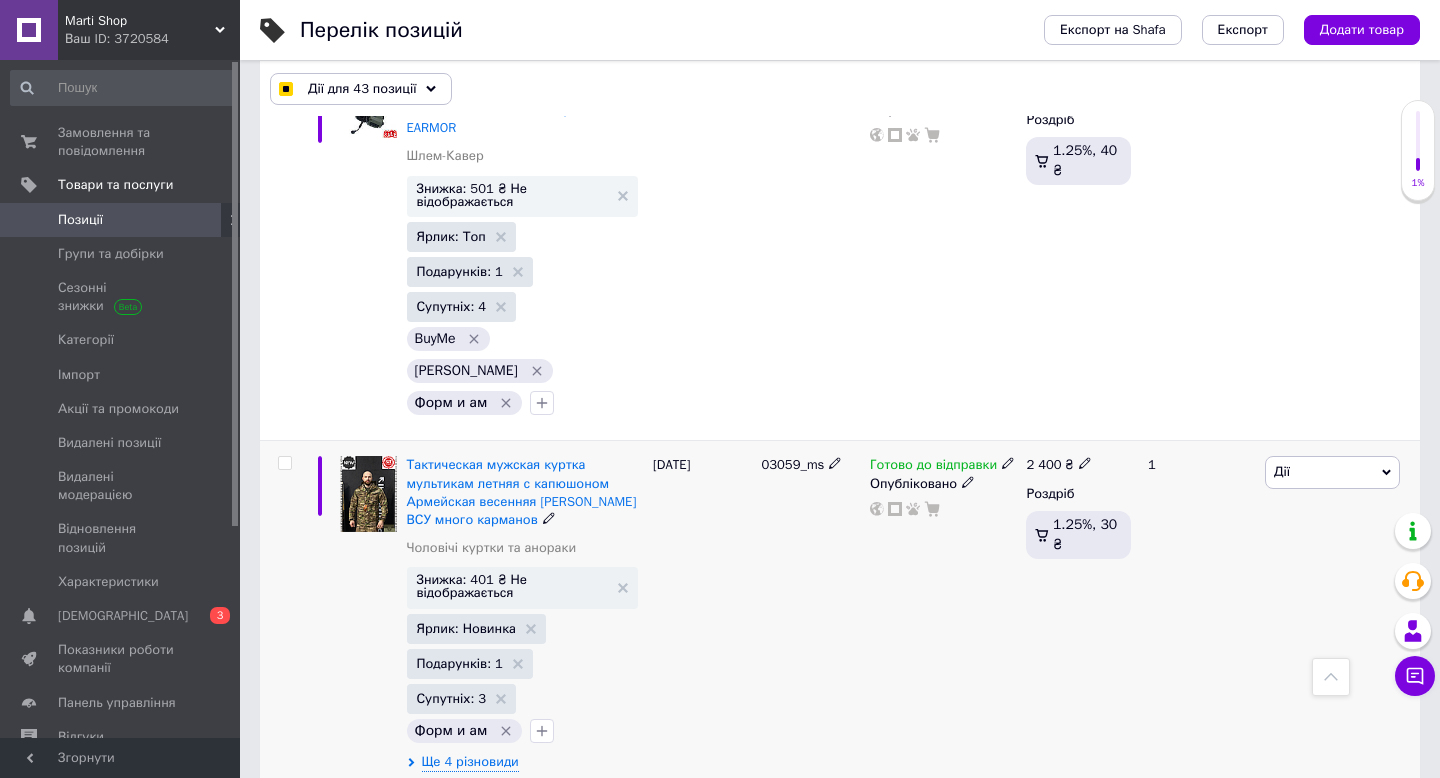 click at bounding box center (284, 463) 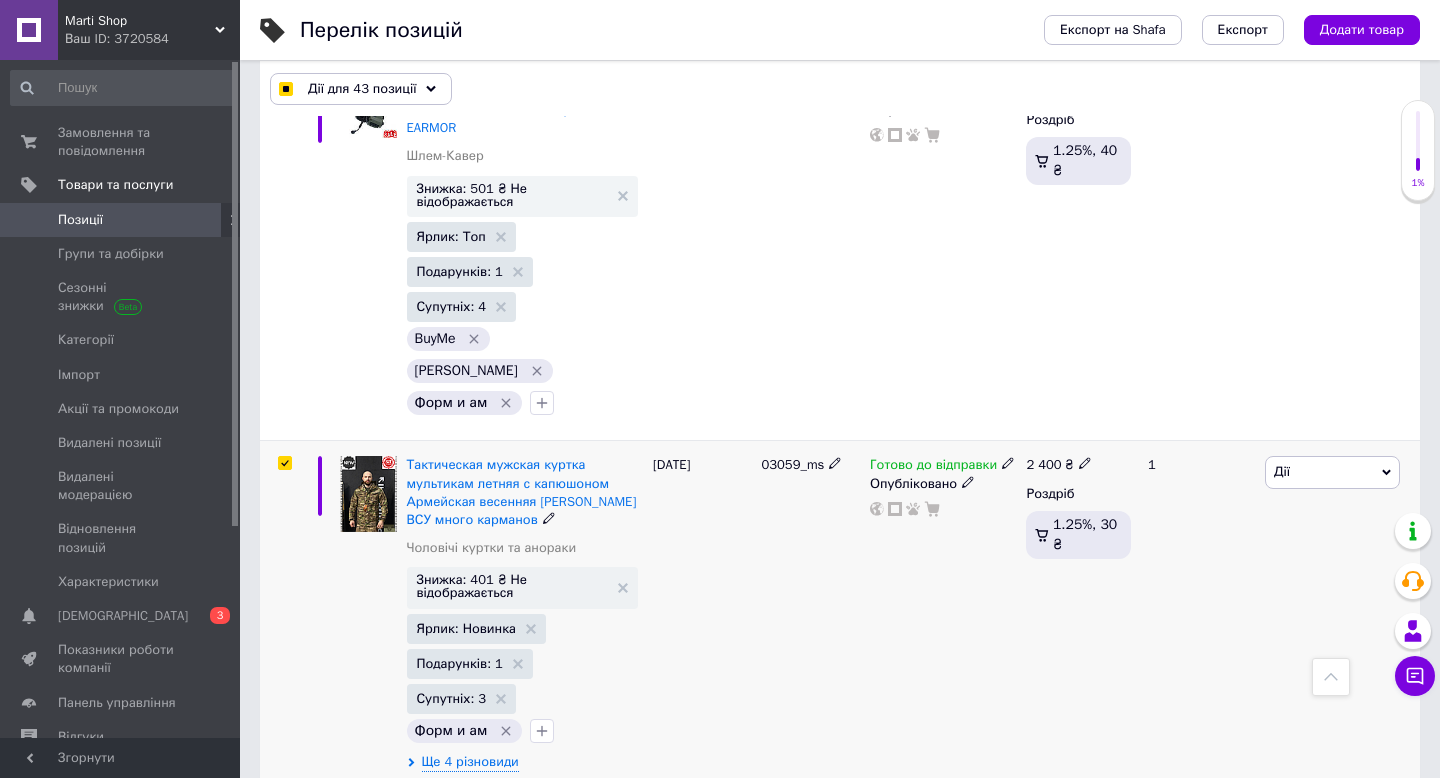 type 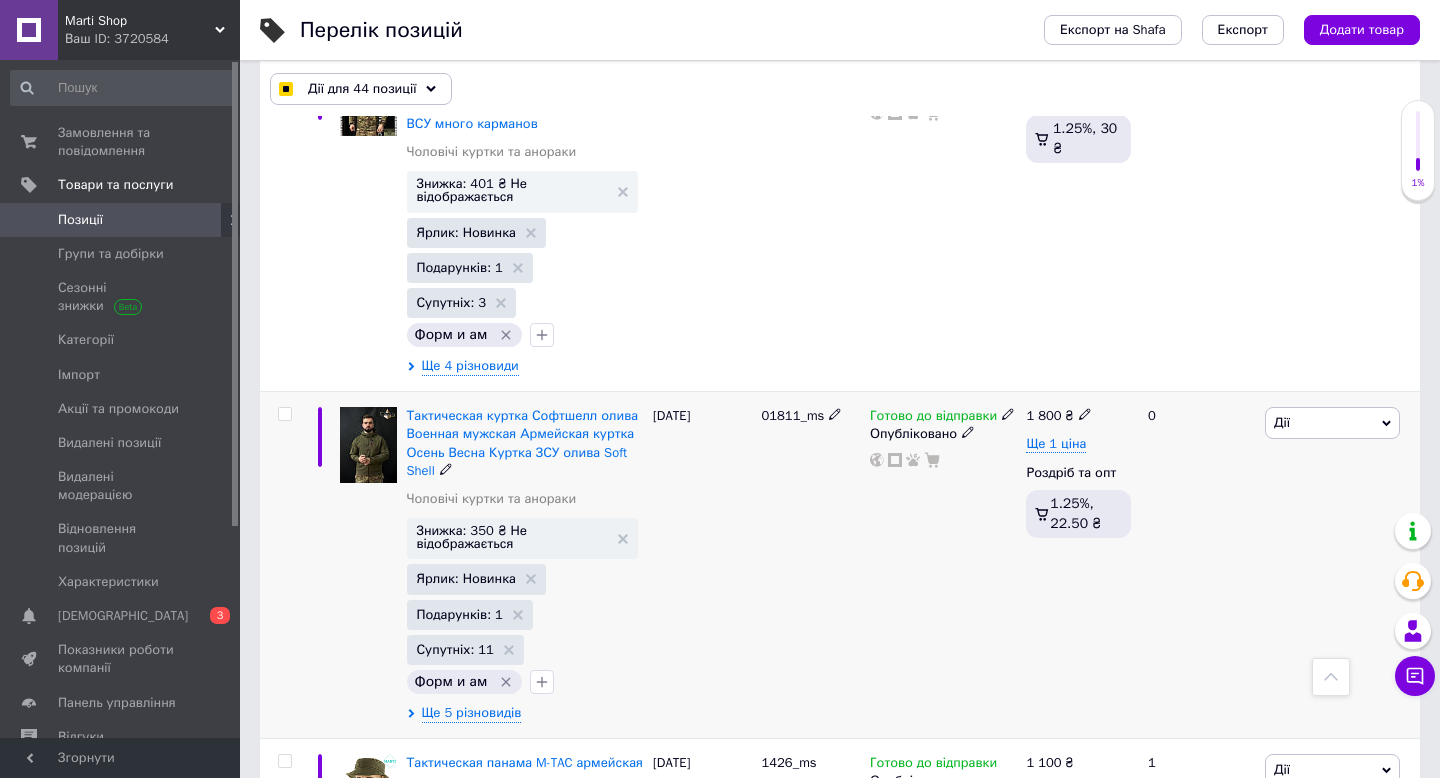 click at bounding box center [284, 414] 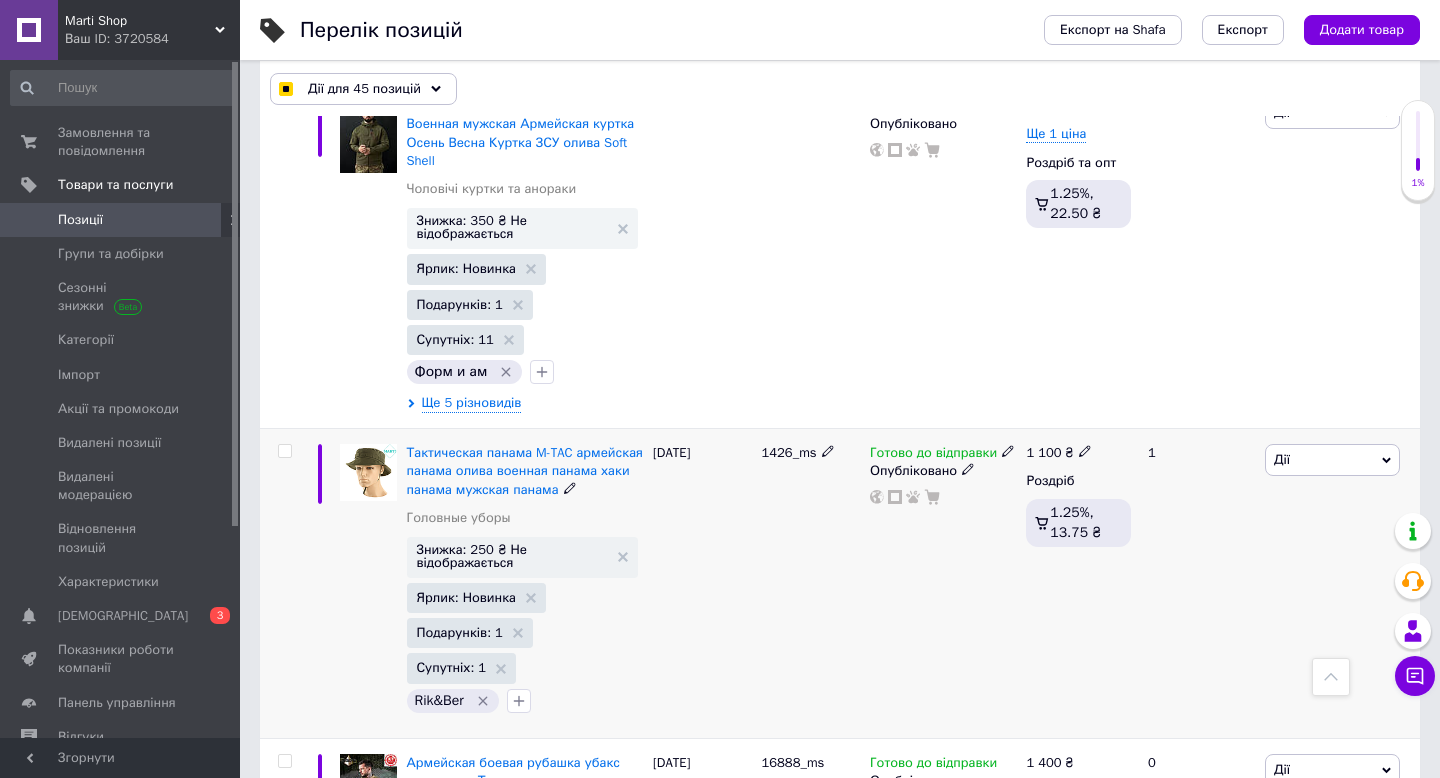 click at bounding box center (284, 451) 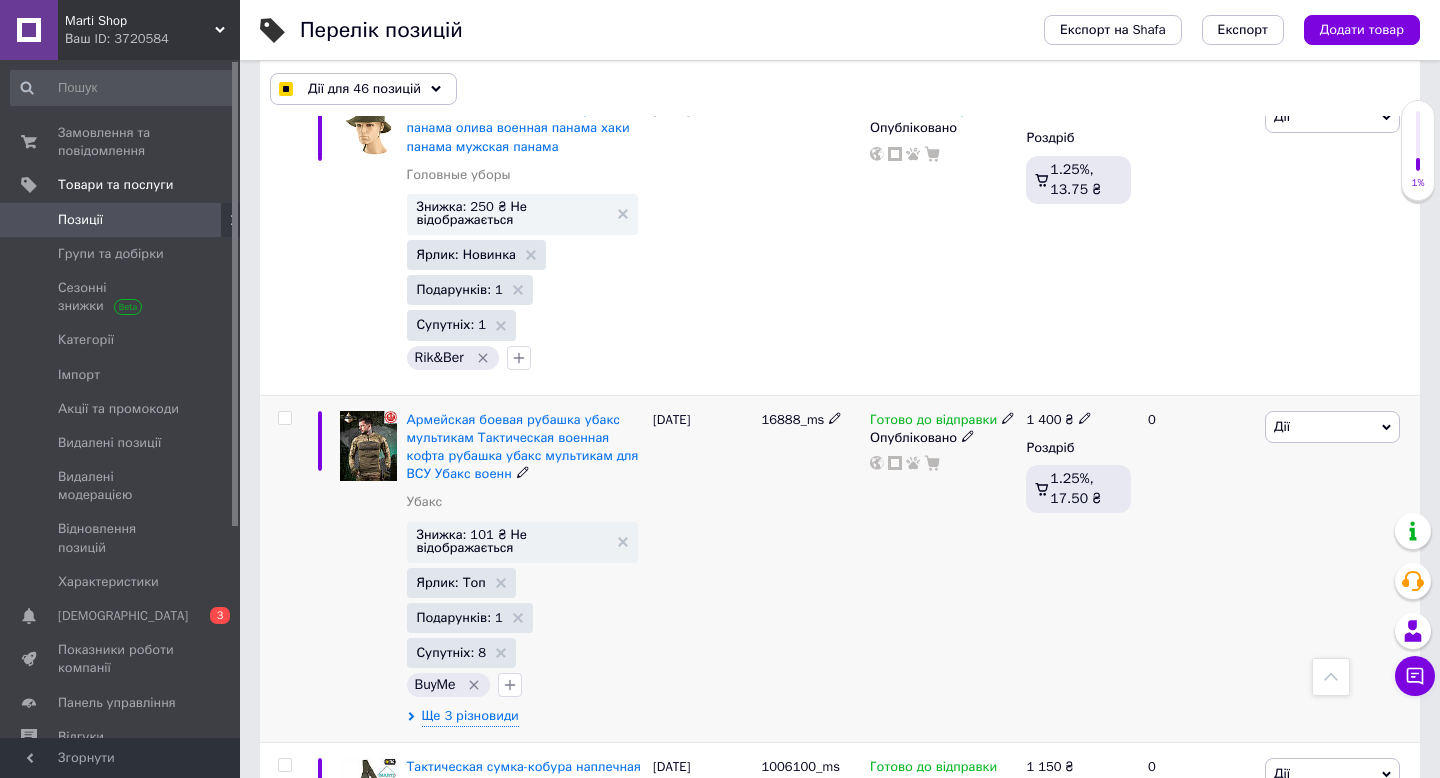 click at bounding box center [284, 418] 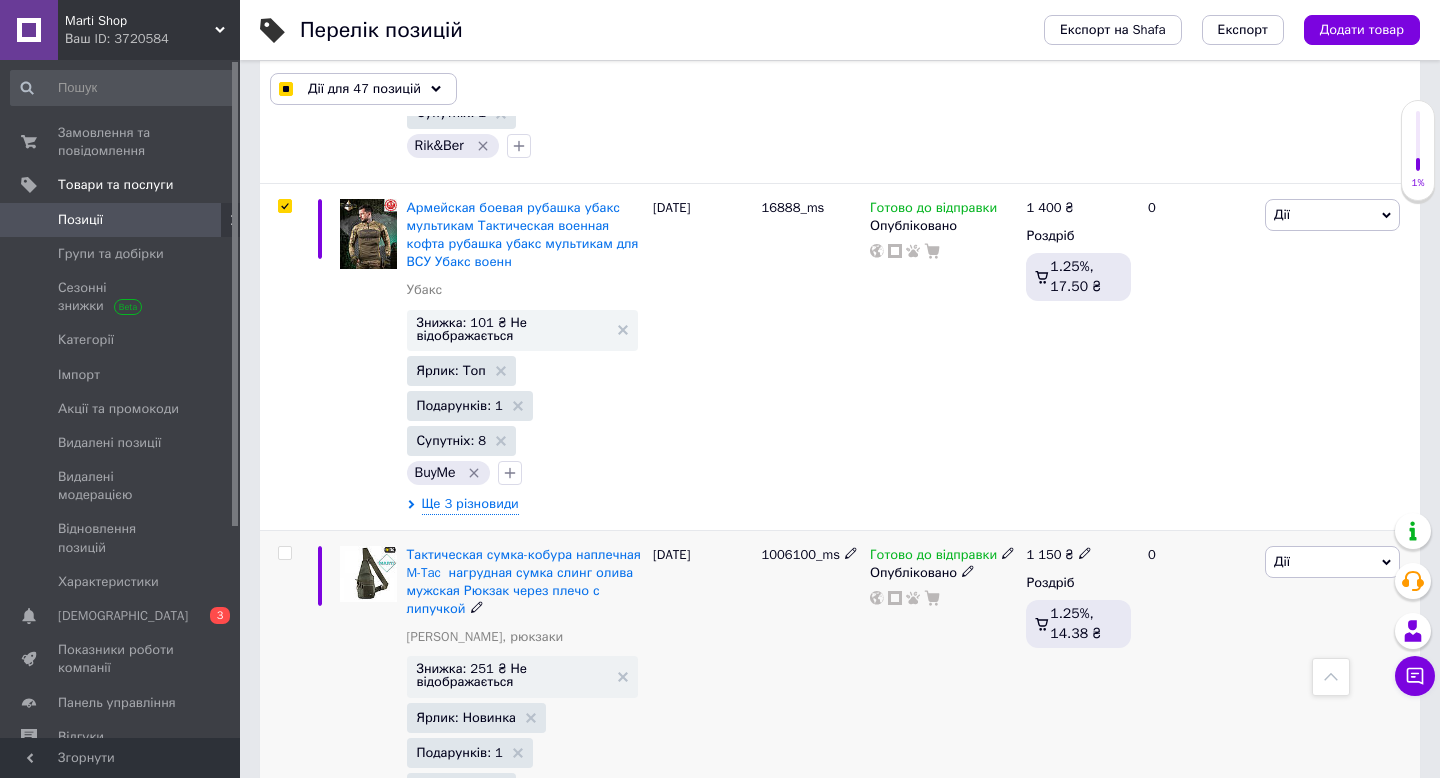 click at bounding box center [285, 553] 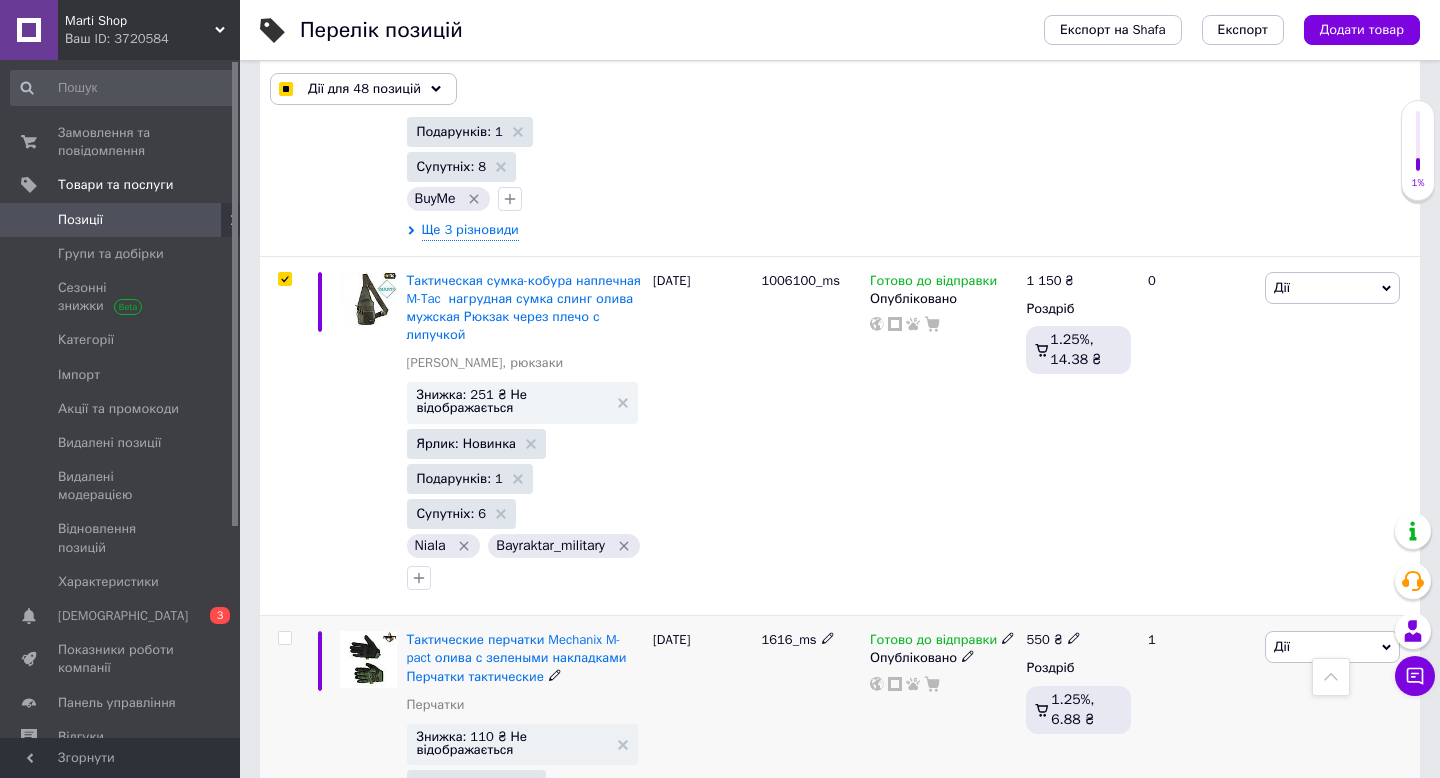 click at bounding box center (282, 771) 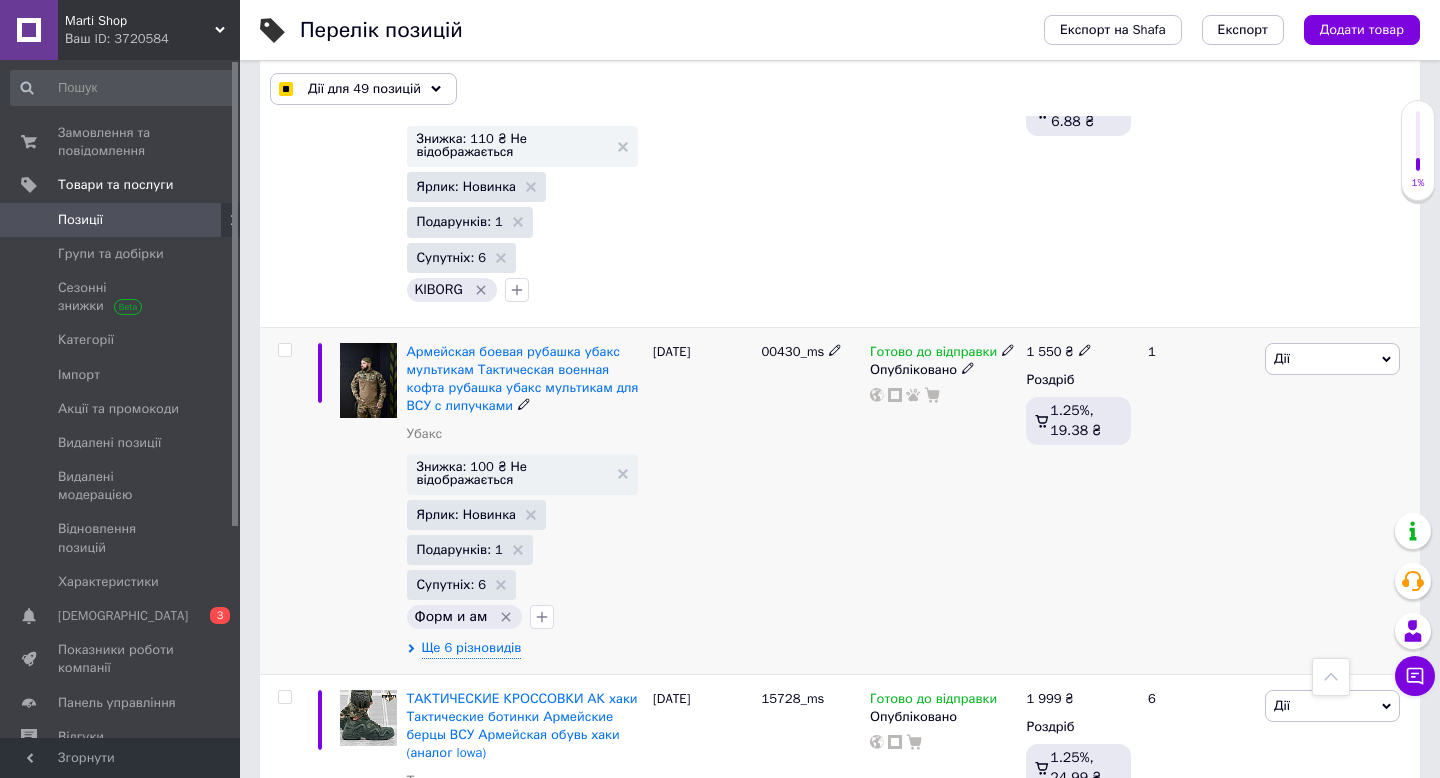 click at bounding box center (284, 350) 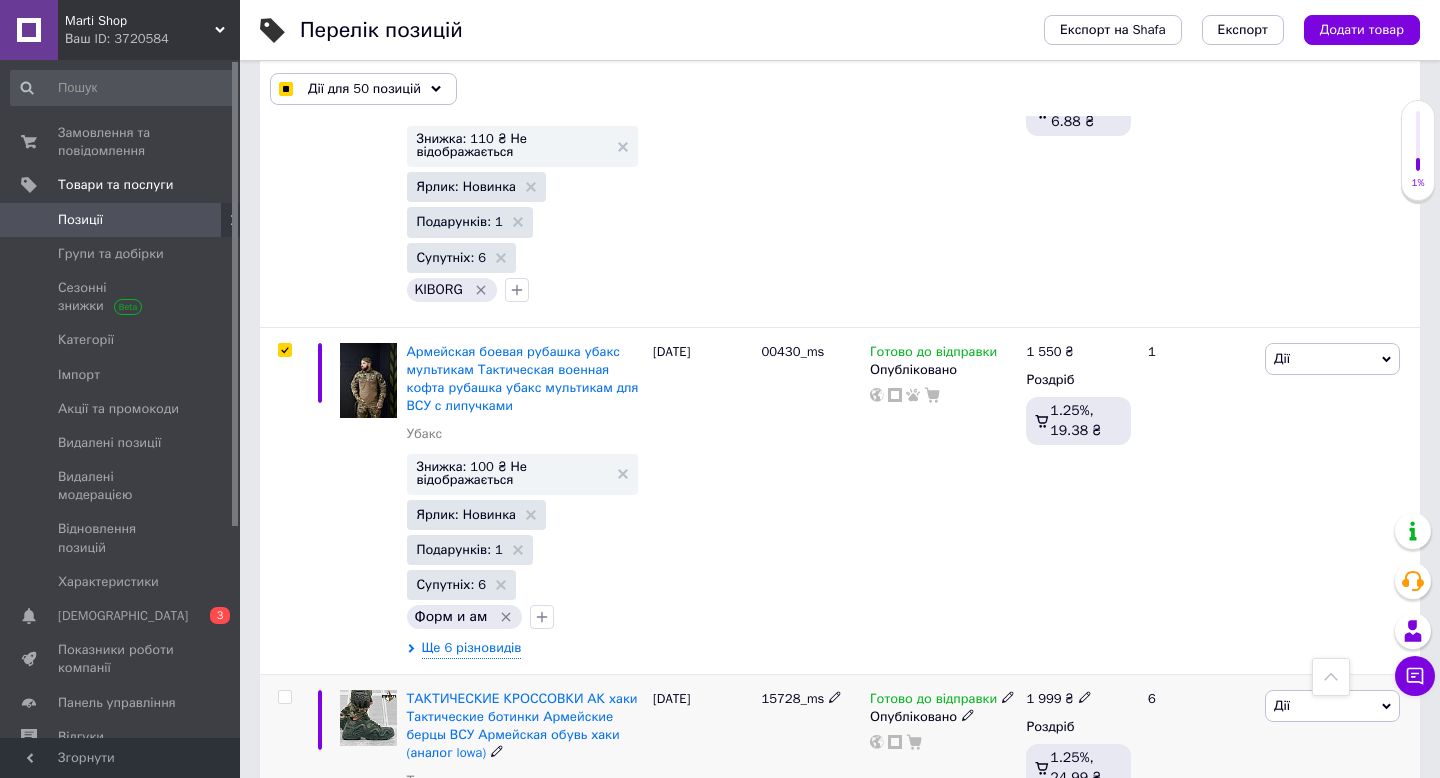click at bounding box center (284, 697) 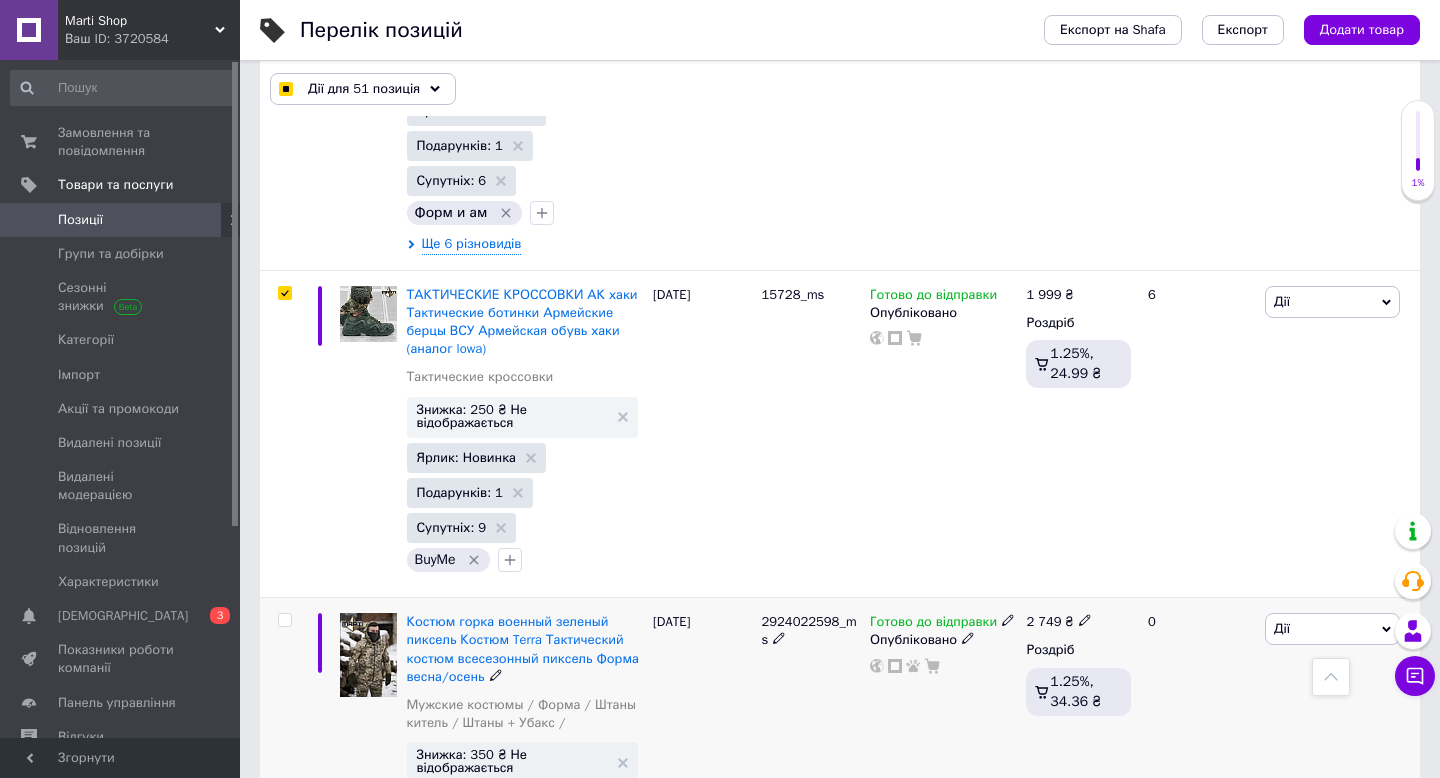 click at bounding box center [284, 620] 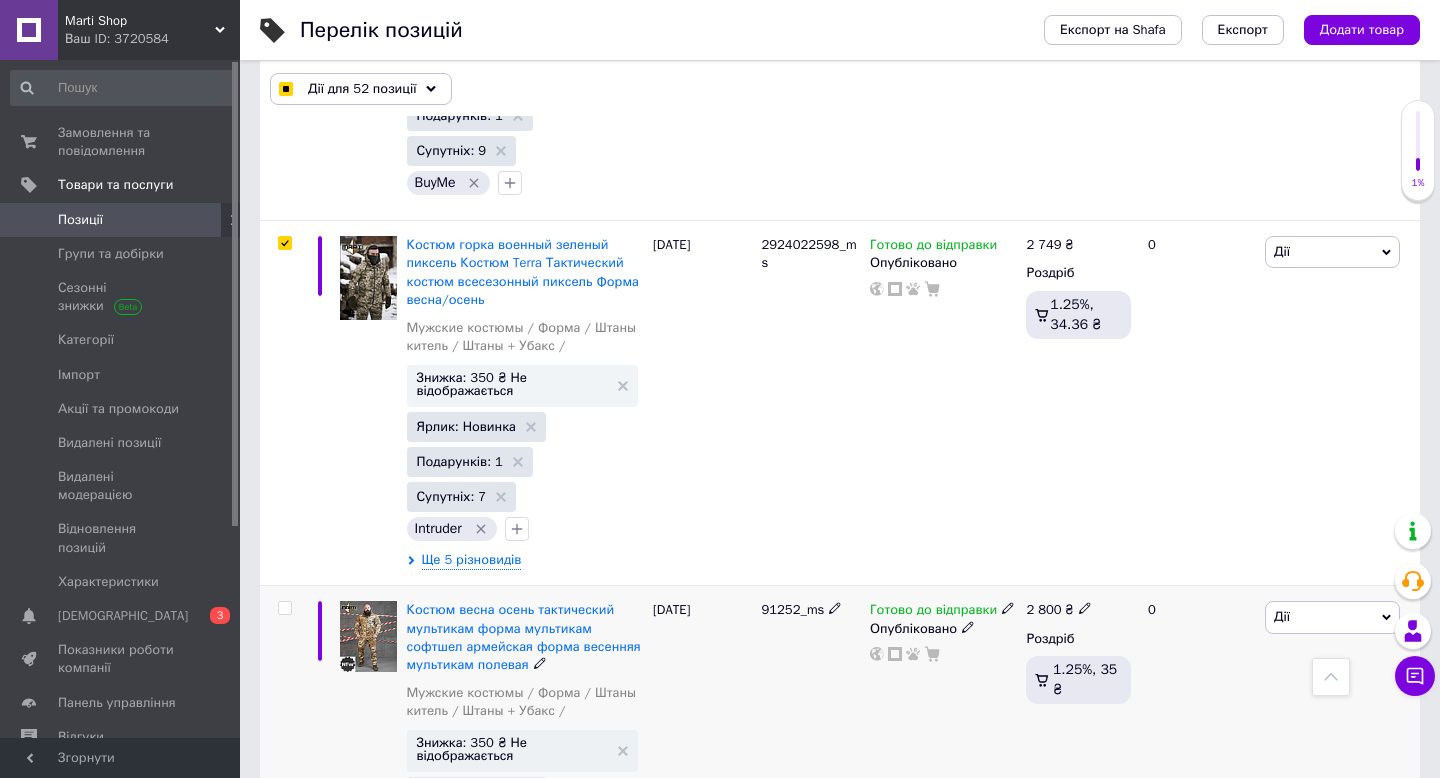 click at bounding box center [284, 608] 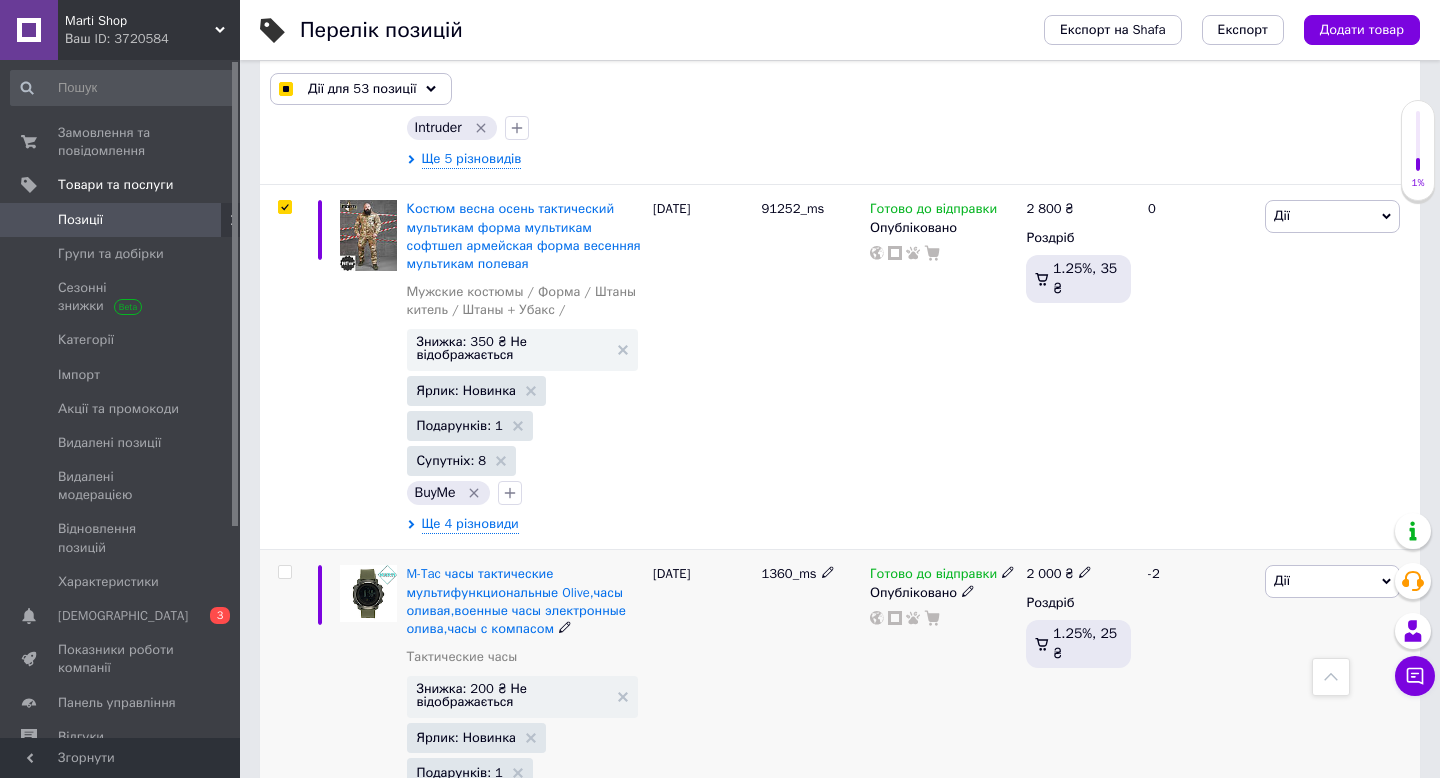 click at bounding box center (284, 572) 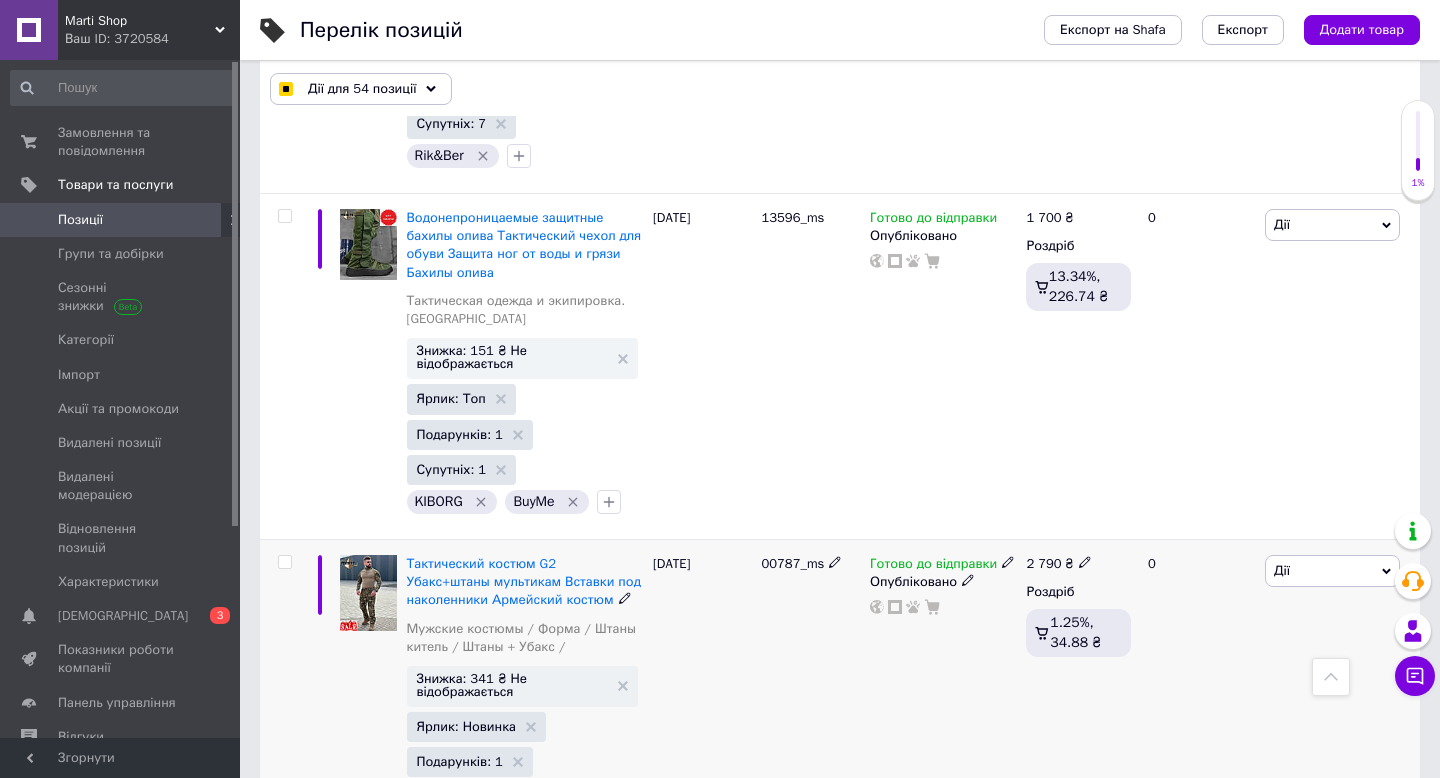 click at bounding box center [284, 562] 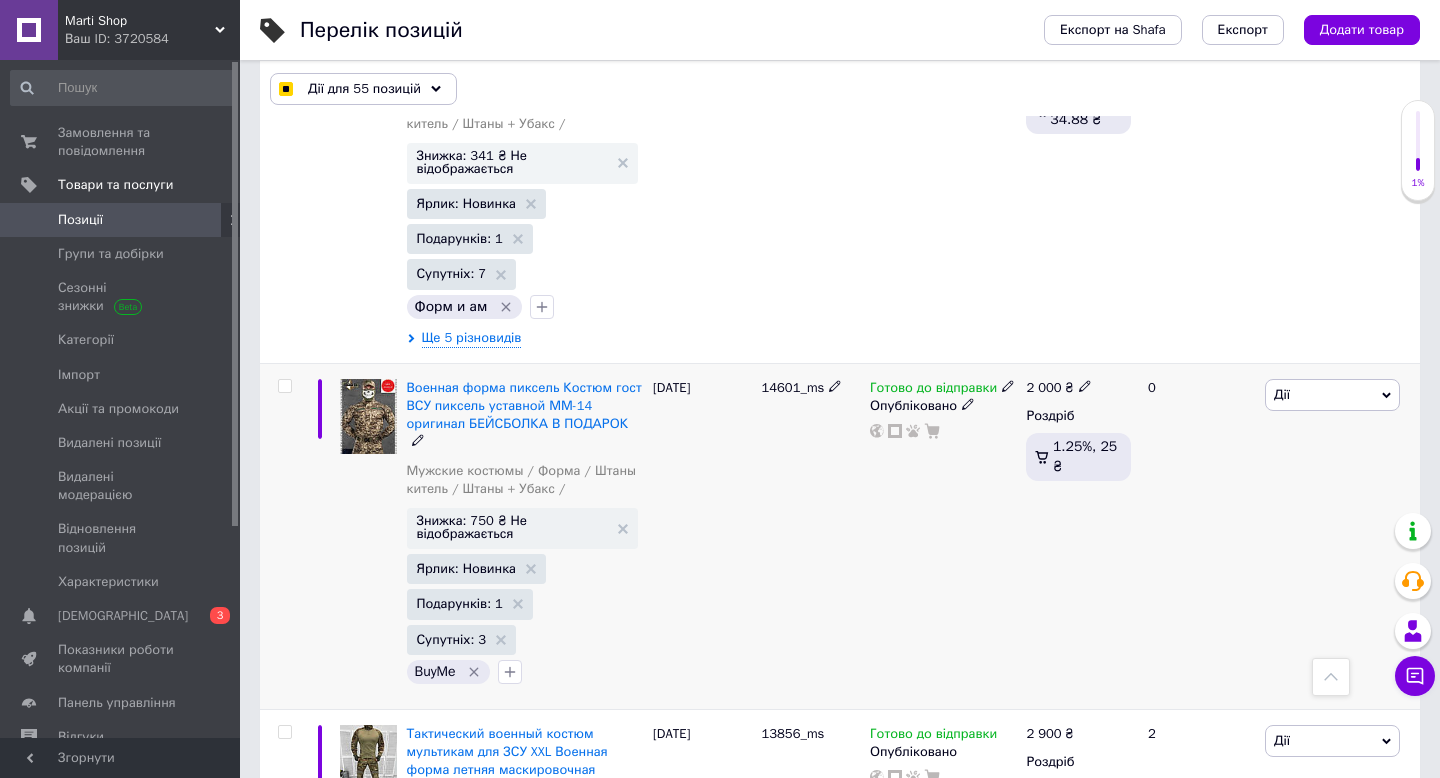 click at bounding box center (284, 386) 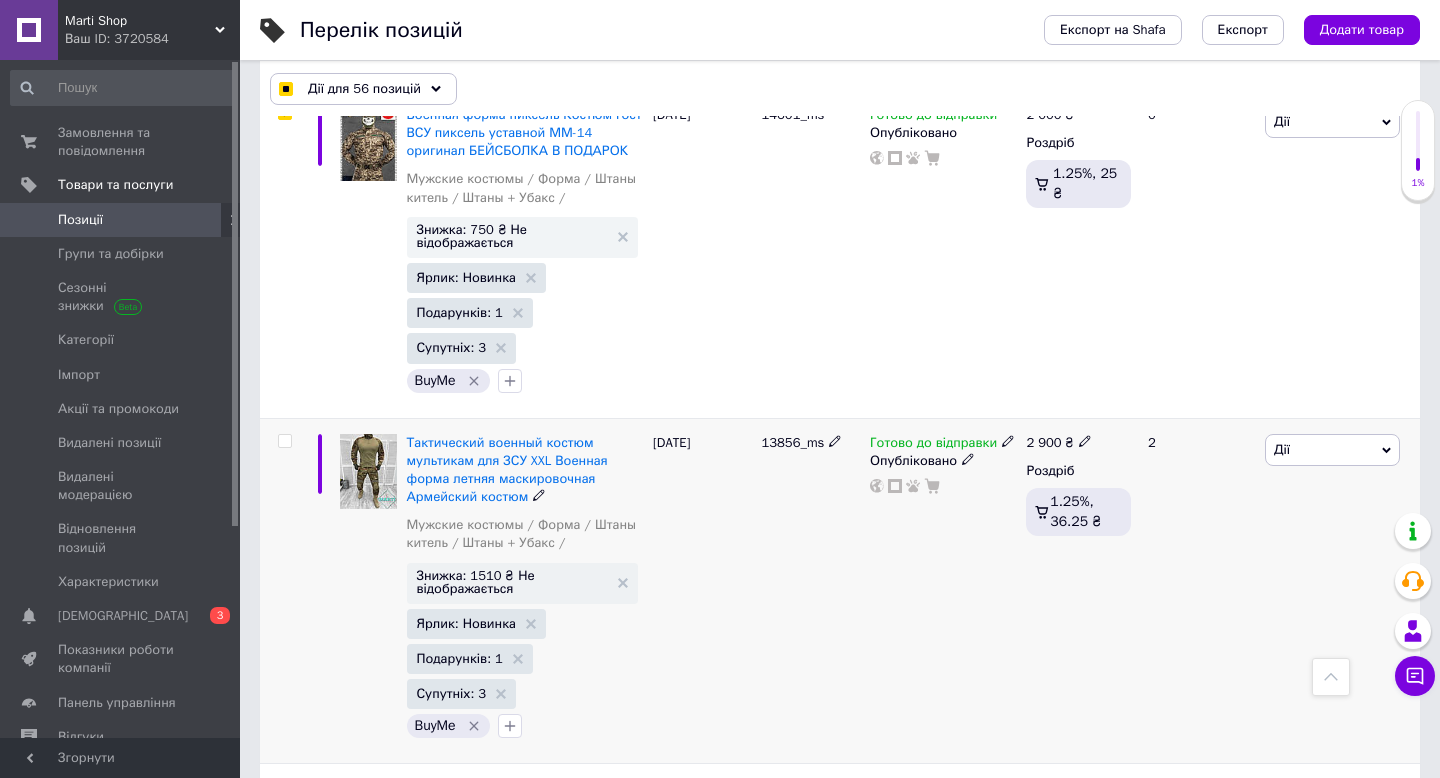 click at bounding box center (282, 591) 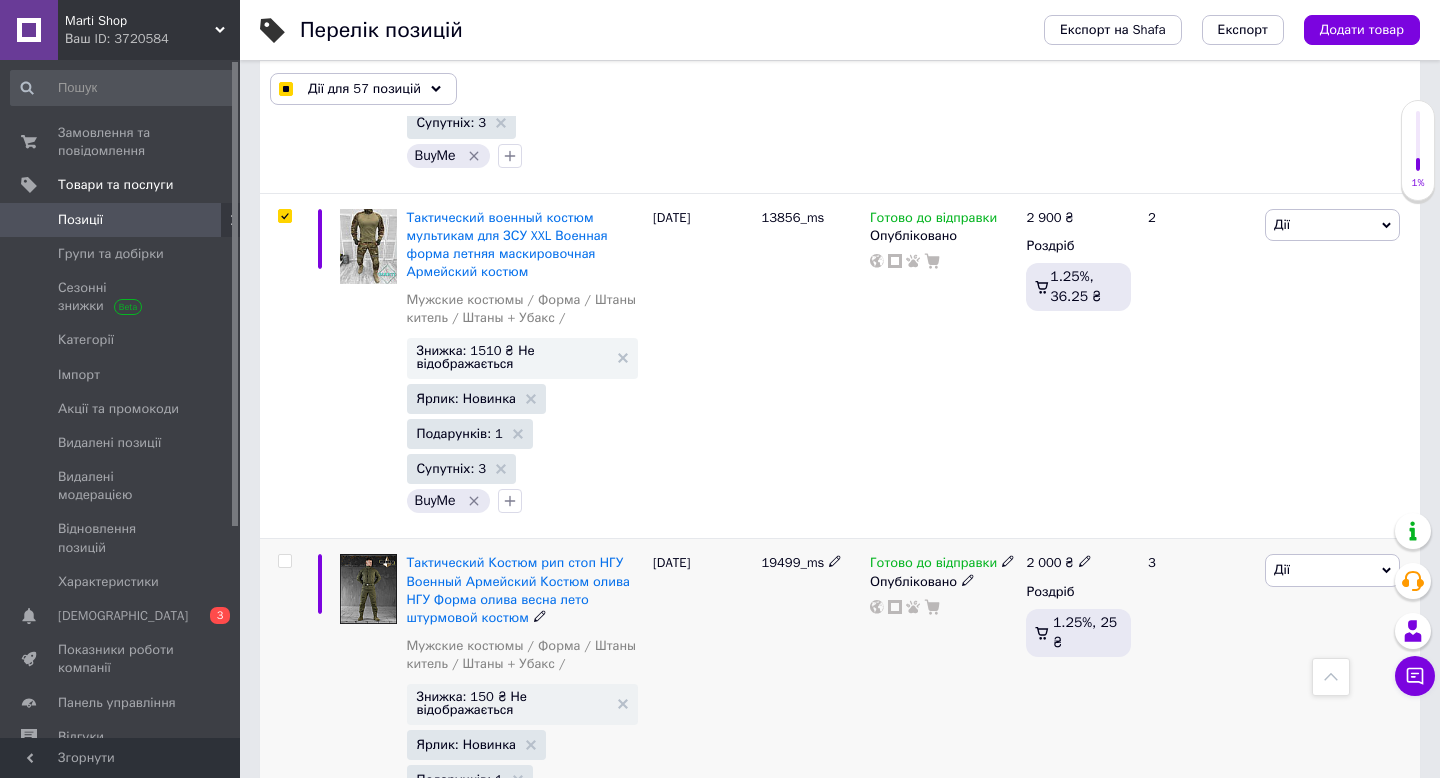 click at bounding box center [284, 561] 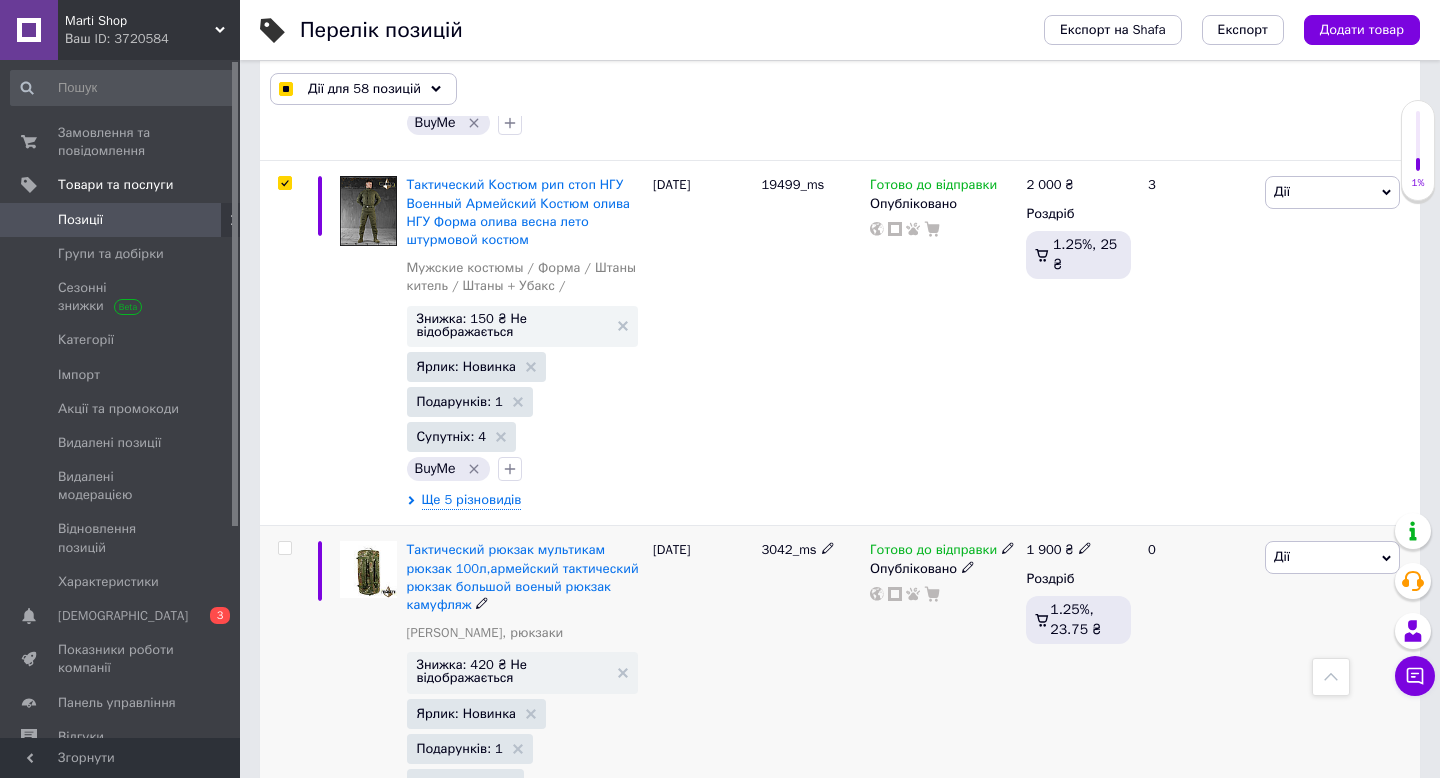 click at bounding box center [284, 548] 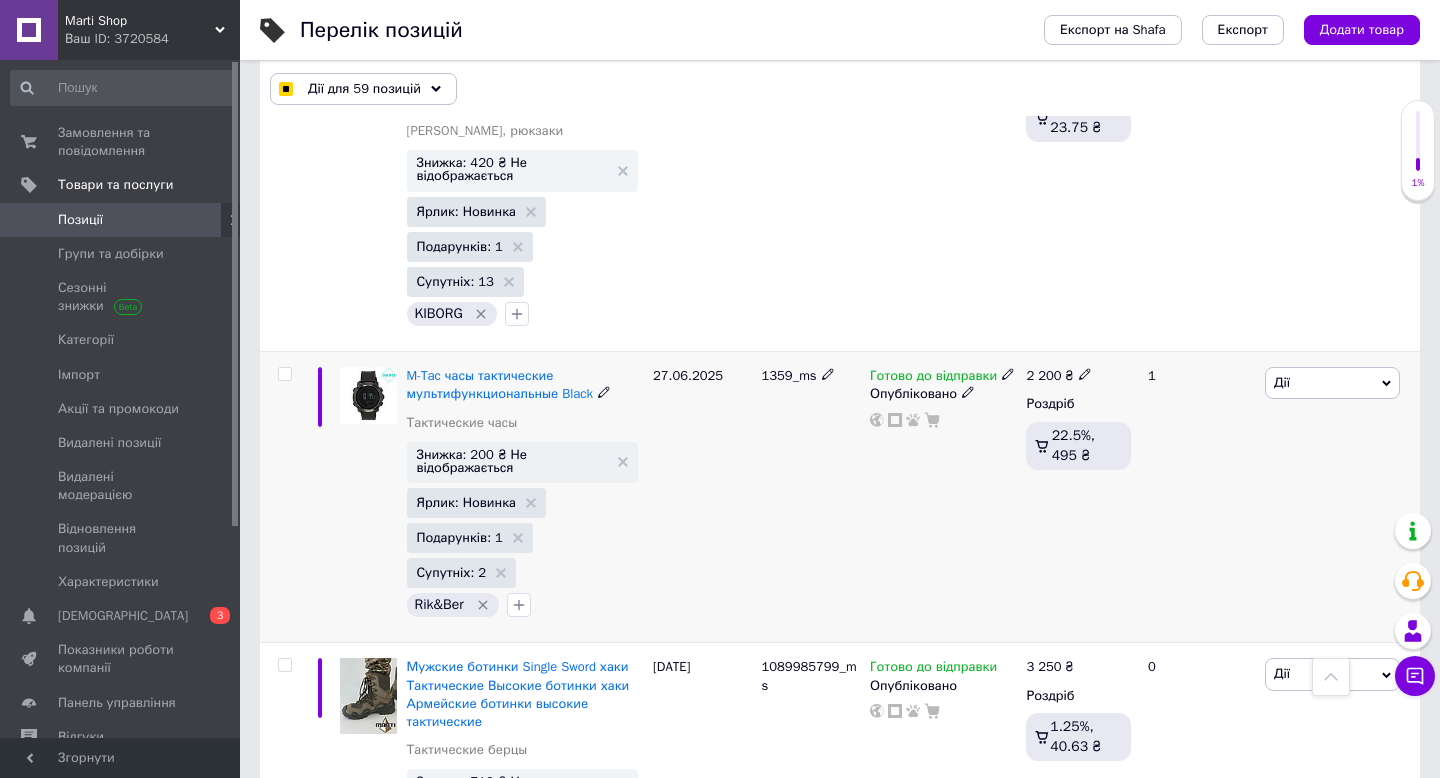 click at bounding box center (284, 374) 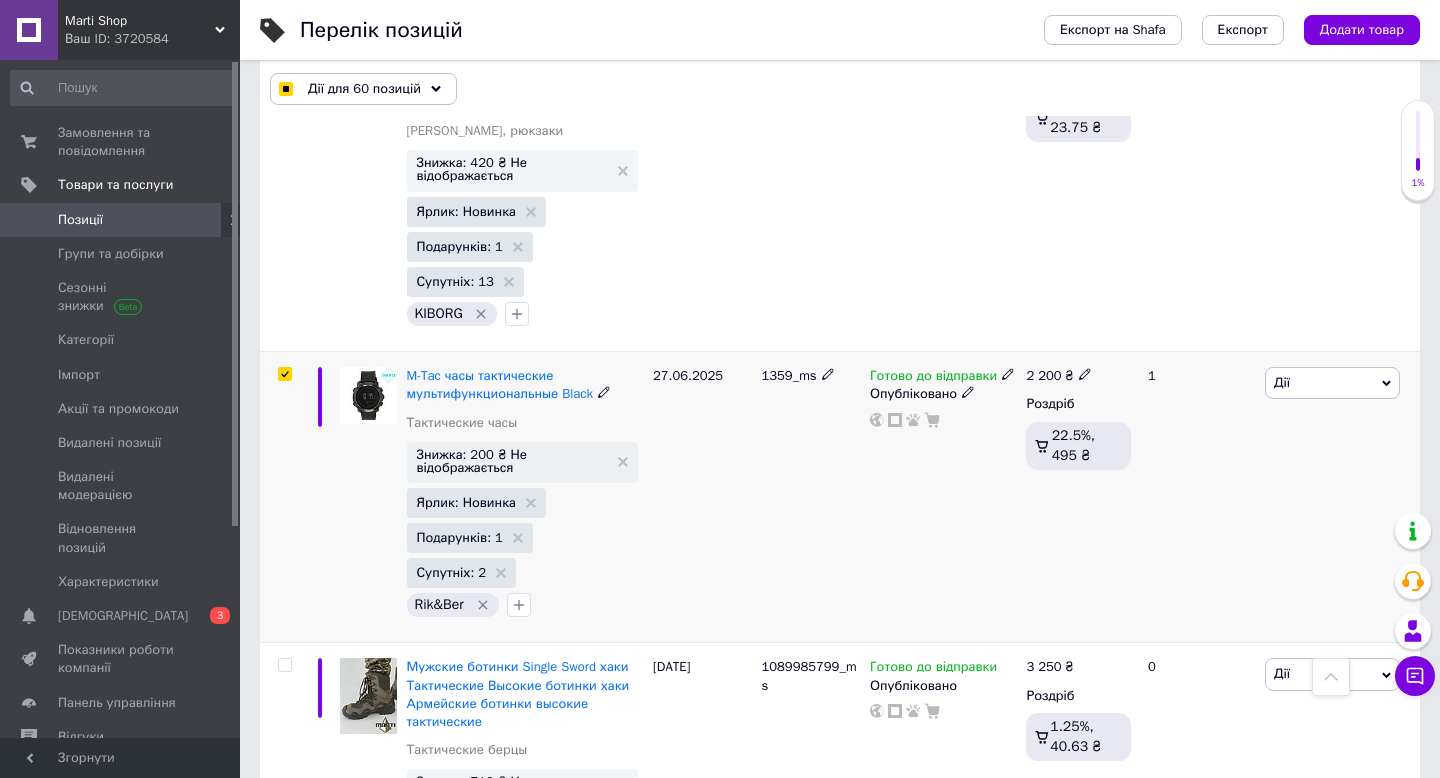 click at bounding box center [284, 374] 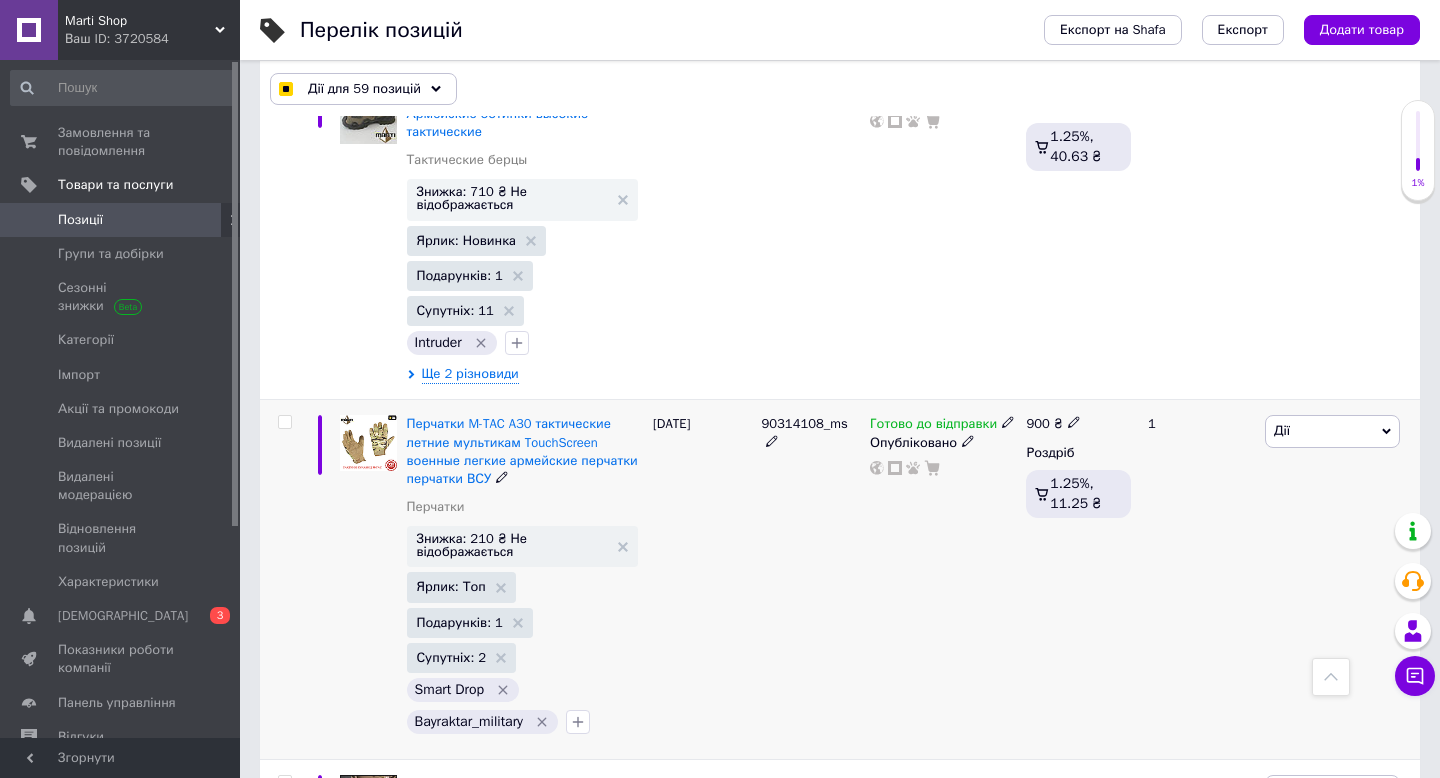 click at bounding box center [284, 422] 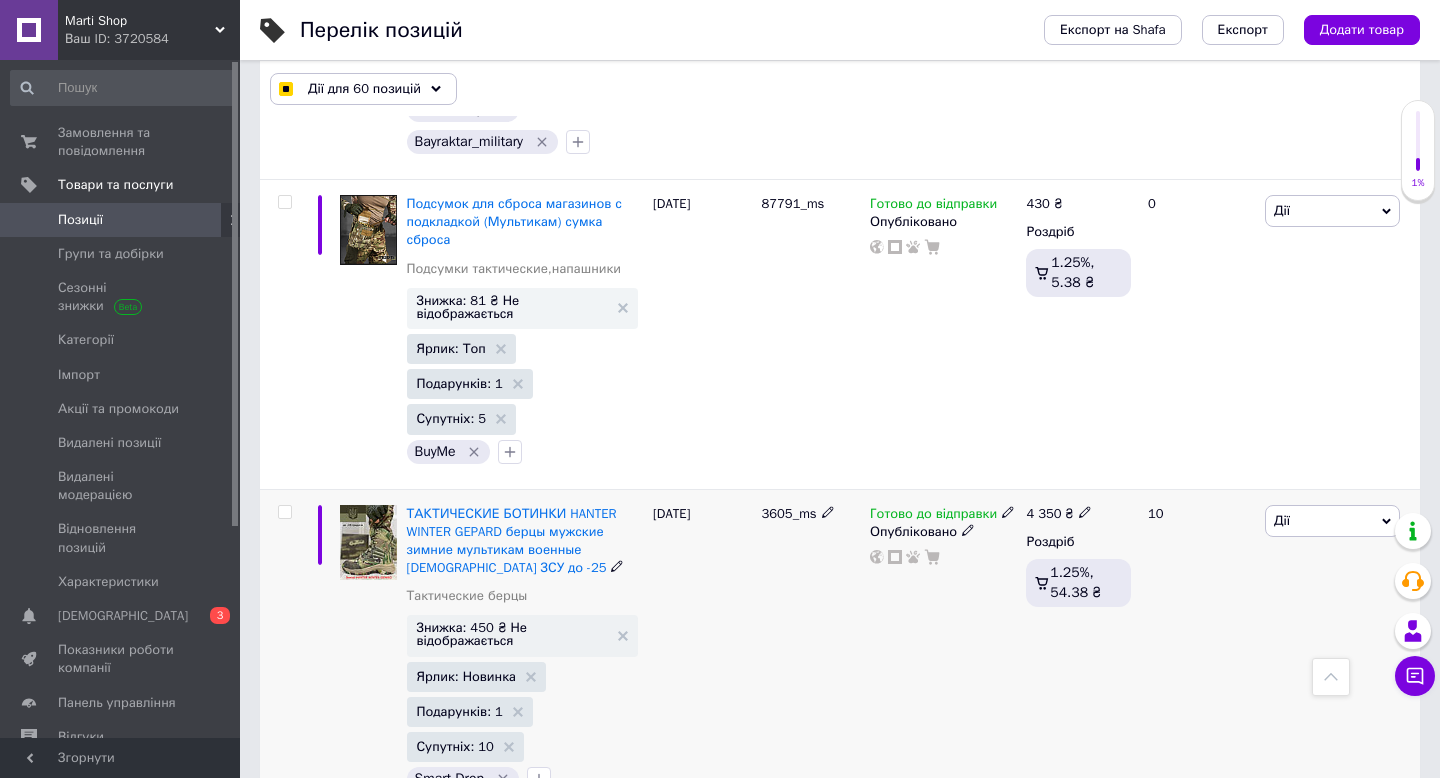click at bounding box center [284, 512] 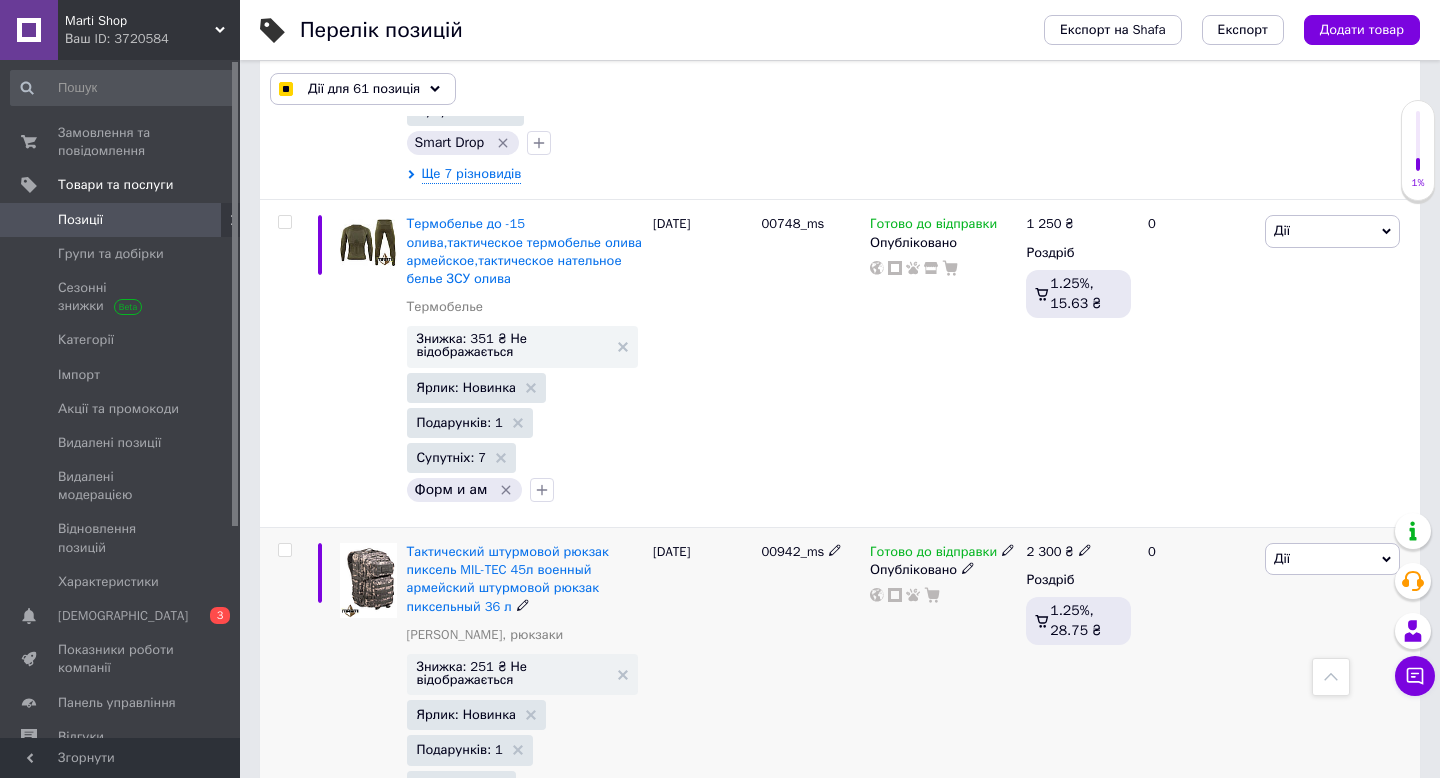 click at bounding box center (284, 550) 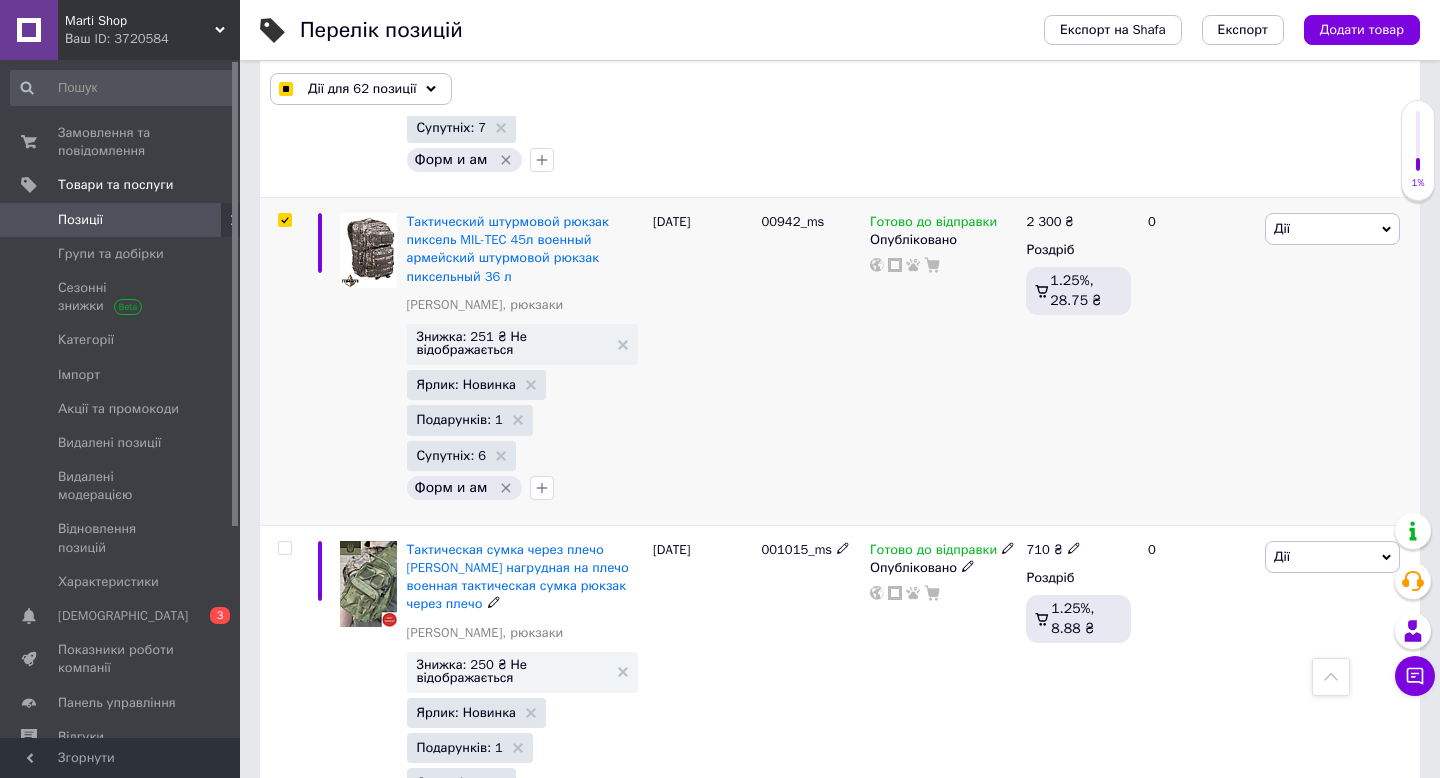 click at bounding box center (284, 548) 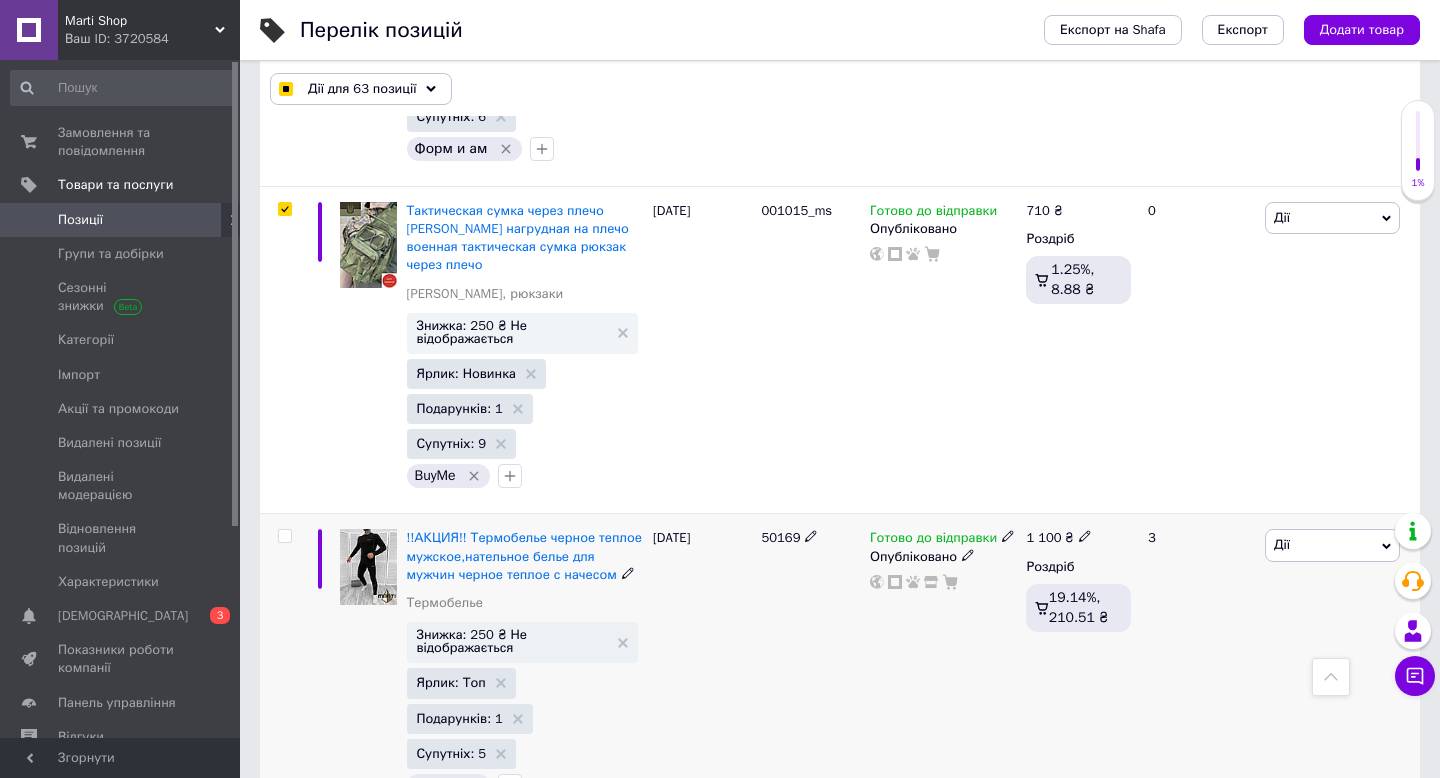 click at bounding box center [284, 536] 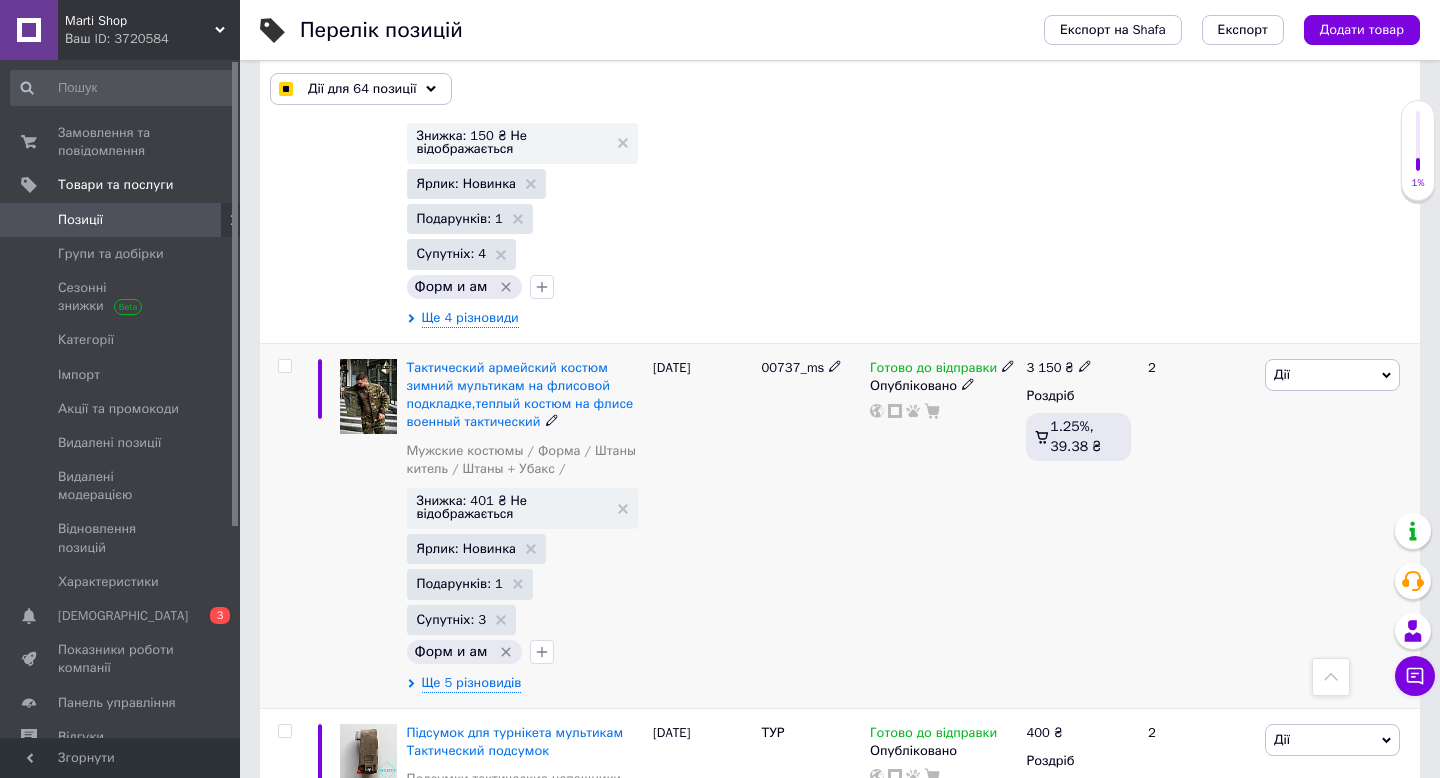 click at bounding box center [284, 366] 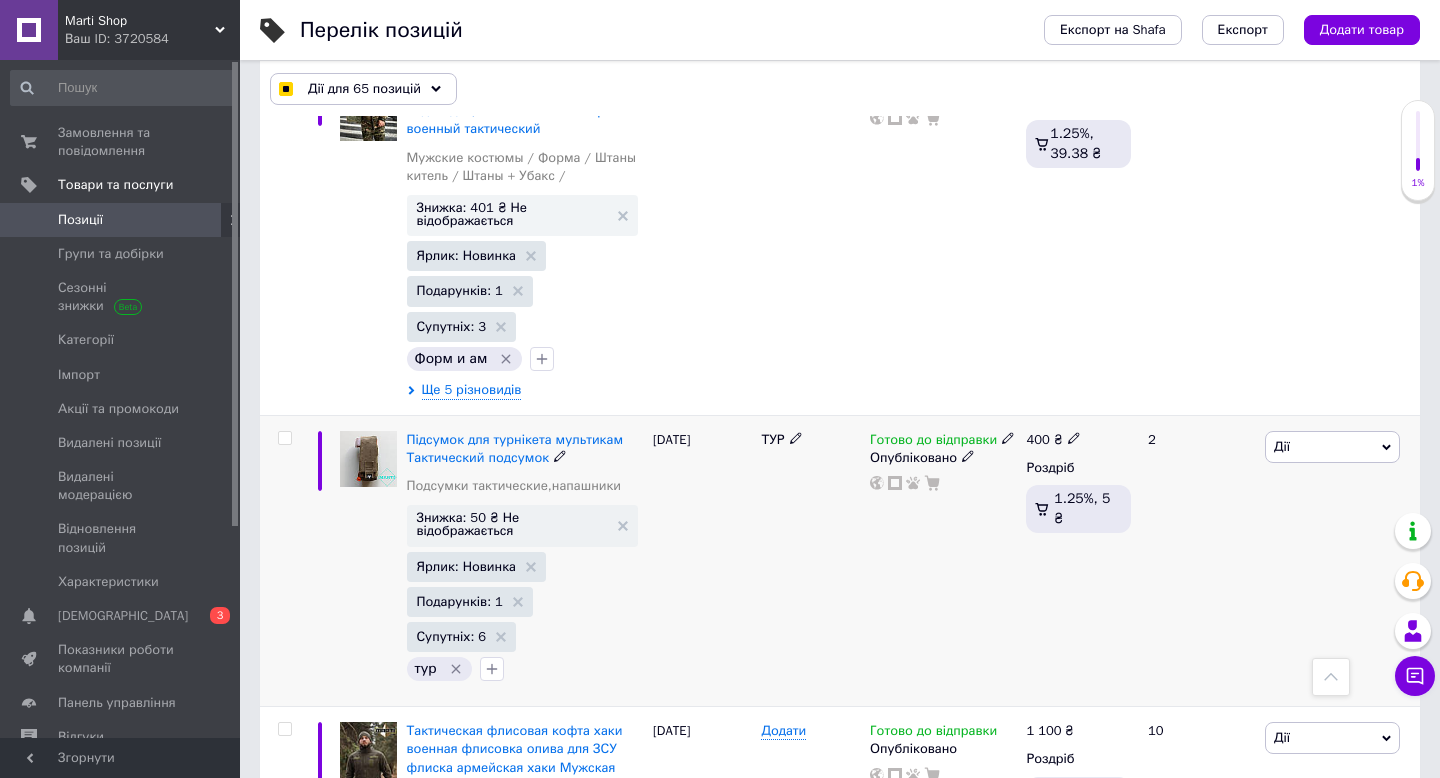 click at bounding box center [284, 438] 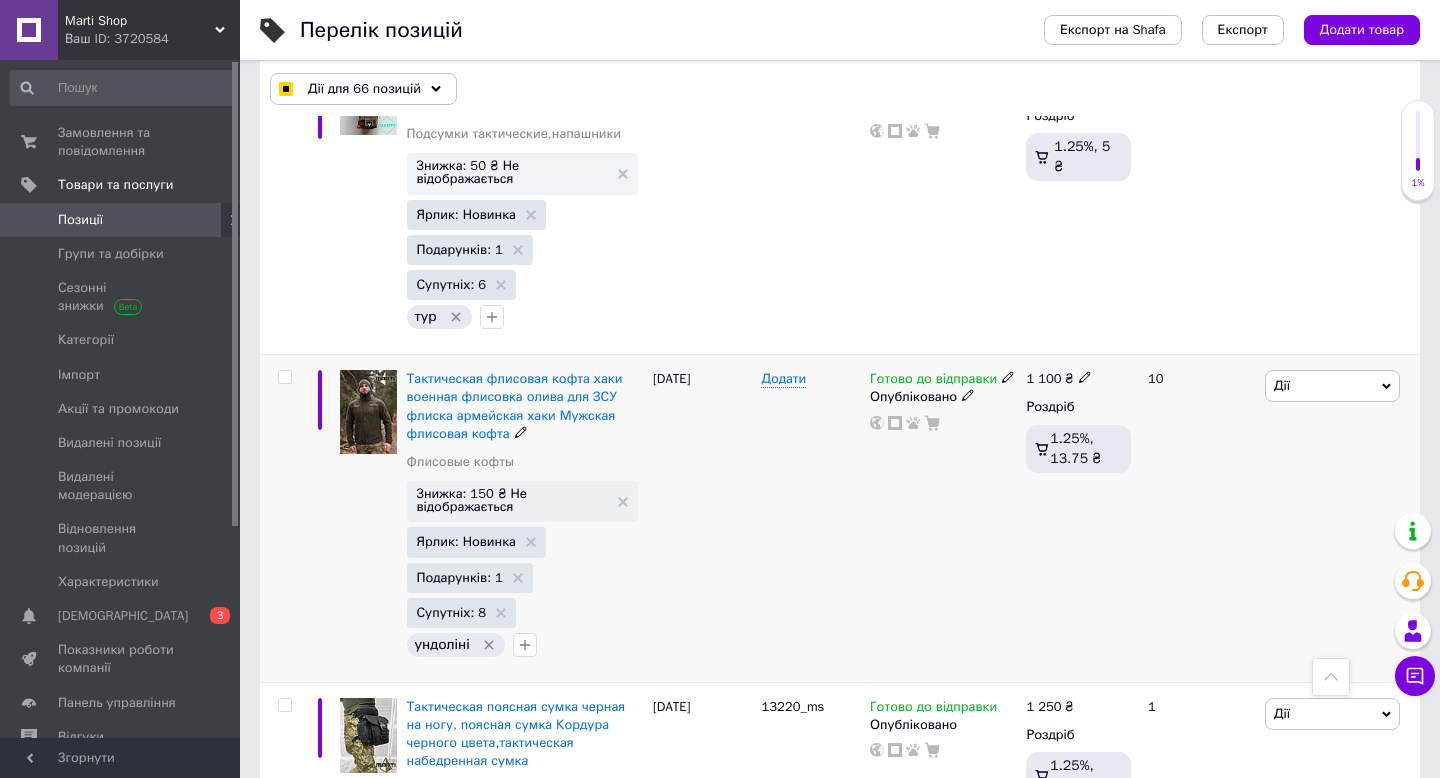click at bounding box center (284, 377) 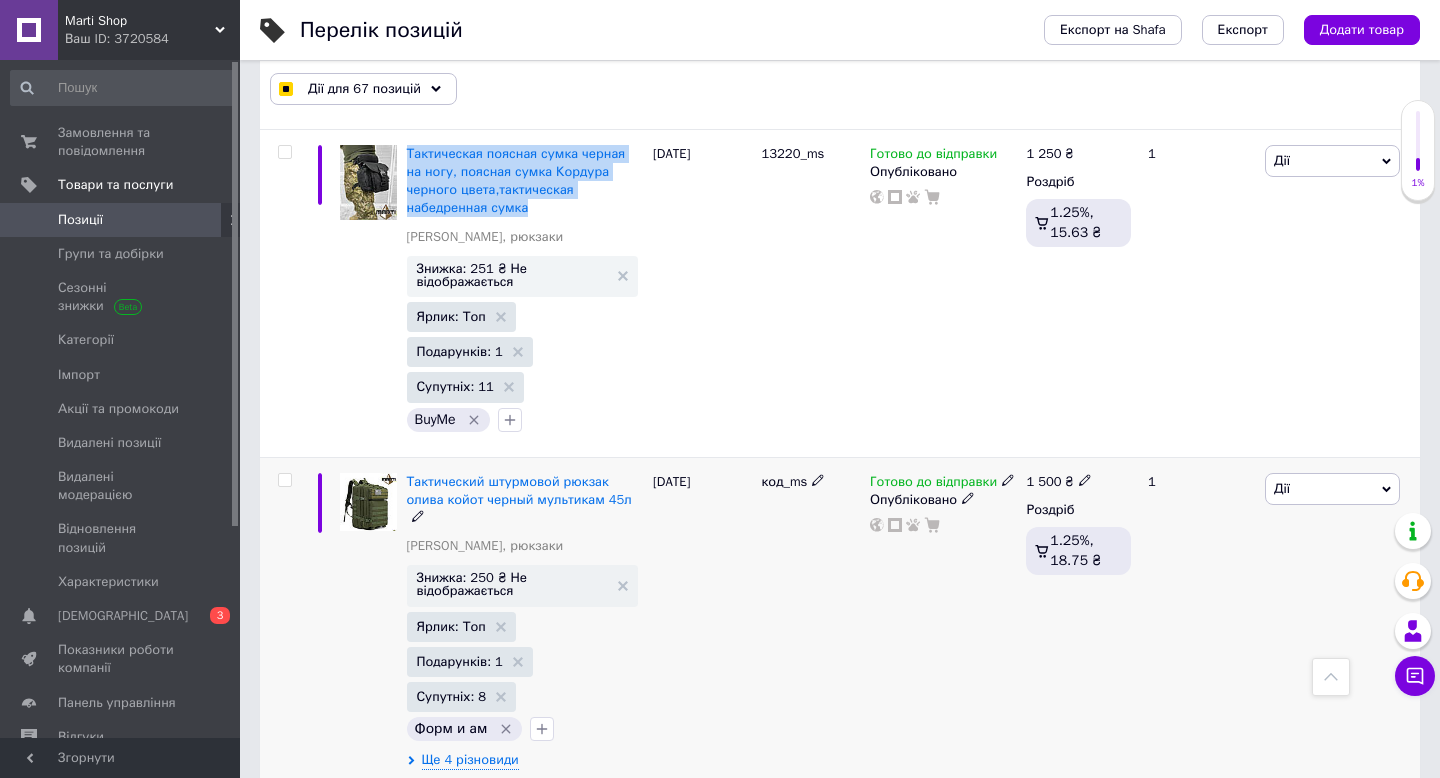 click at bounding box center [284, 480] 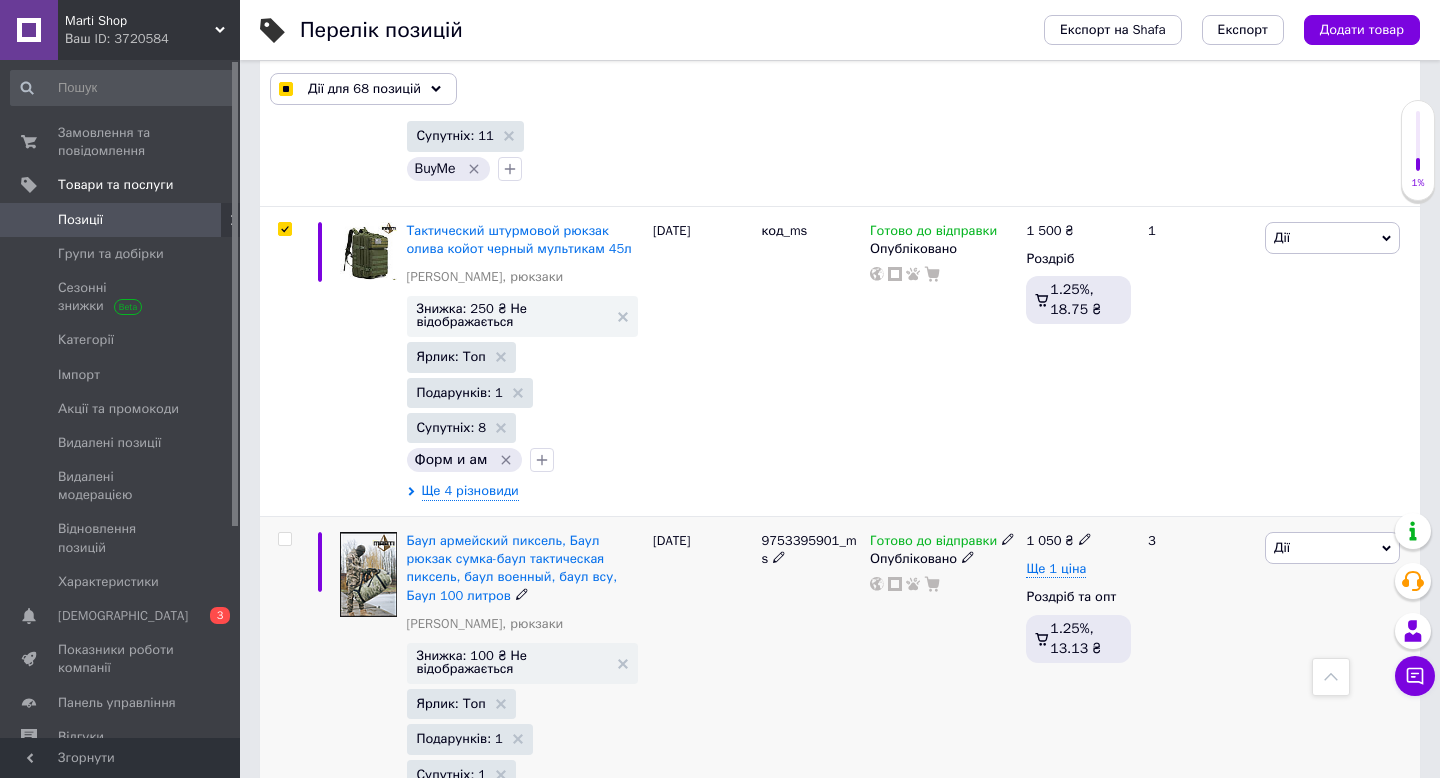 click at bounding box center (284, 539) 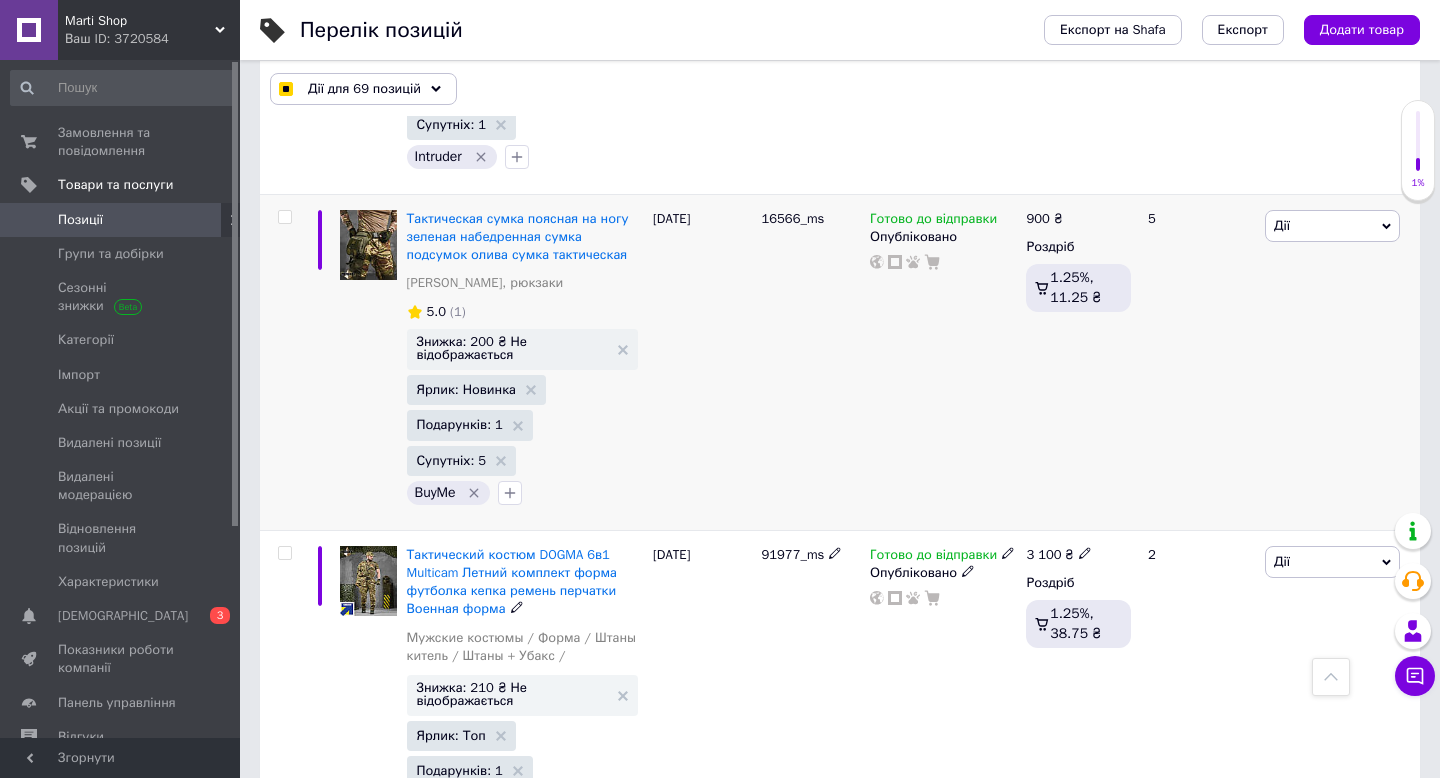 scroll, scrollTop: 31575, scrollLeft: 0, axis: vertical 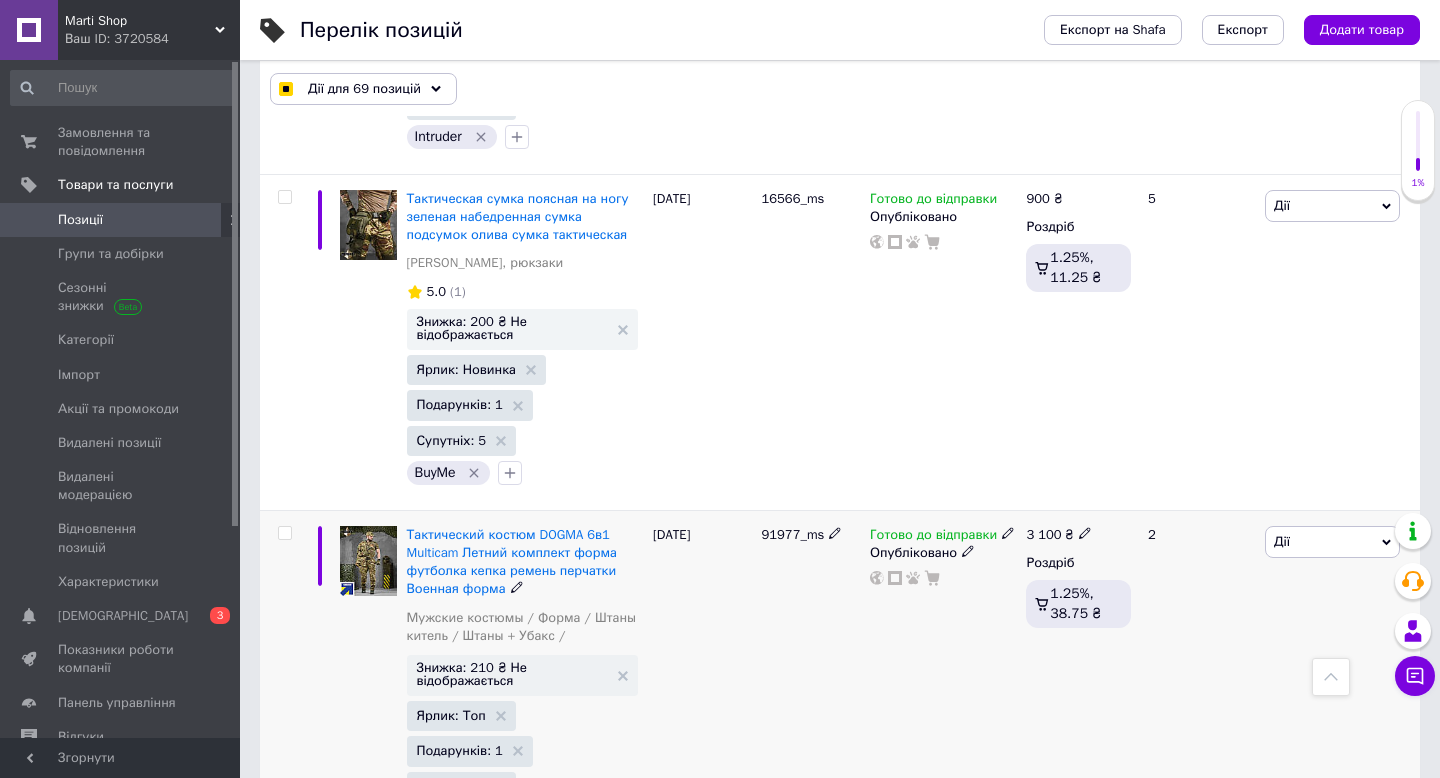 click at bounding box center (284, 533) 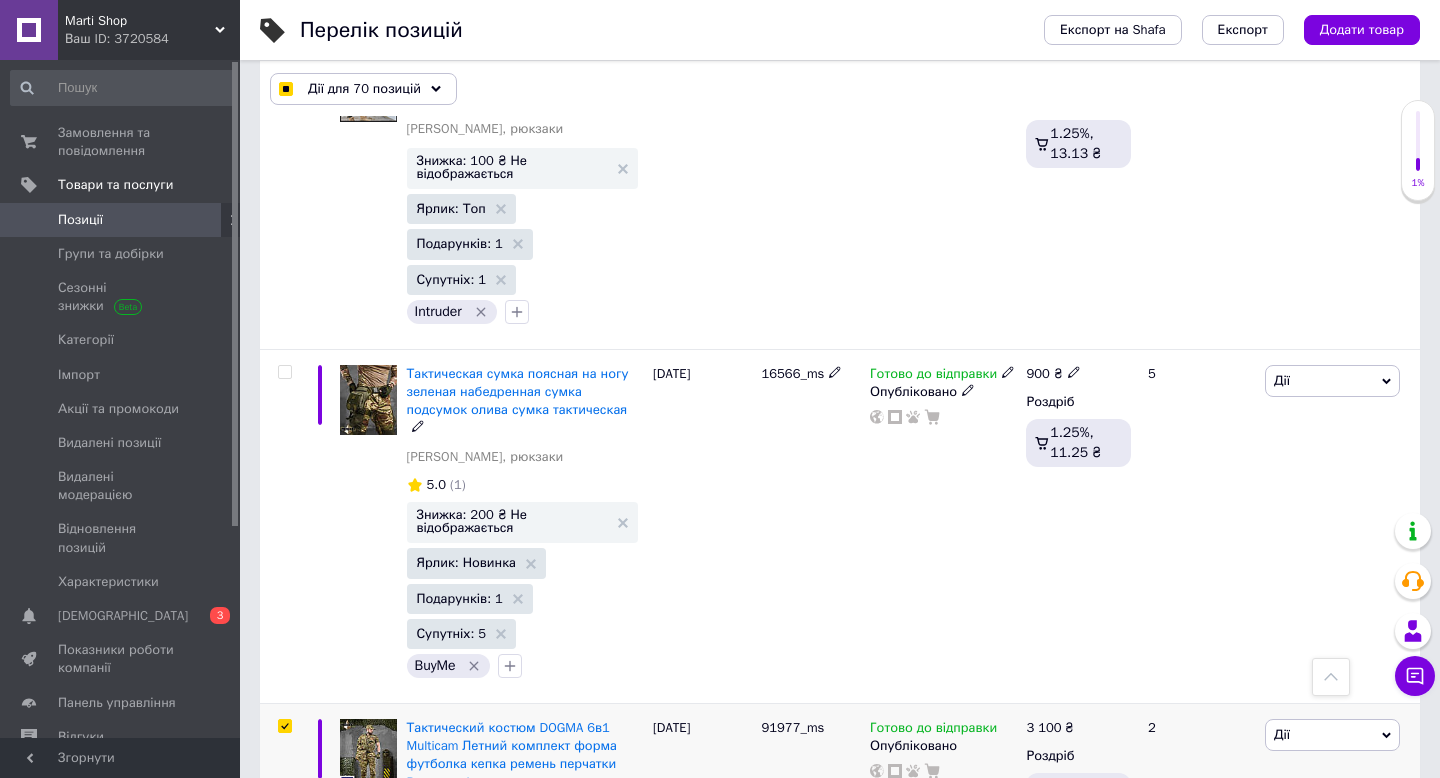 scroll, scrollTop: 31328, scrollLeft: 0, axis: vertical 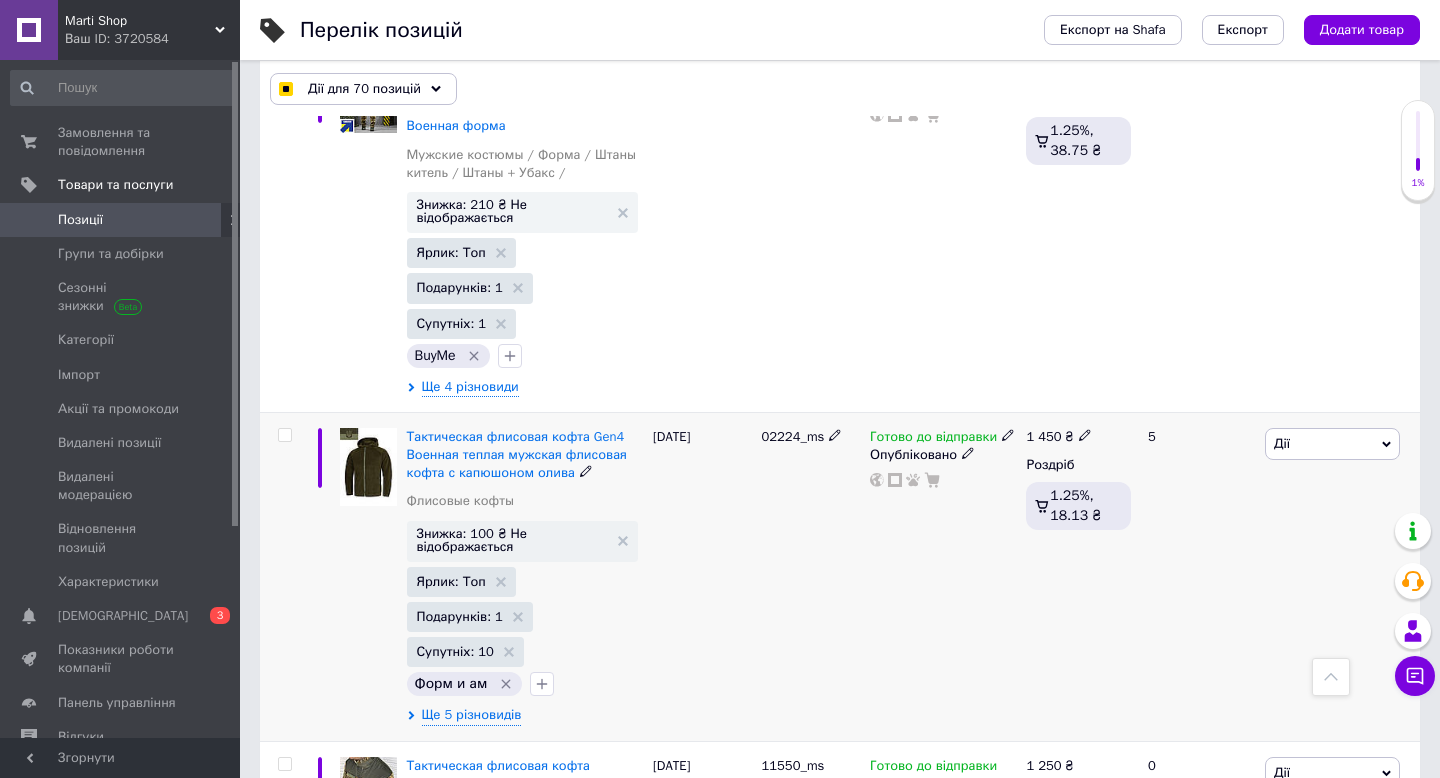 click at bounding box center [284, 435] 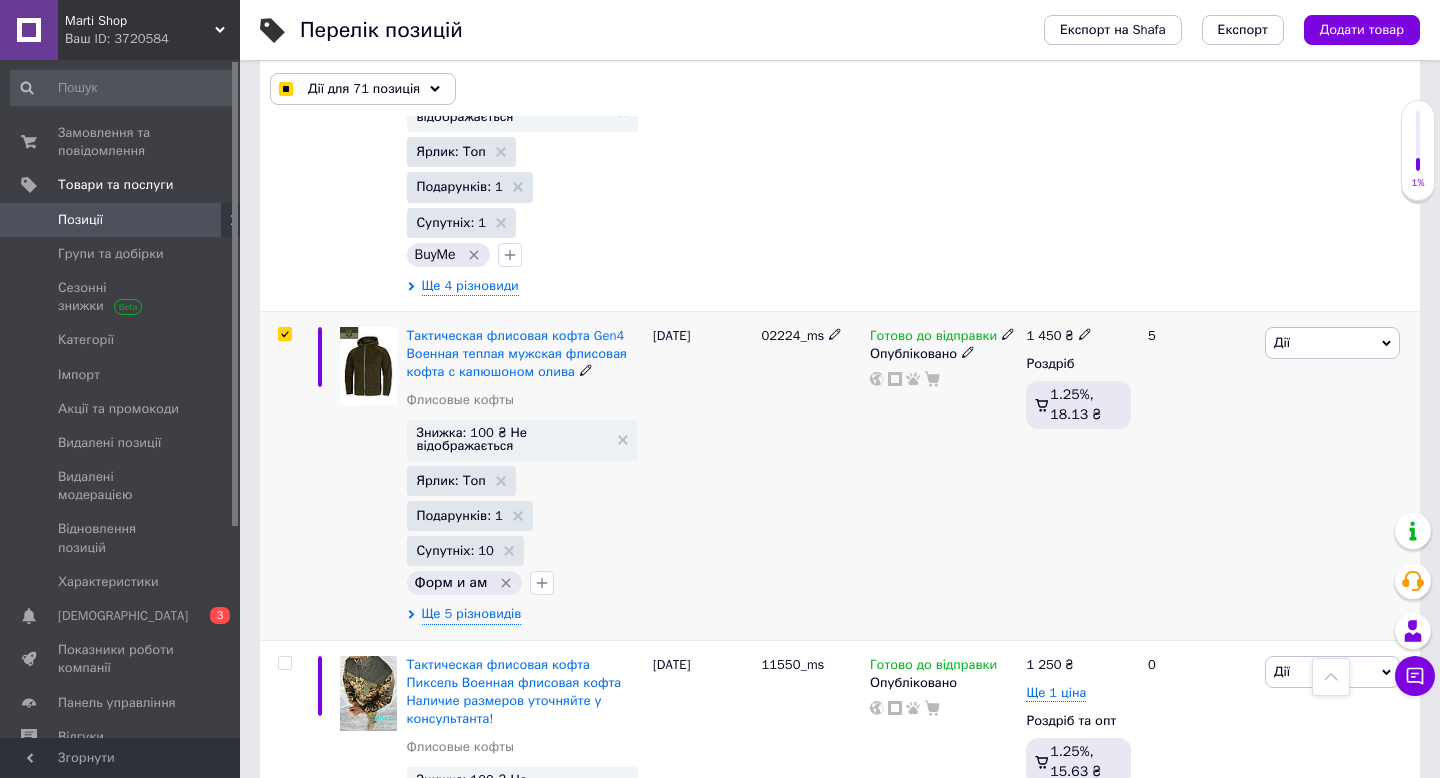 scroll, scrollTop: 32235, scrollLeft: 0, axis: vertical 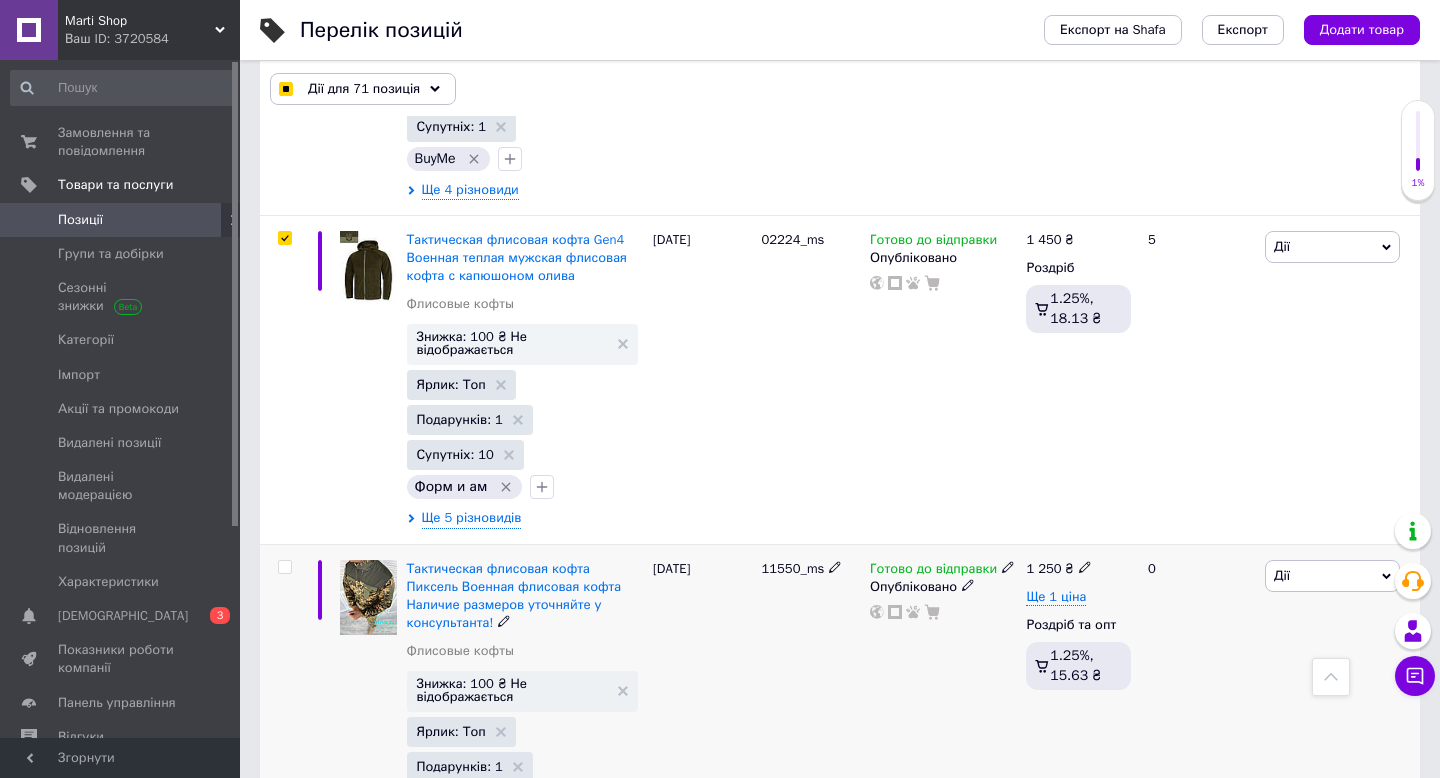 click at bounding box center [284, 567] 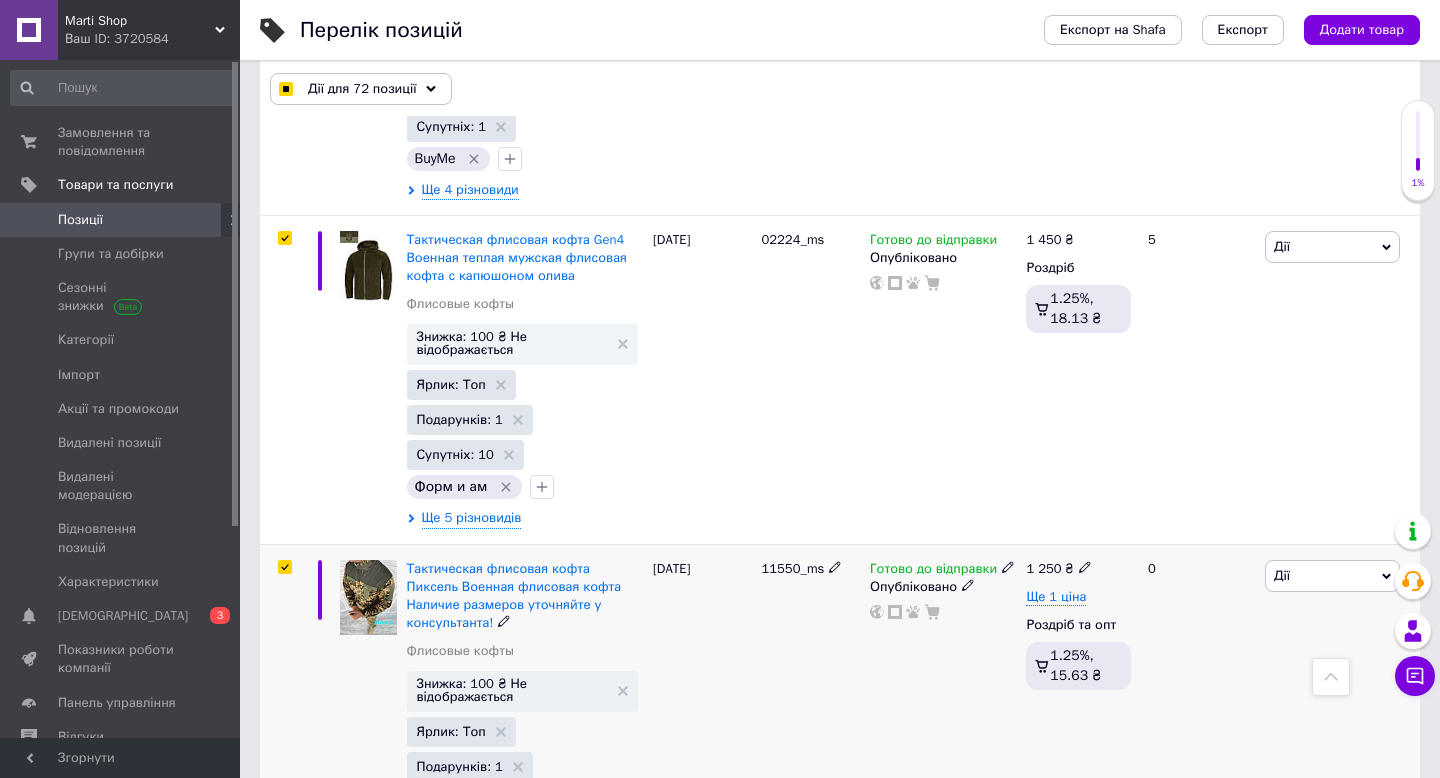 scroll, scrollTop: 32325, scrollLeft: 0, axis: vertical 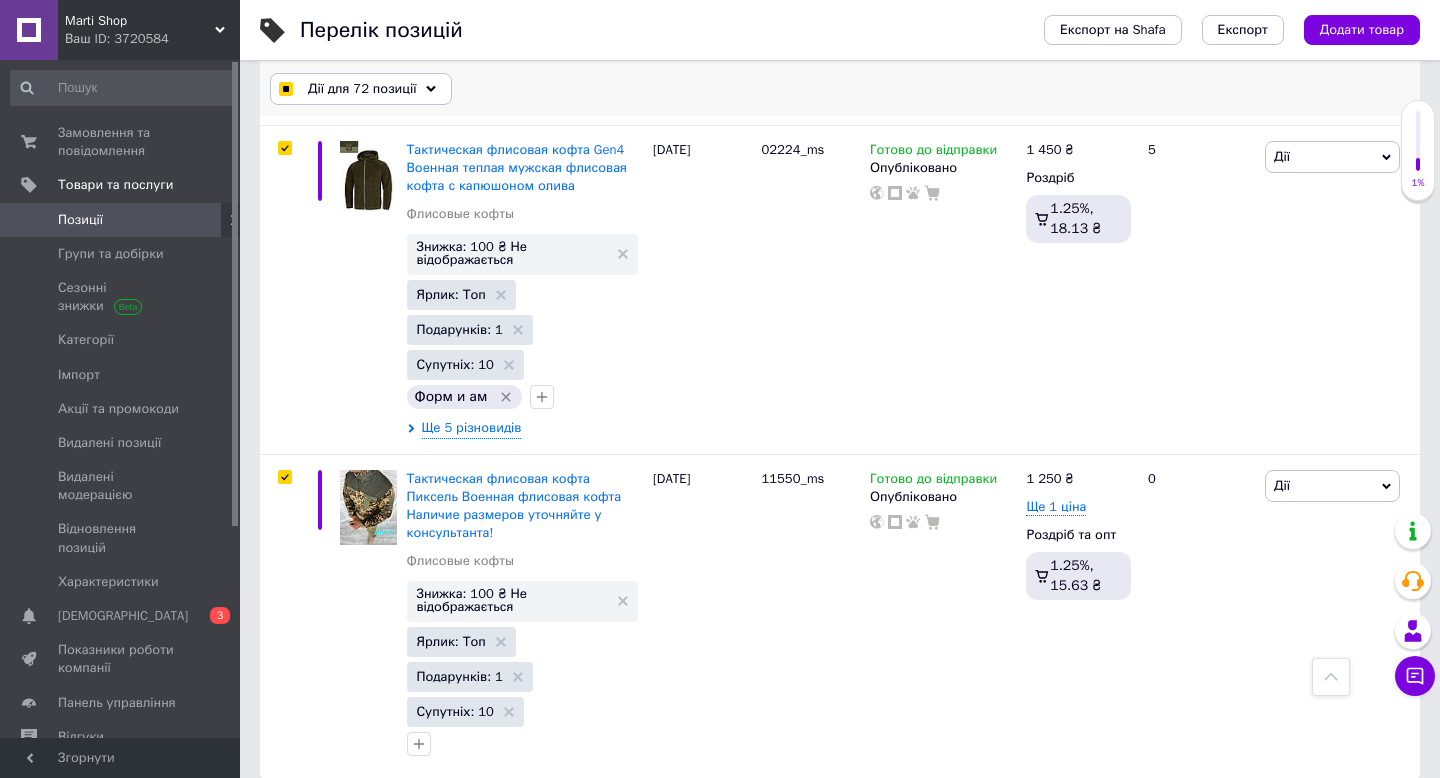 click on "Дії для 72 позиції" at bounding box center [362, 89] 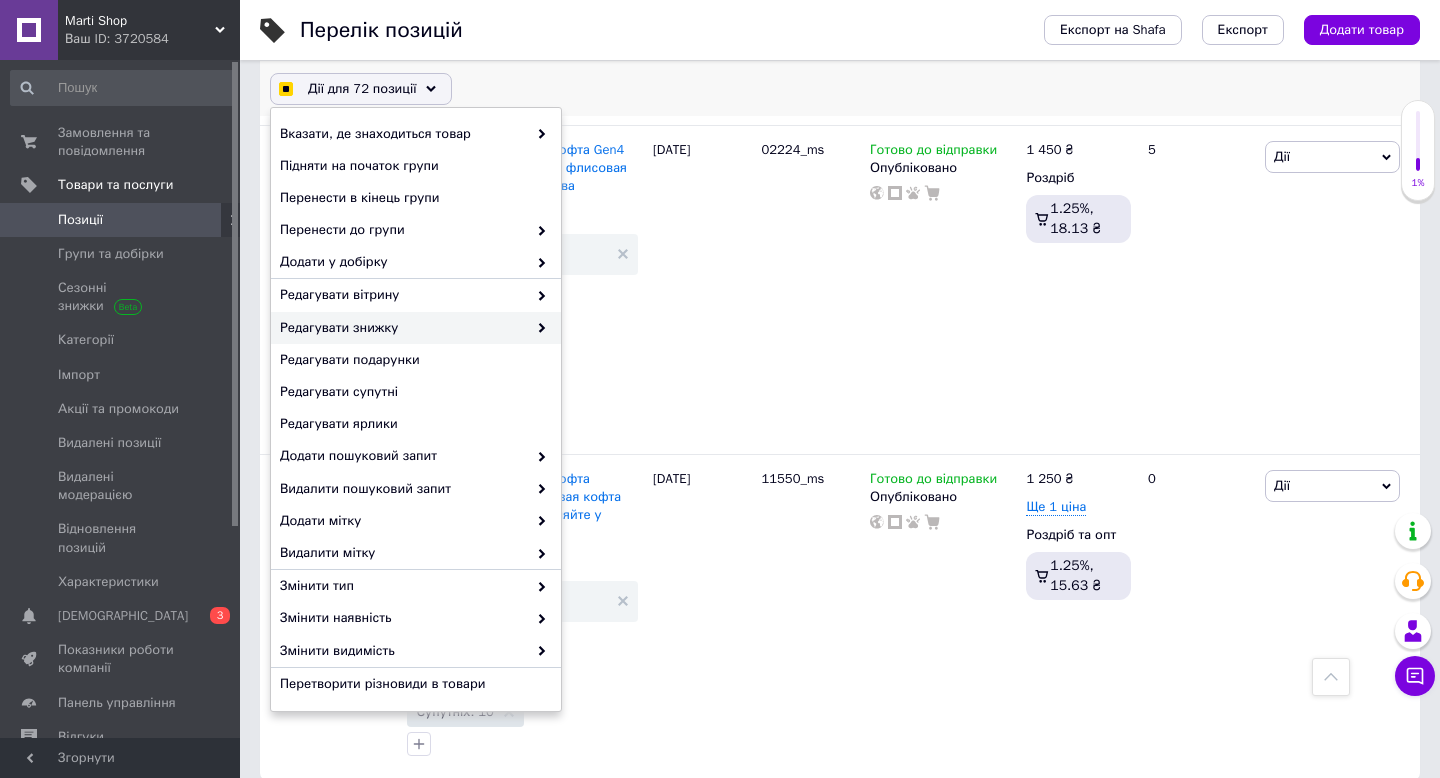 click on "Редагувати знижку" at bounding box center (403, 328) 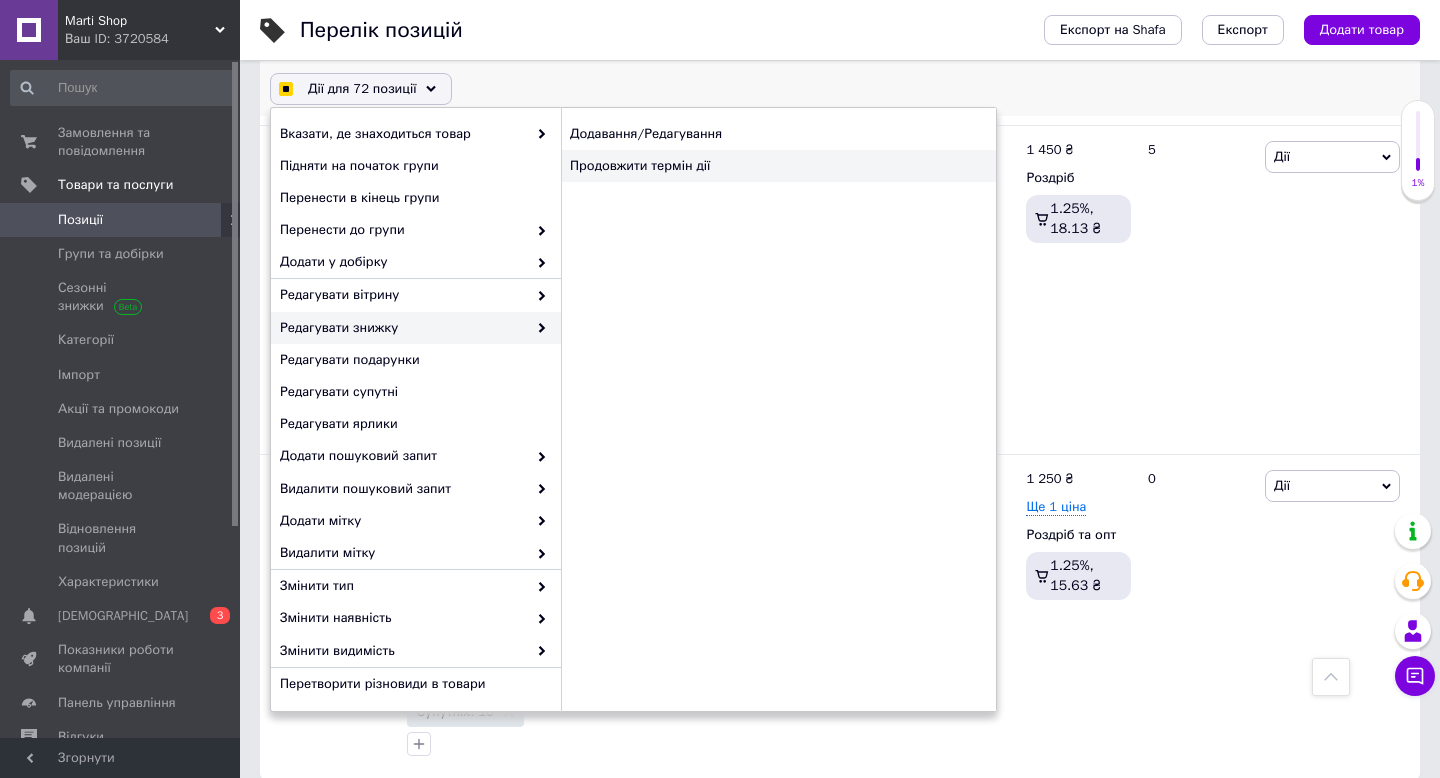 click on "Продовжити термін дії" at bounding box center [778, 166] 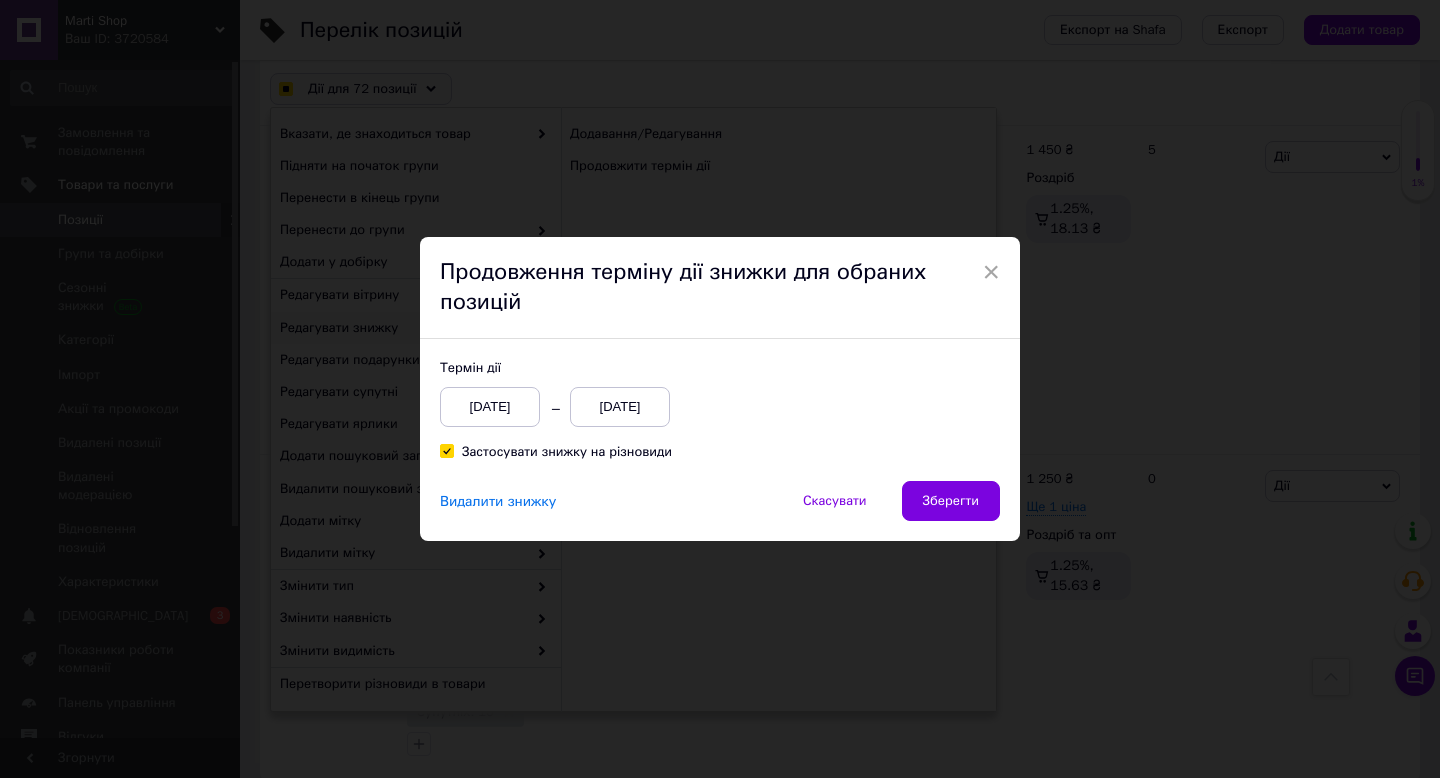 click on "[DATE]" at bounding box center (620, 407) 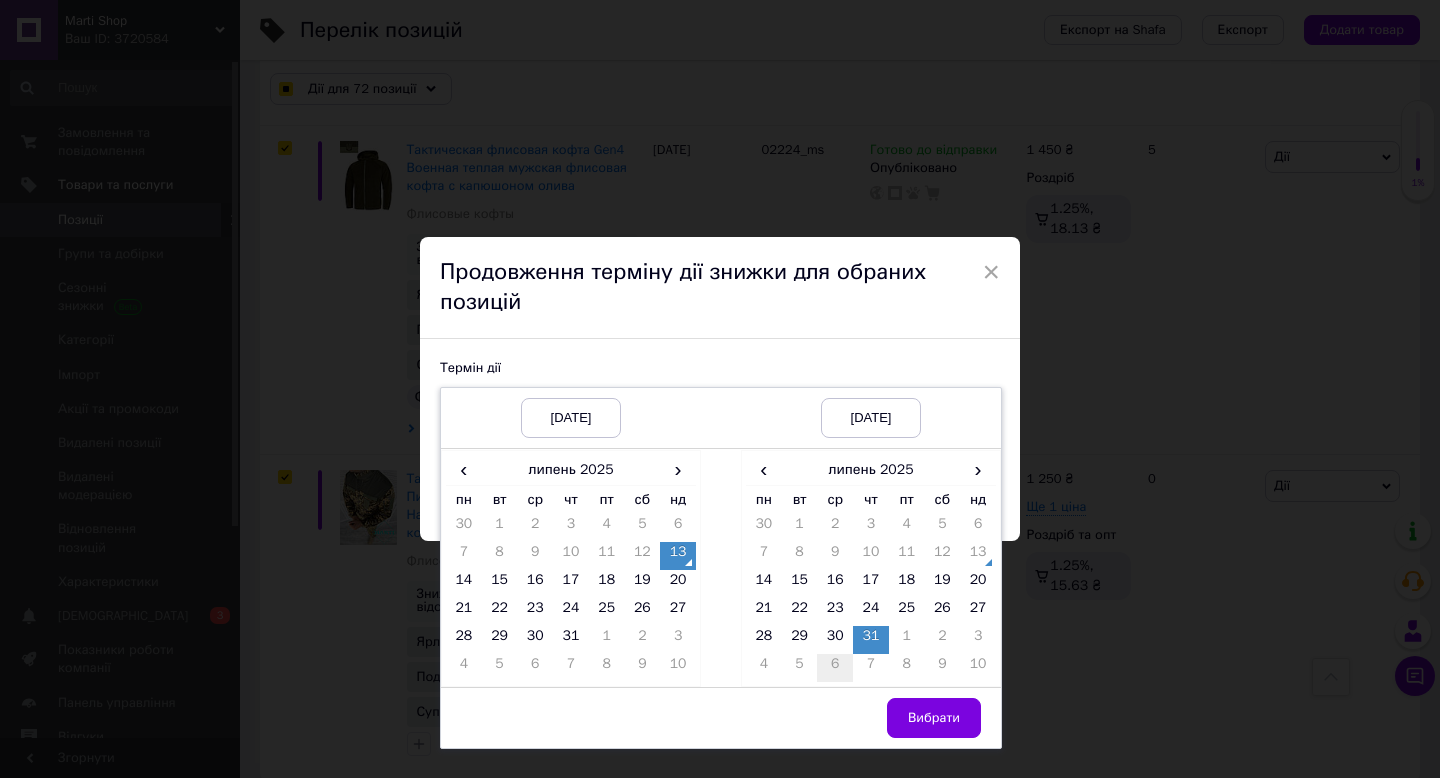 click on "6" at bounding box center (835, 668) 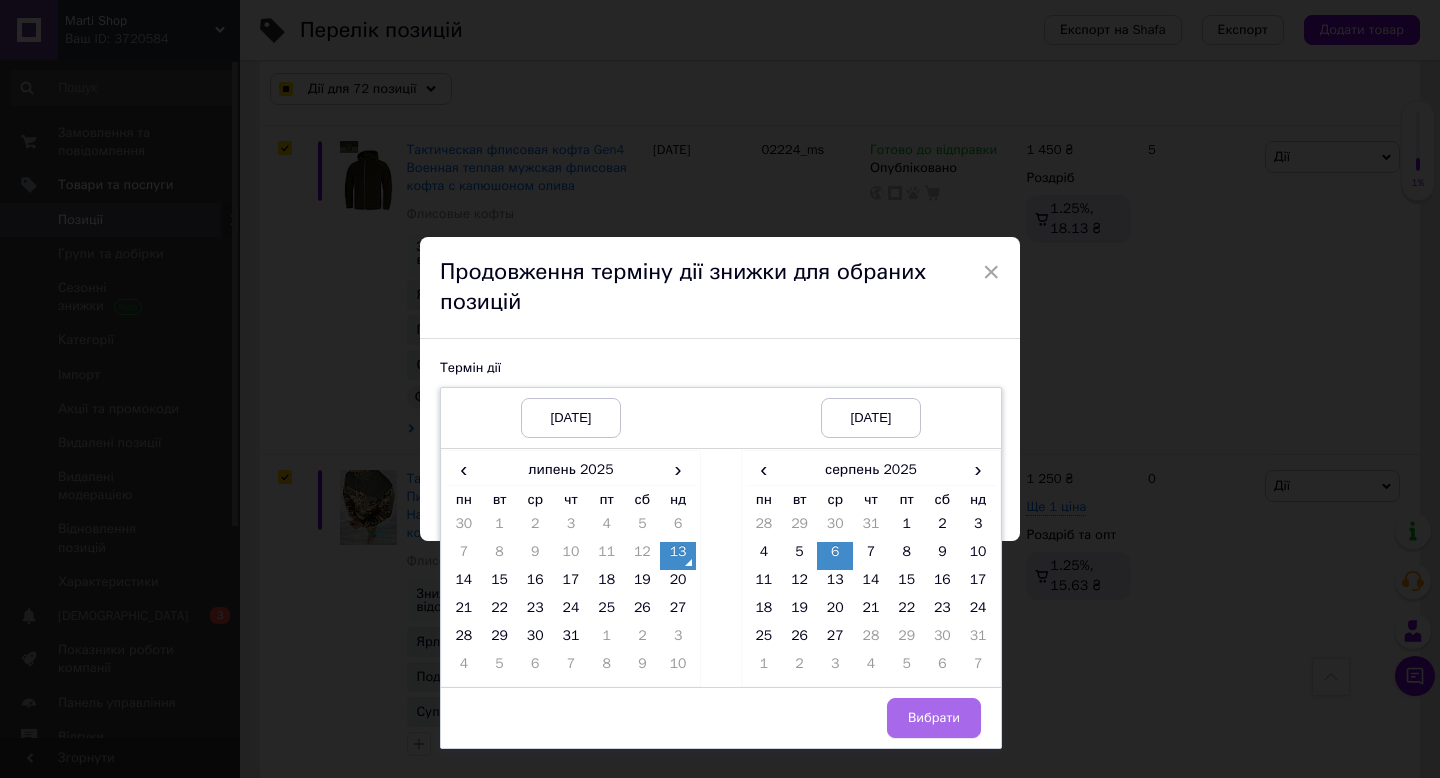 click on "Вибрати" at bounding box center (934, 718) 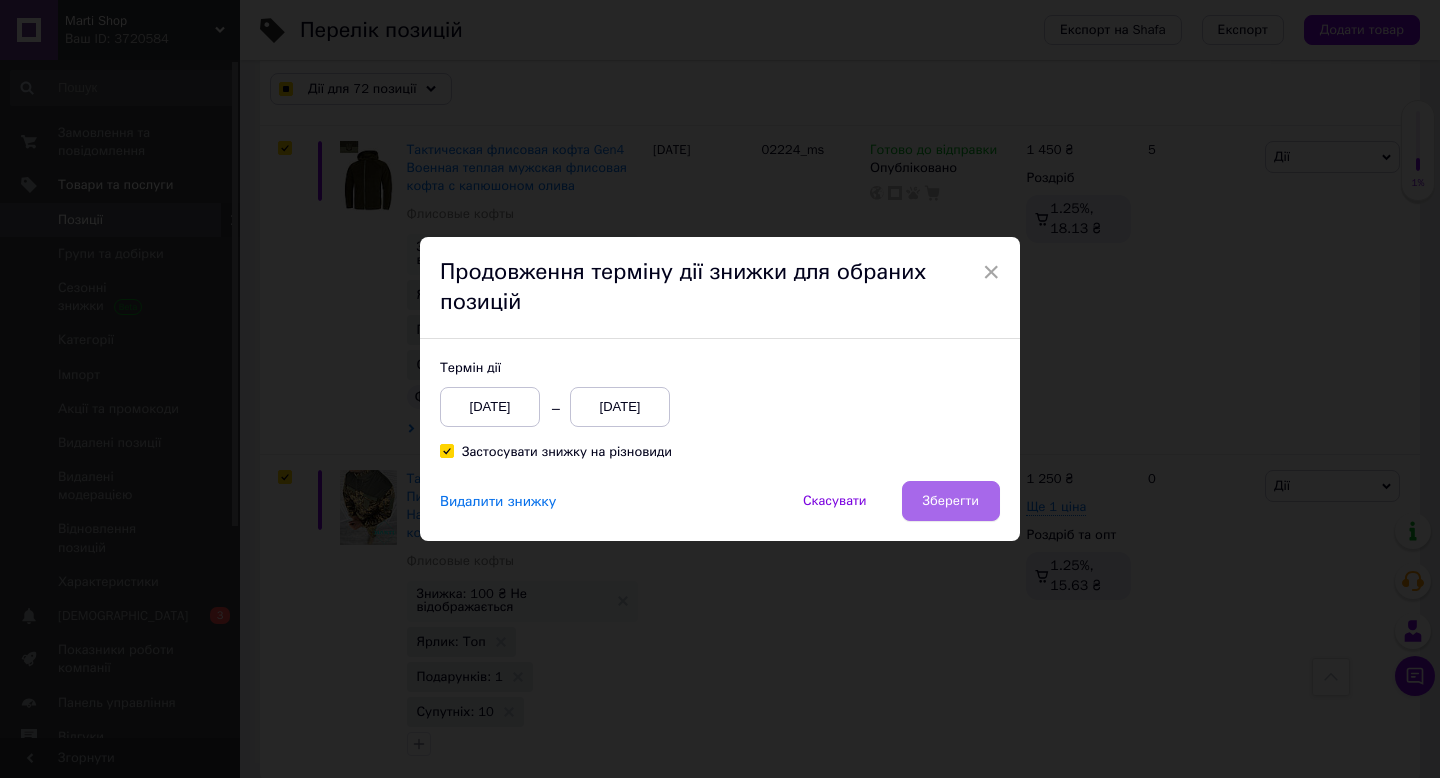 click on "Зберегти" at bounding box center (951, 501) 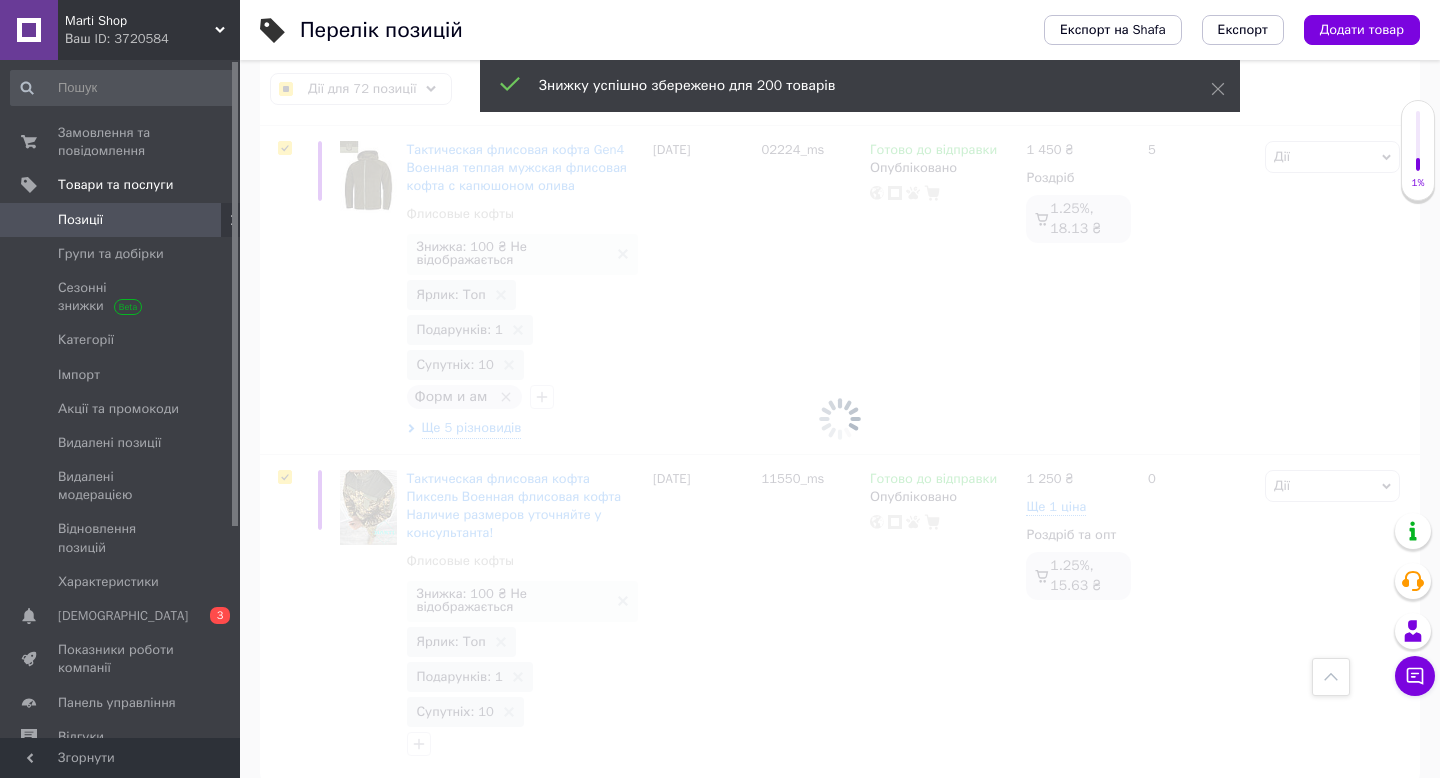 click at bounding box center (840, 419) 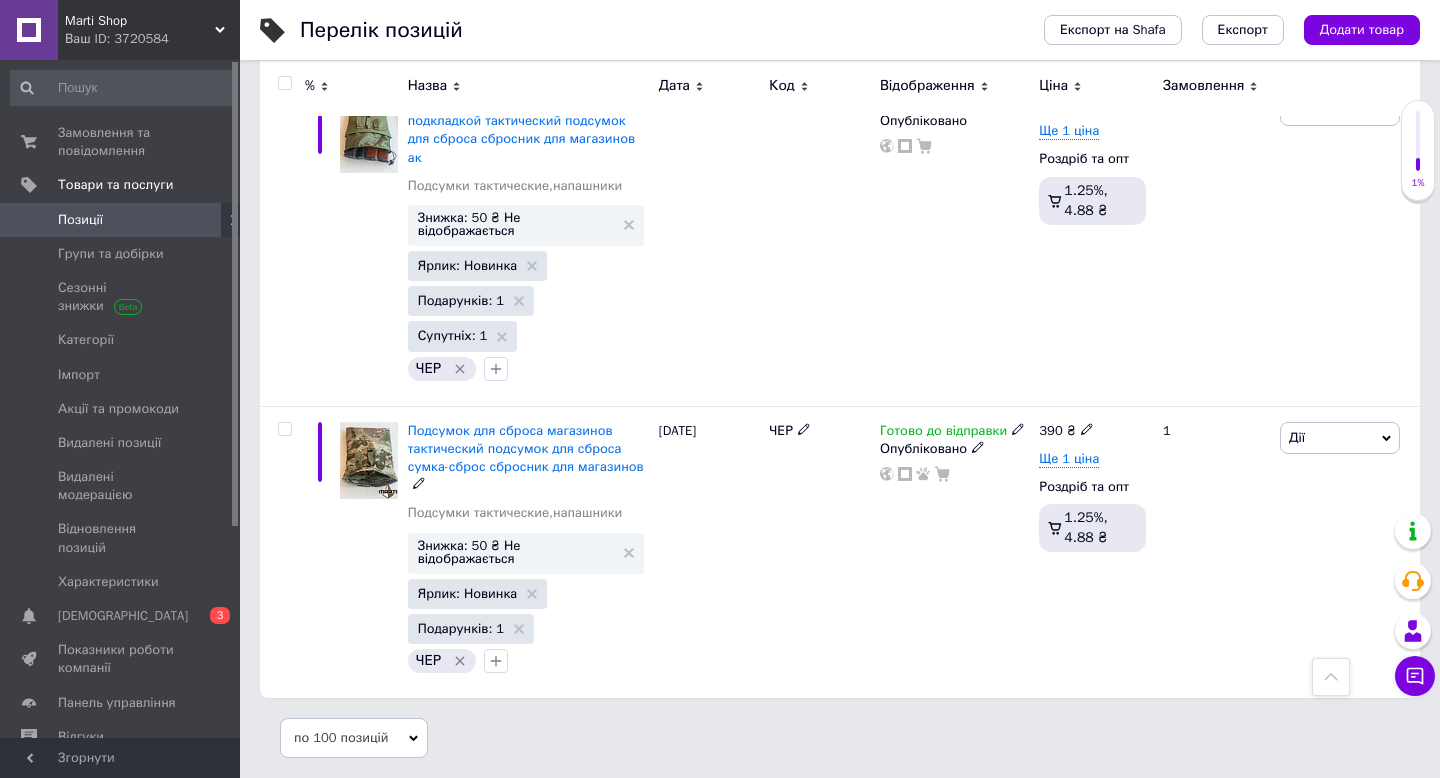scroll, scrollTop: 30997, scrollLeft: 0, axis: vertical 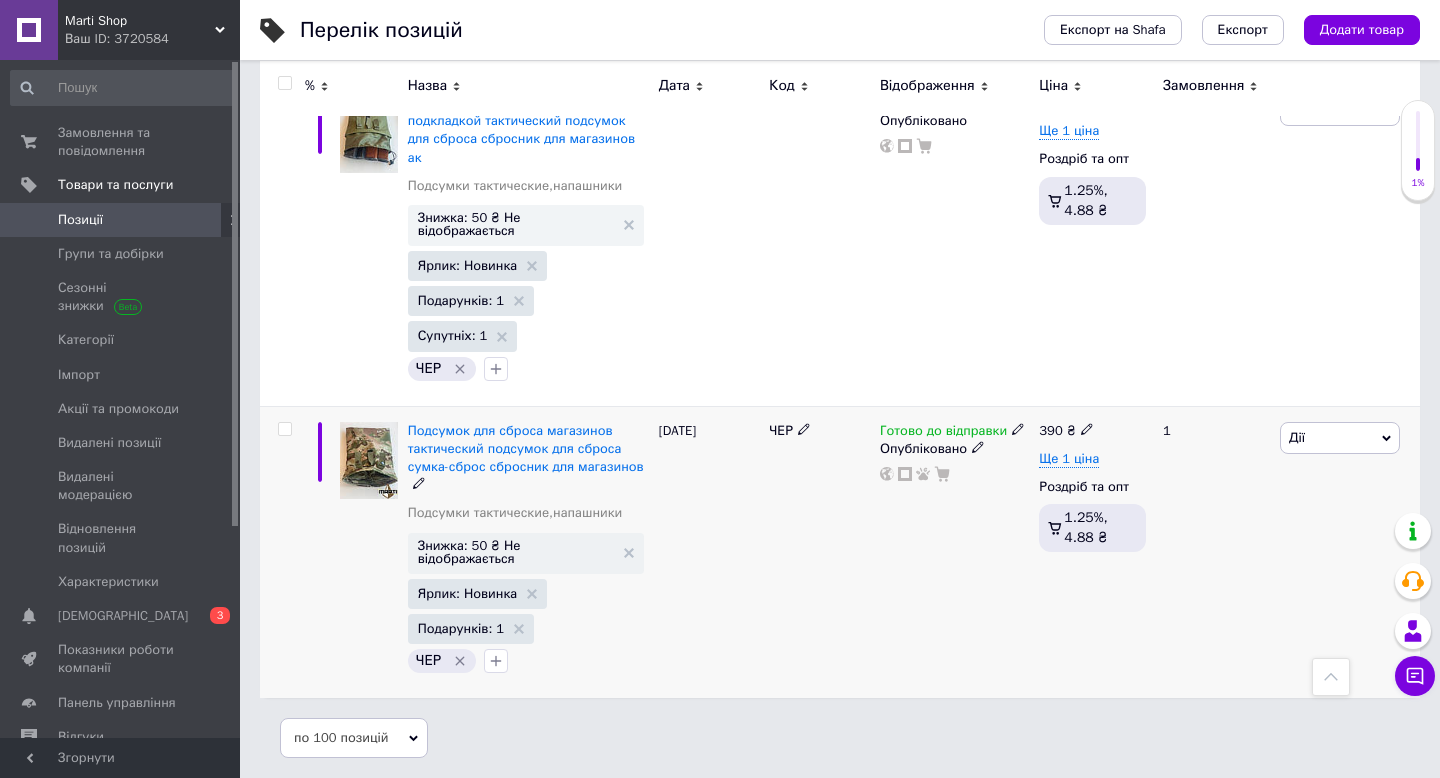 click at bounding box center [284, 429] 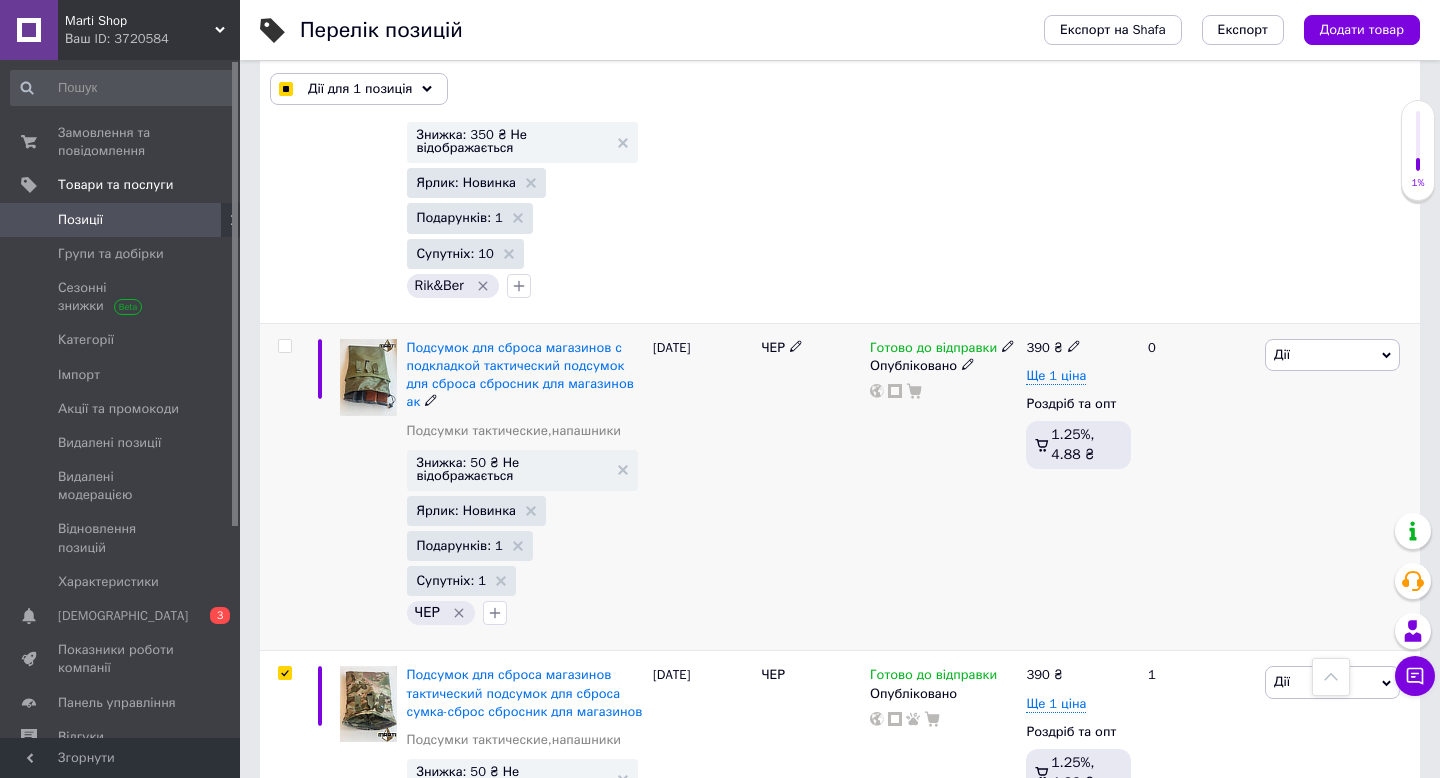 click at bounding box center (284, 346) 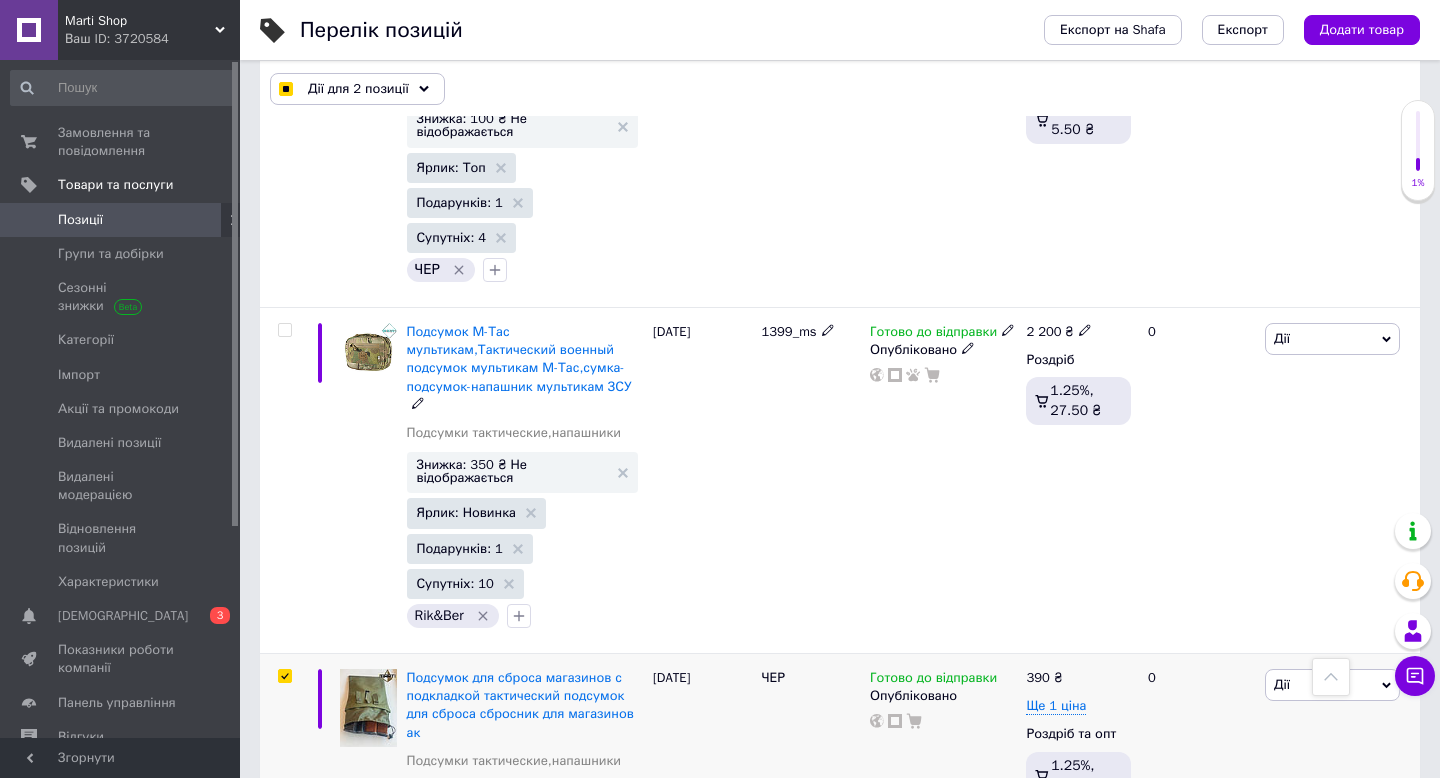 scroll, scrollTop: 30558, scrollLeft: 0, axis: vertical 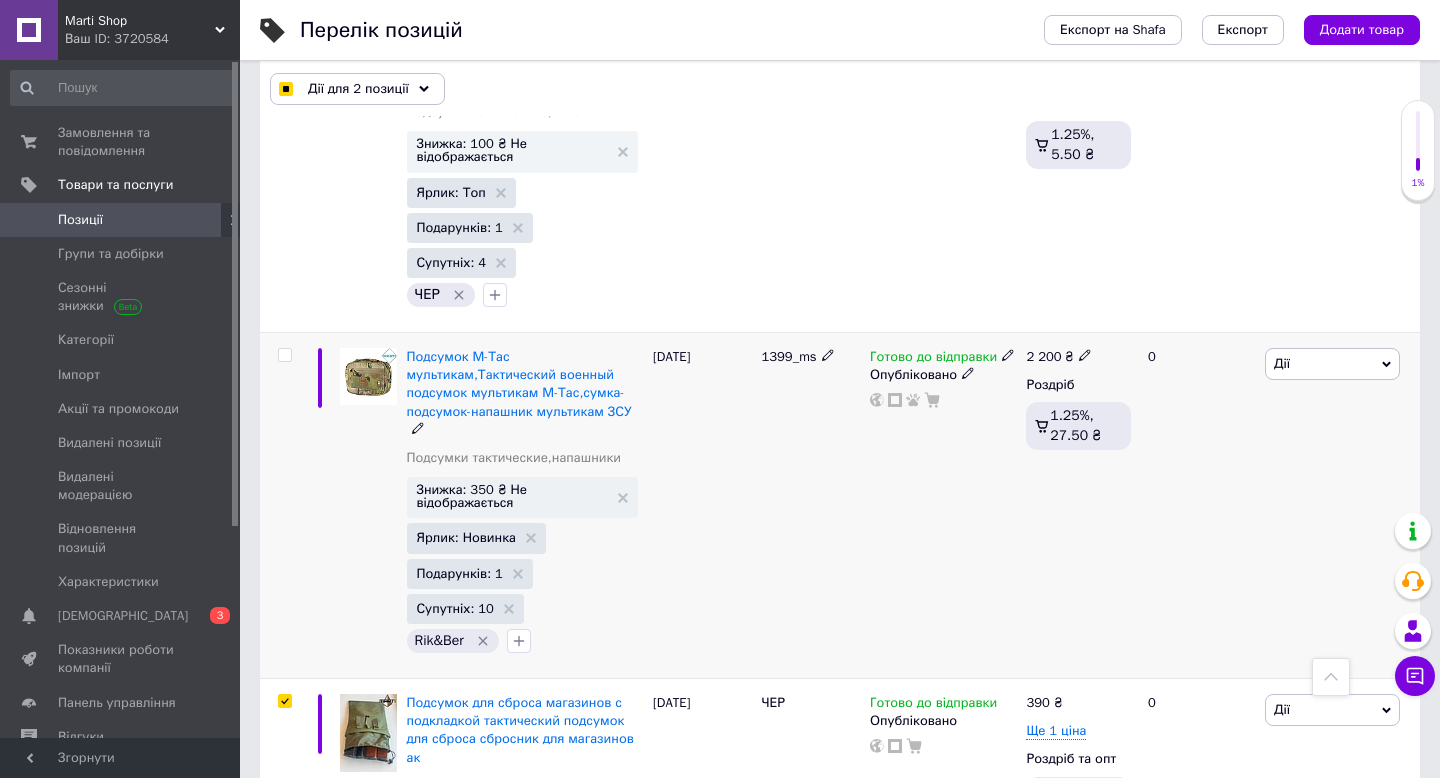 click at bounding box center [284, 355] 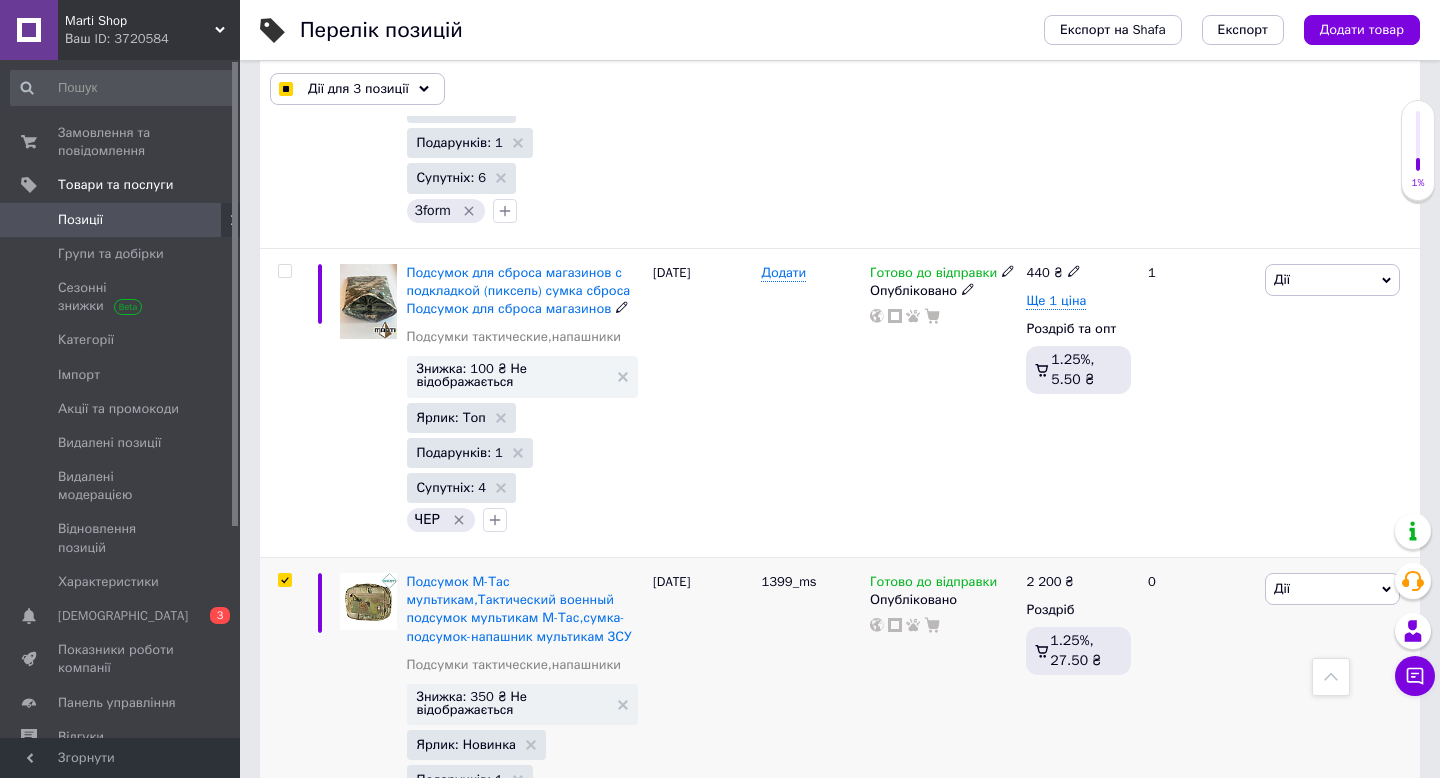 scroll, scrollTop: 30319, scrollLeft: 0, axis: vertical 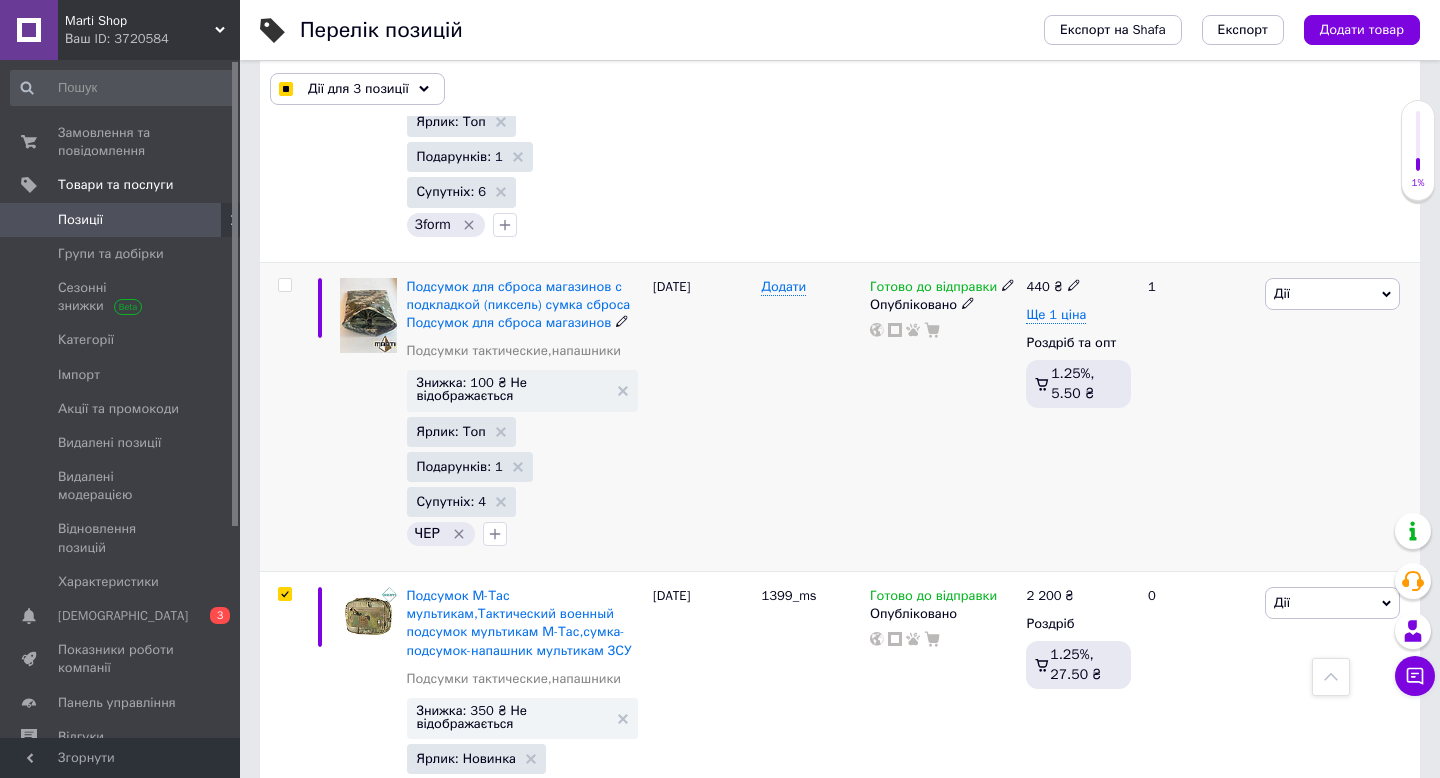 click at bounding box center (284, 285) 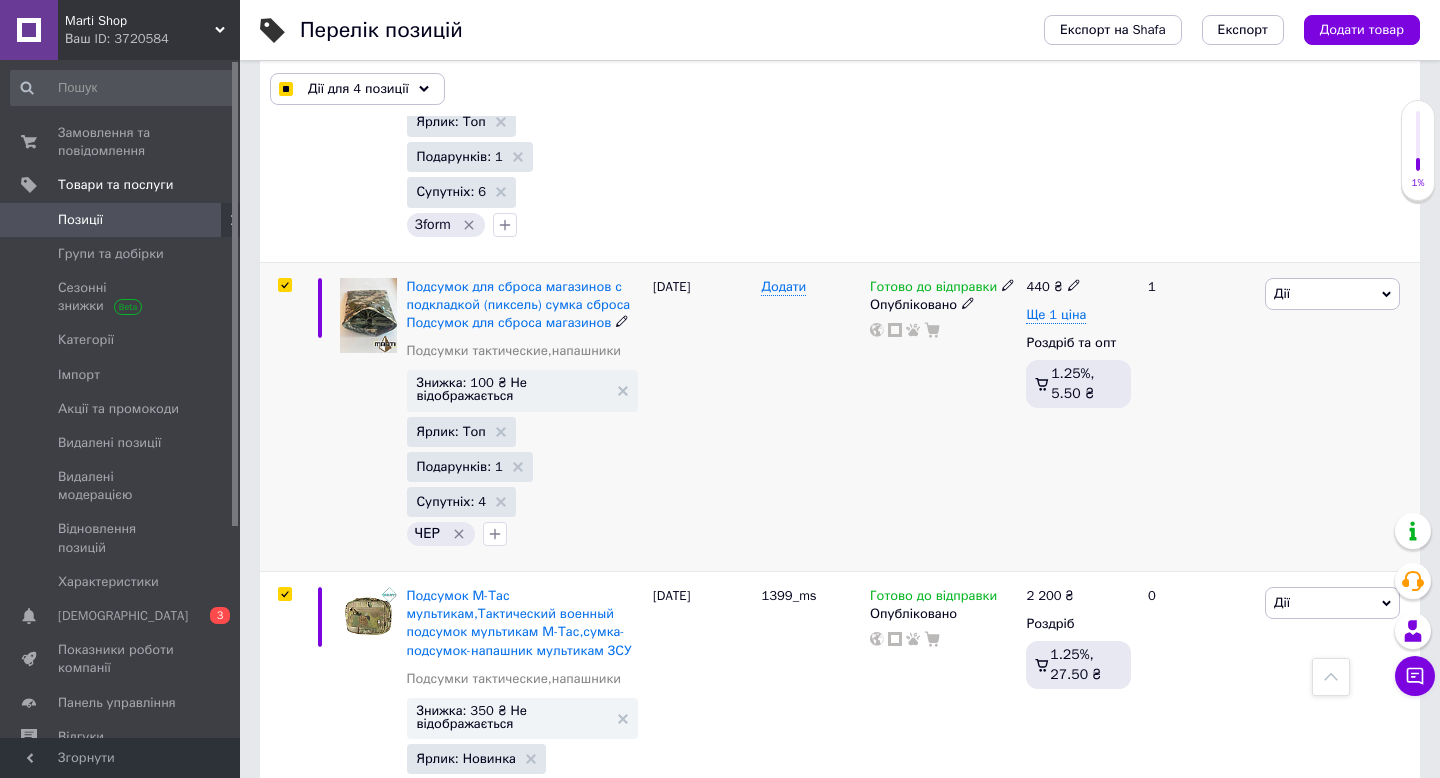 click at bounding box center (284, 285) 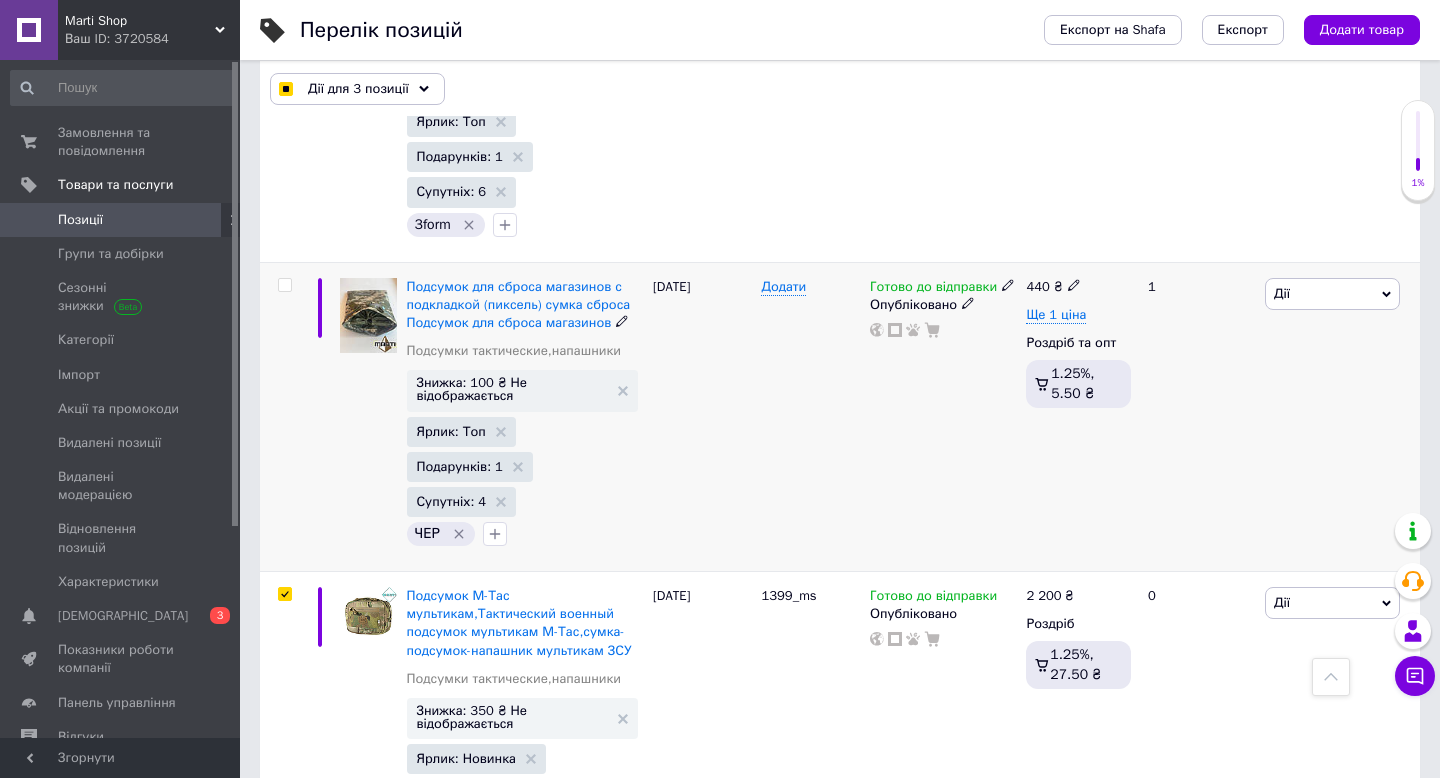 click at bounding box center (284, 285) 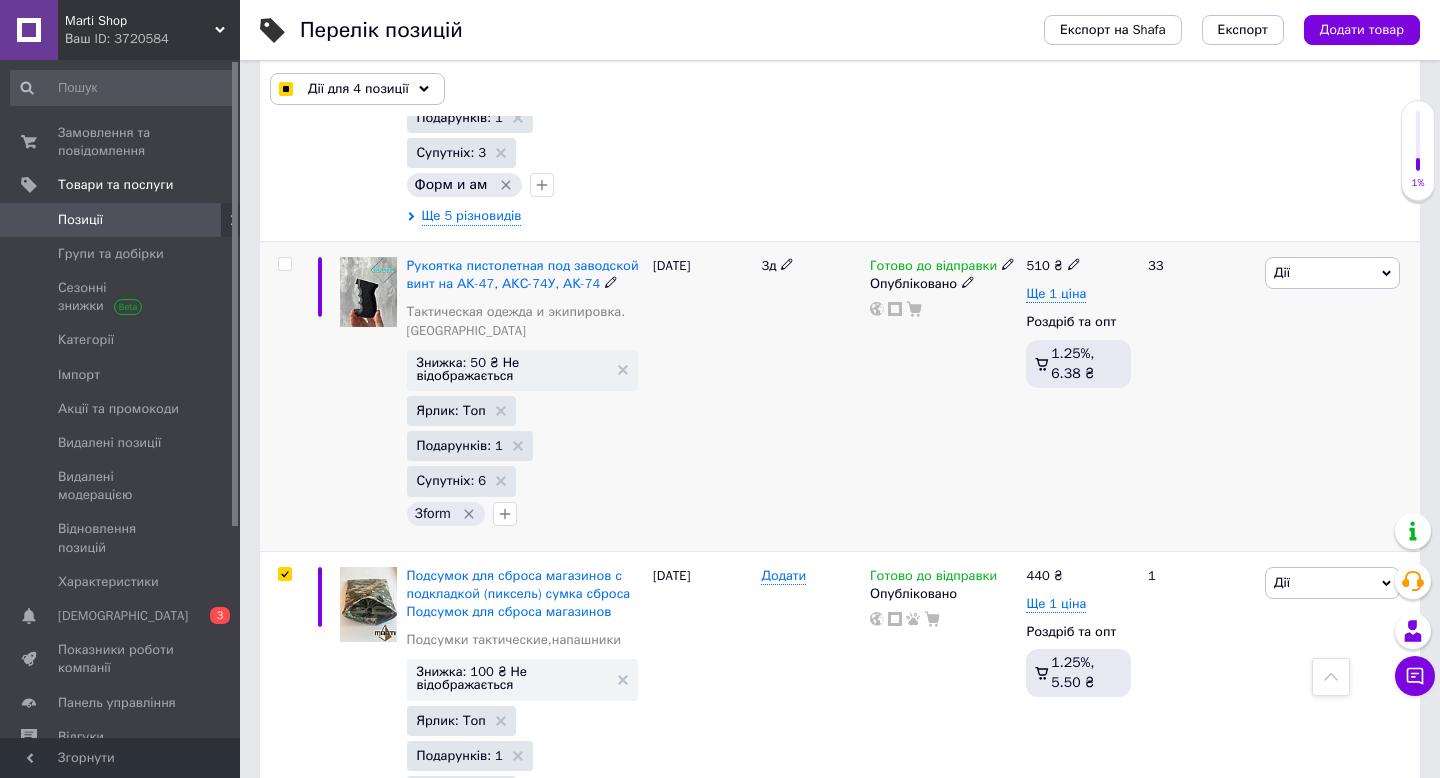 click at bounding box center (284, 264) 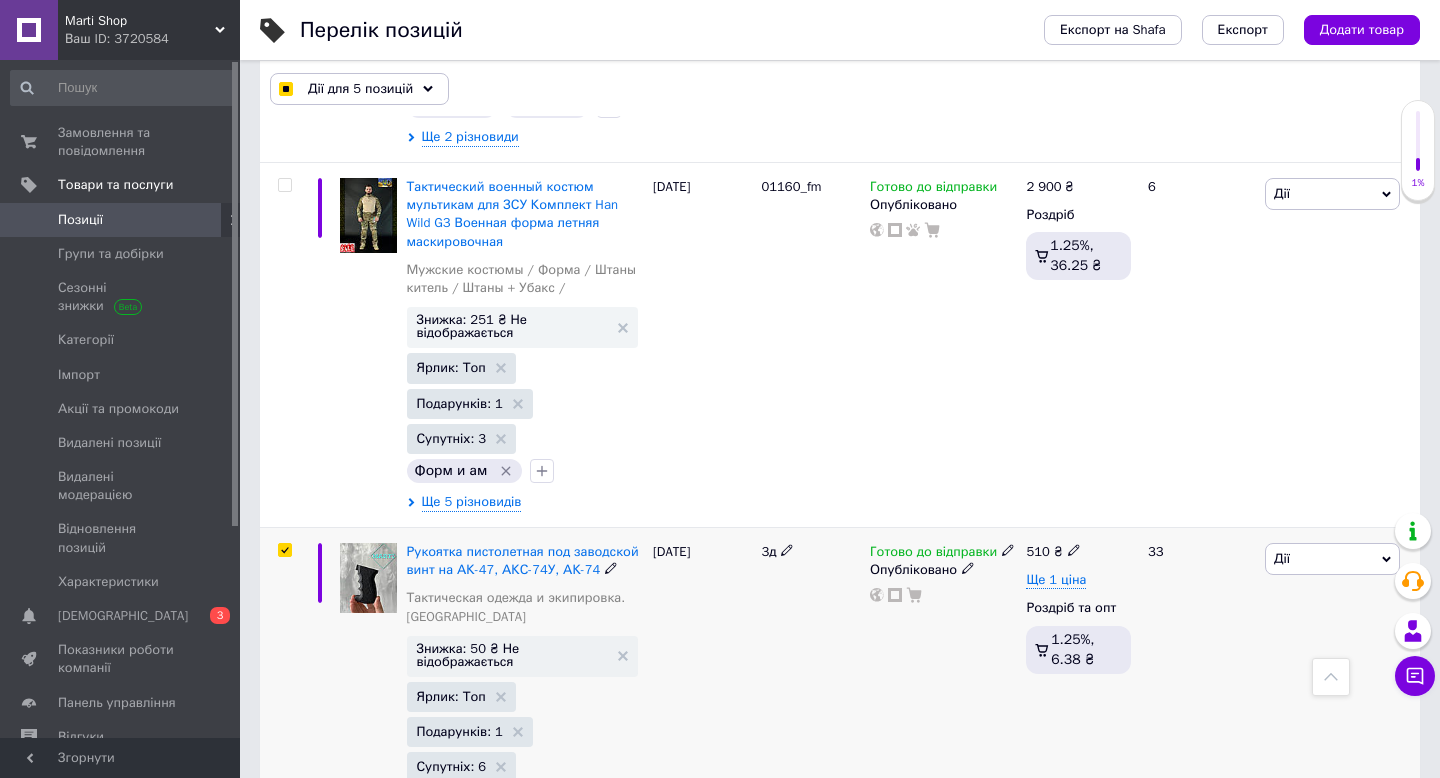 scroll, scrollTop: 29682, scrollLeft: 0, axis: vertical 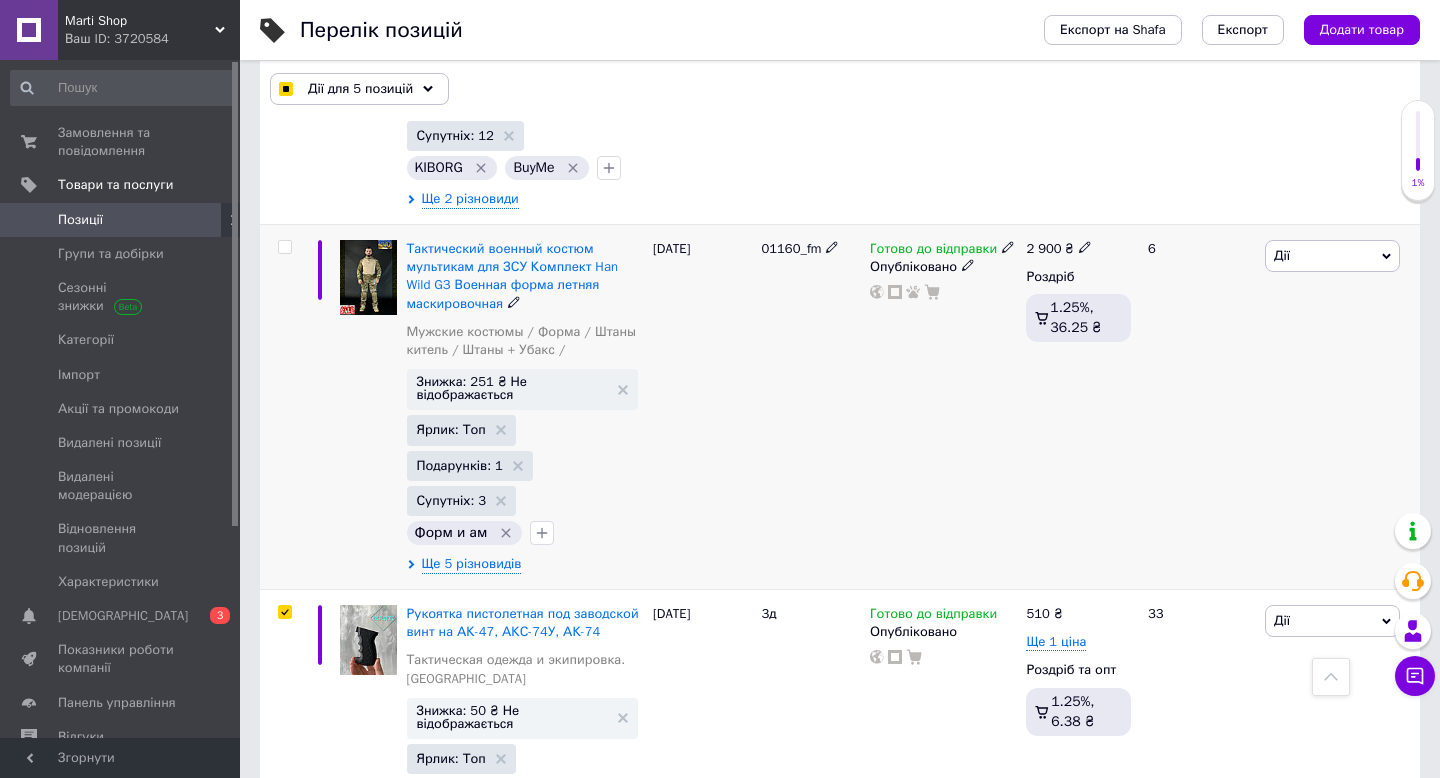 click at bounding box center [284, 247] 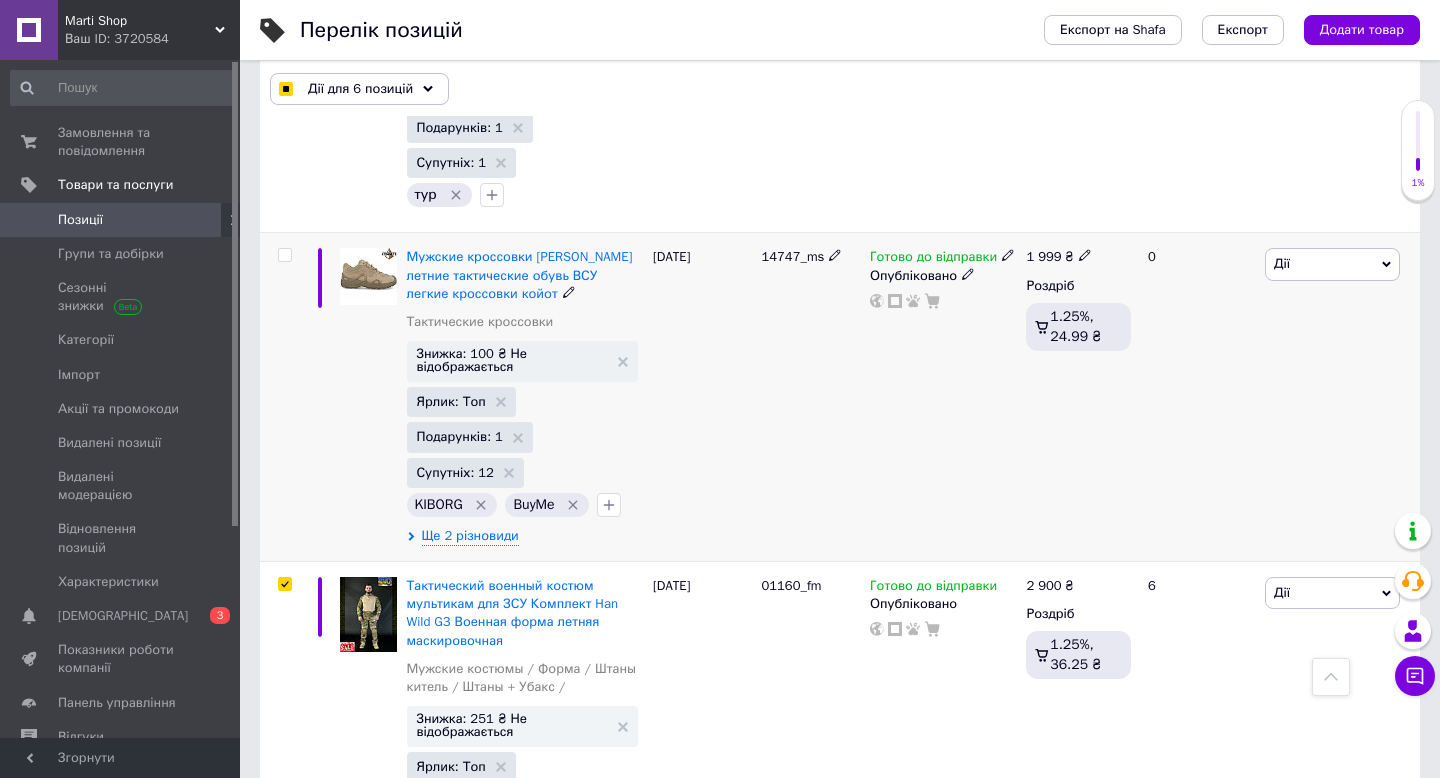 click at bounding box center (284, 255) 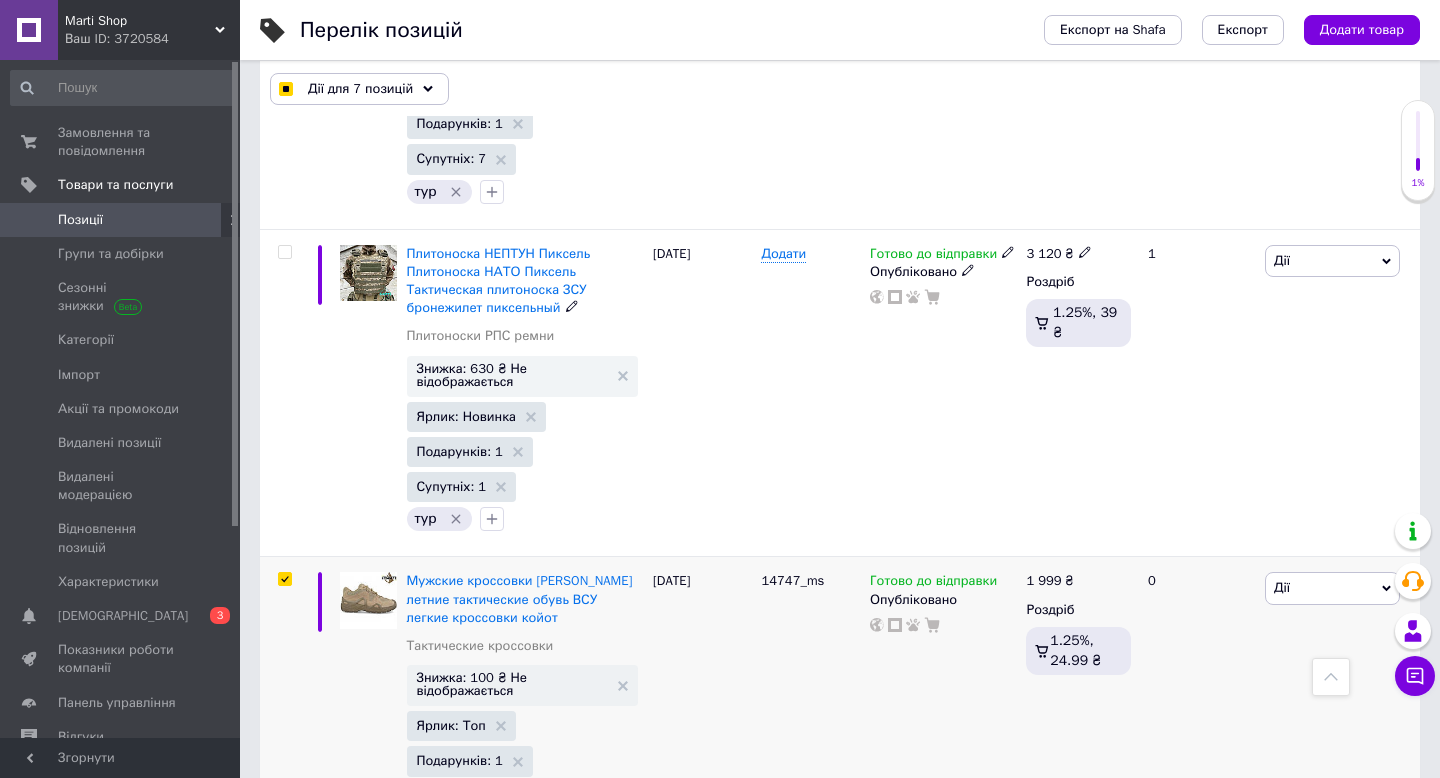 click at bounding box center (284, 252) 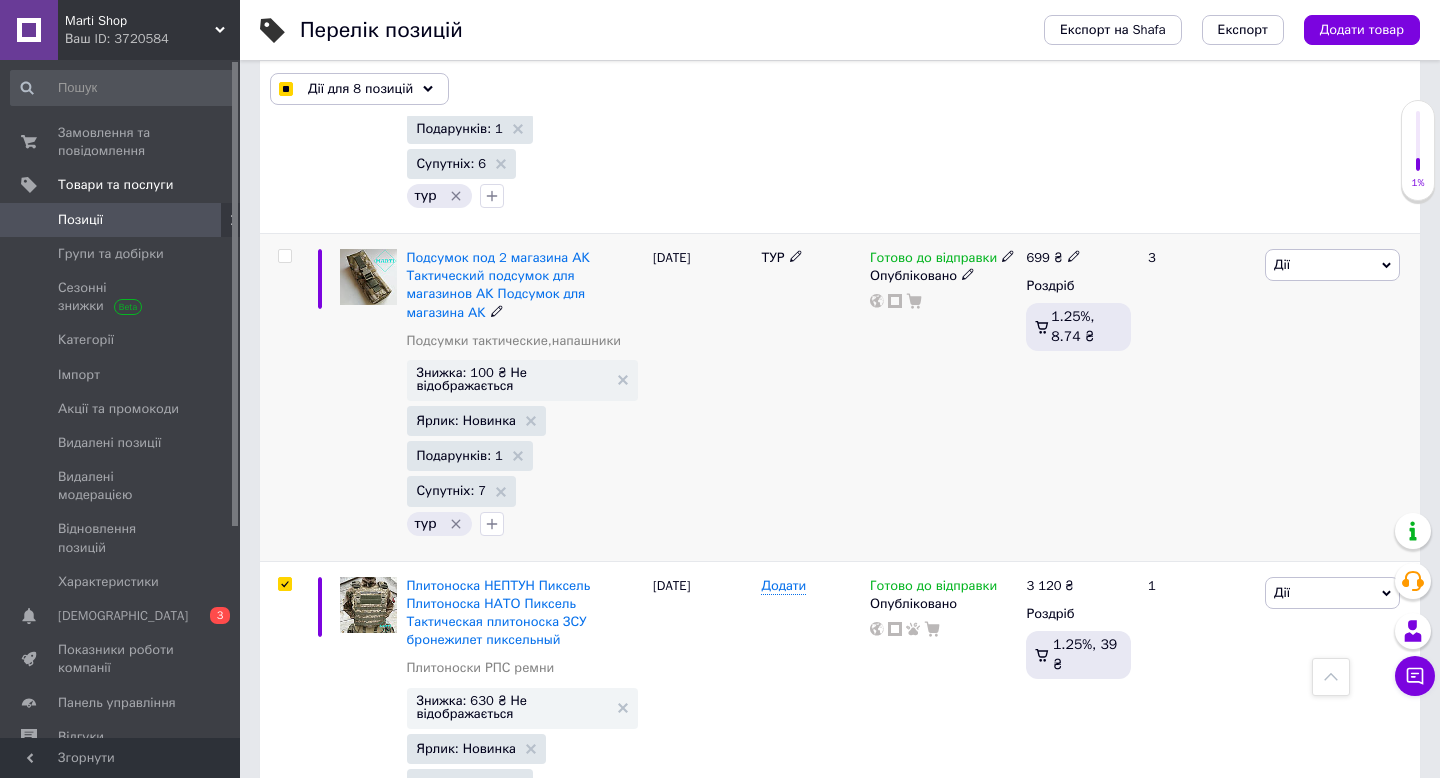 click at bounding box center [284, 256] 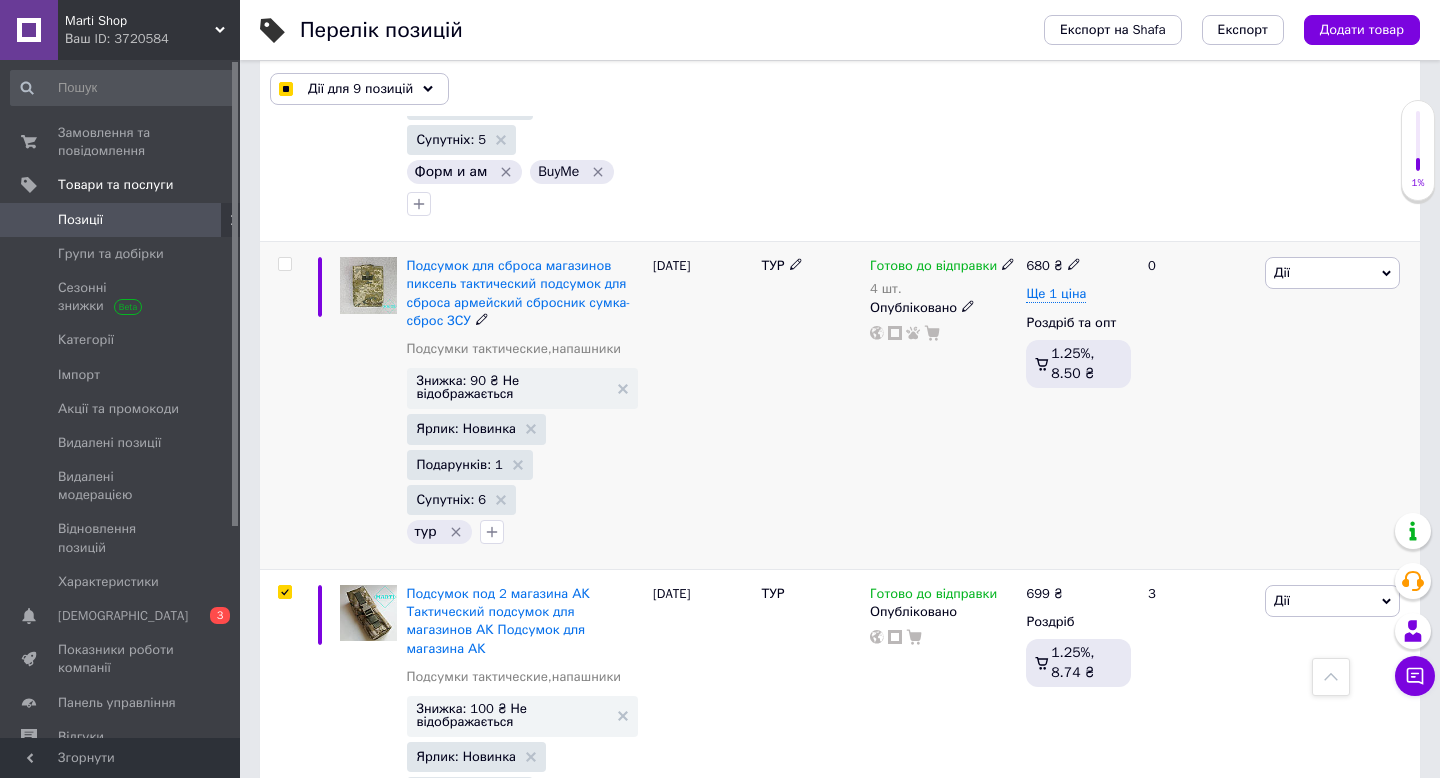 click at bounding box center [284, 264] 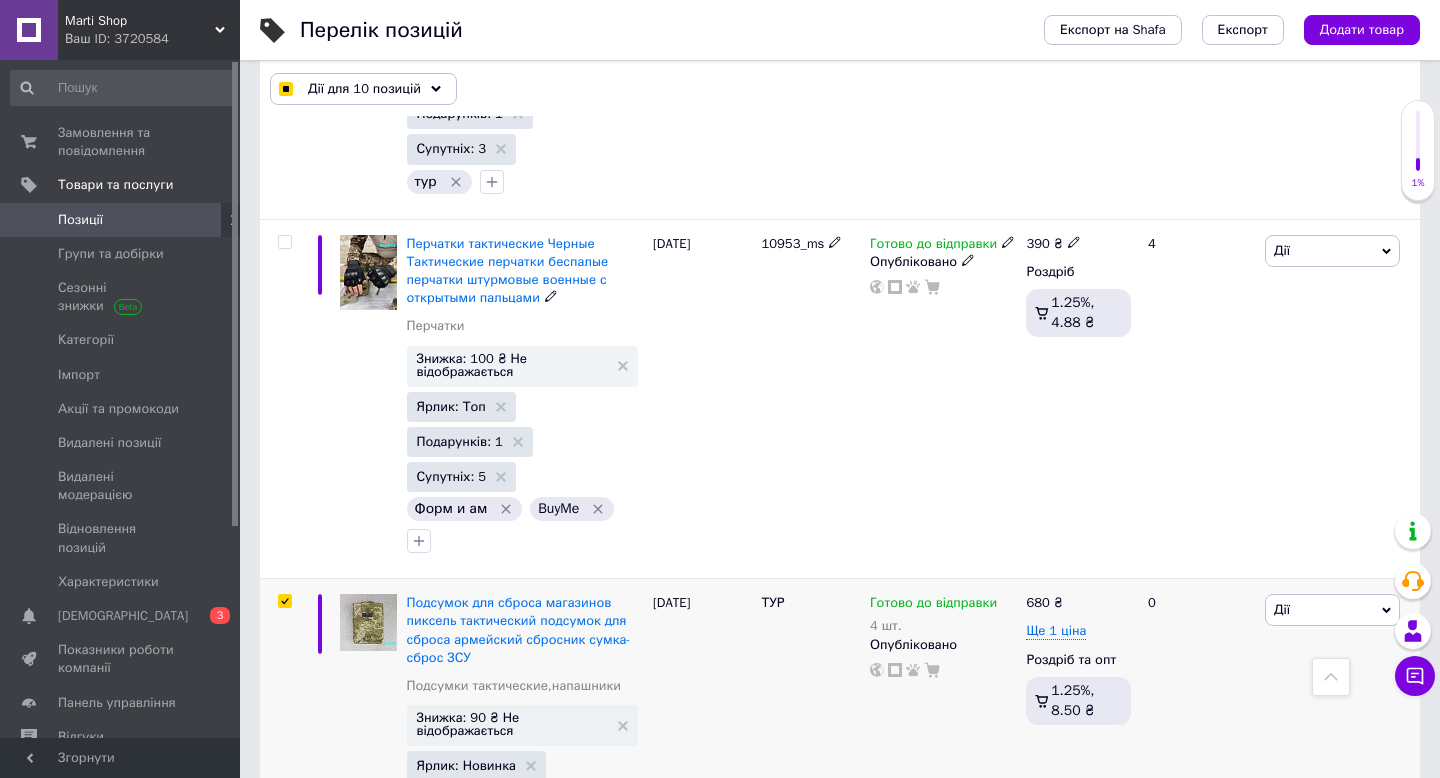 scroll, scrollTop: 28012, scrollLeft: 0, axis: vertical 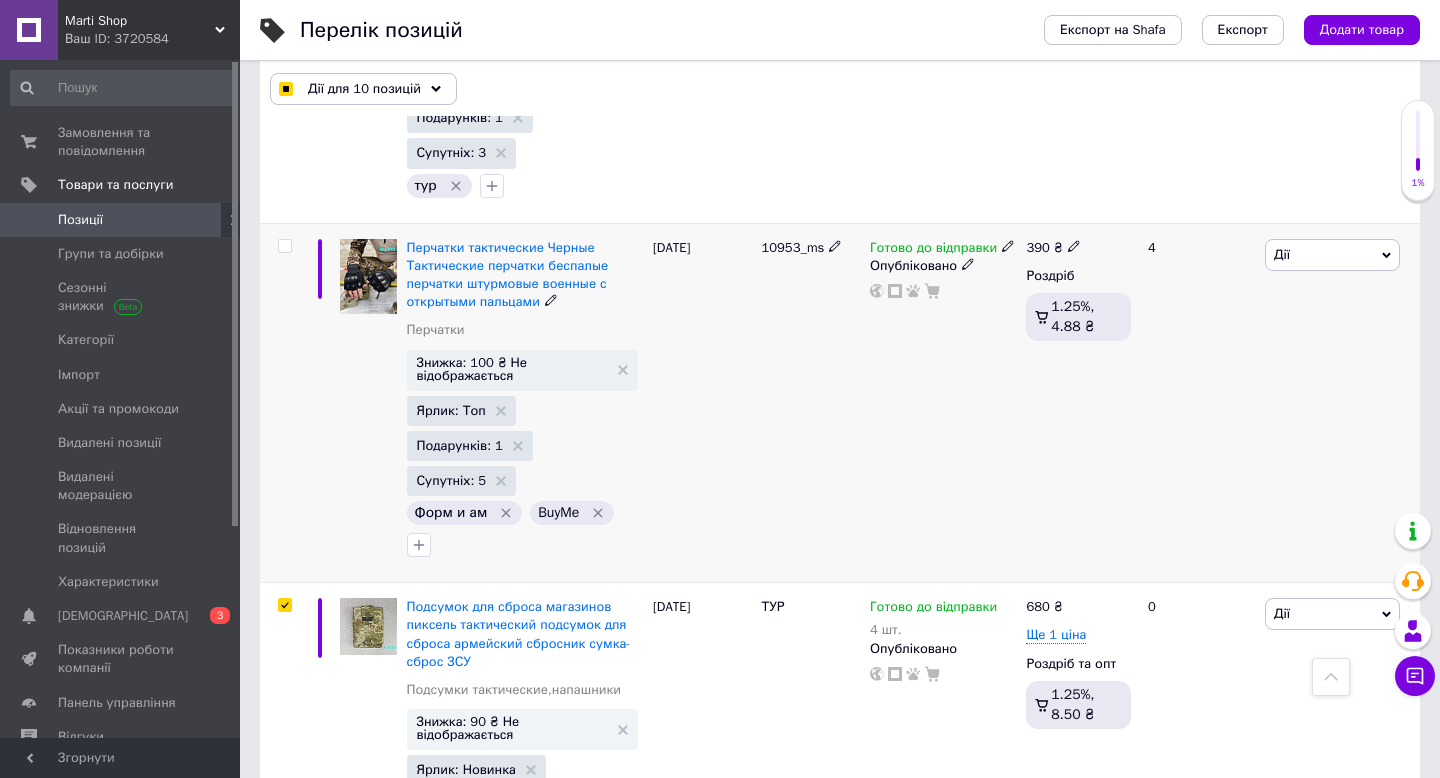 click at bounding box center (284, 246) 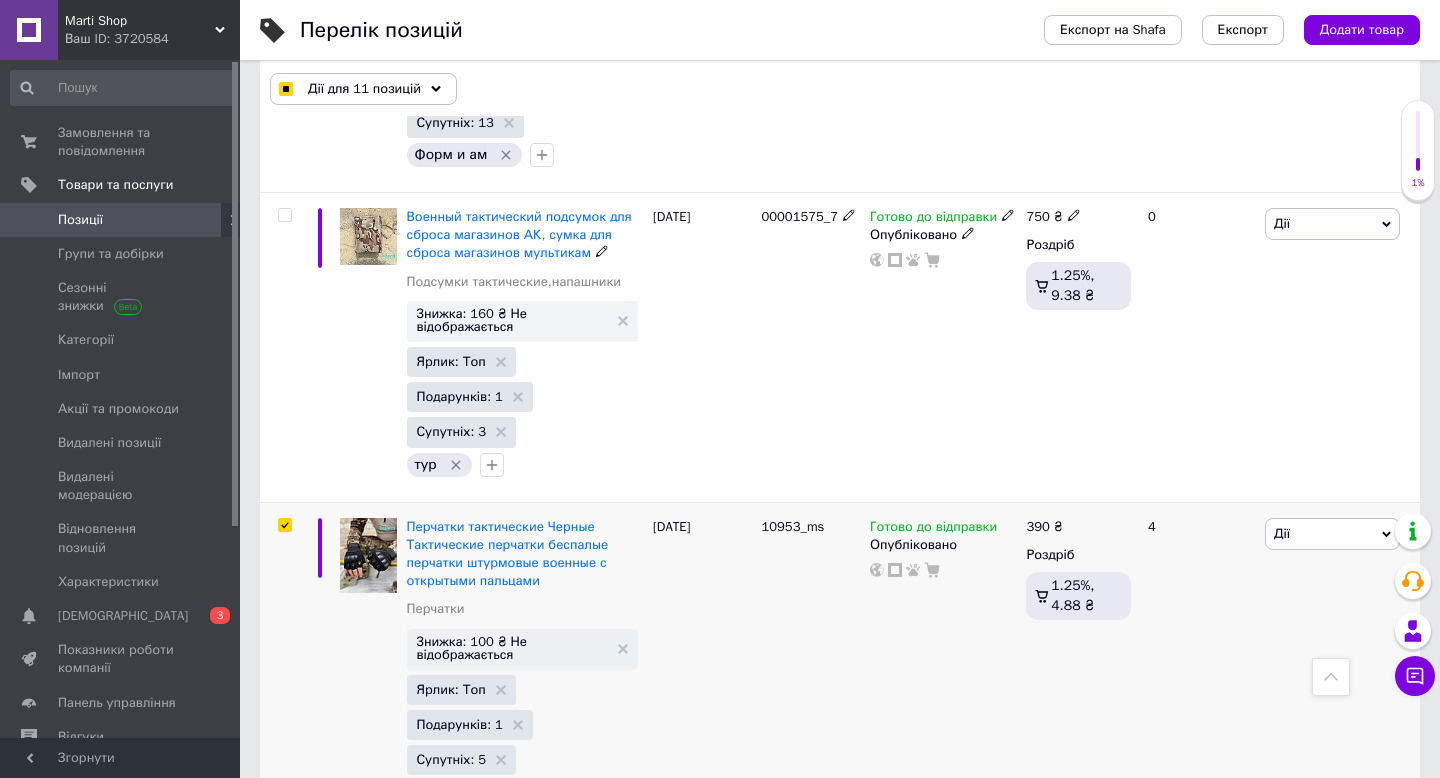 scroll, scrollTop: 27701, scrollLeft: 0, axis: vertical 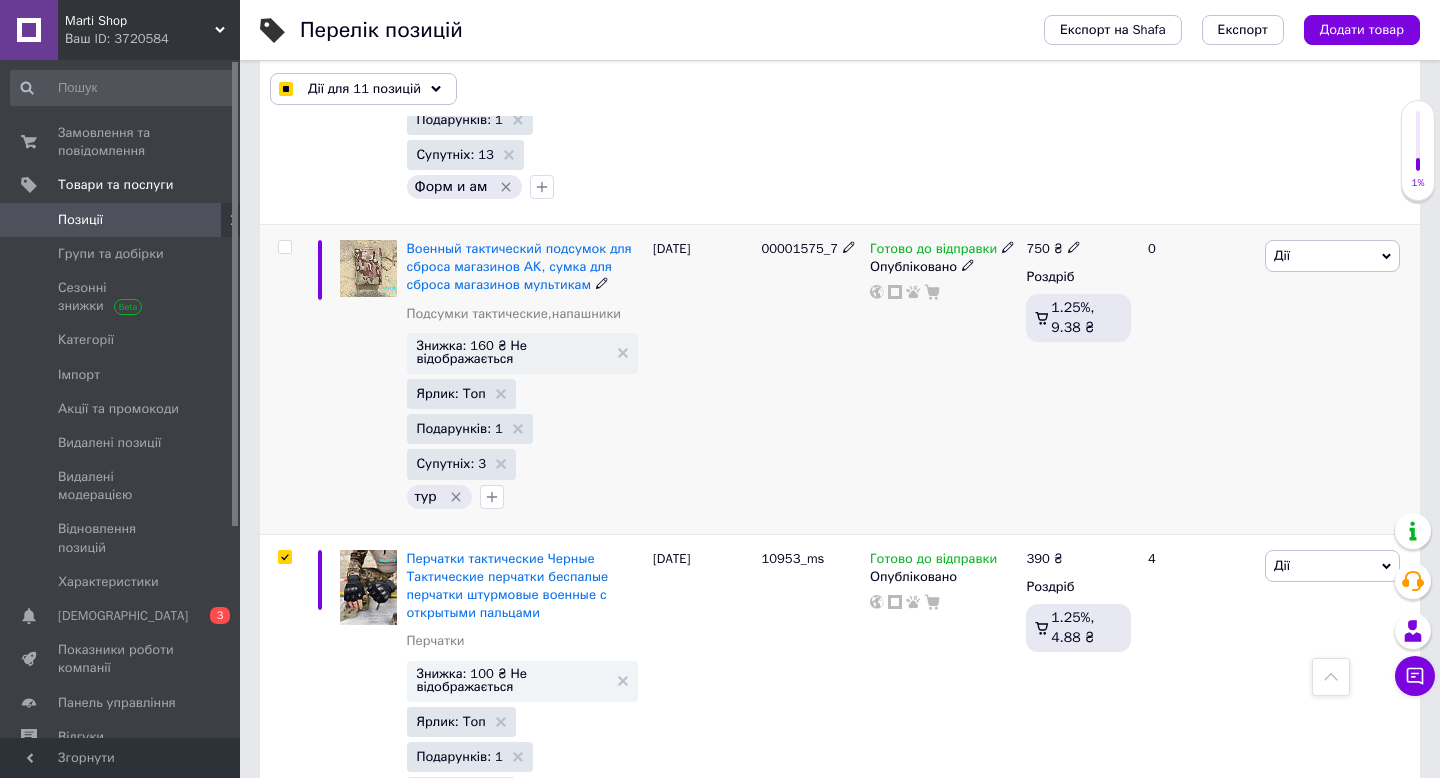 click at bounding box center [284, 247] 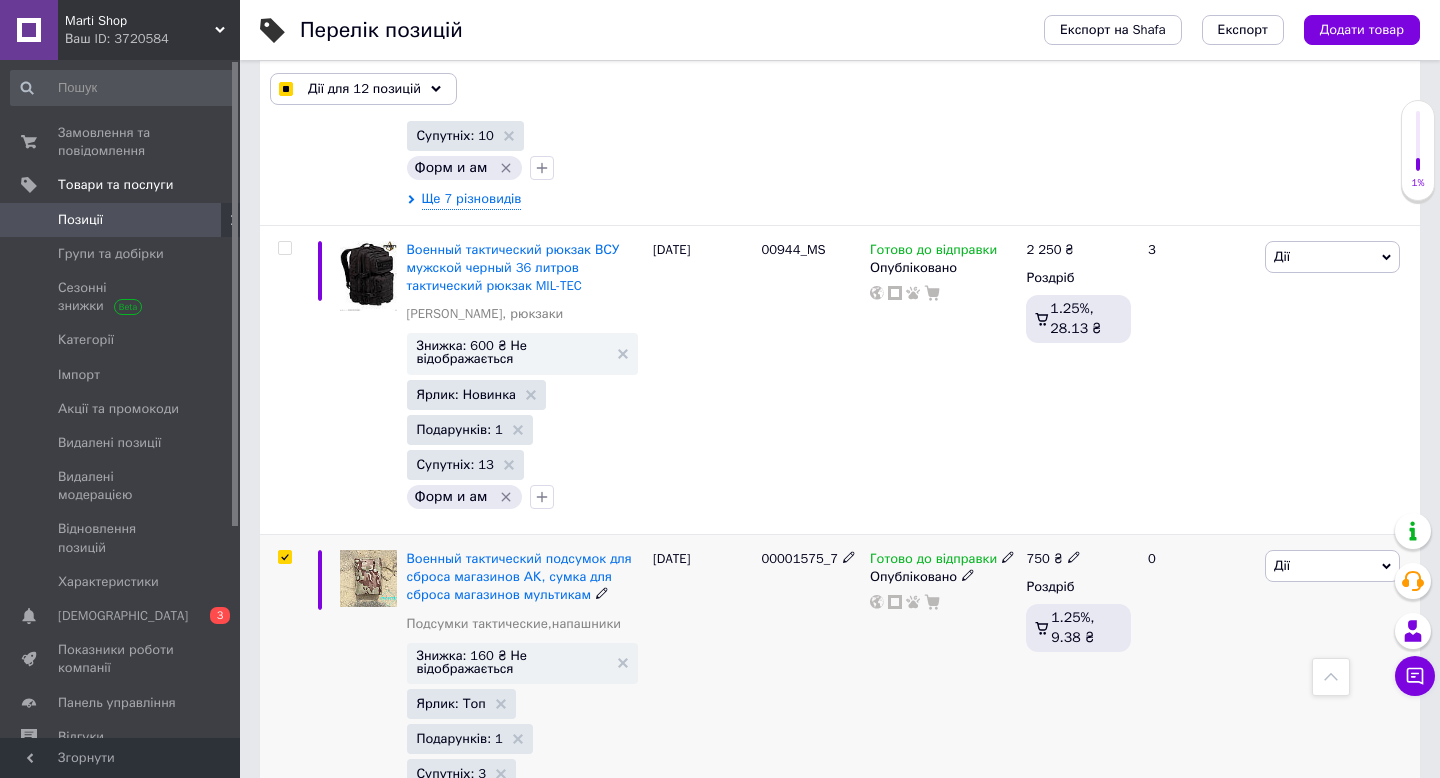 scroll, scrollTop: 27361, scrollLeft: 0, axis: vertical 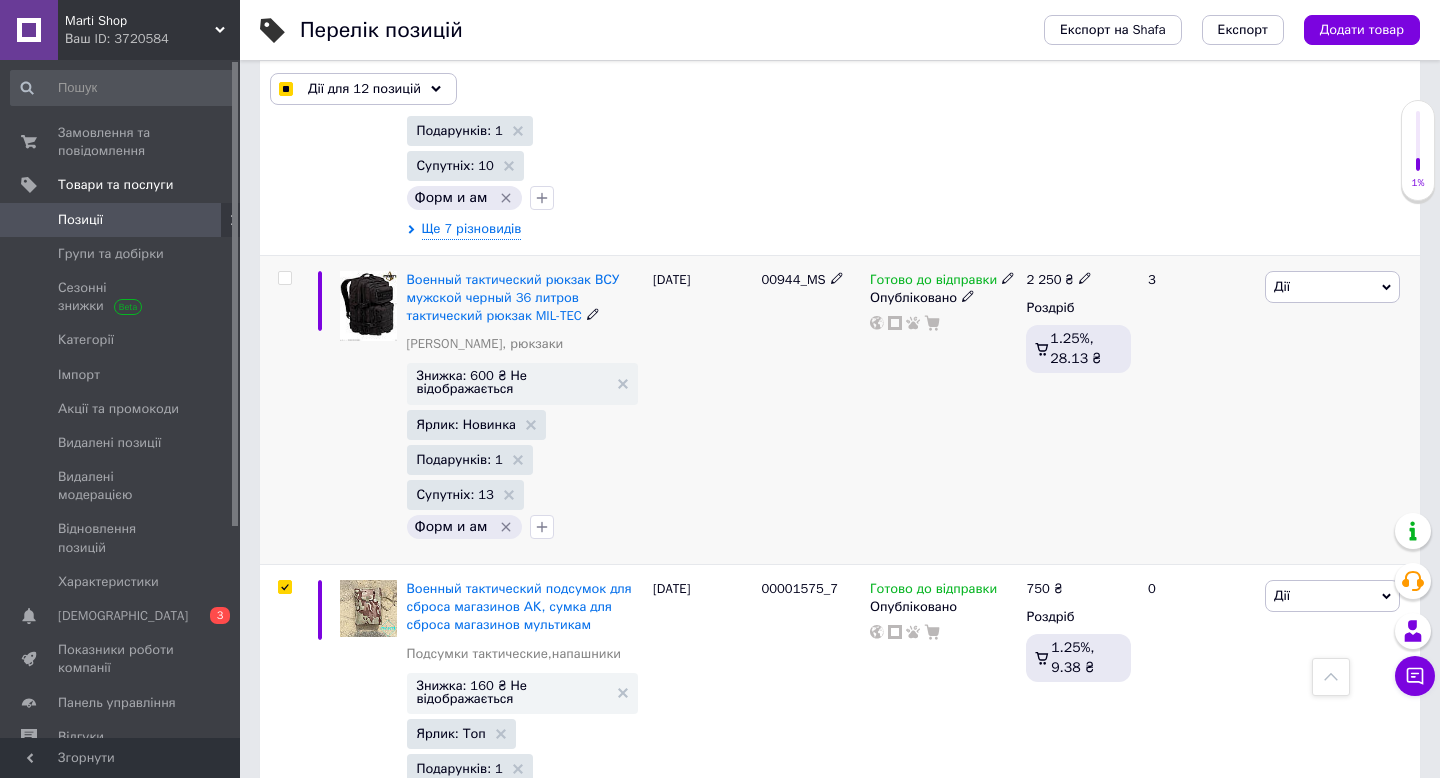 click at bounding box center [284, 278] 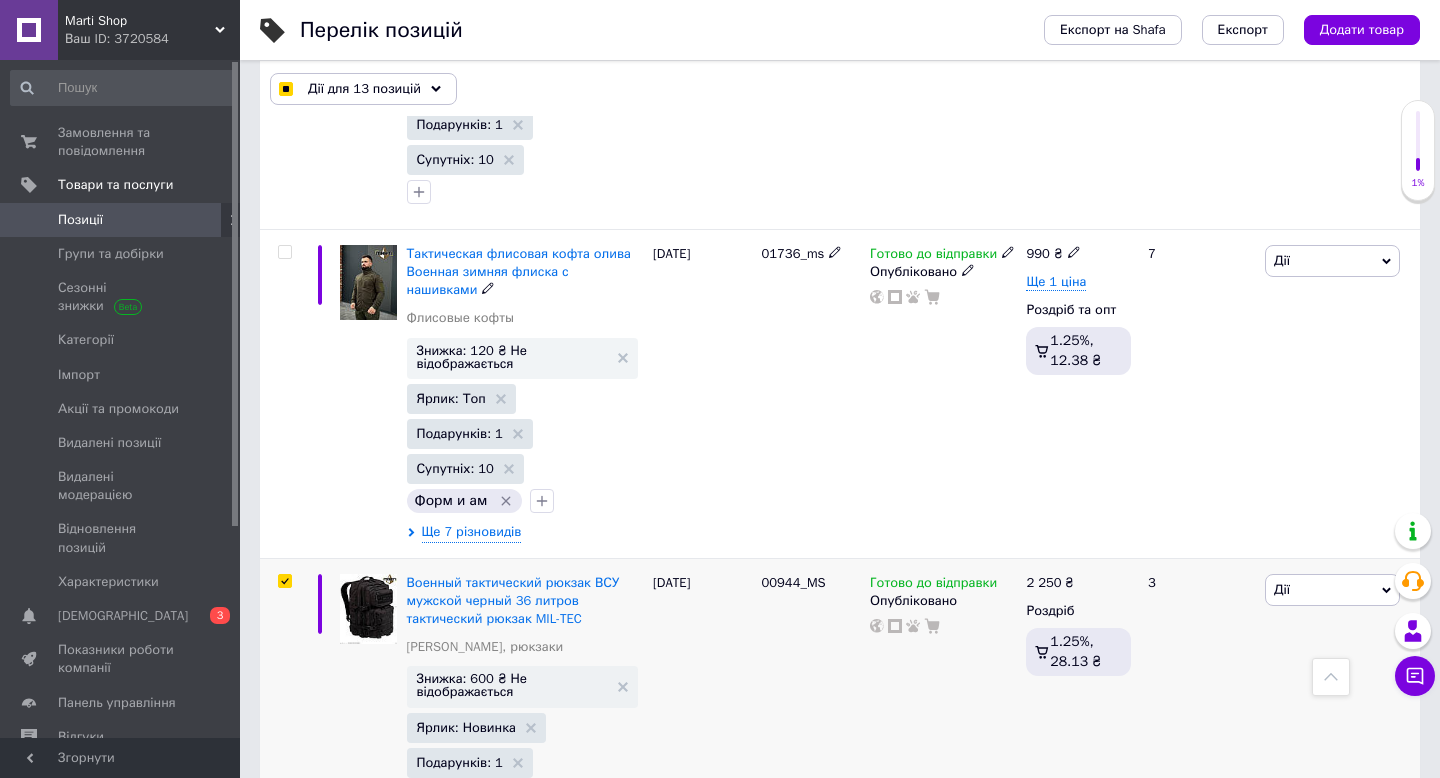 scroll, scrollTop: 27028, scrollLeft: 0, axis: vertical 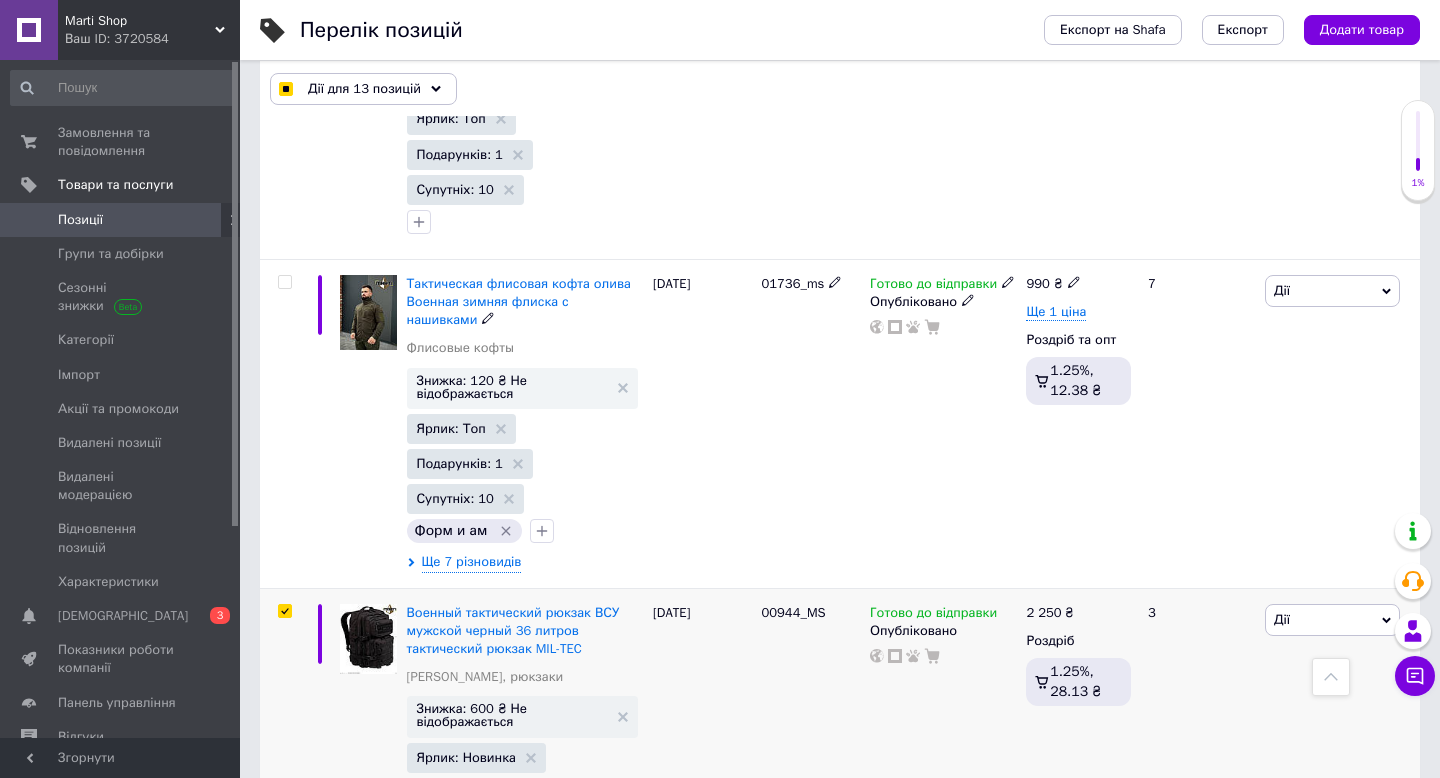 click at bounding box center [282, 423] 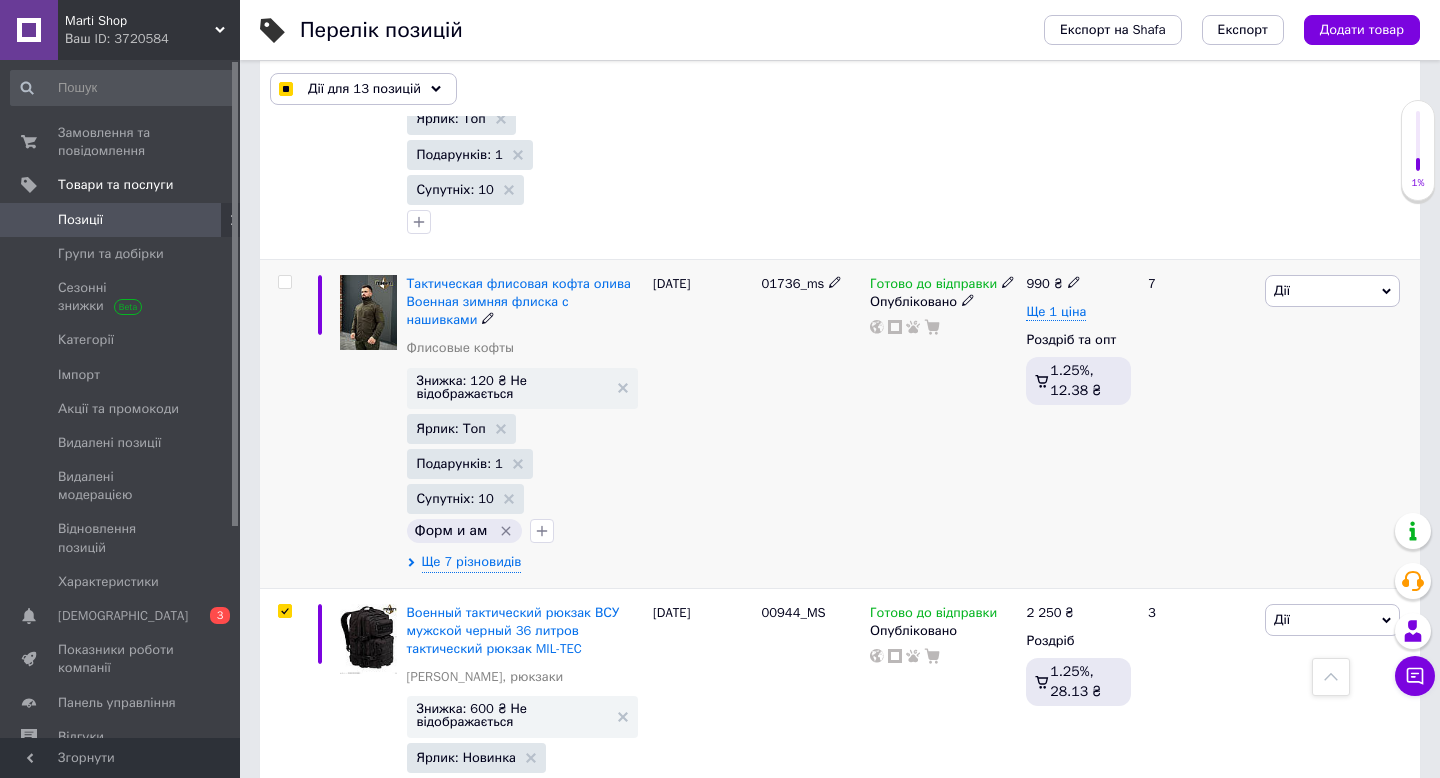 click at bounding box center (284, 282) 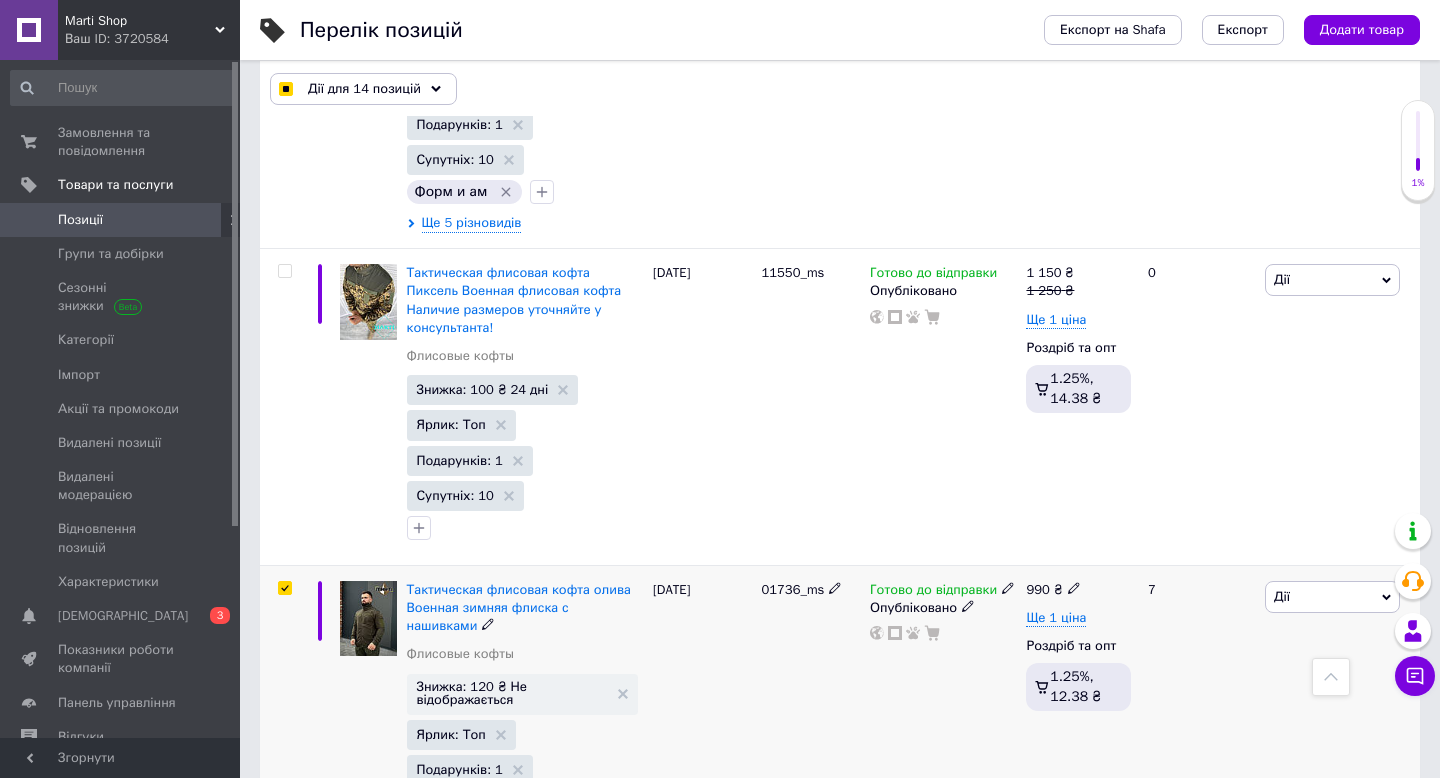 scroll, scrollTop: 26698, scrollLeft: 0, axis: vertical 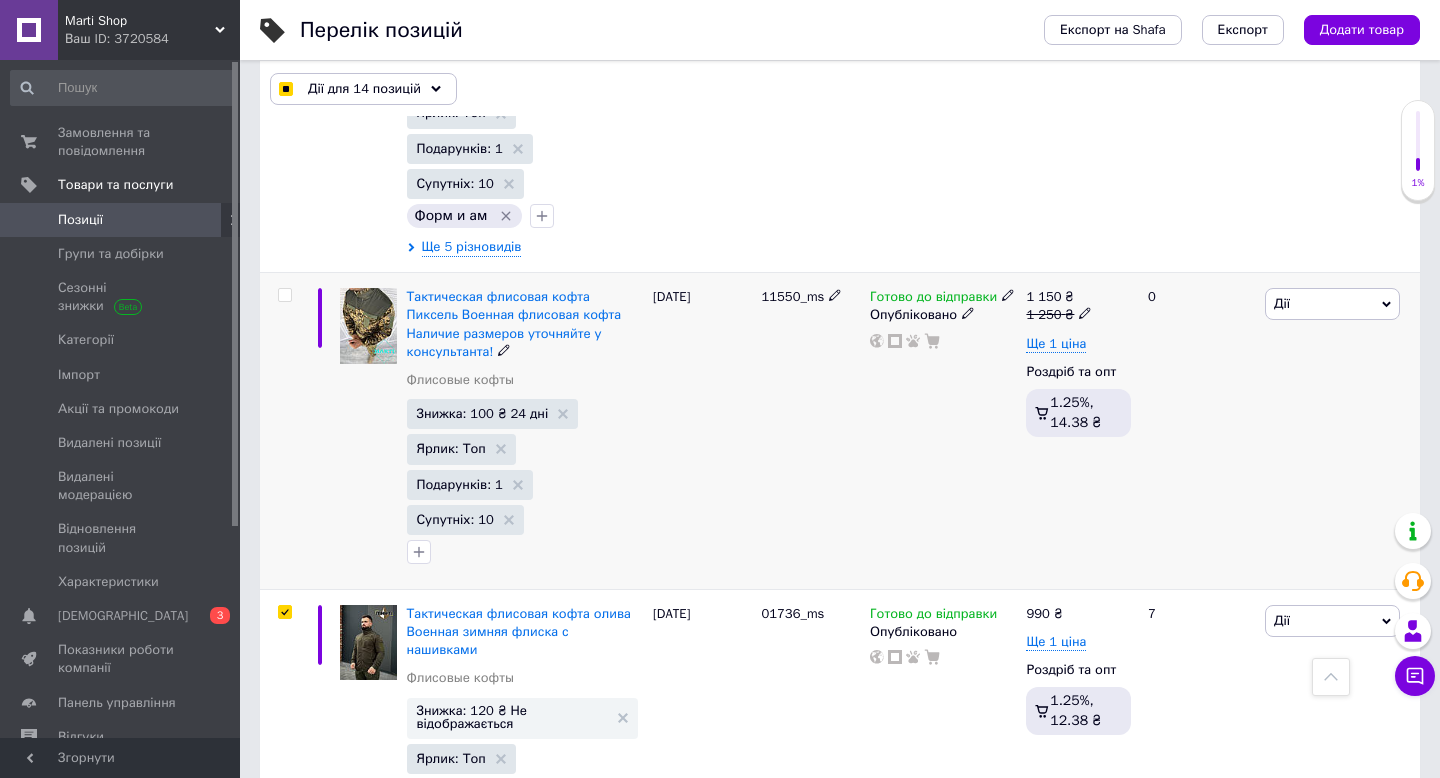 click at bounding box center (284, 295) 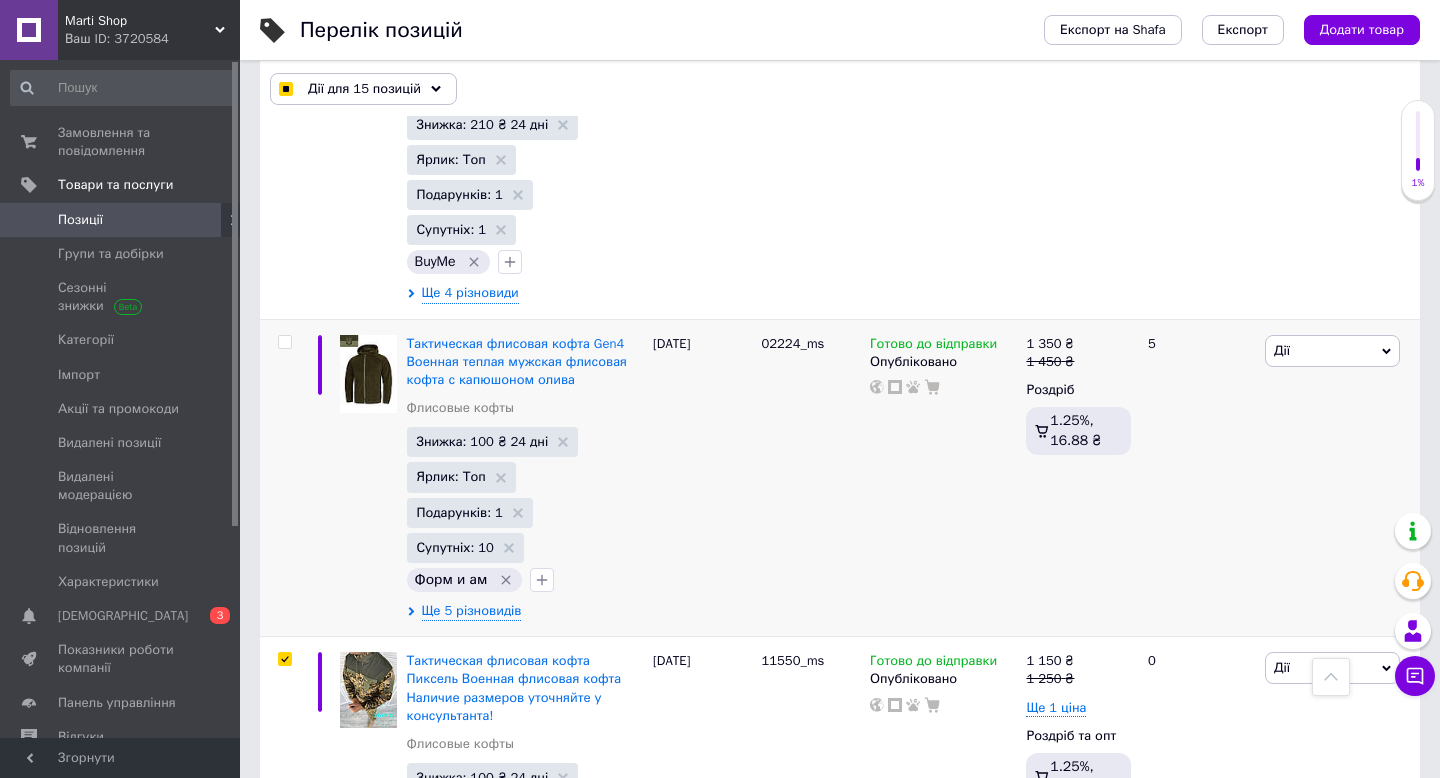 scroll, scrollTop: 26333, scrollLeft: 0, axis: vertical 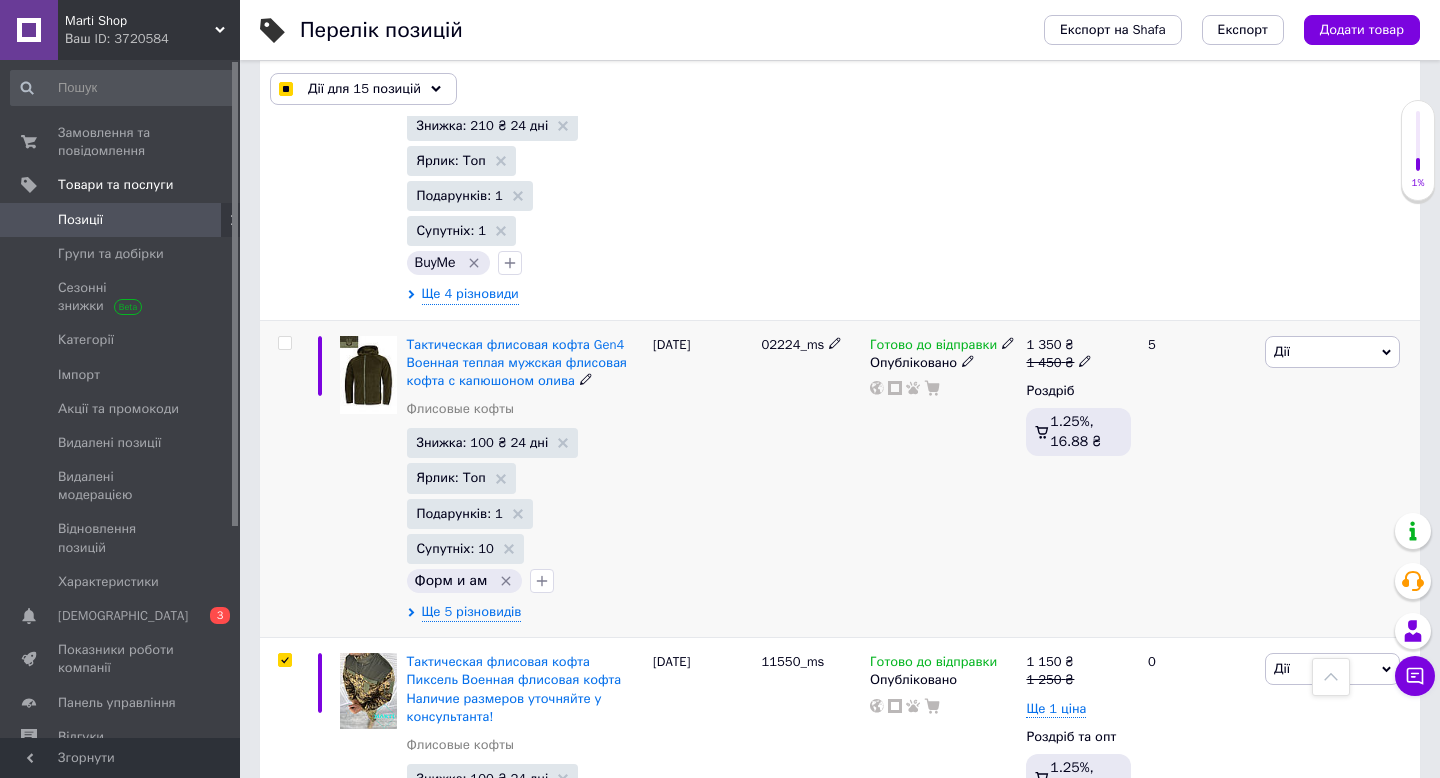 click at bounding box center (284, 343) 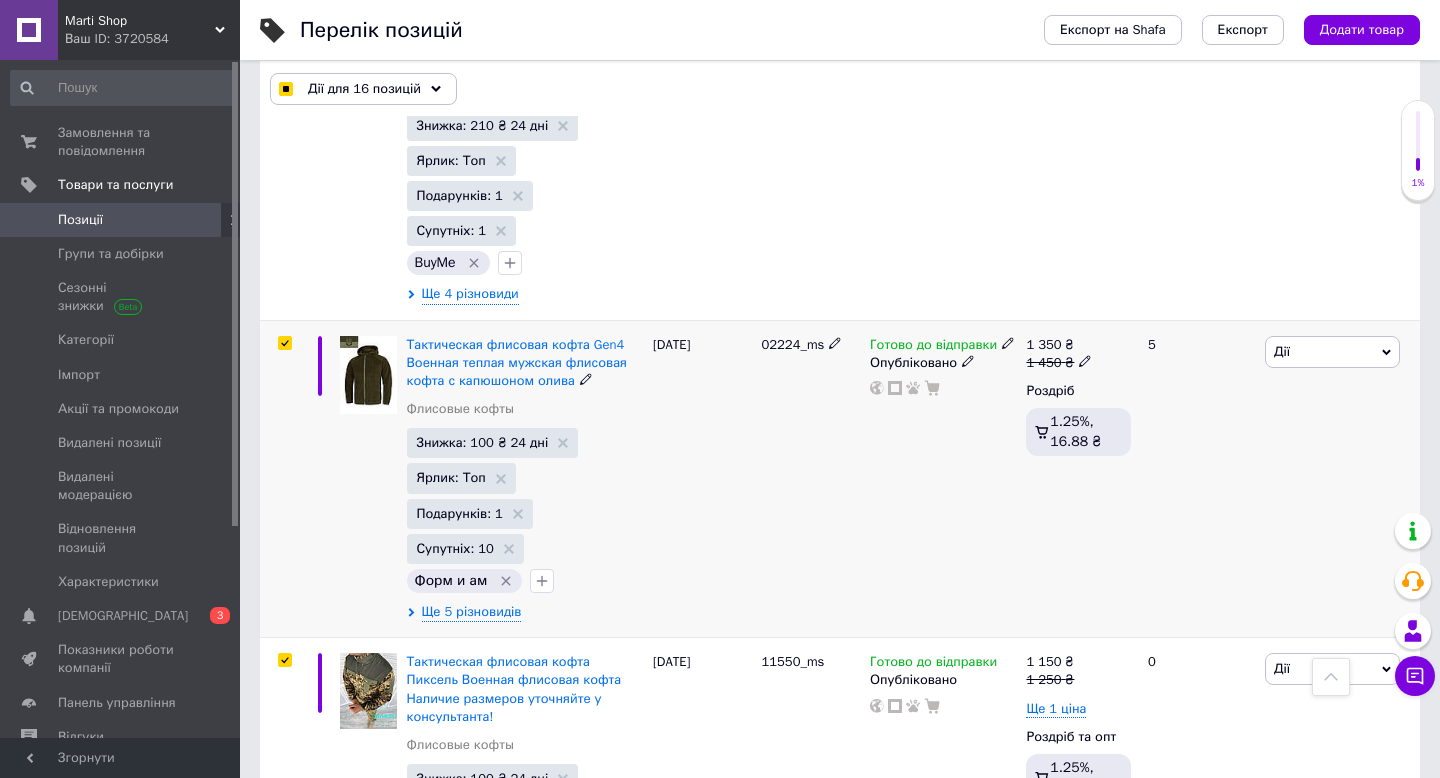 click at bounding box center [284, 343] 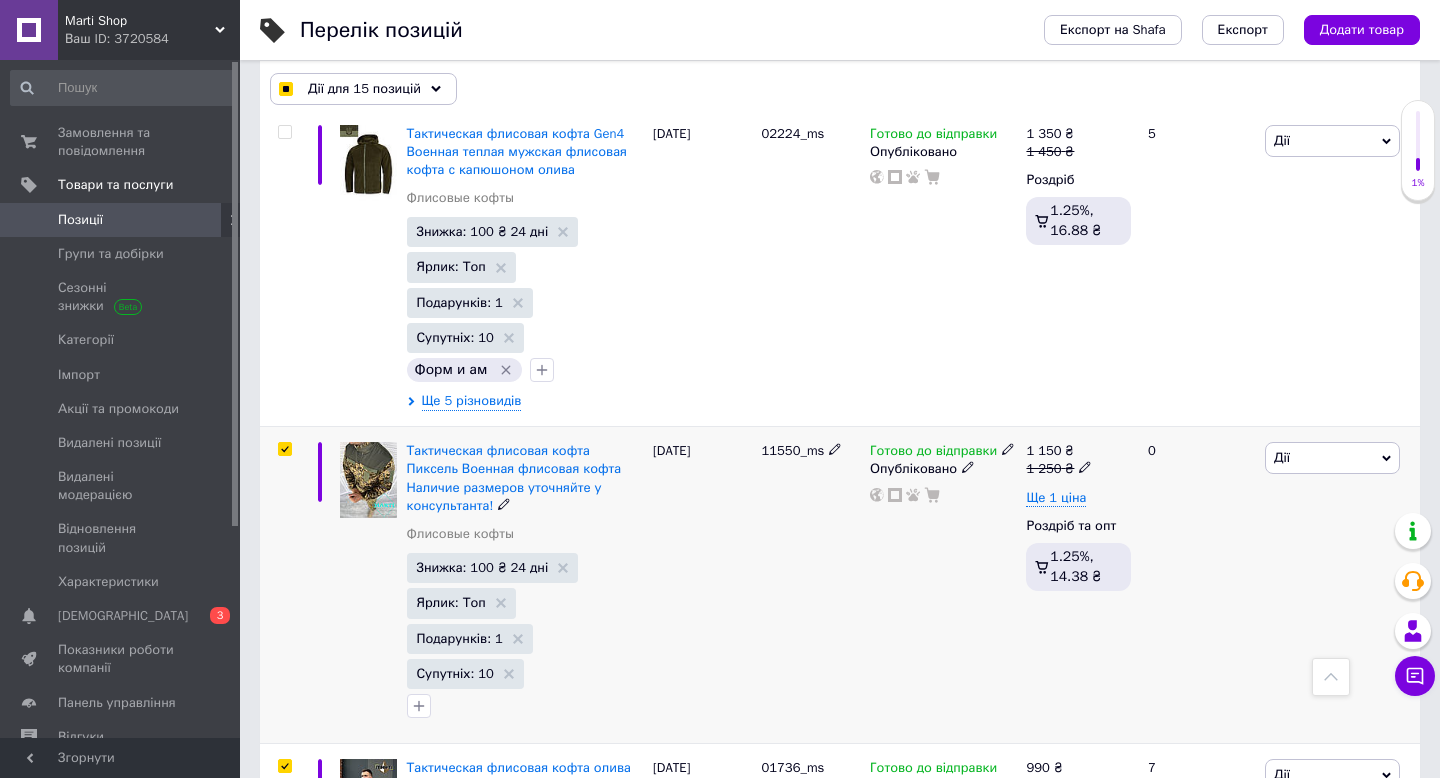 click at bounding box center (284, 449) 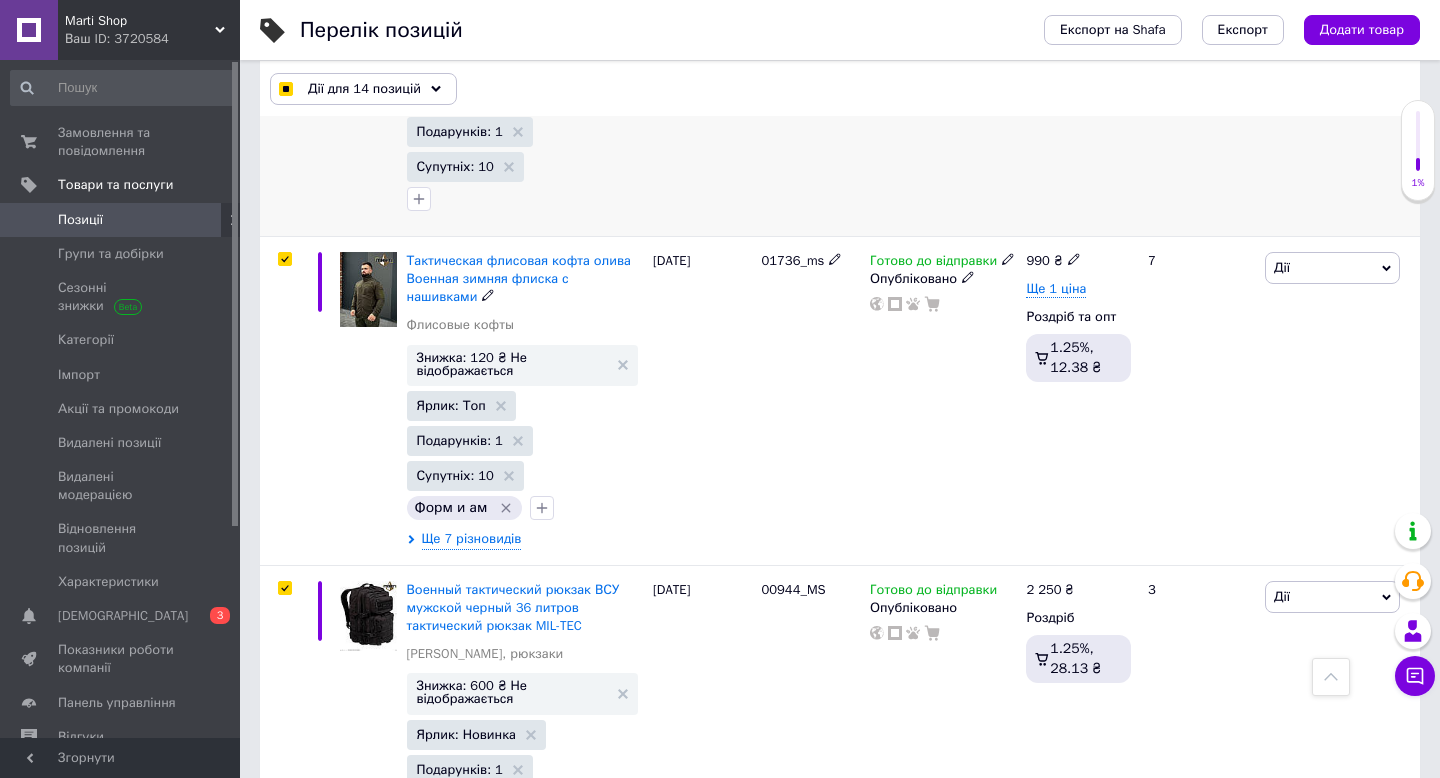 scroll, scrollTop: 27379, scrollLeft: 0, axis: vertical 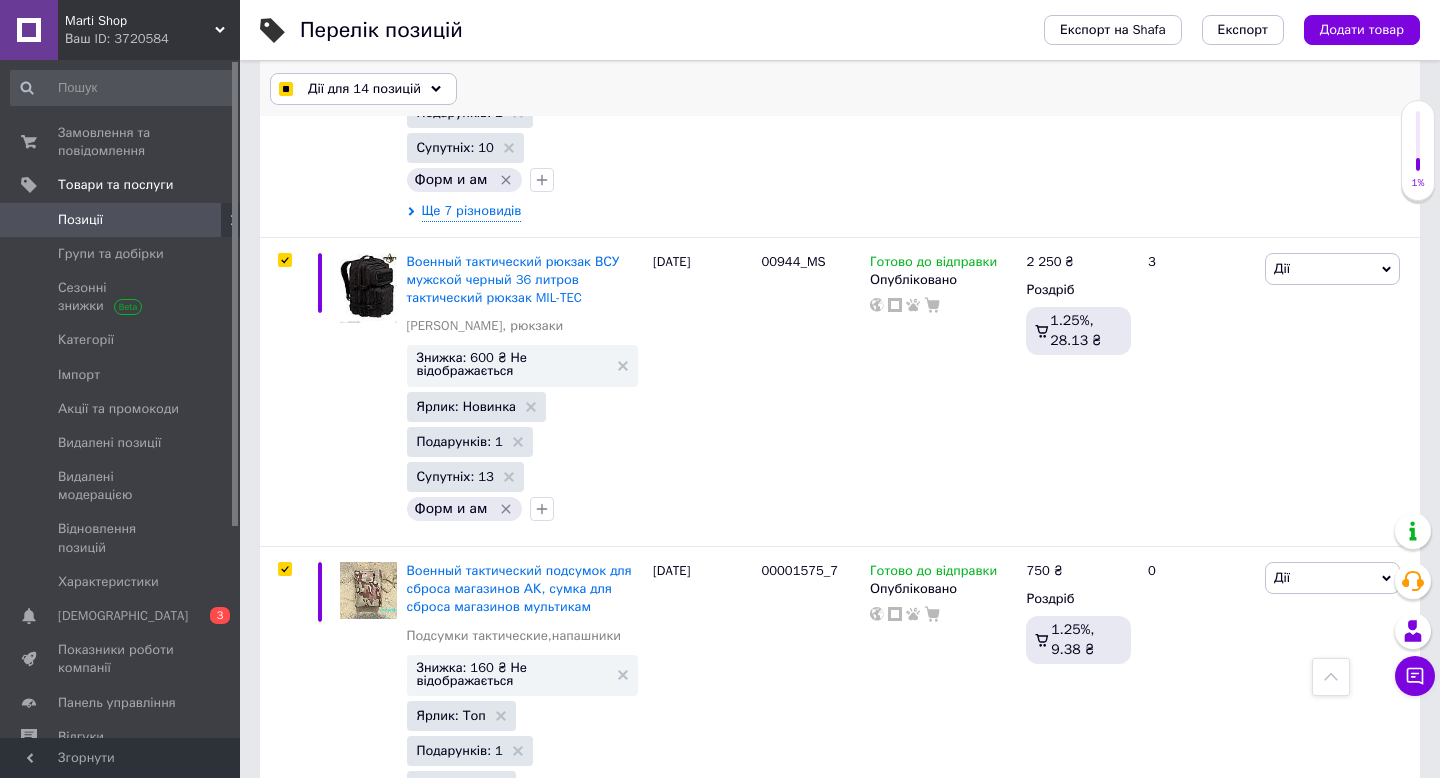 click on "Дії для 14 позицій" at bounding box center [363, 89] 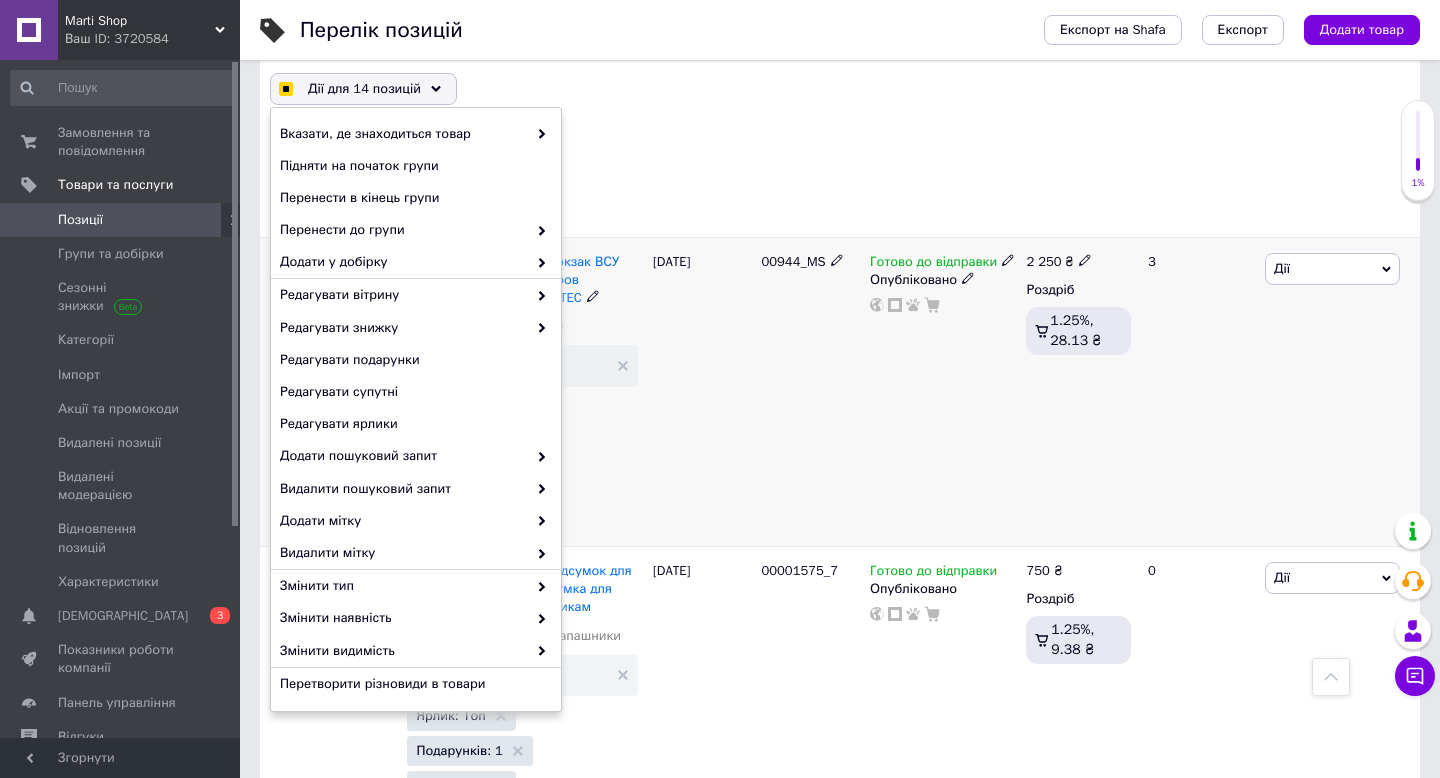 click on "00944_MS" at bounding box center (810, 392) 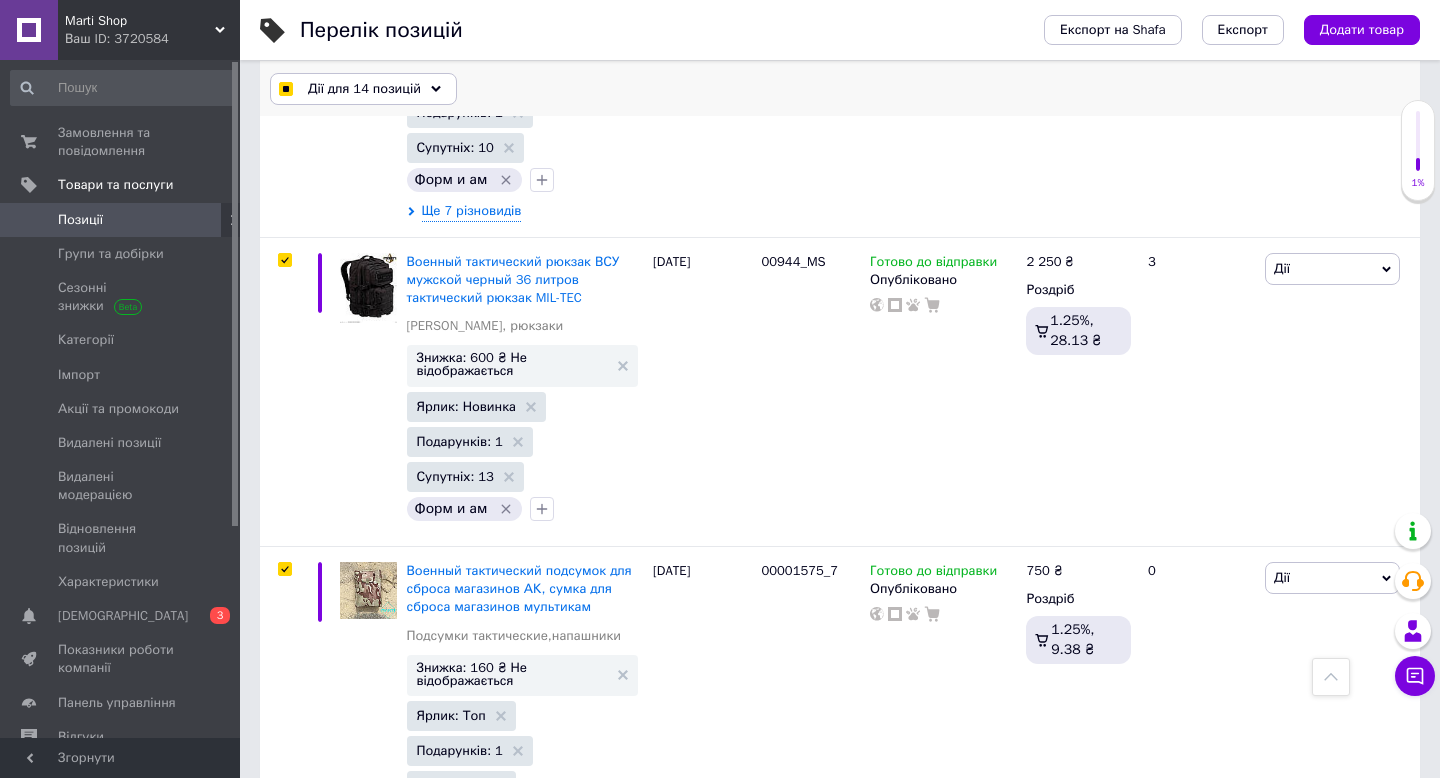 click on "Дії для 14 позицій" at bounding box center (363, 89) 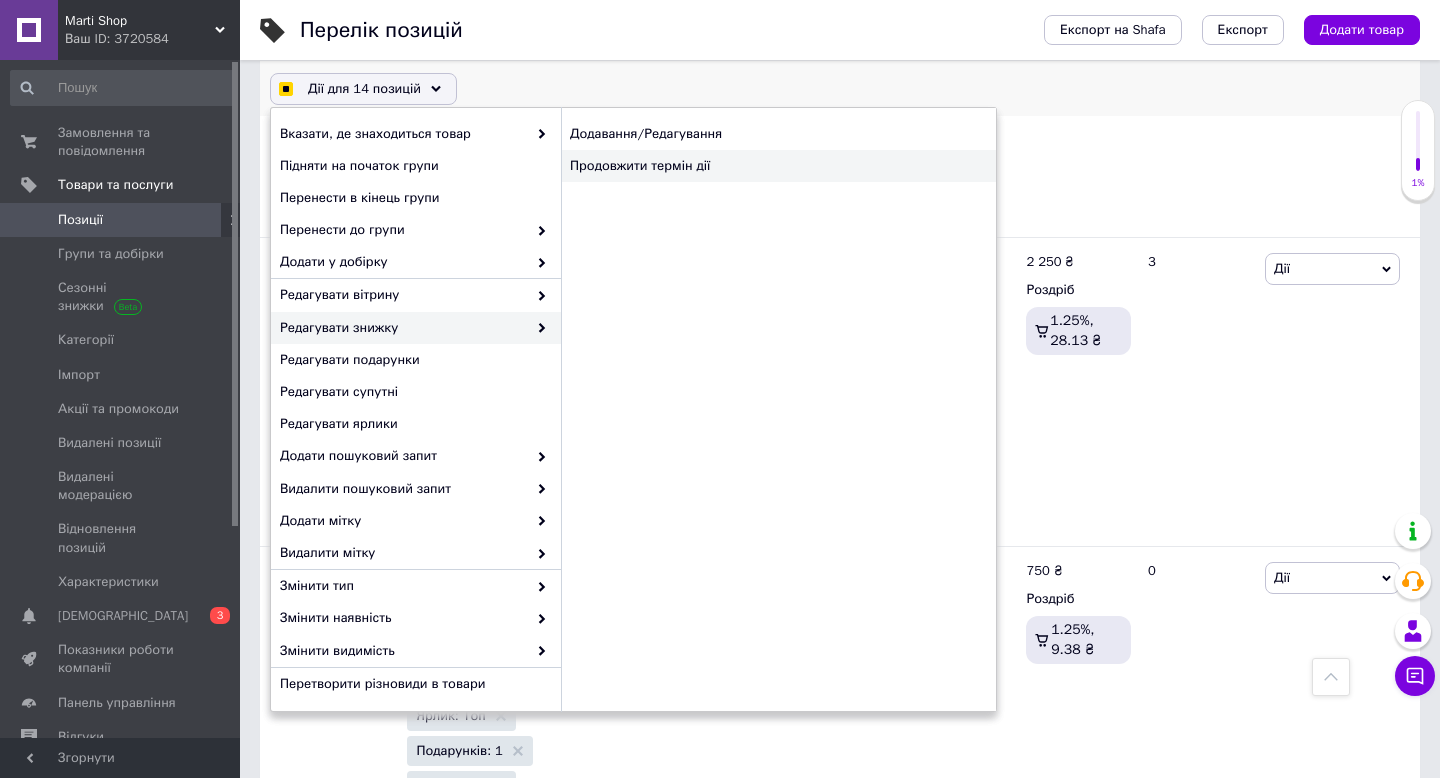 click on "Продовжити термін дії" at bounding box center [778, 166] 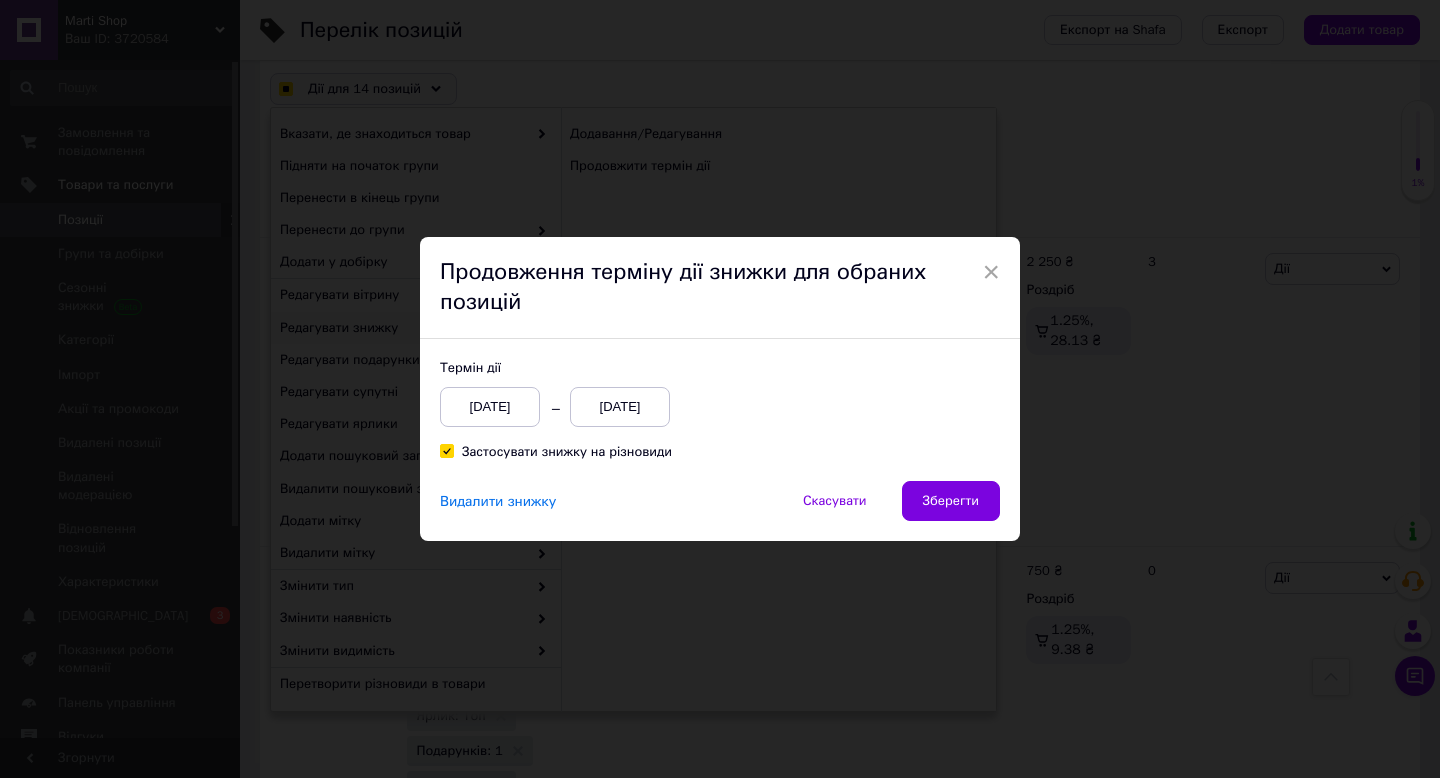 click on "[DATE]" at bounding box center [620, 407] 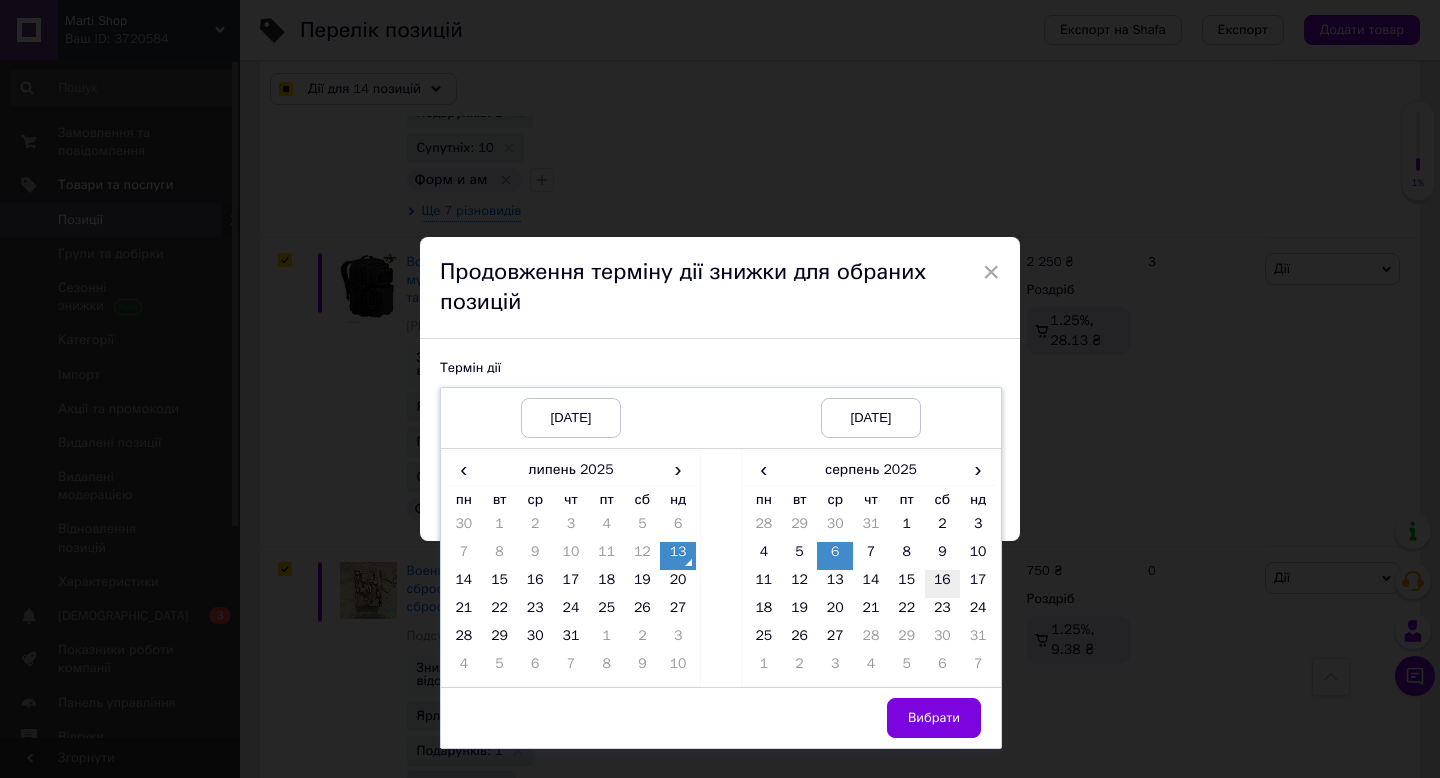click on "16" at bounding box center [943, 584] 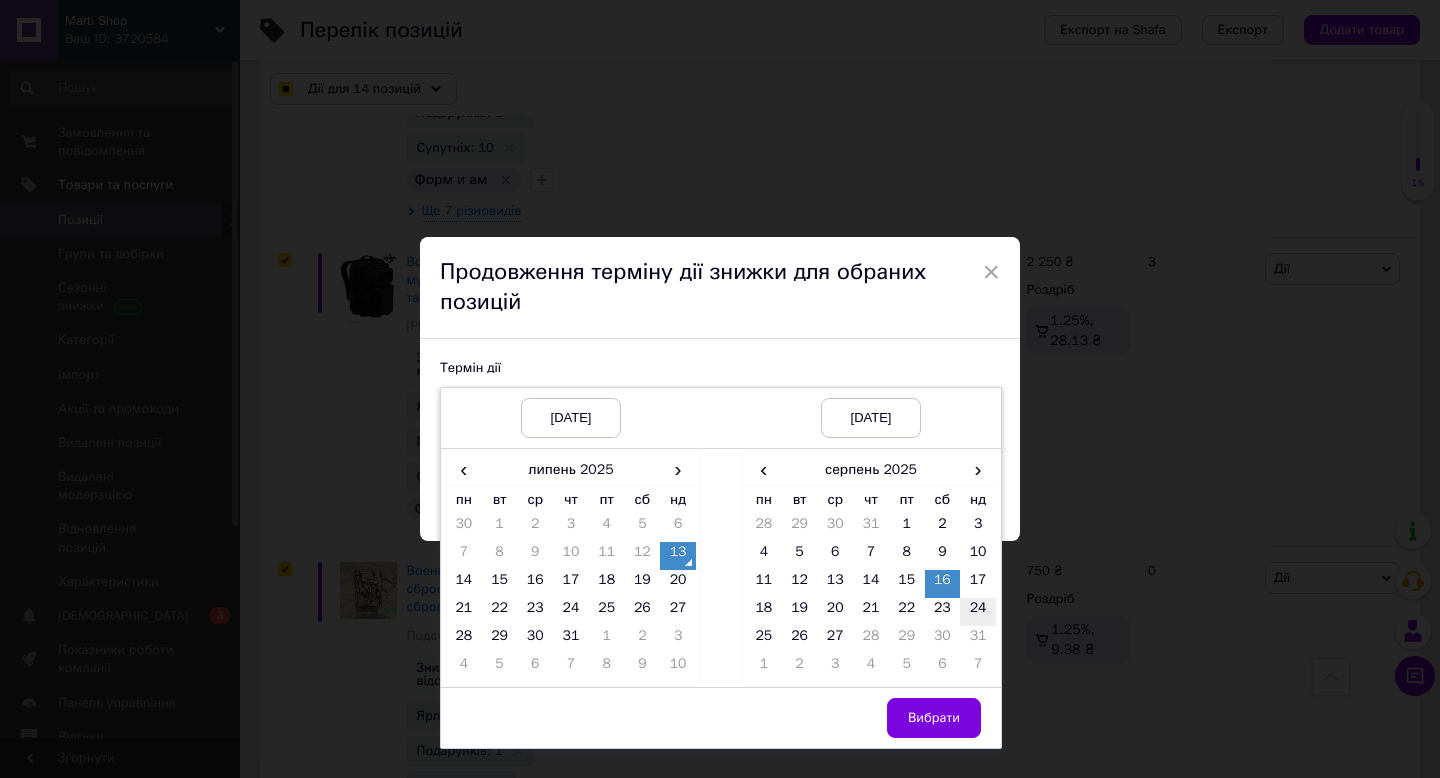 click on "24" at bounding box center [978, 612] 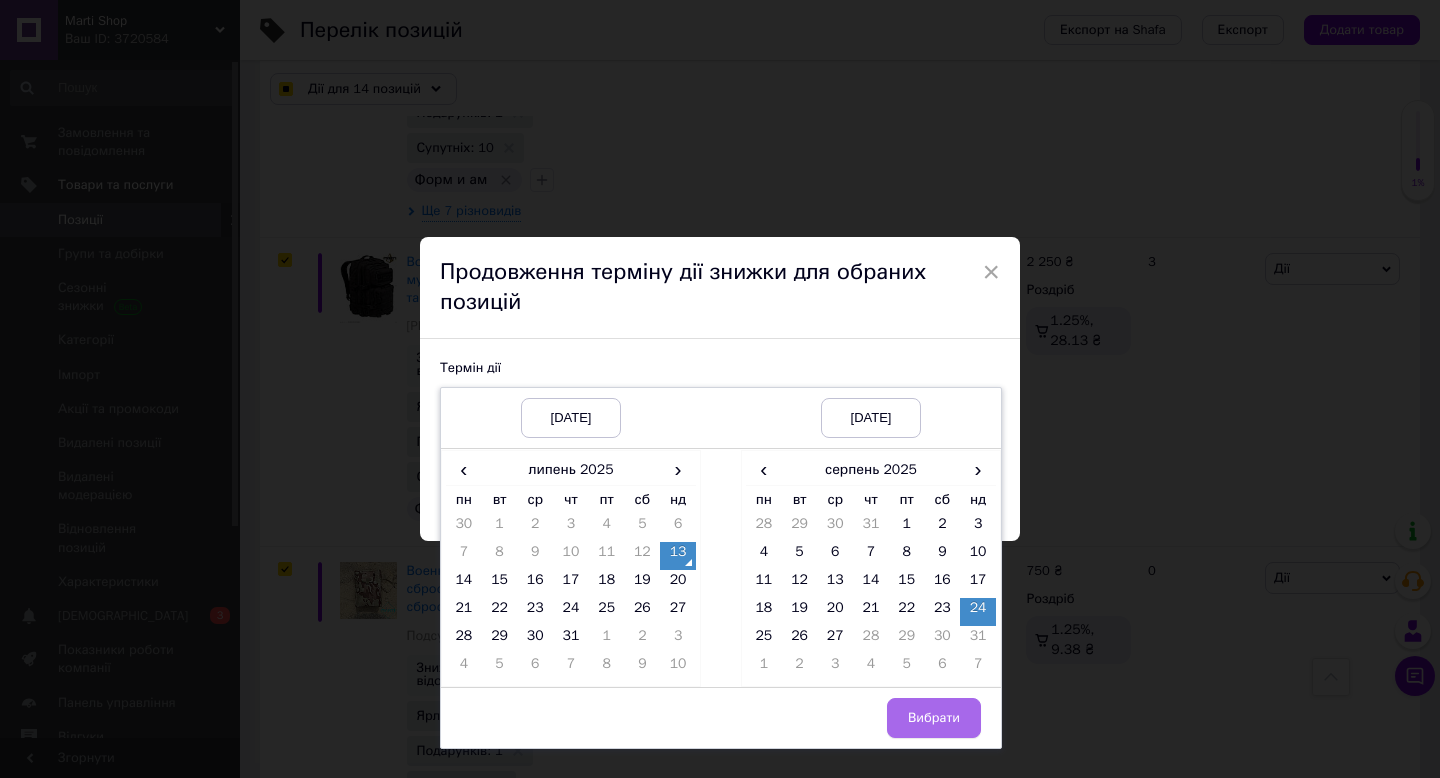 click on "Вибрати" at bounding box center (934, 718) 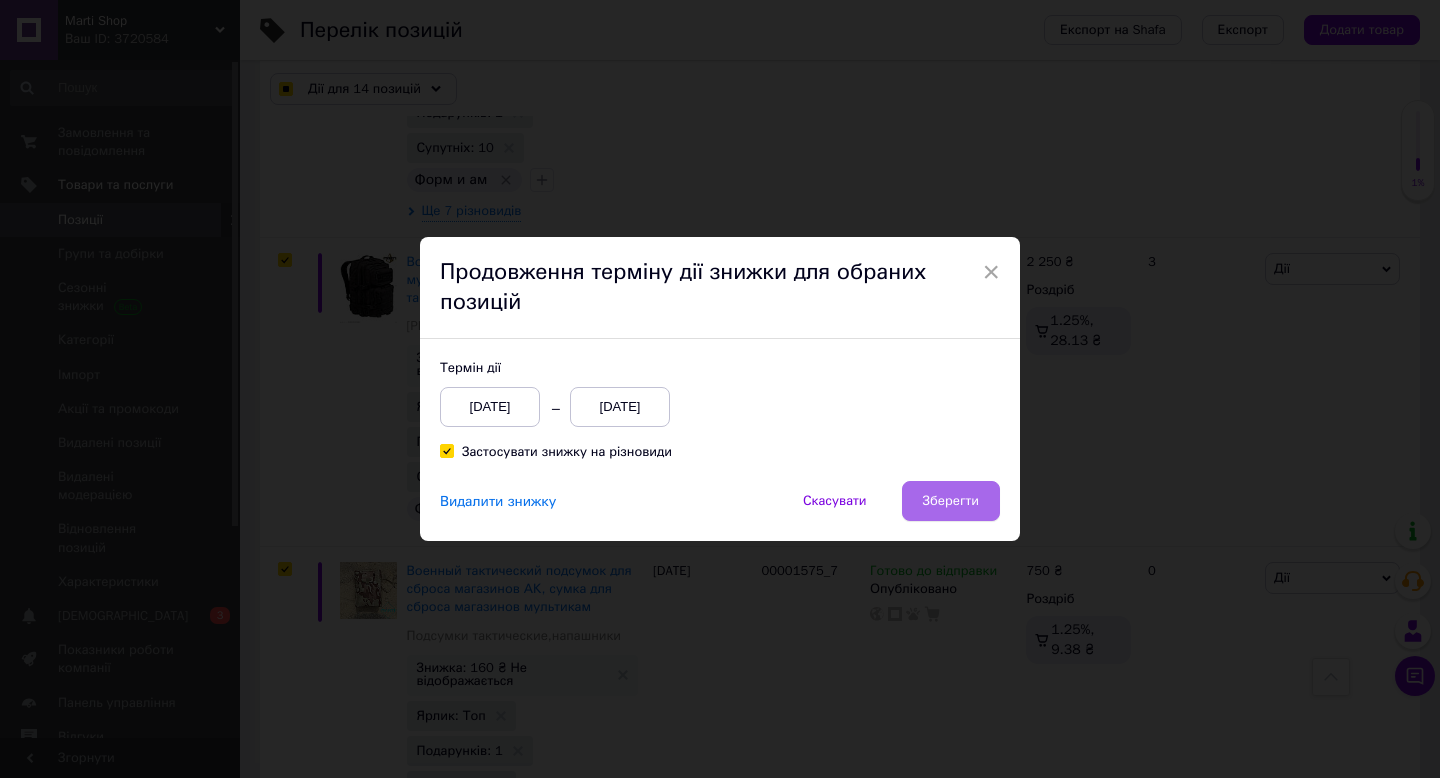 click on "Зберегти" at bounding box center [951, 501] 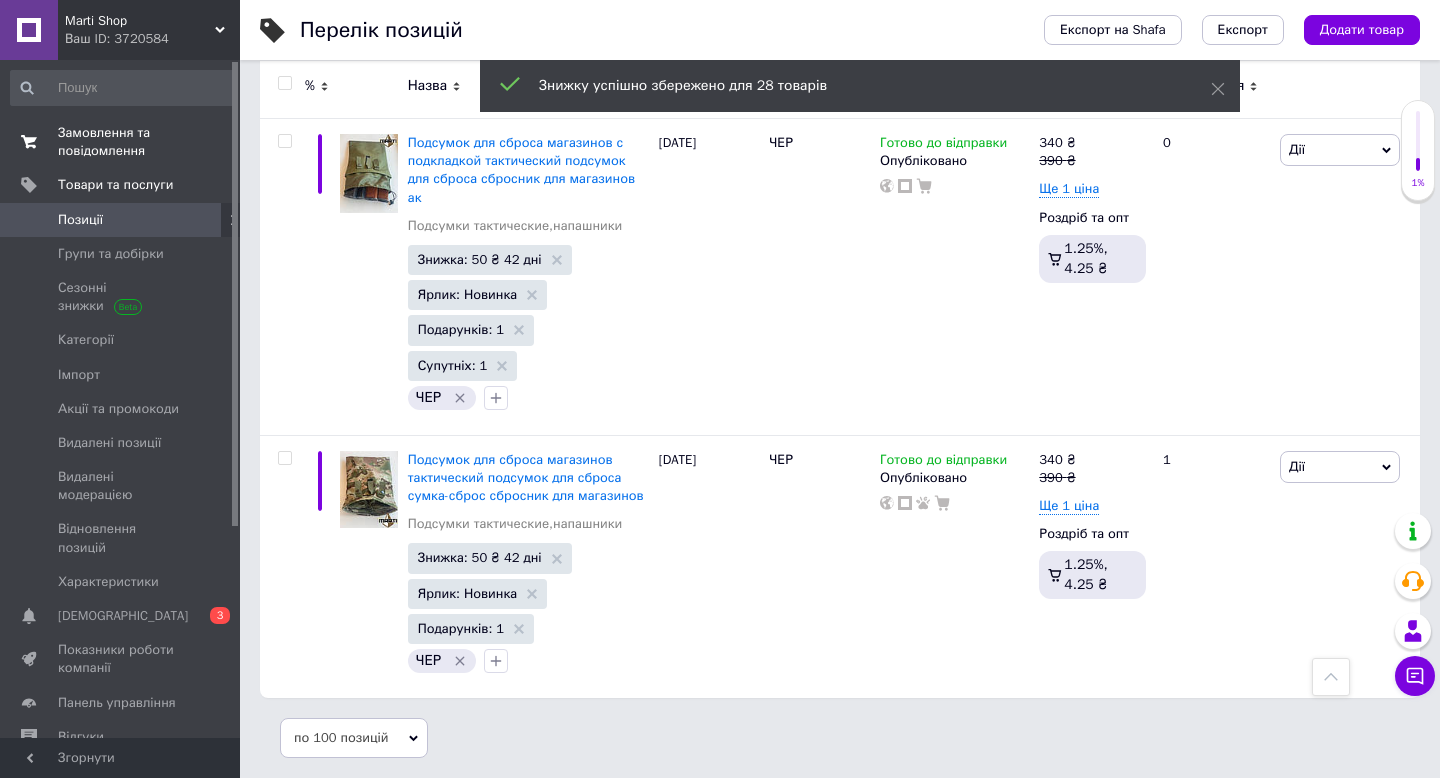 scroll, scrollTop: 7963, scrollLeft: 0, axis: vertical 